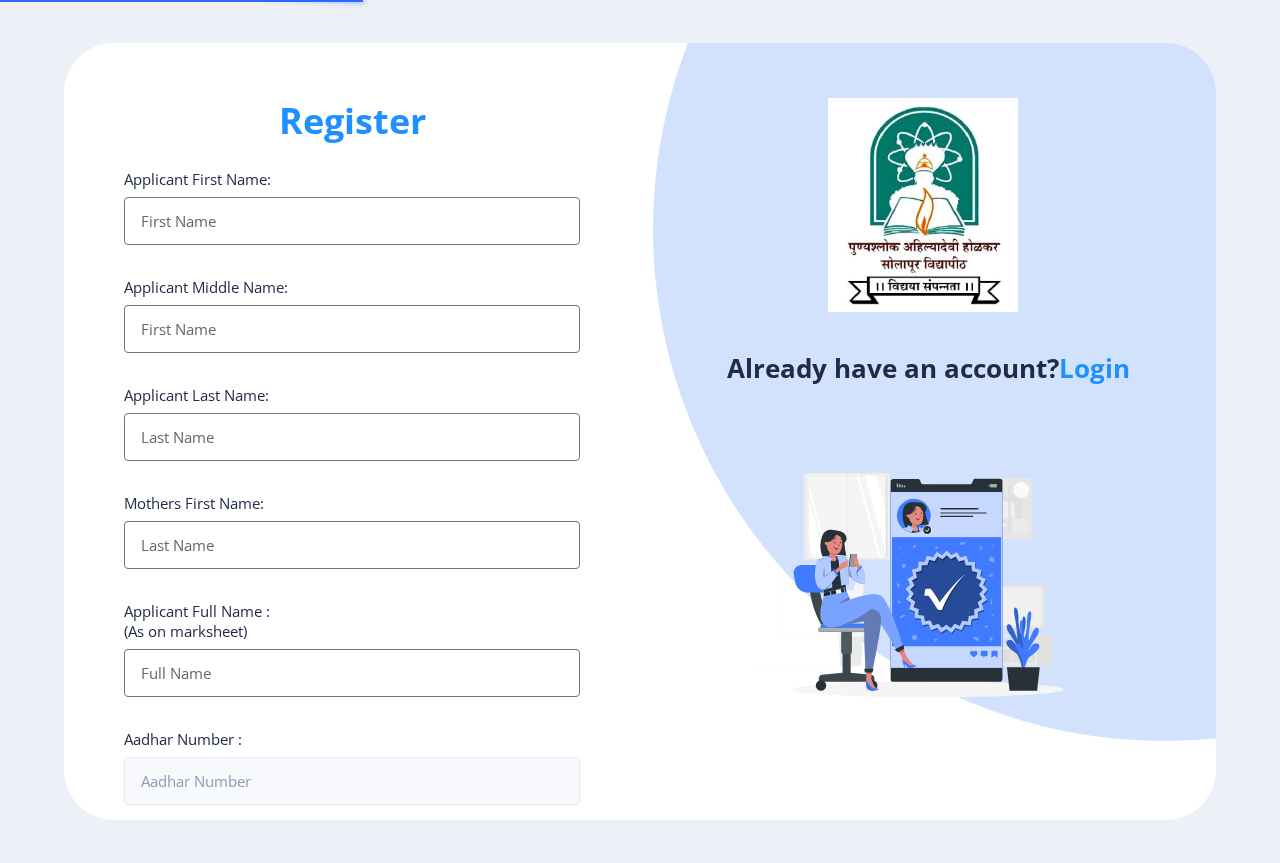 select 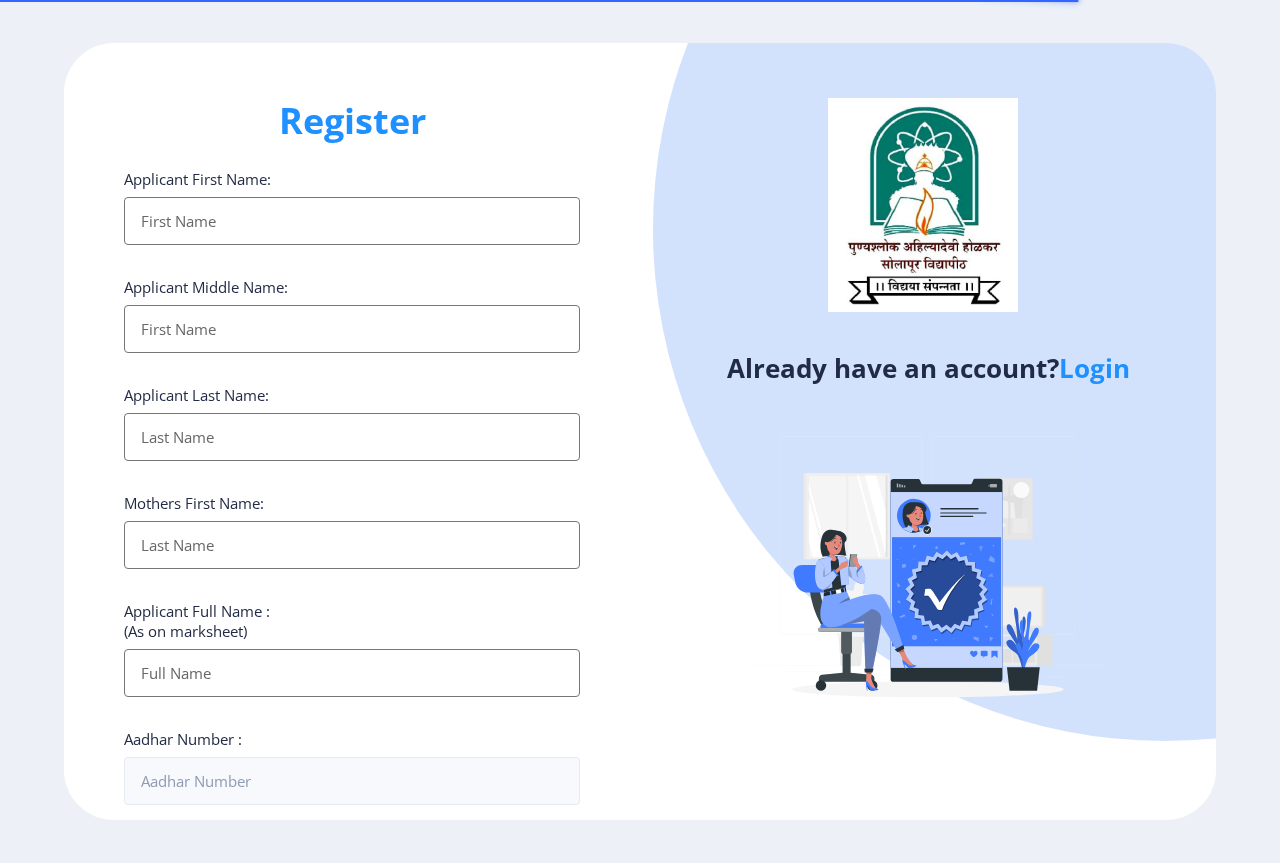 click on "Applicant First Name:" at bounding box center (352, 221) 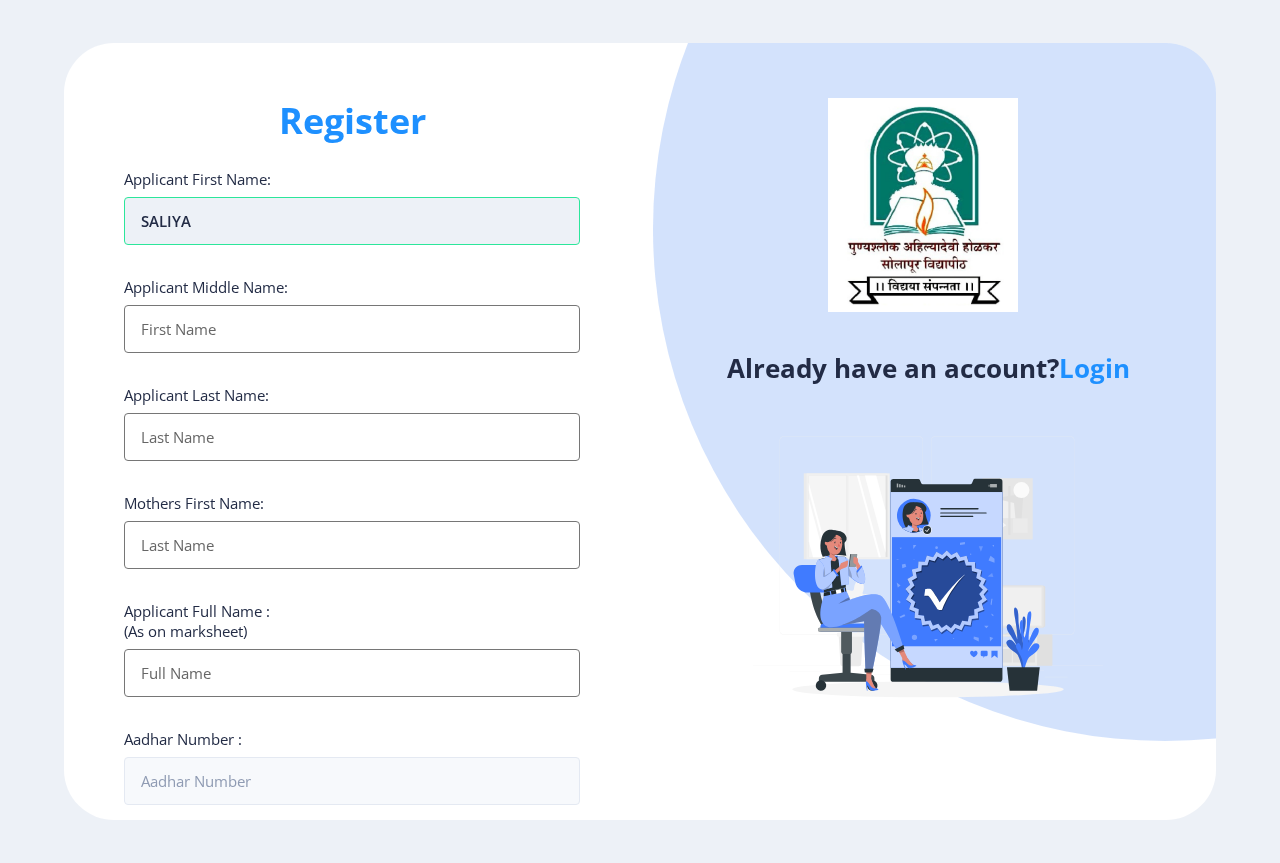 type on "SALIYA" 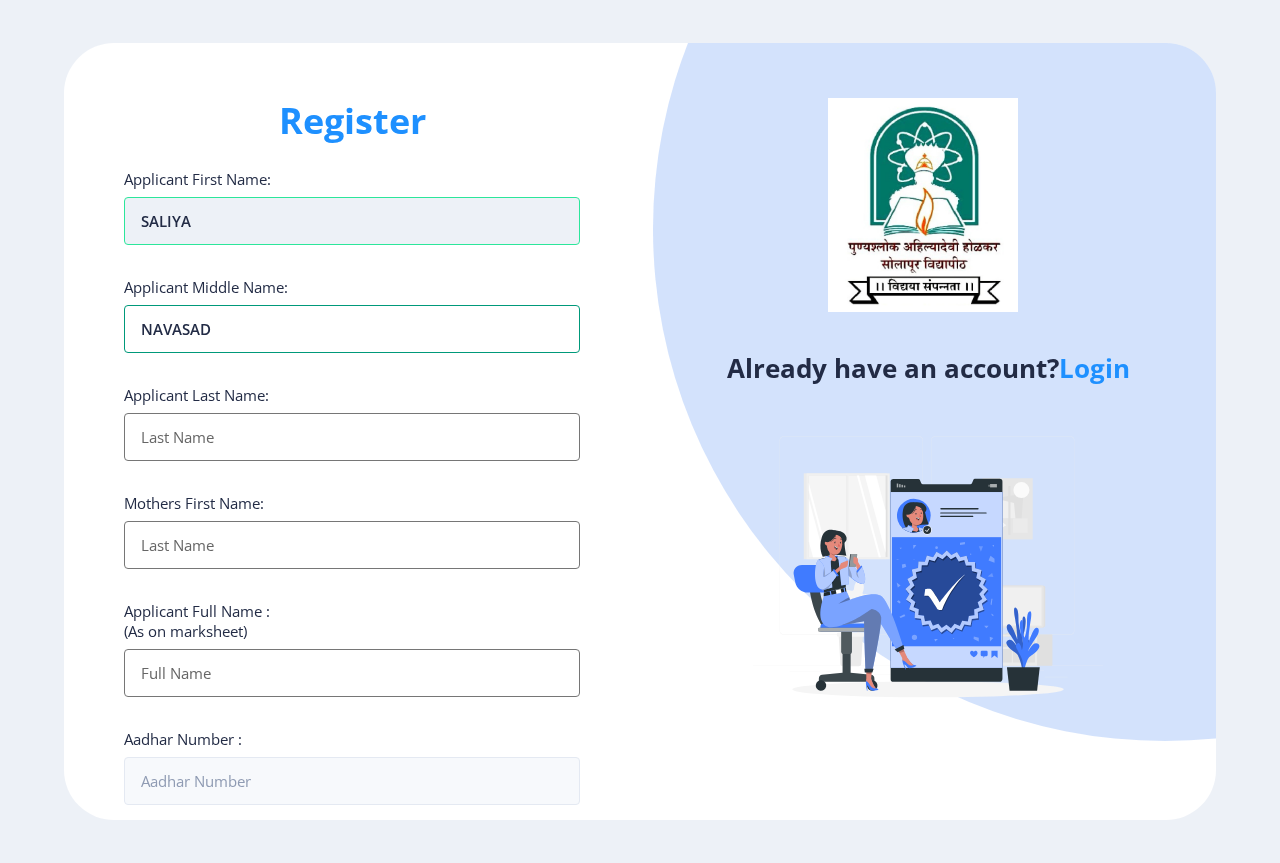 type on "NAVASAD" 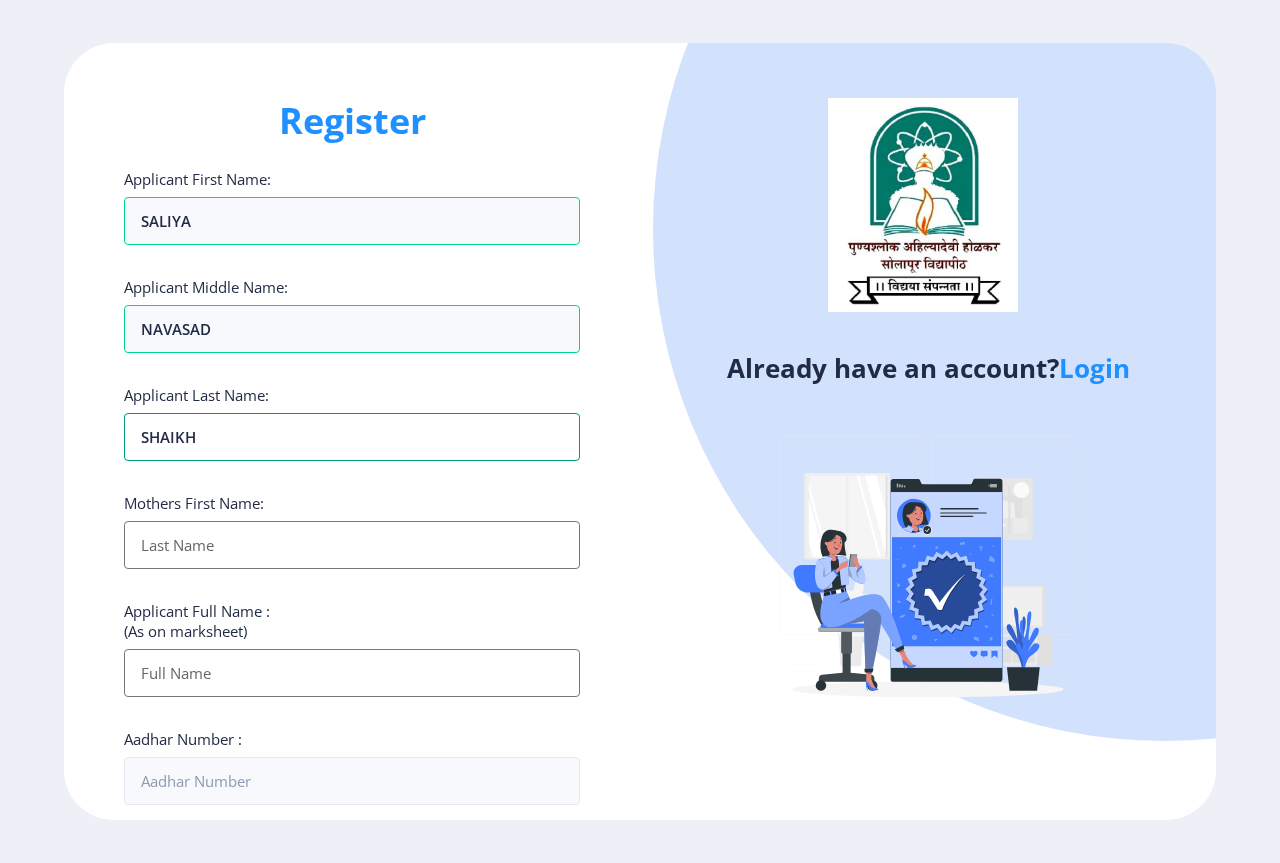 type on "SHAIKH" 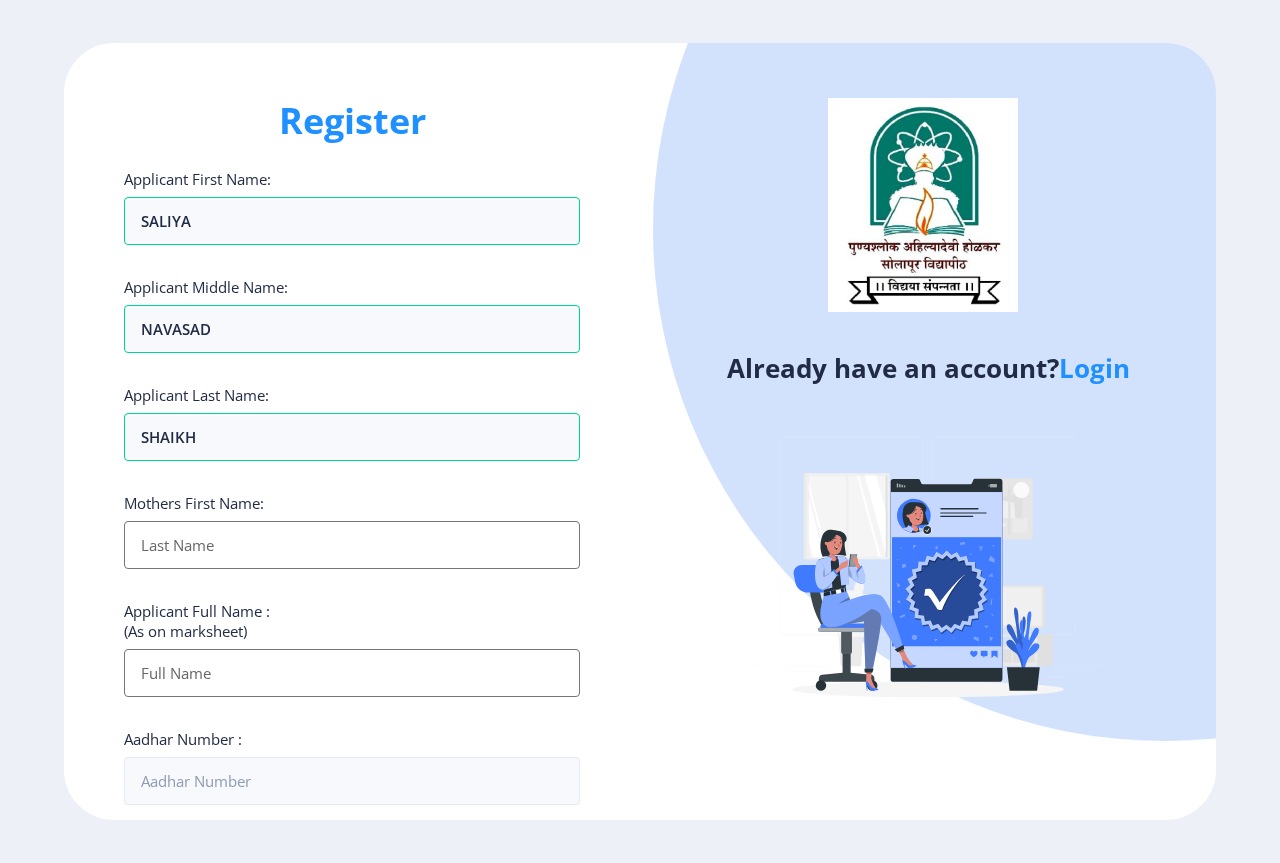 click on "Applicant First Name:" at bounding box center [352, 545] 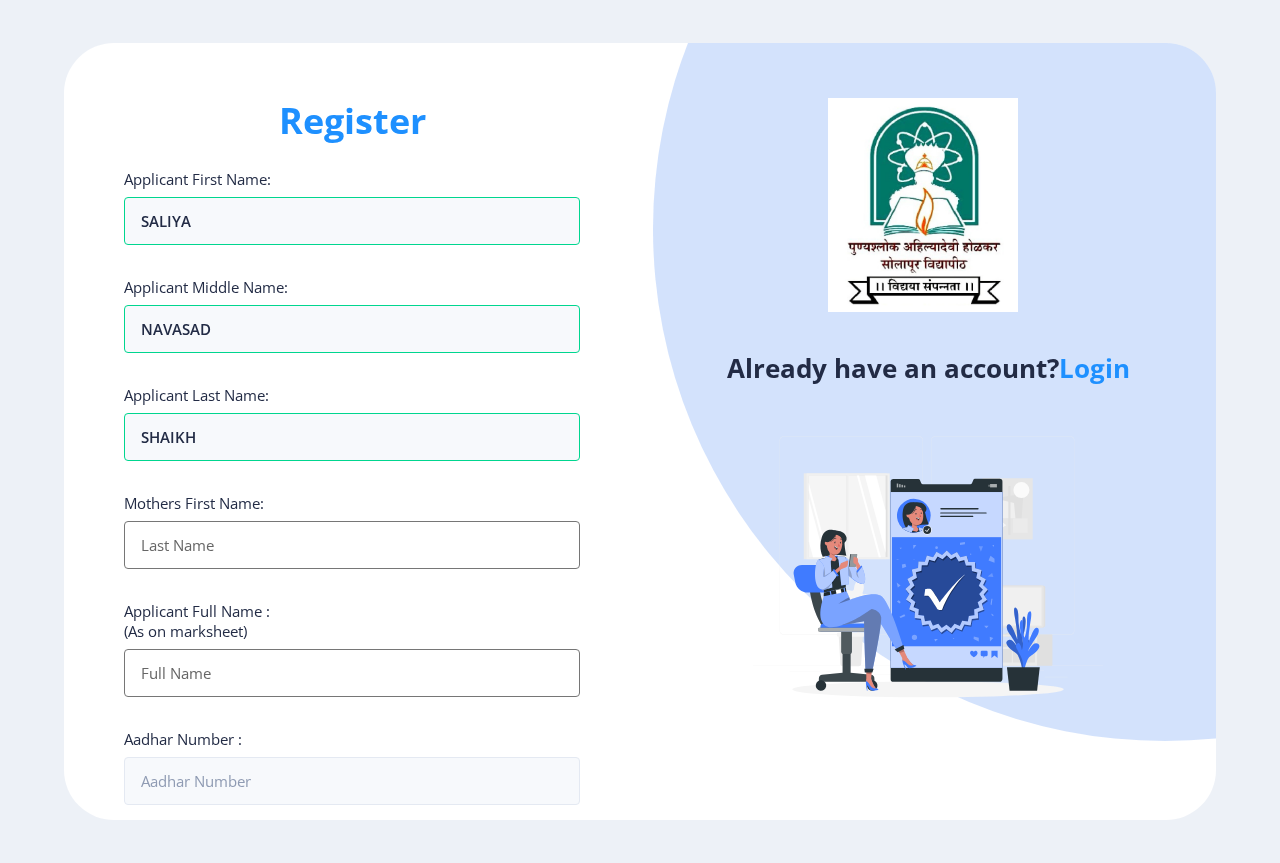 click on "Applicant First Name:" at bounding box center (352, 545) 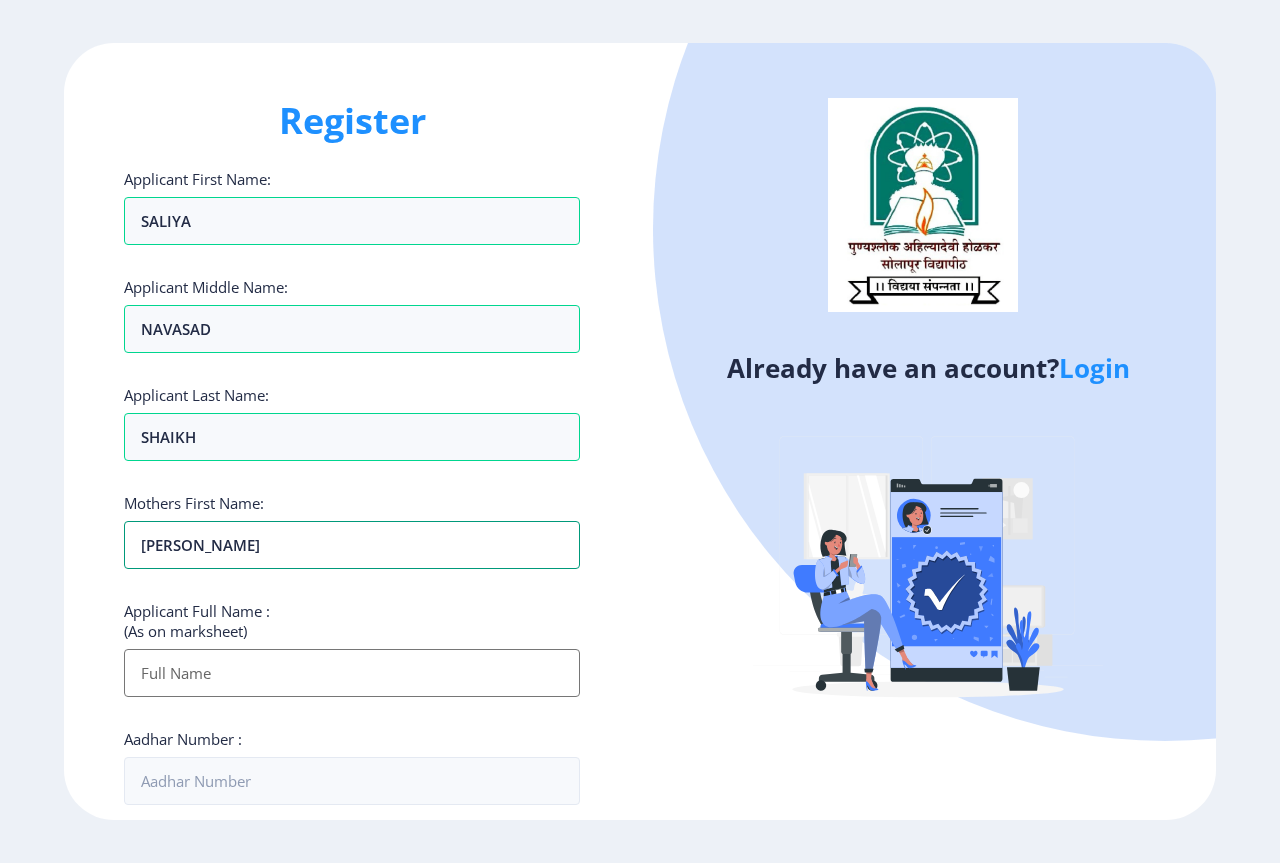 type on "[PERSON_NAME]" 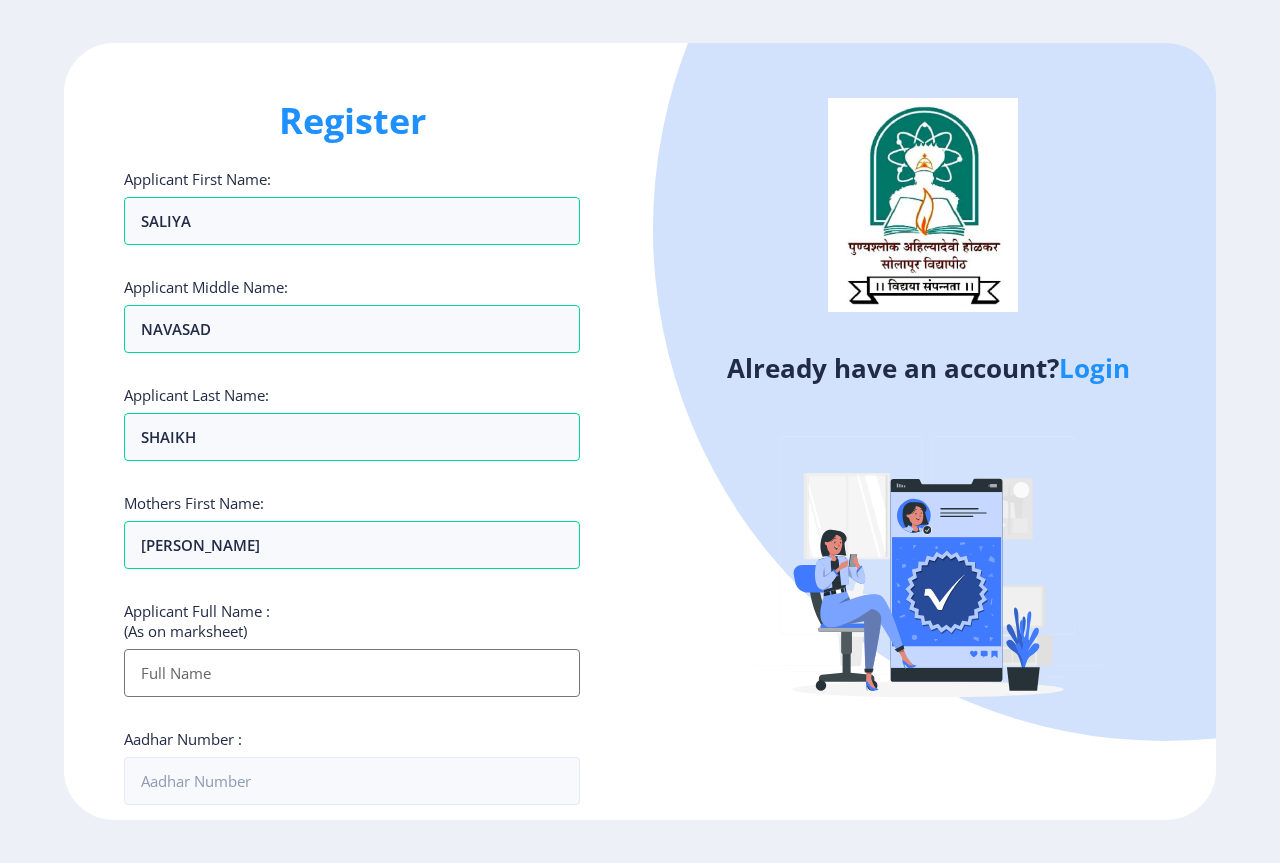 click on "Applicant First Name:" at bounding box center [352, 673] 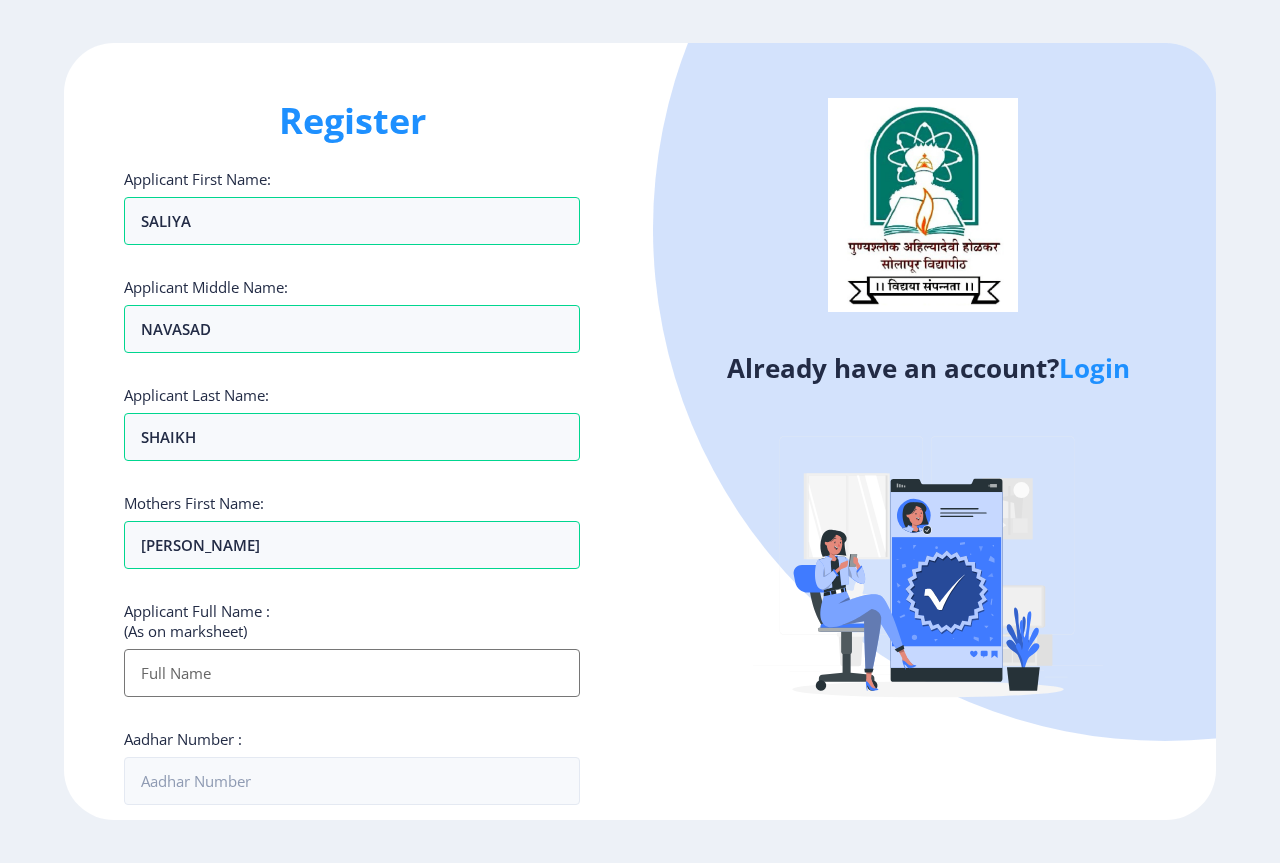click on "Applicant First Name:" at bounding box center [352, 673] 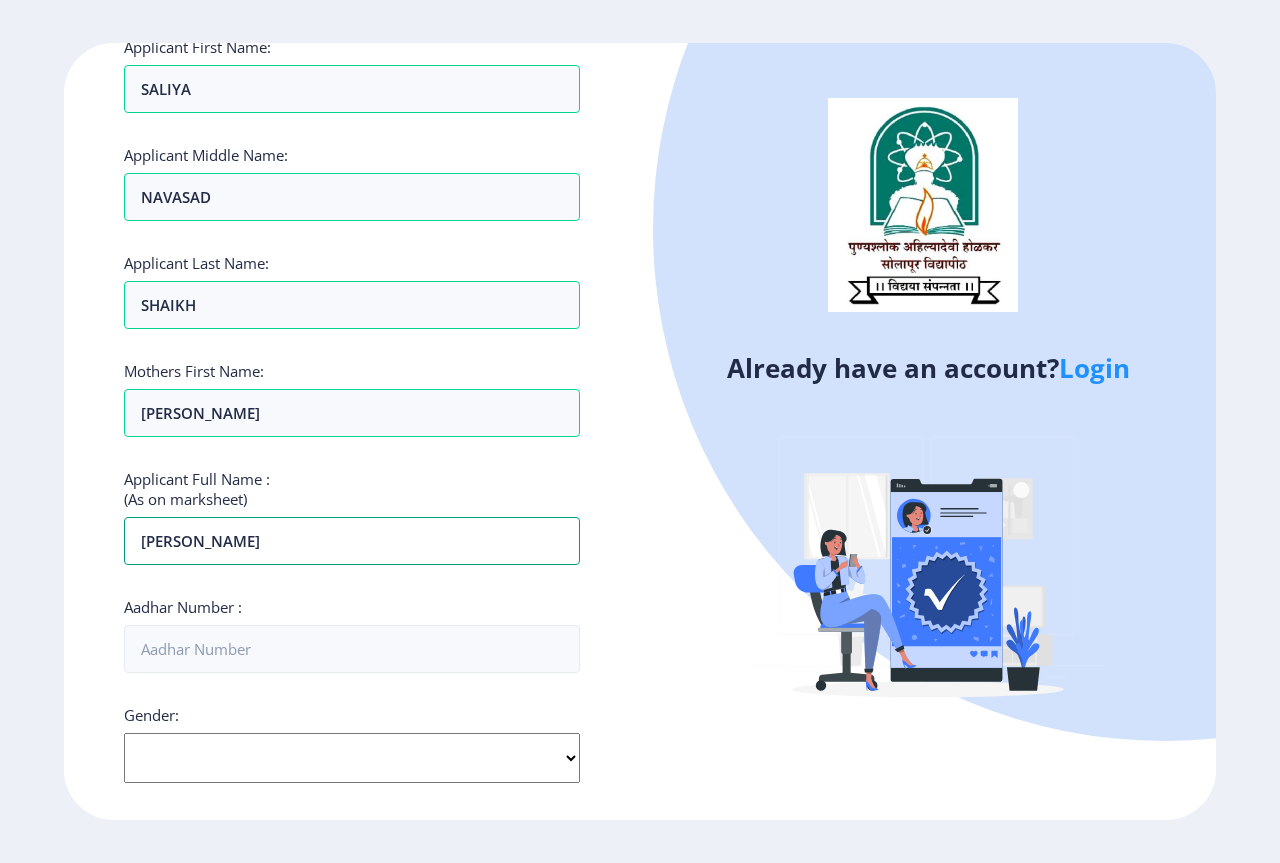 scroll, scrollTop: 200, scrollLeft: 0, axis: vertical 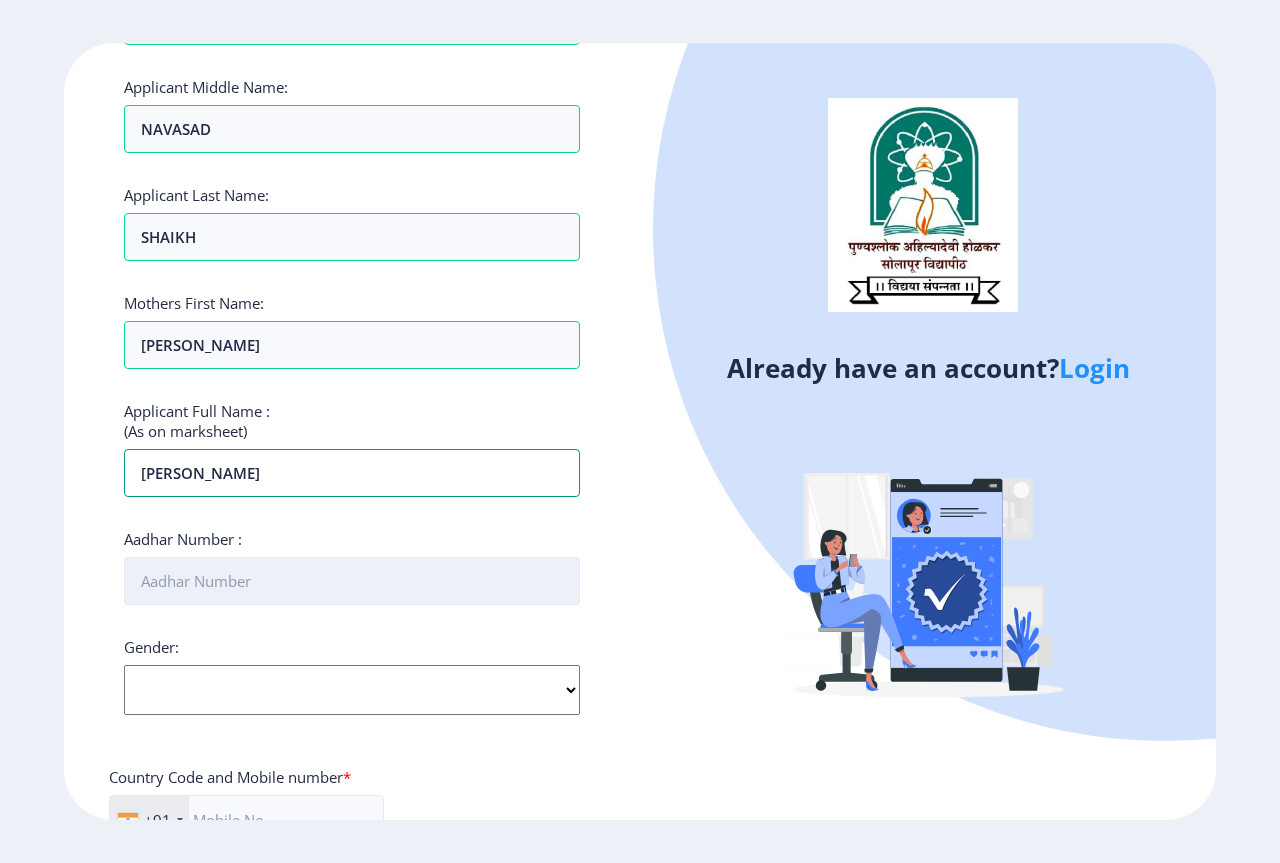 type on "[PERSON_NAME]" 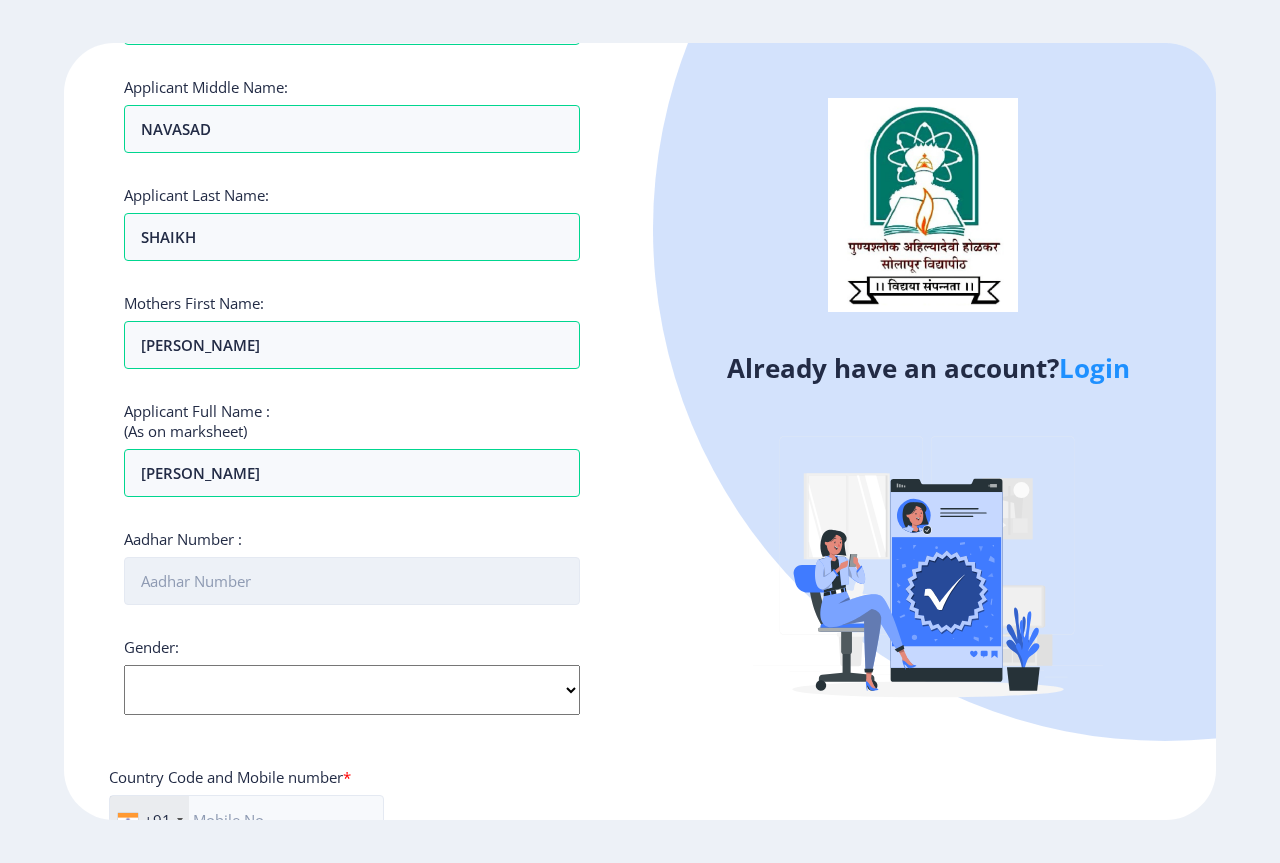 click on "Aadhar Number :" at bounding box center [352, 581] 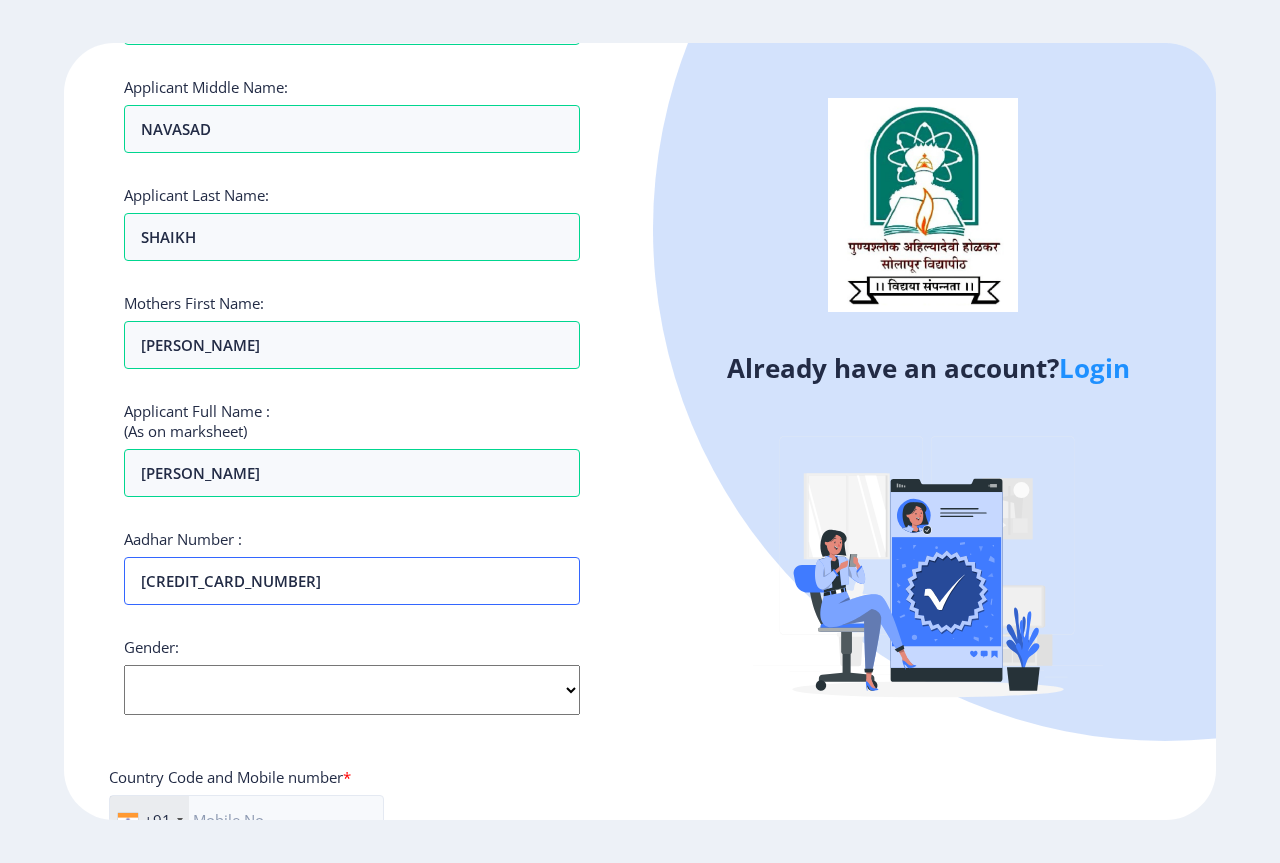 type on "[CREDIT_CARD_NUMBER]" 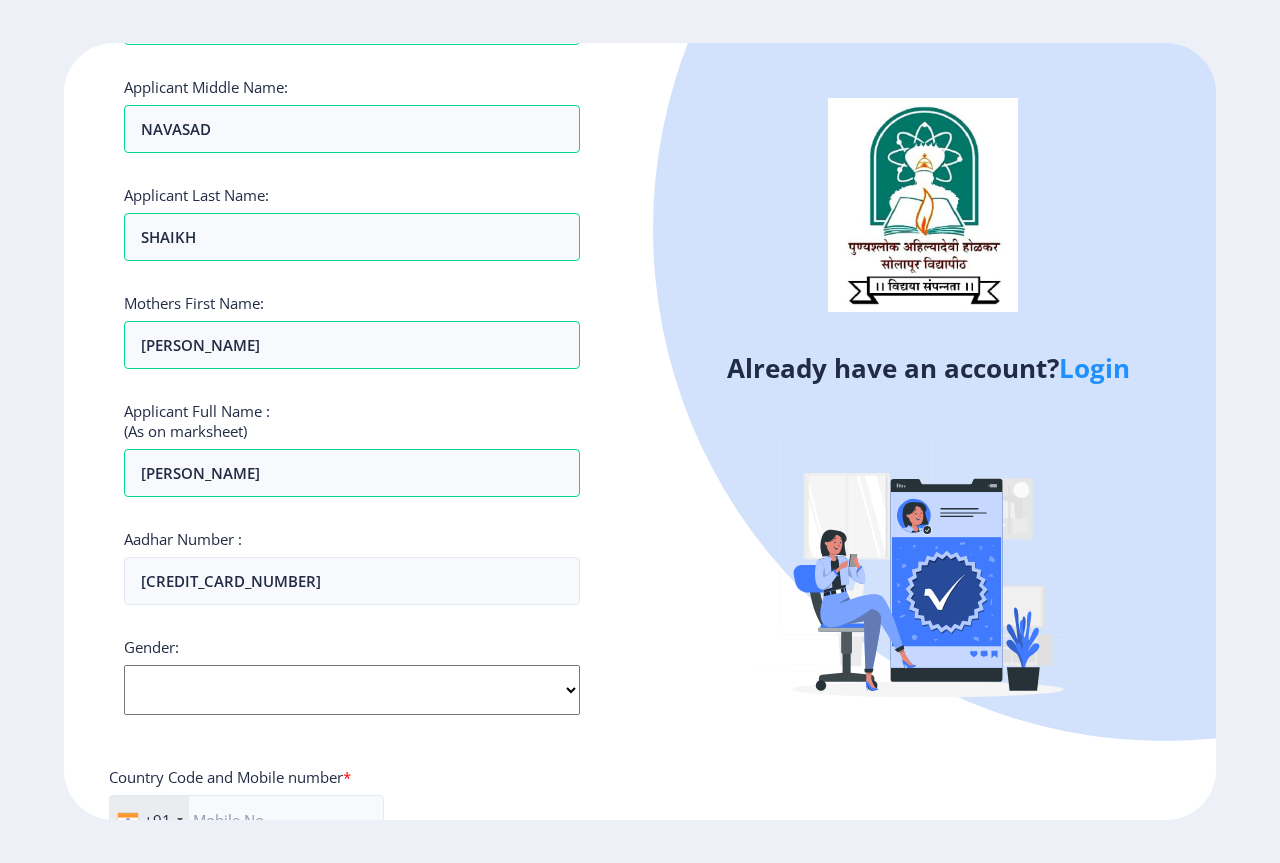 click on "Select Gender [DEMOGRAPHIC_DATA] [DEMOGRAPHIC_DATA] Other" 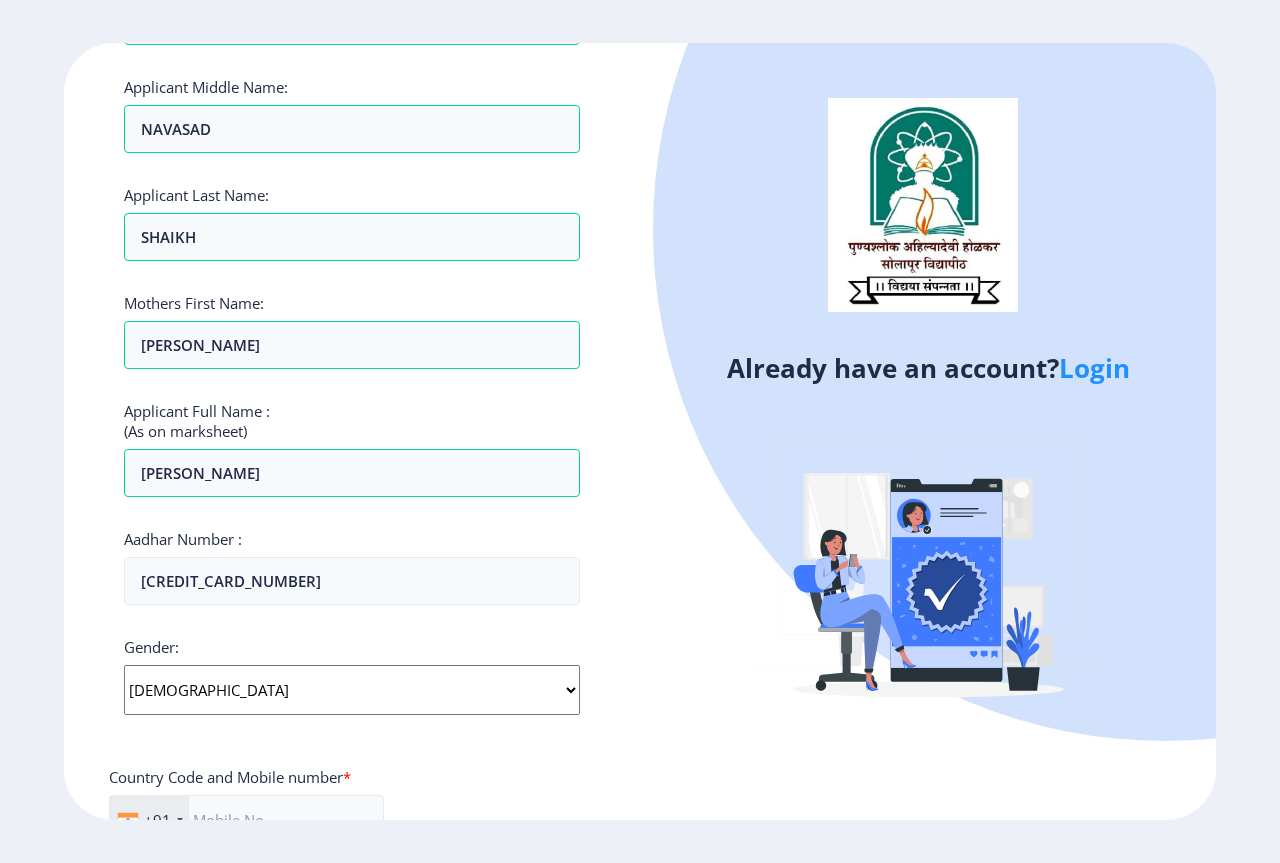 click on "Select Gender [DEMOGRAPHIC_DATA] [DEMOGRAPHIC_DATA] Other" 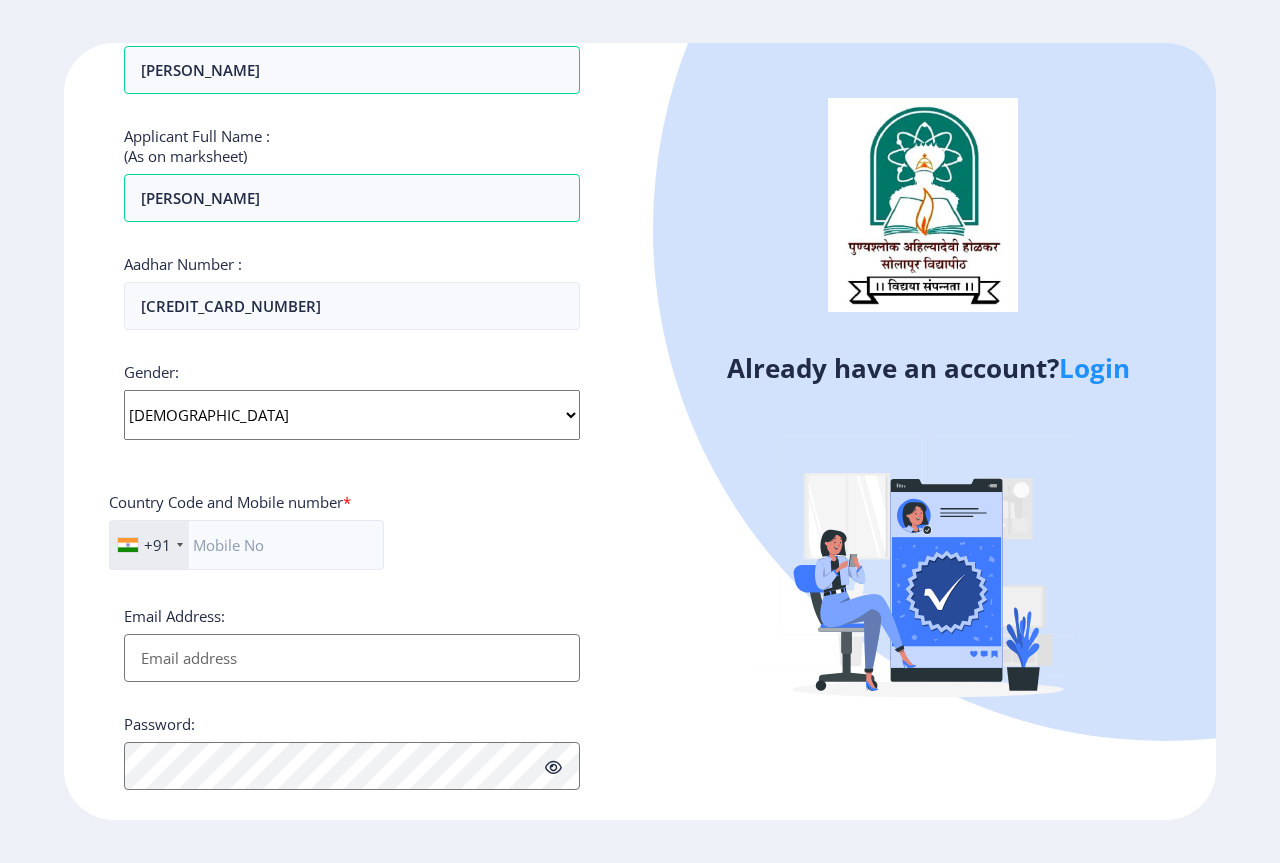 scroll, scrollTop: 600, scrollLeft: 0, axis: vertical 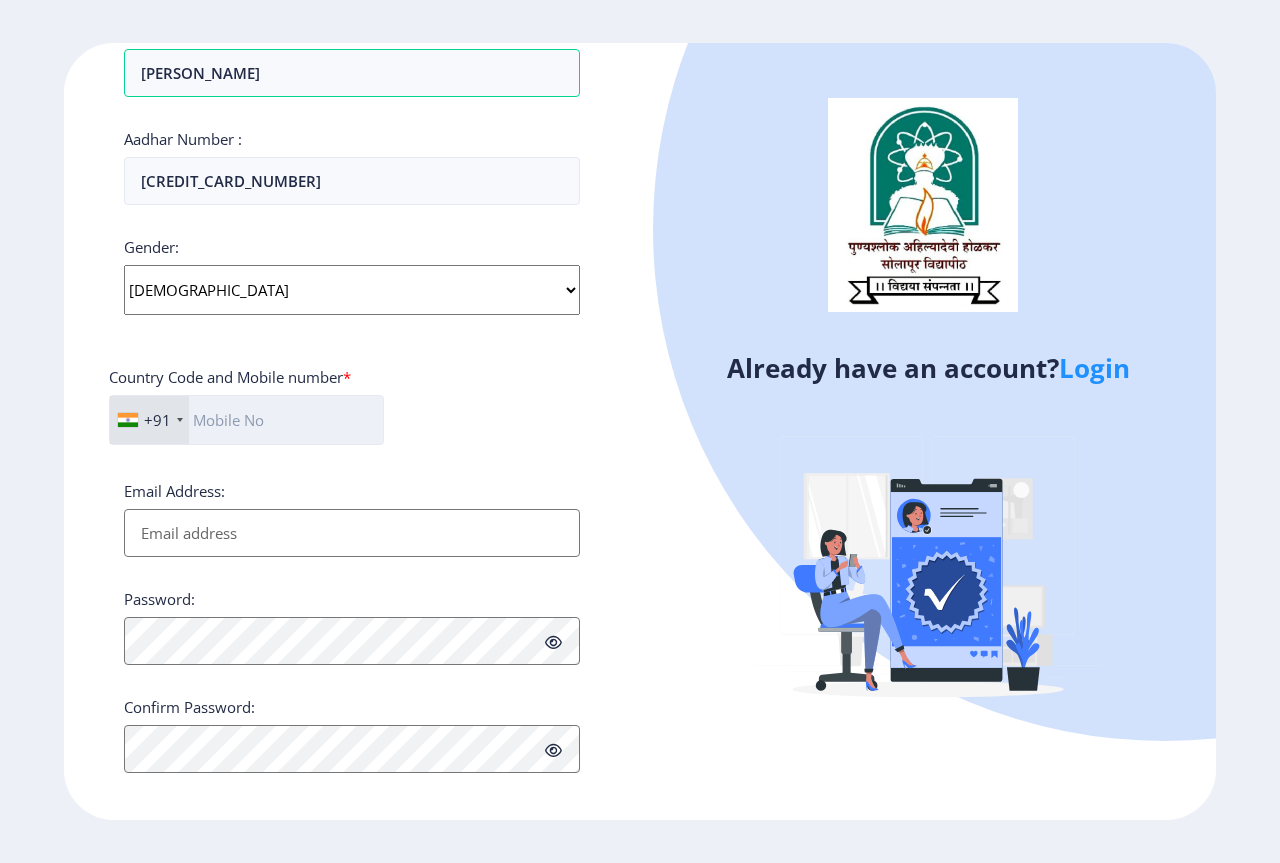 click 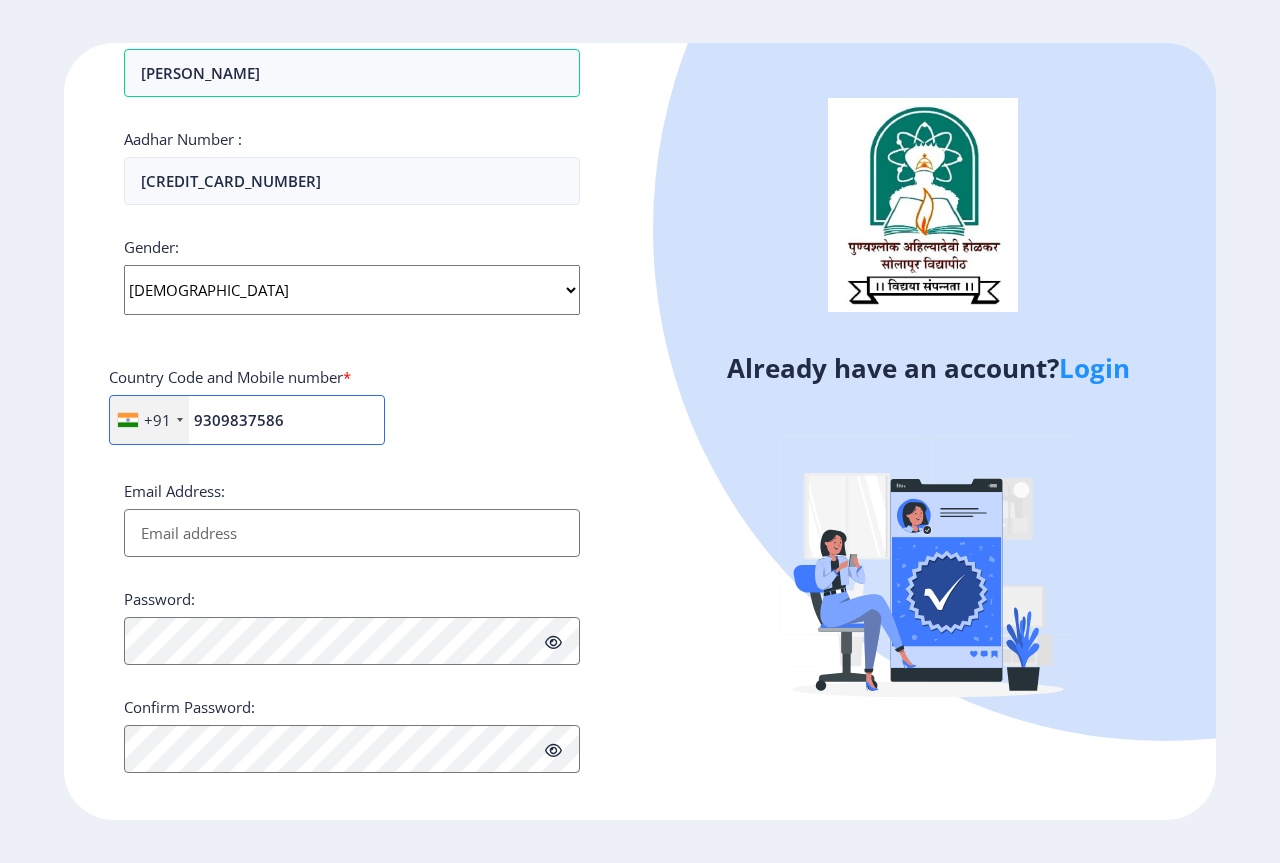 type on "9309837586" 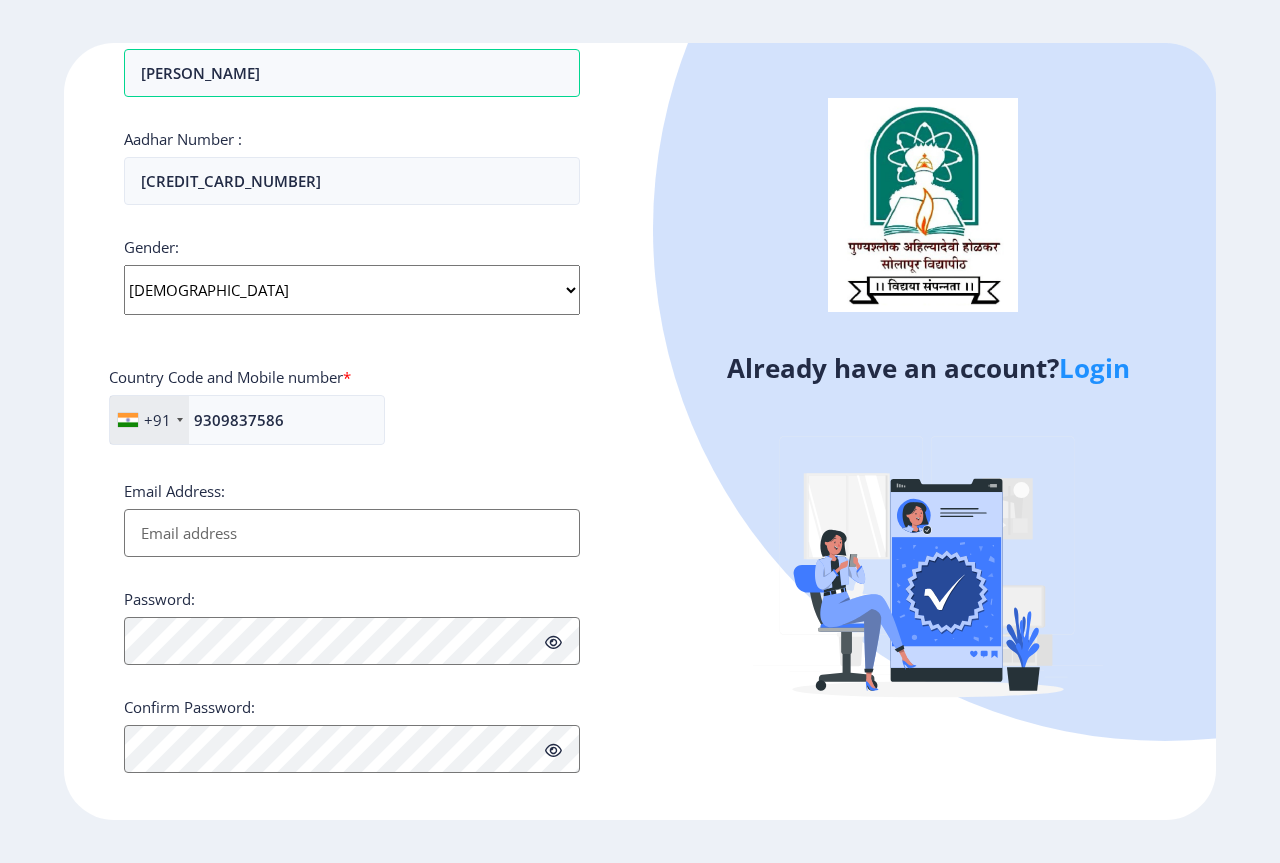 click on "Email Address:" at bounding box center [352, 533] 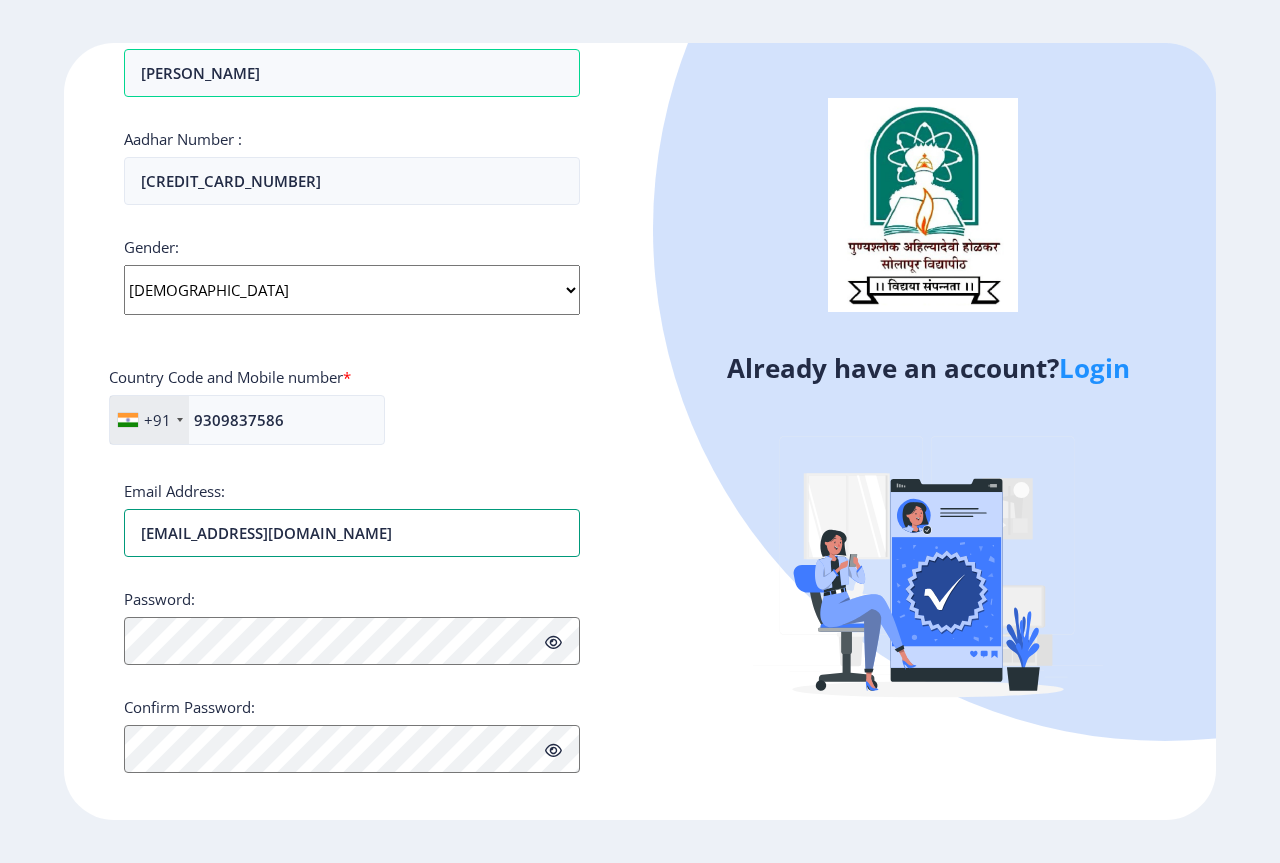 type on "[EMAIL_ADDRESS][DOMAIN_NAME]" 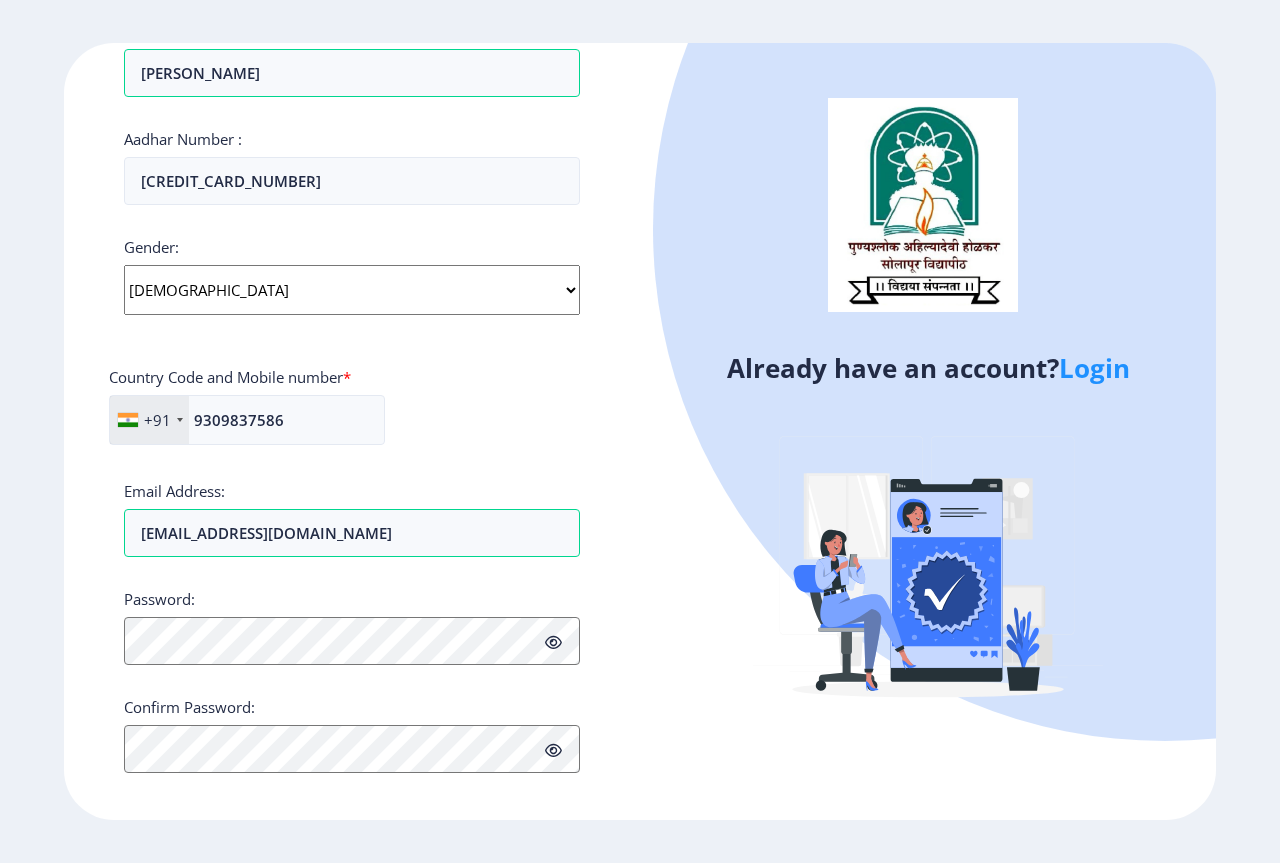click 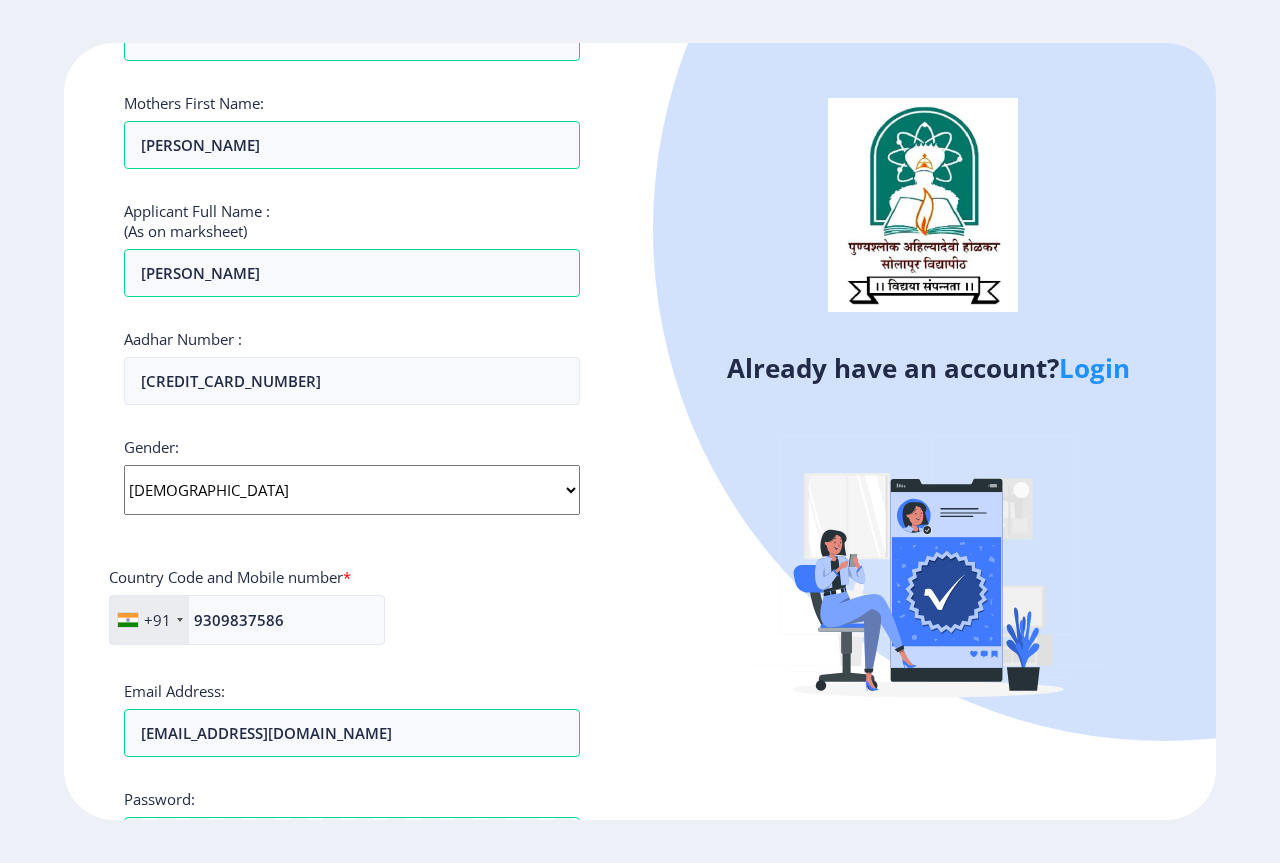 scroll, scrollTop: 639, scrollLeft: 0, axis: vertical 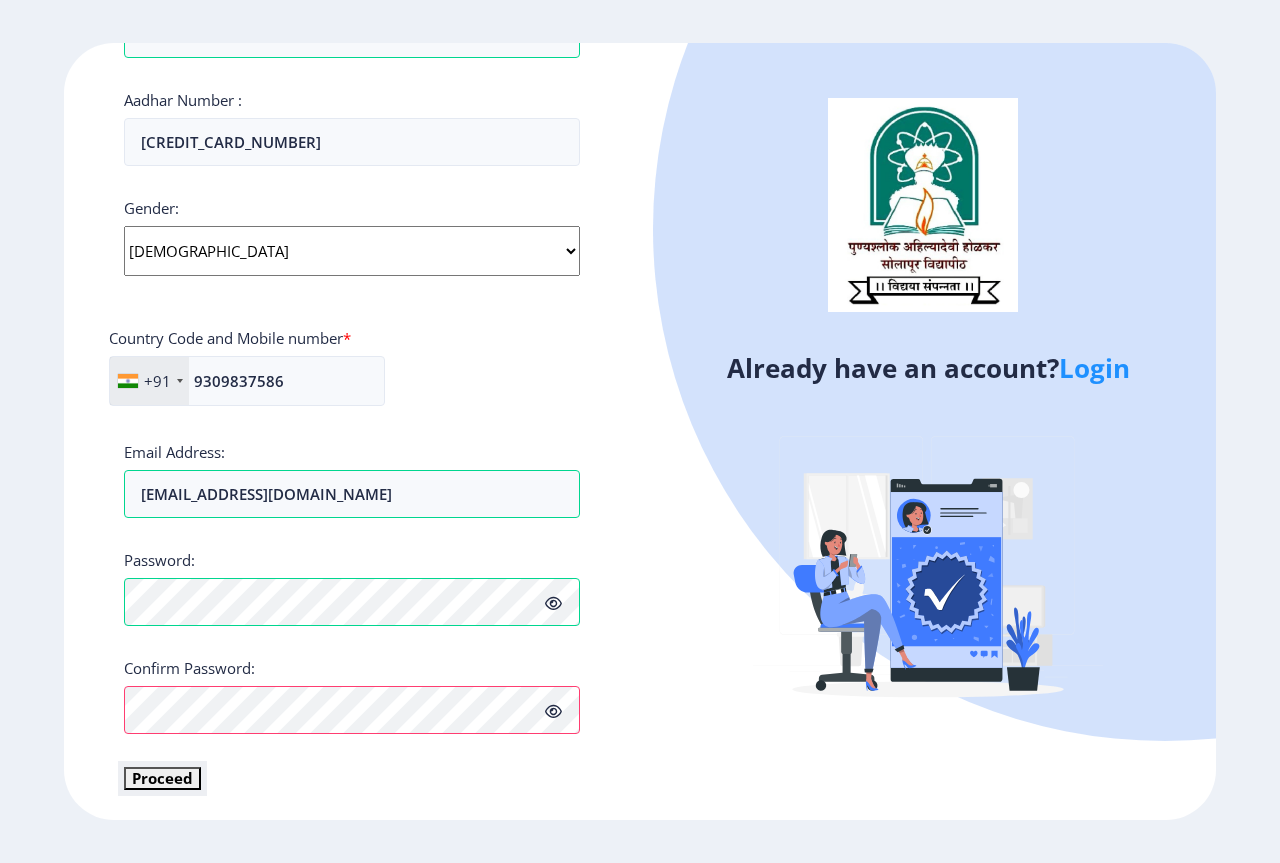 click on "Proceed" 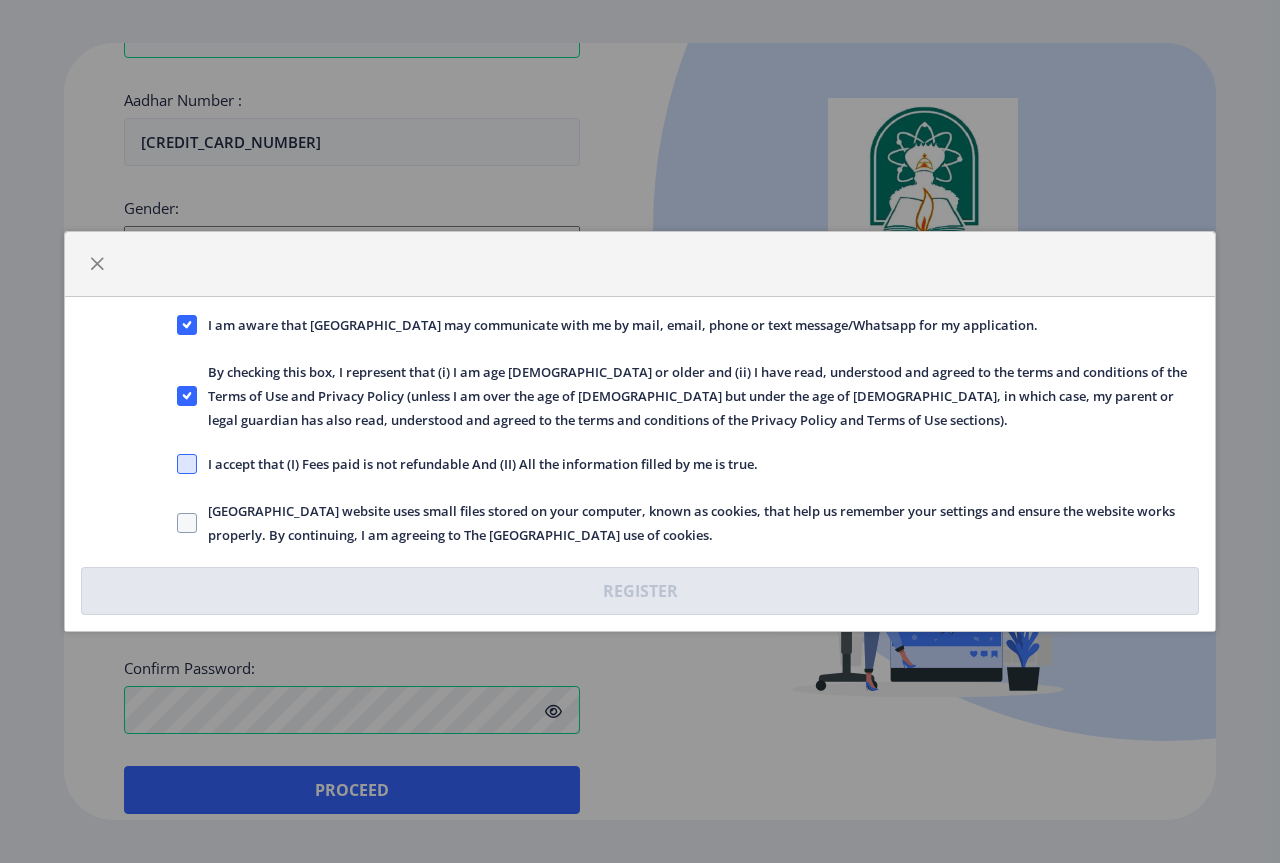 click 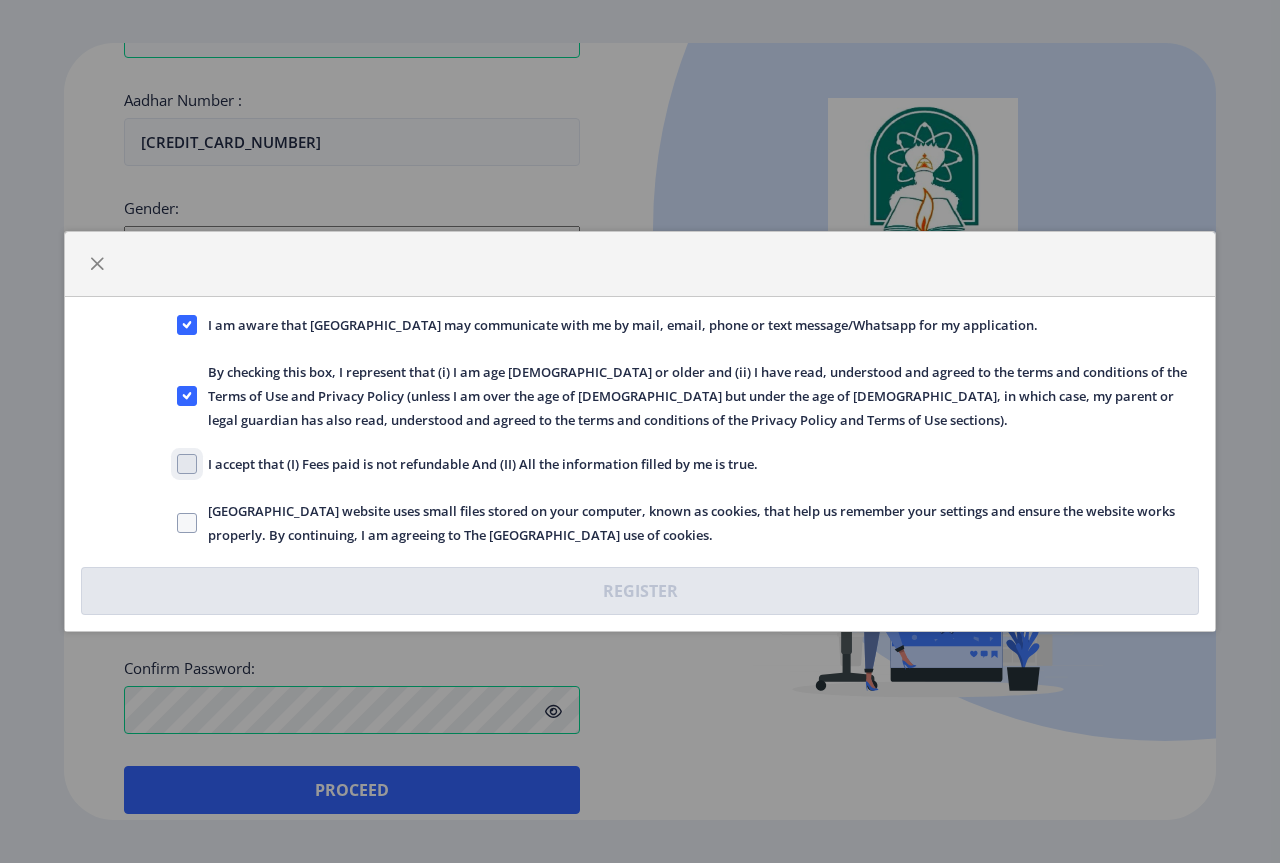 checkbox on "true" 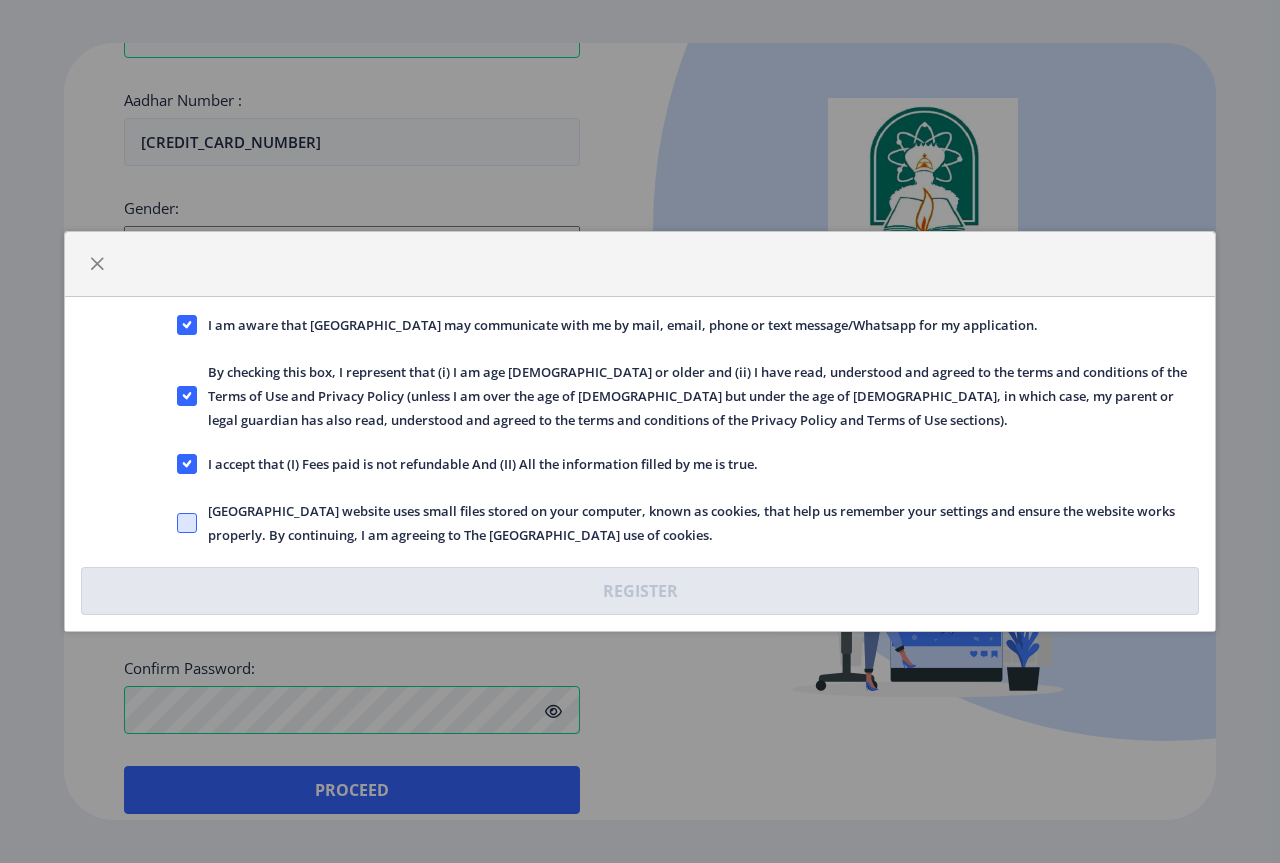 click 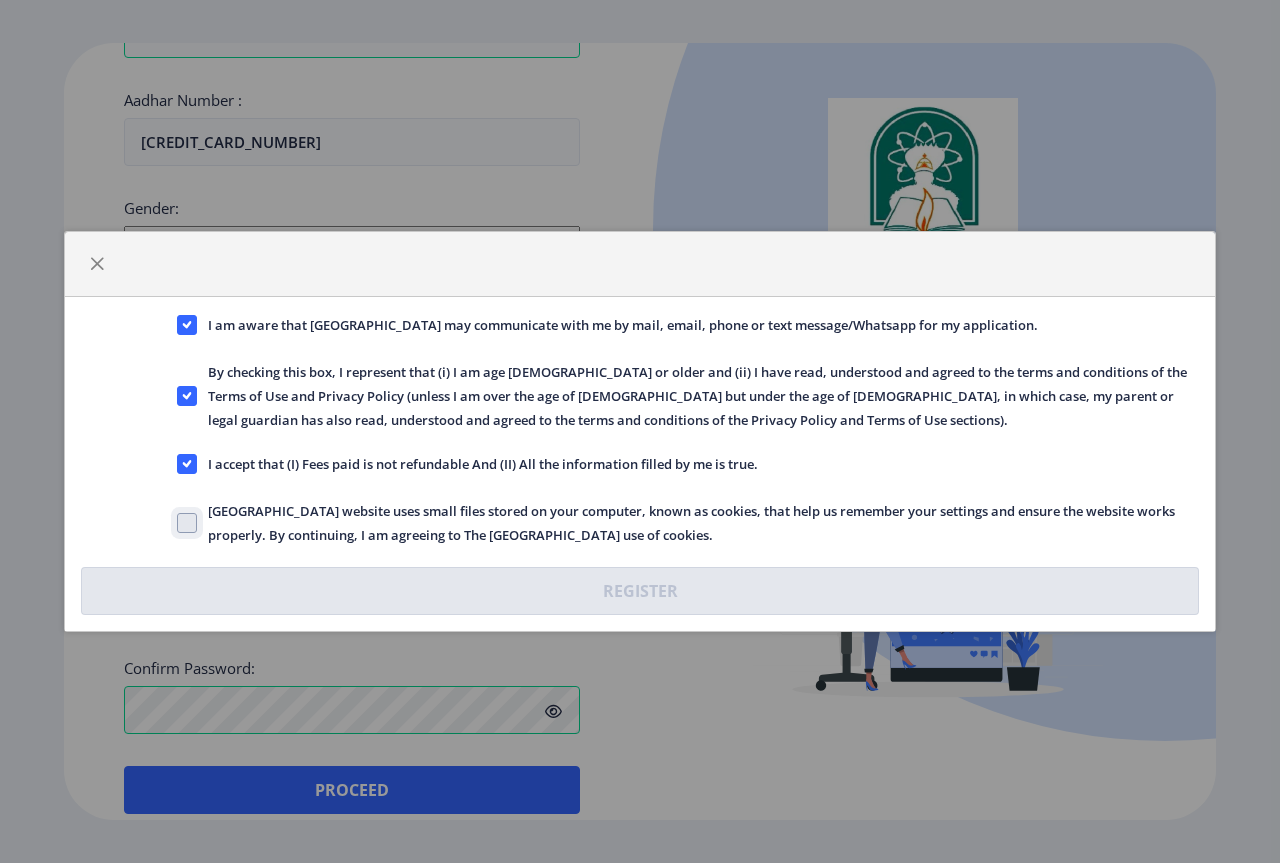 checkbox on "true" 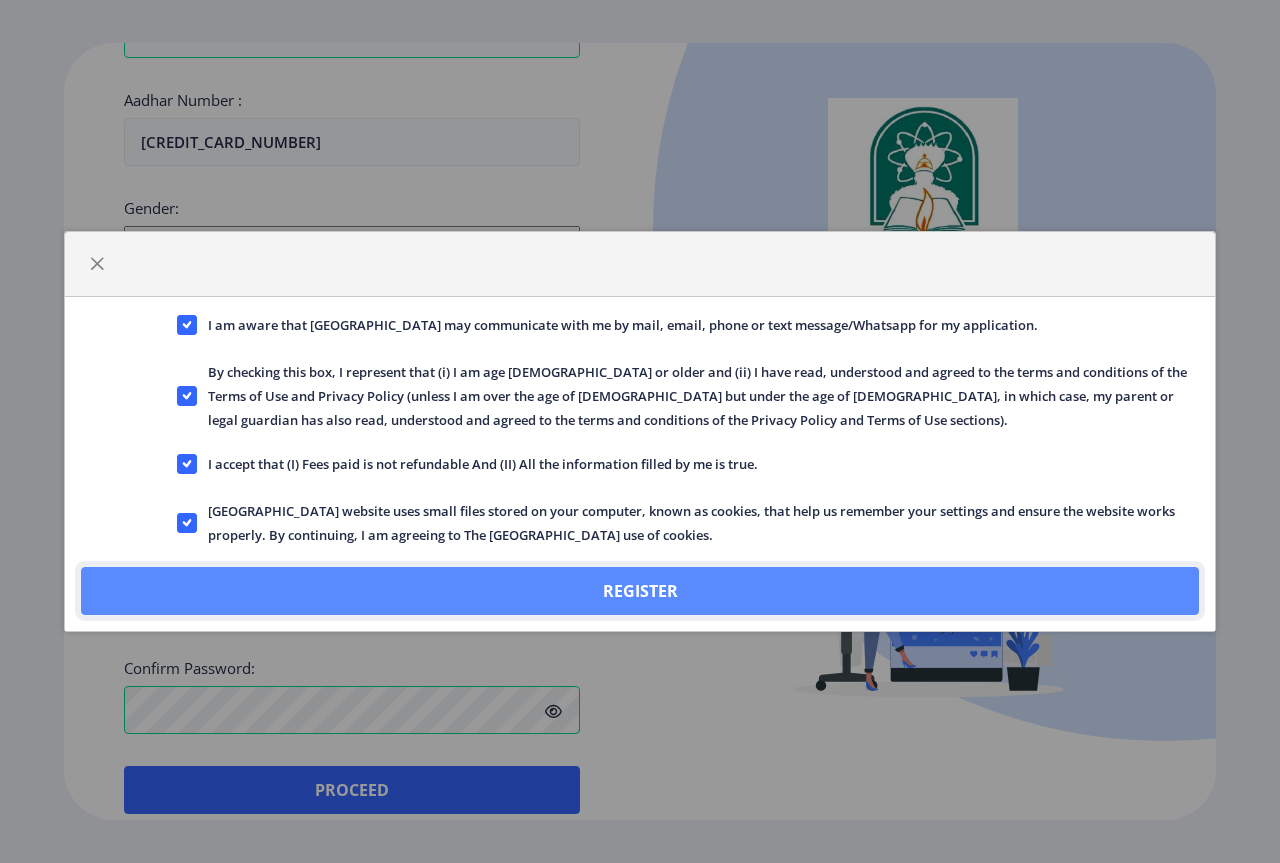 click on "Register" 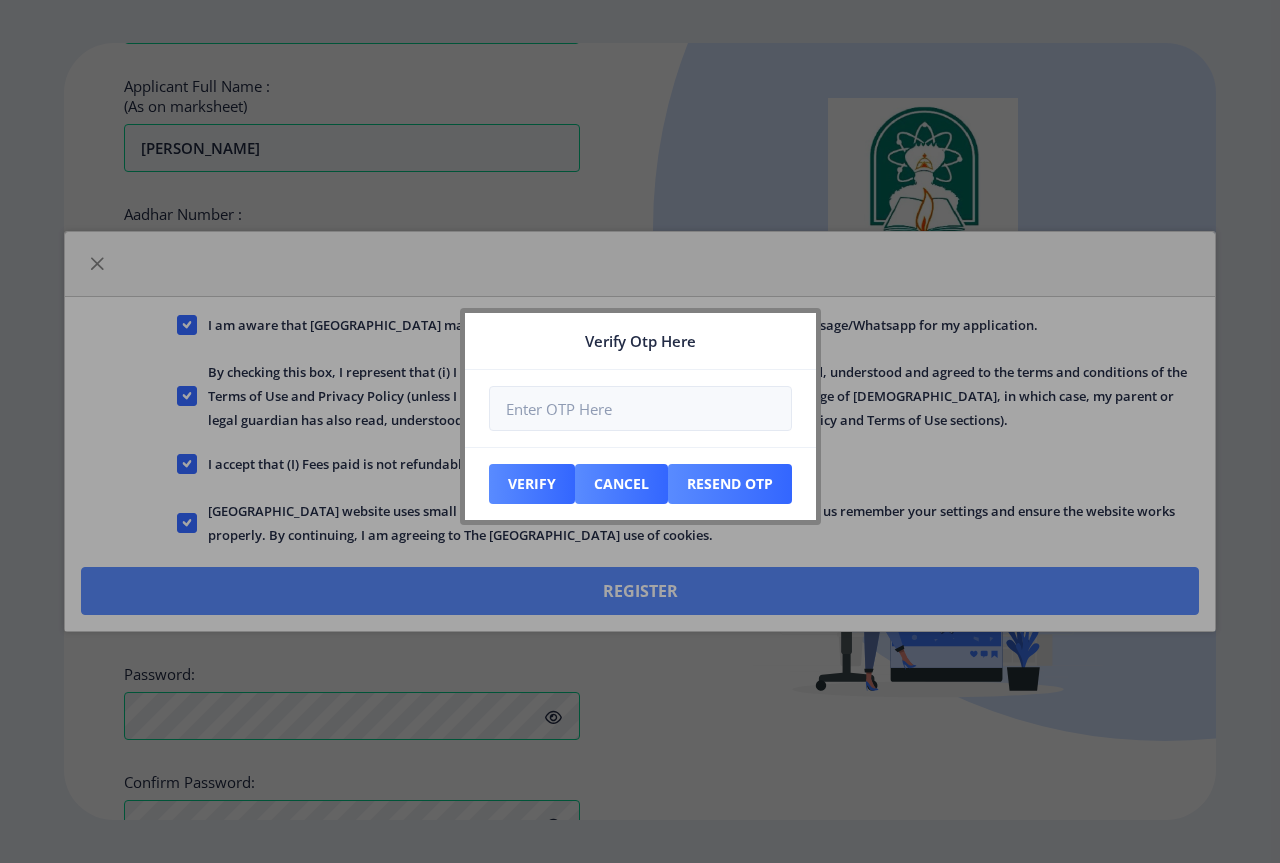scroll, scrollTop: 753, scrollLeft: 0, axis: vertical 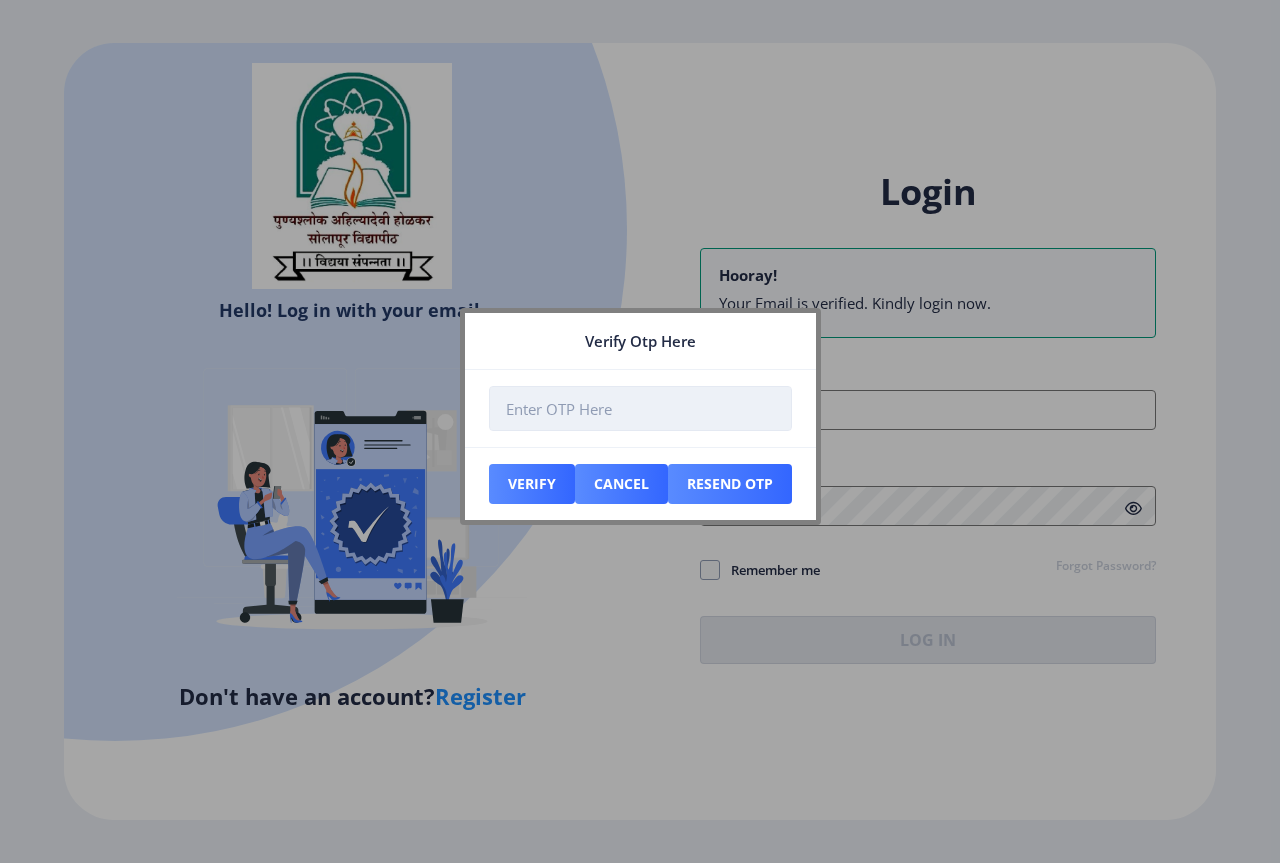 click at bounding box center (640, 408) 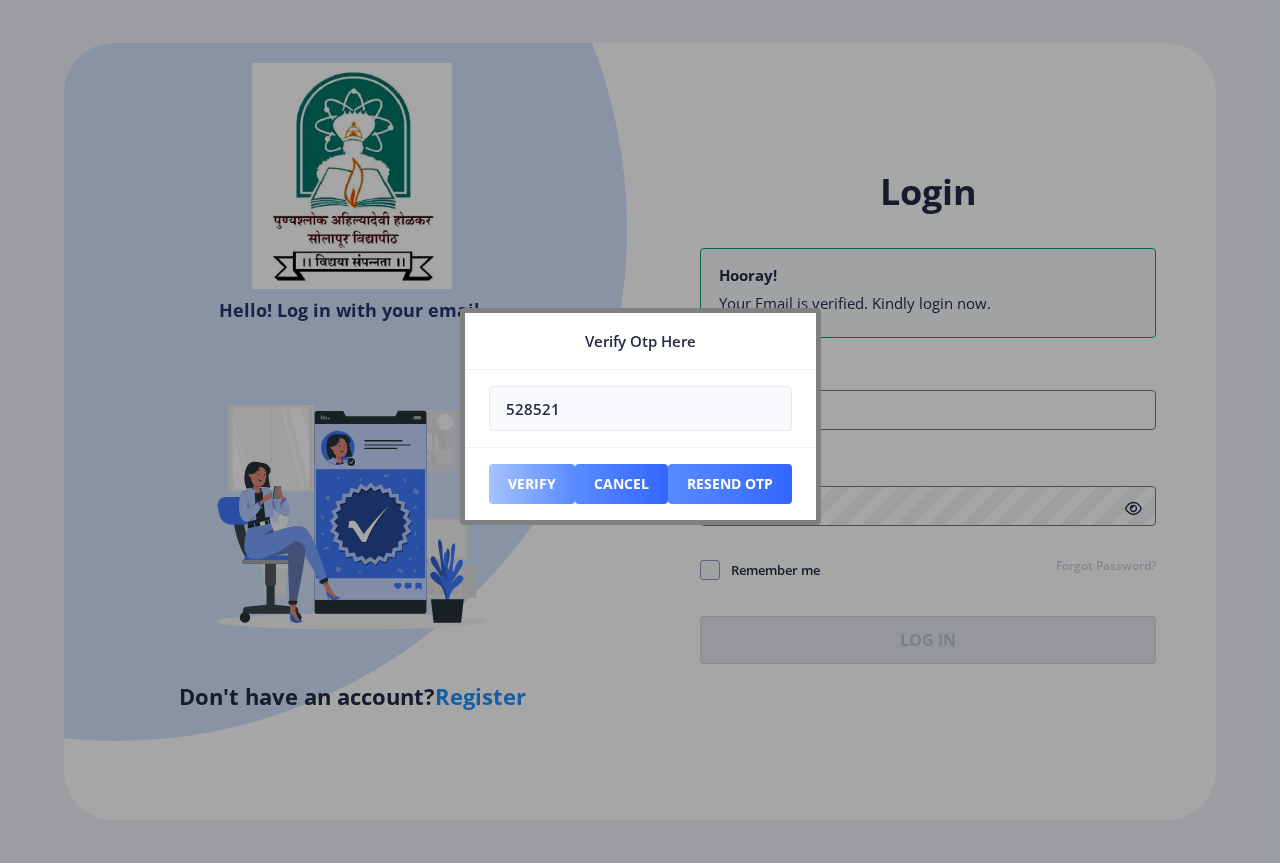 type on "528521" 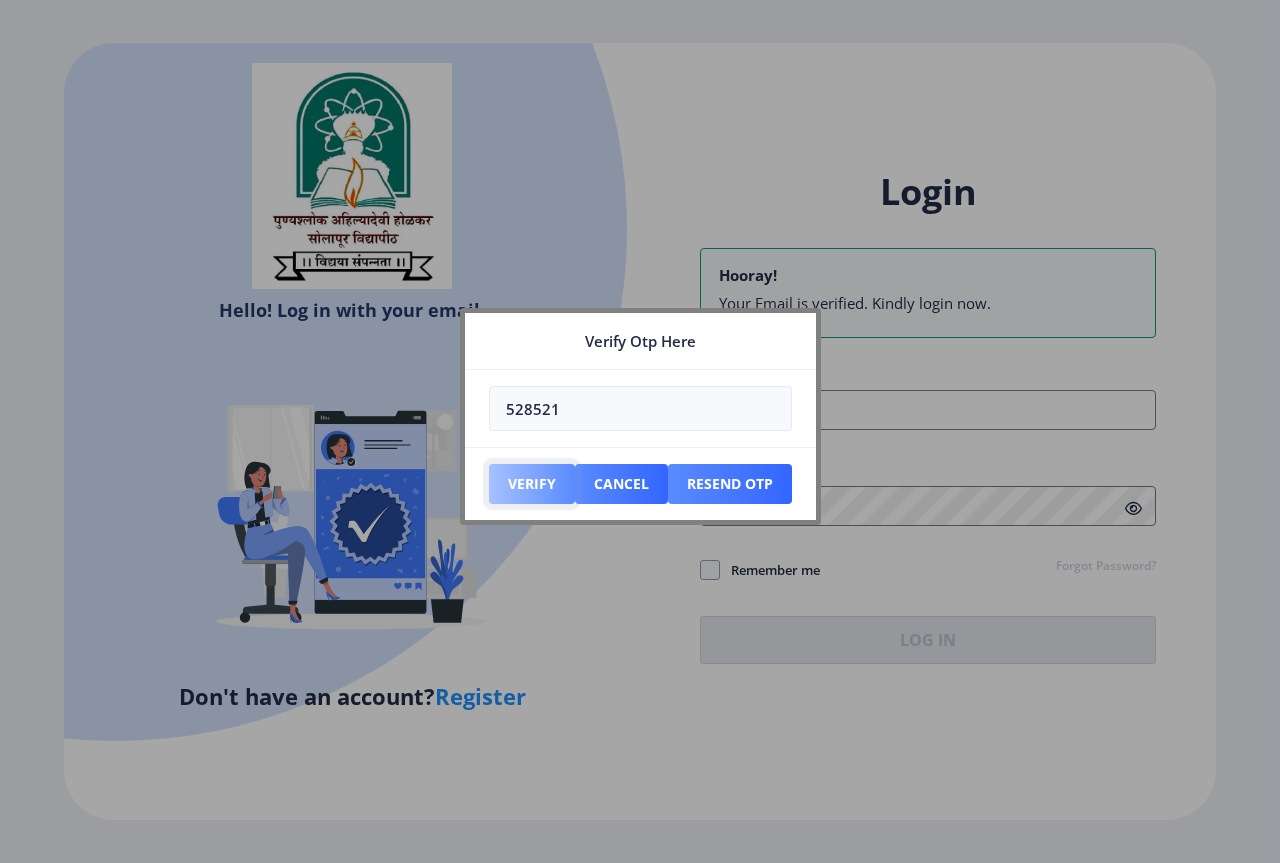 click on "Verify" at bounding box center (532, 484) 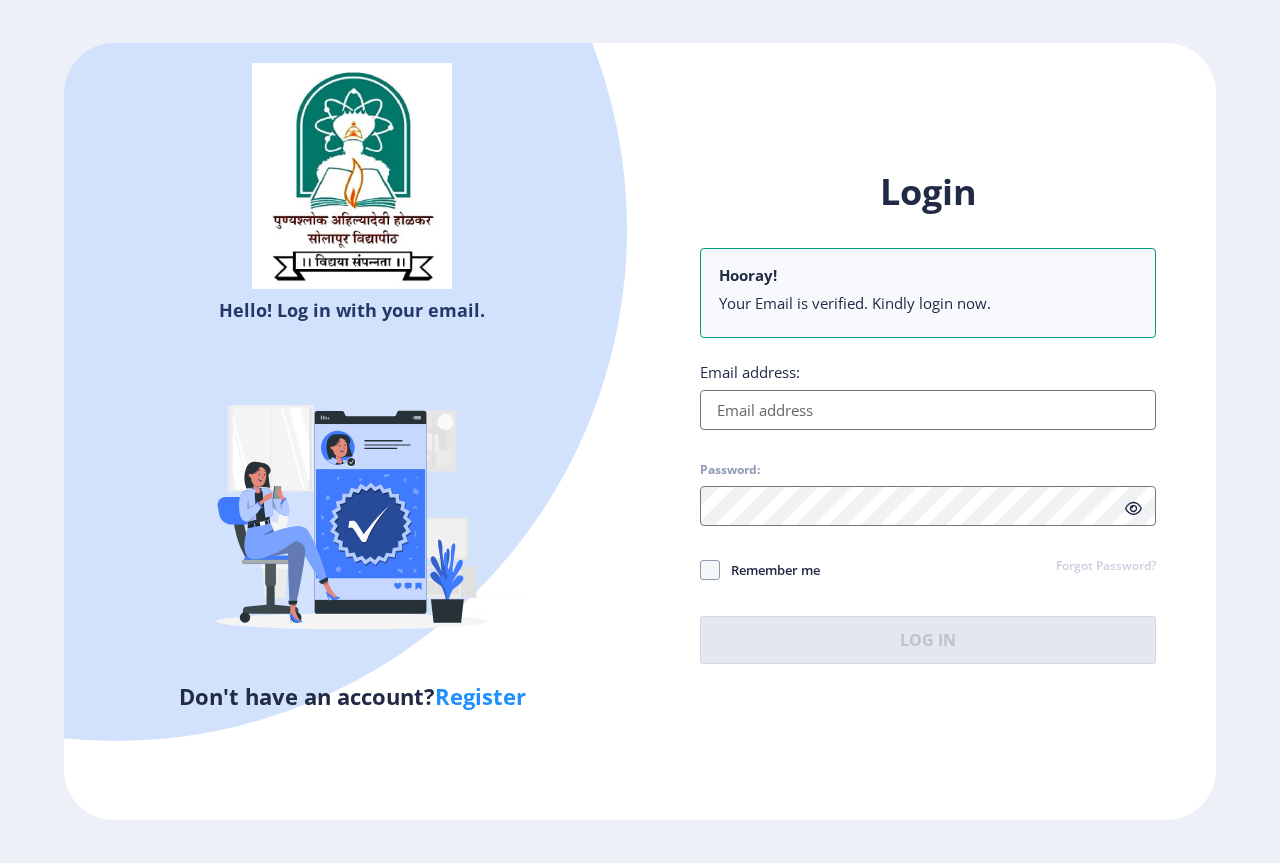 click on "Email address:" at bounding box center (928, 410) 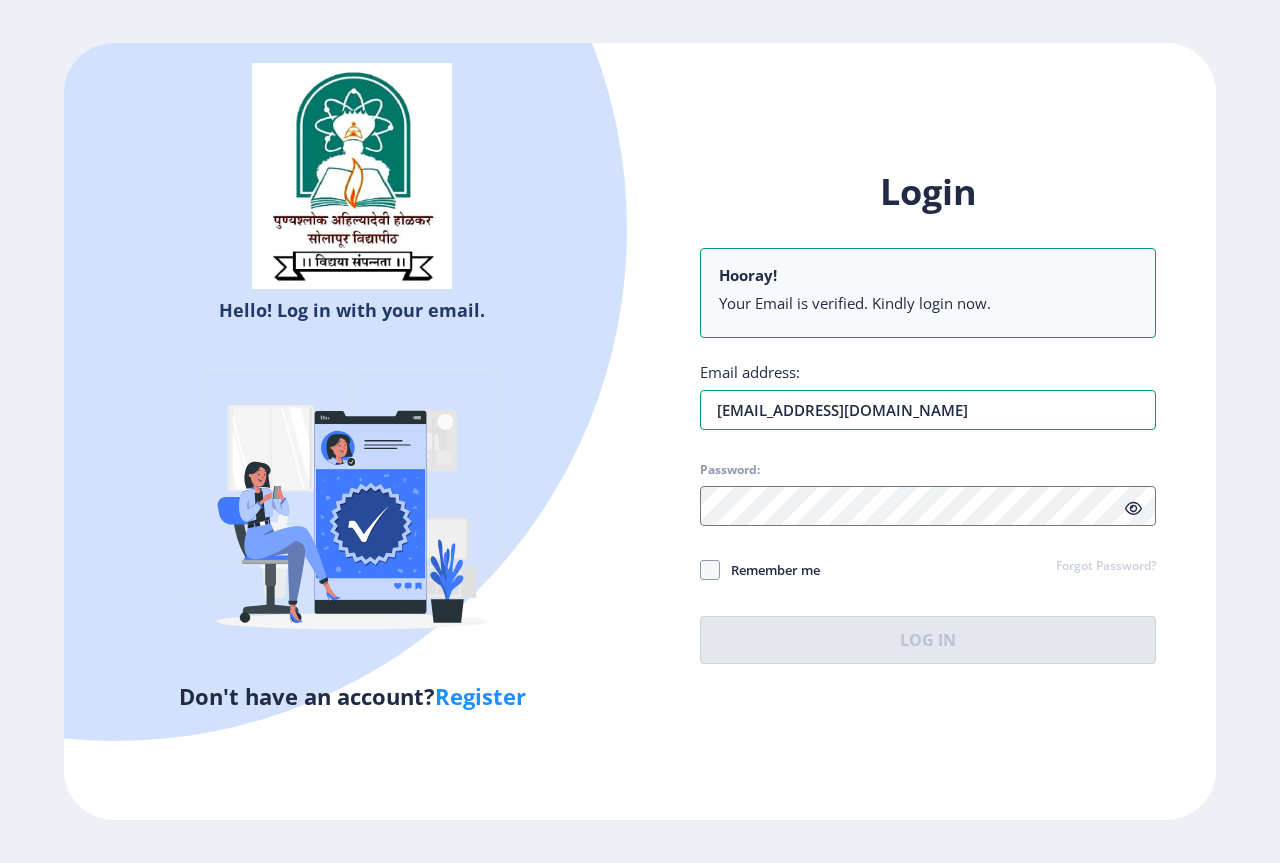 drag, startPoint x: 932, startPoint y: 415, endPoint x: 615, endPoint y: 471, distance: 321.9084 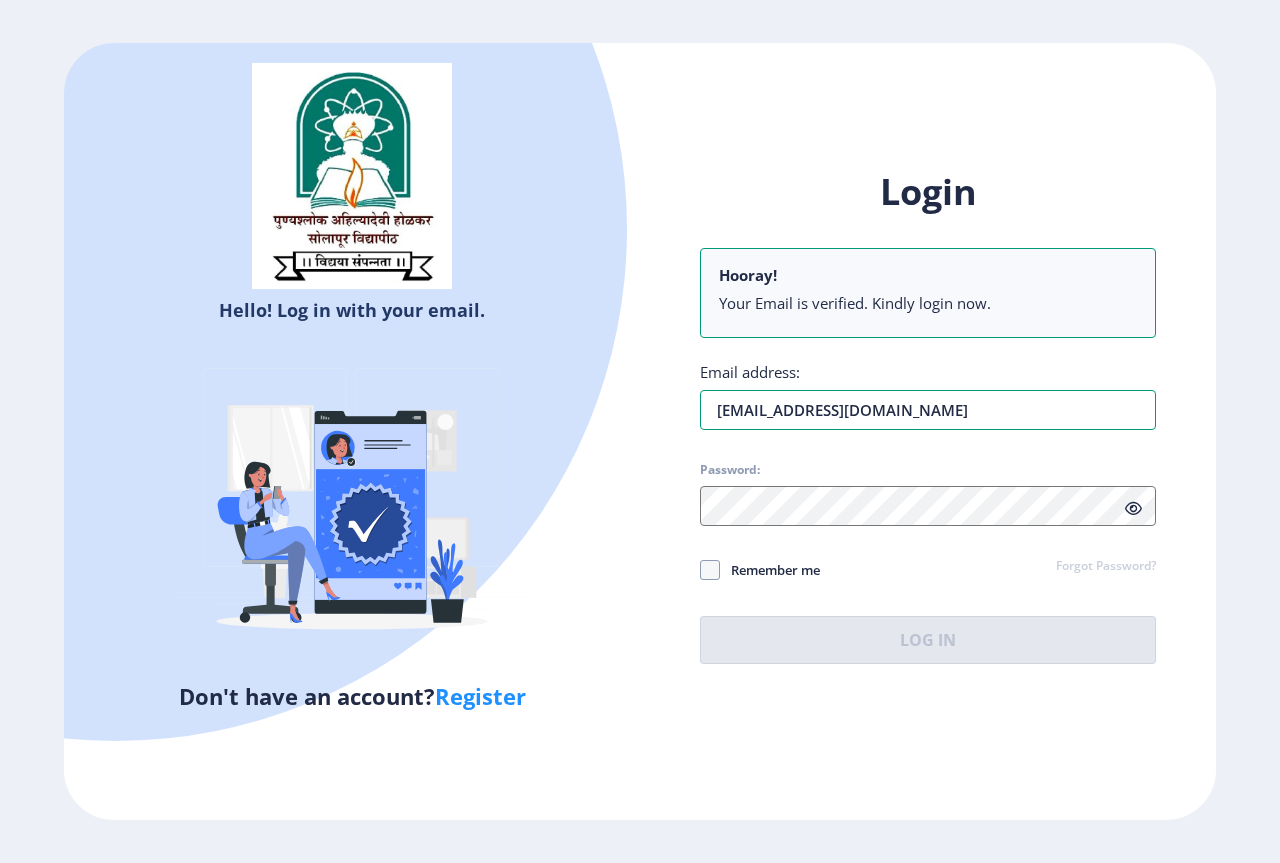 type on "[EMAIL_ADDRESS][DOMAIN_NAME]" 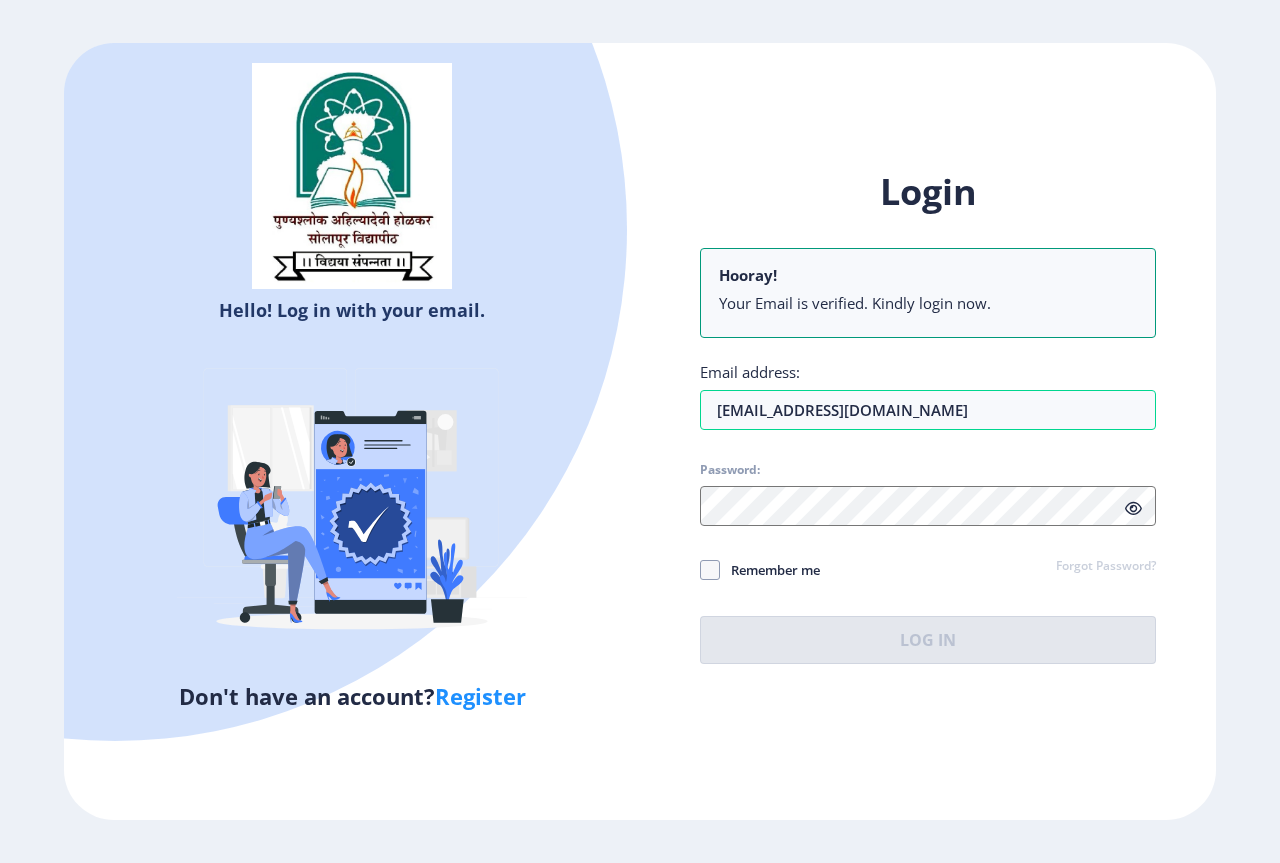 click 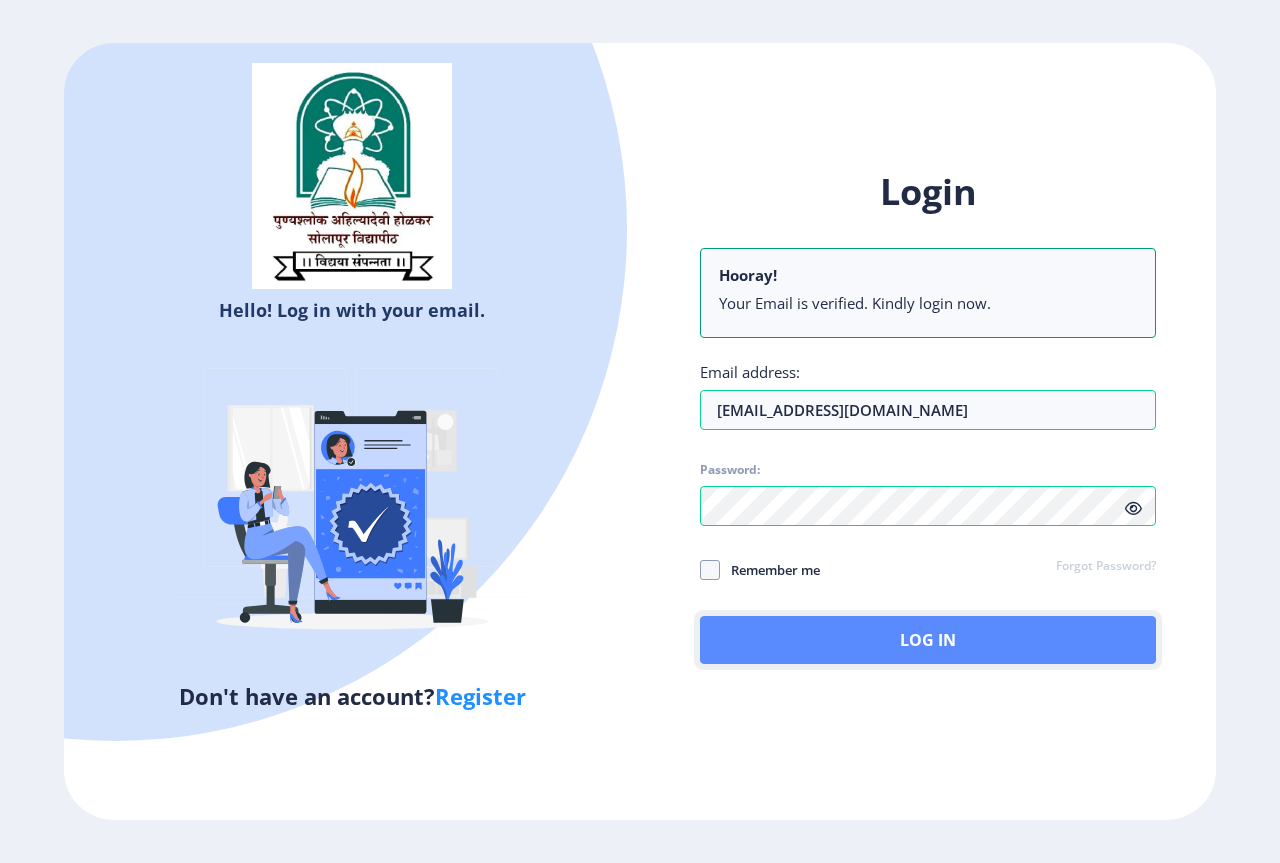 click on "Log In" 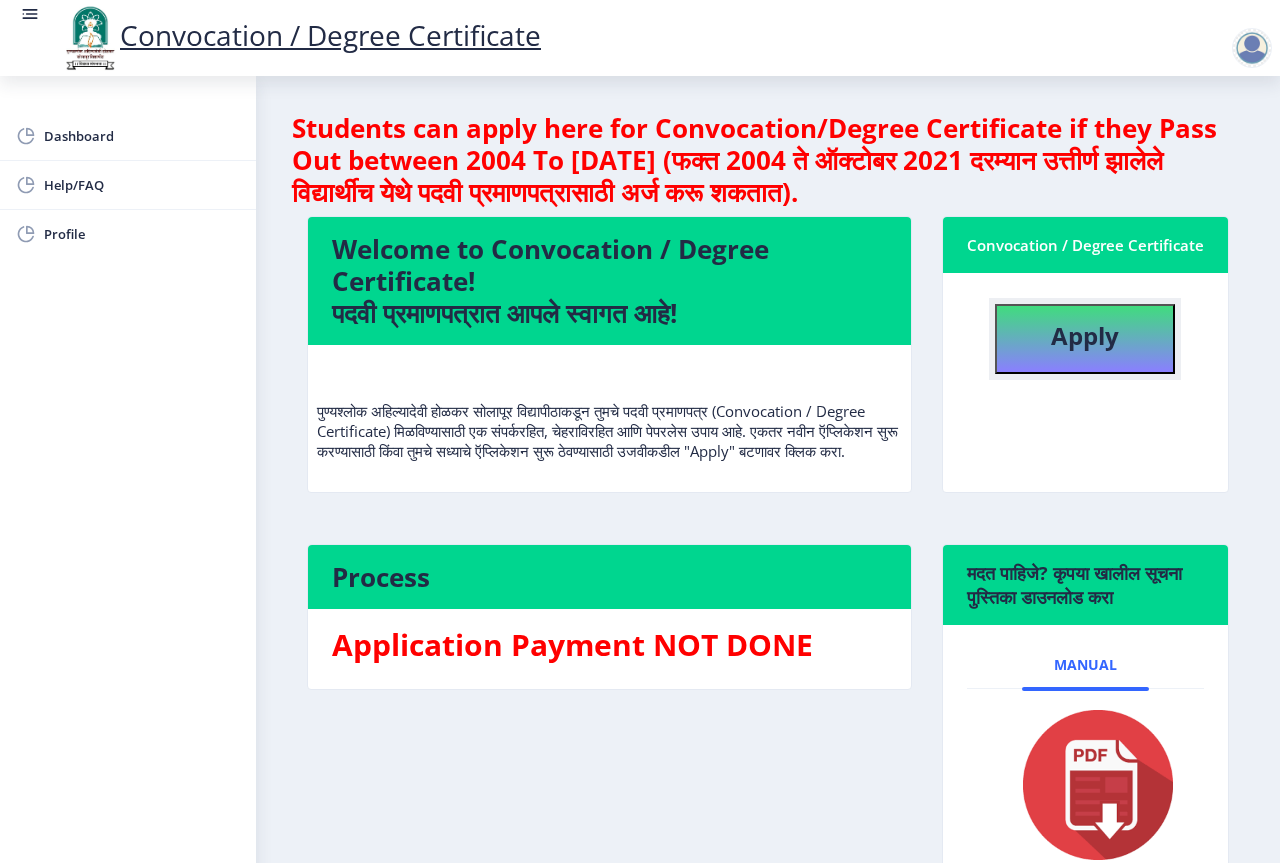 click on "Apply" 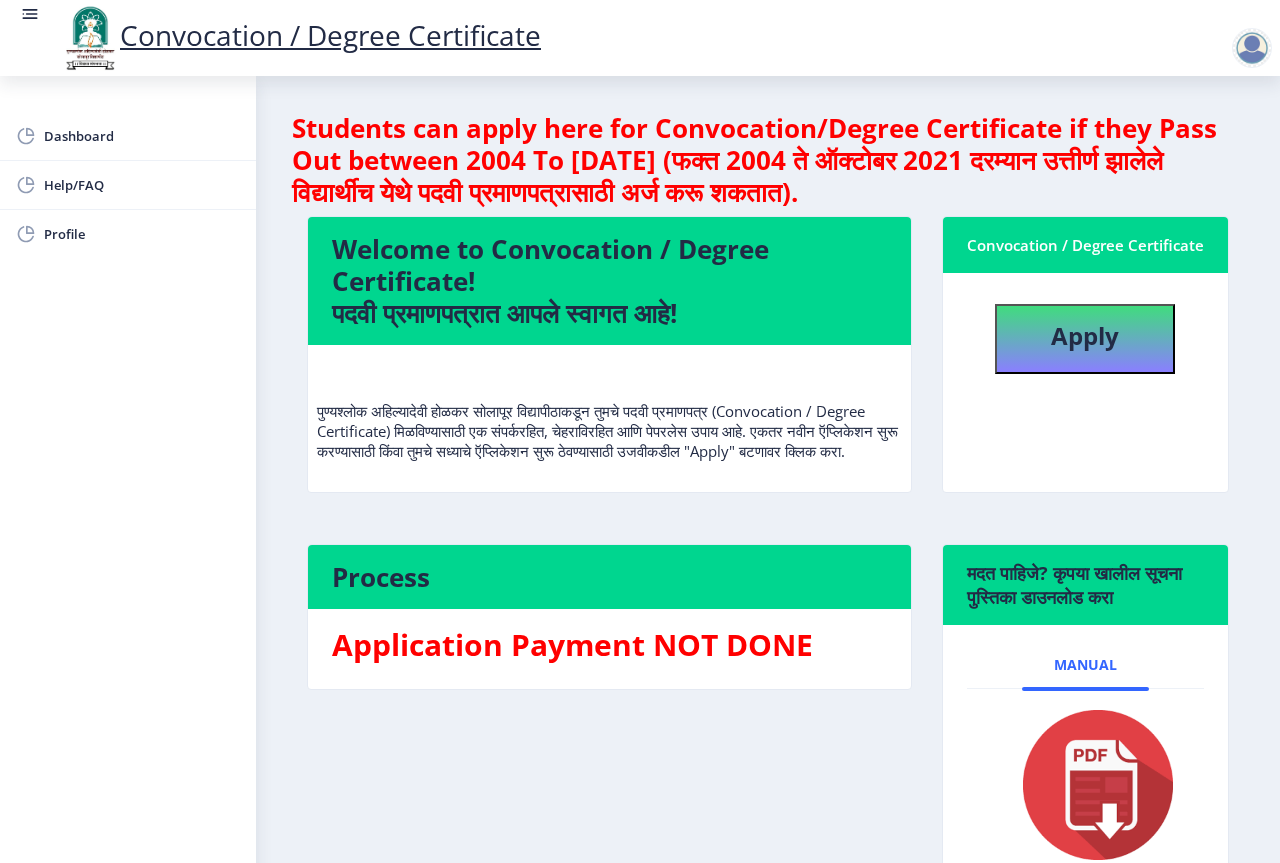 select 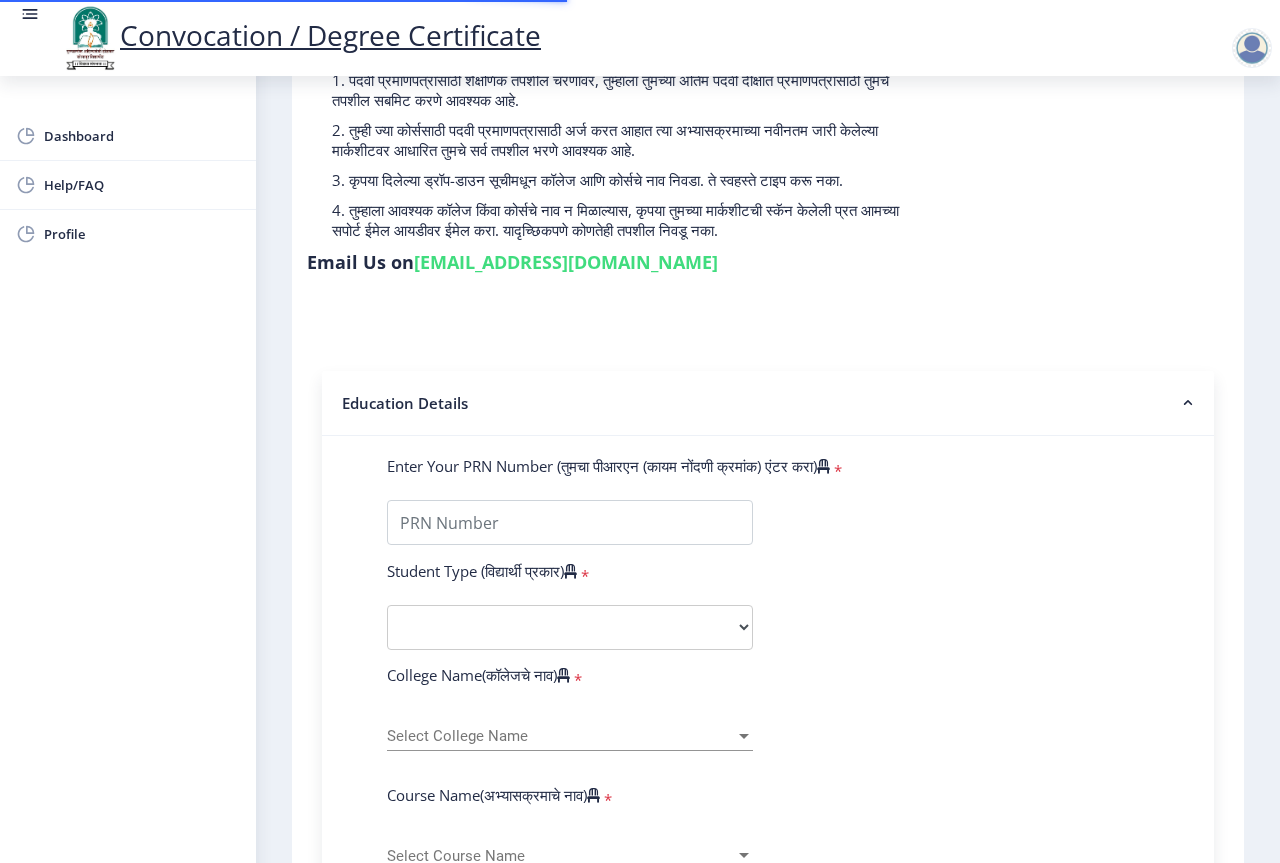 scroll, scrollTop: 400, scrollLeft: 0, axis: vertical 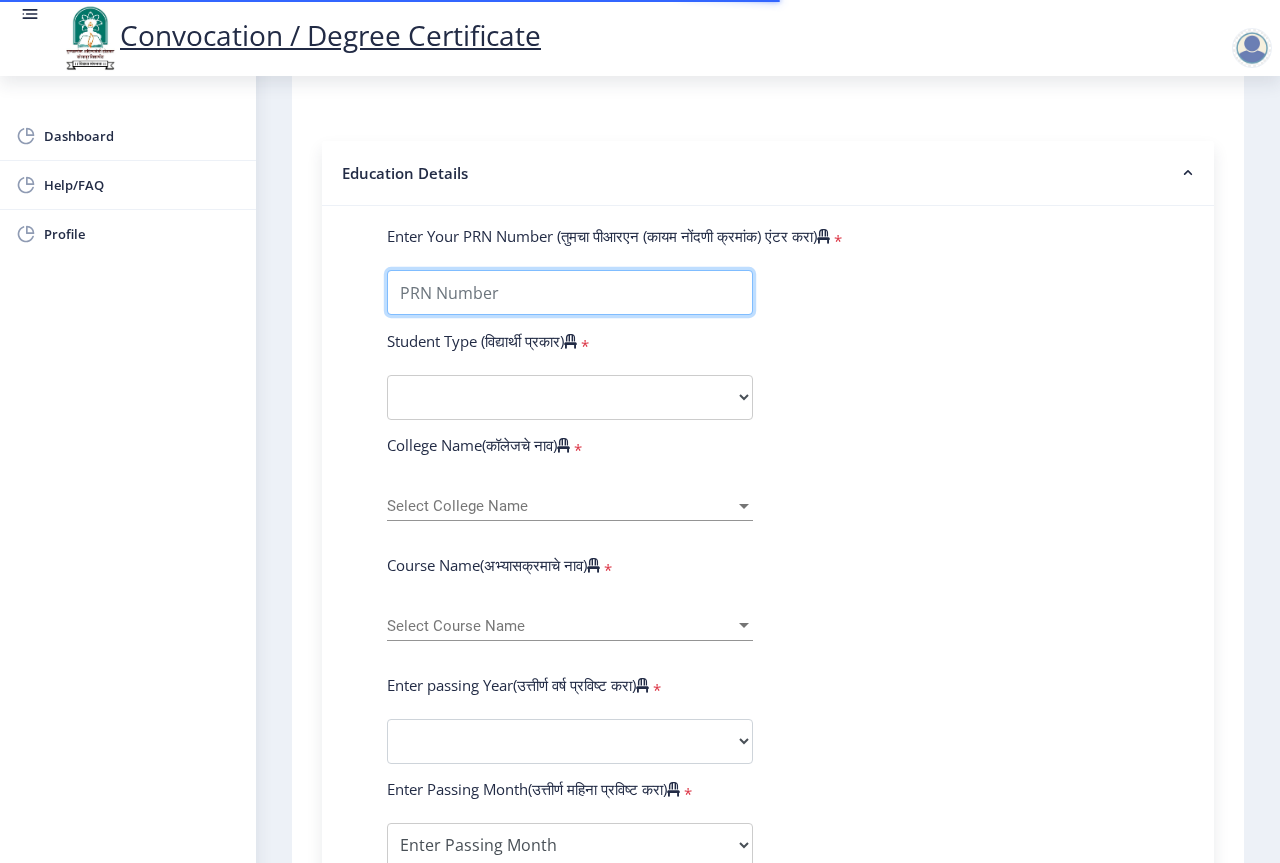 click on "Enter Your PRN Number (तुमचा पीआरएन (कायम नोंदणी क्रमांक) एंटर करा)" at bounding box center (570, 292) 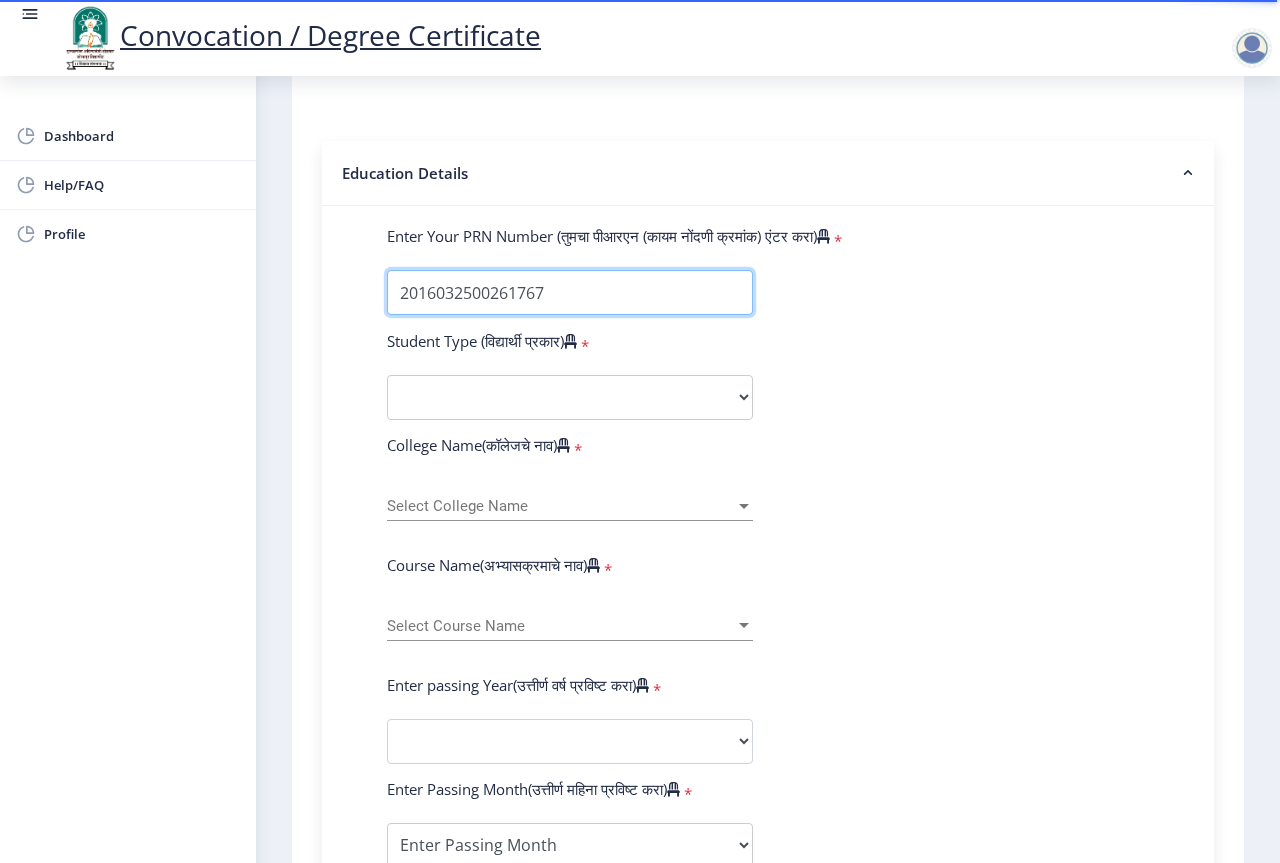 type on "2016032500261767" 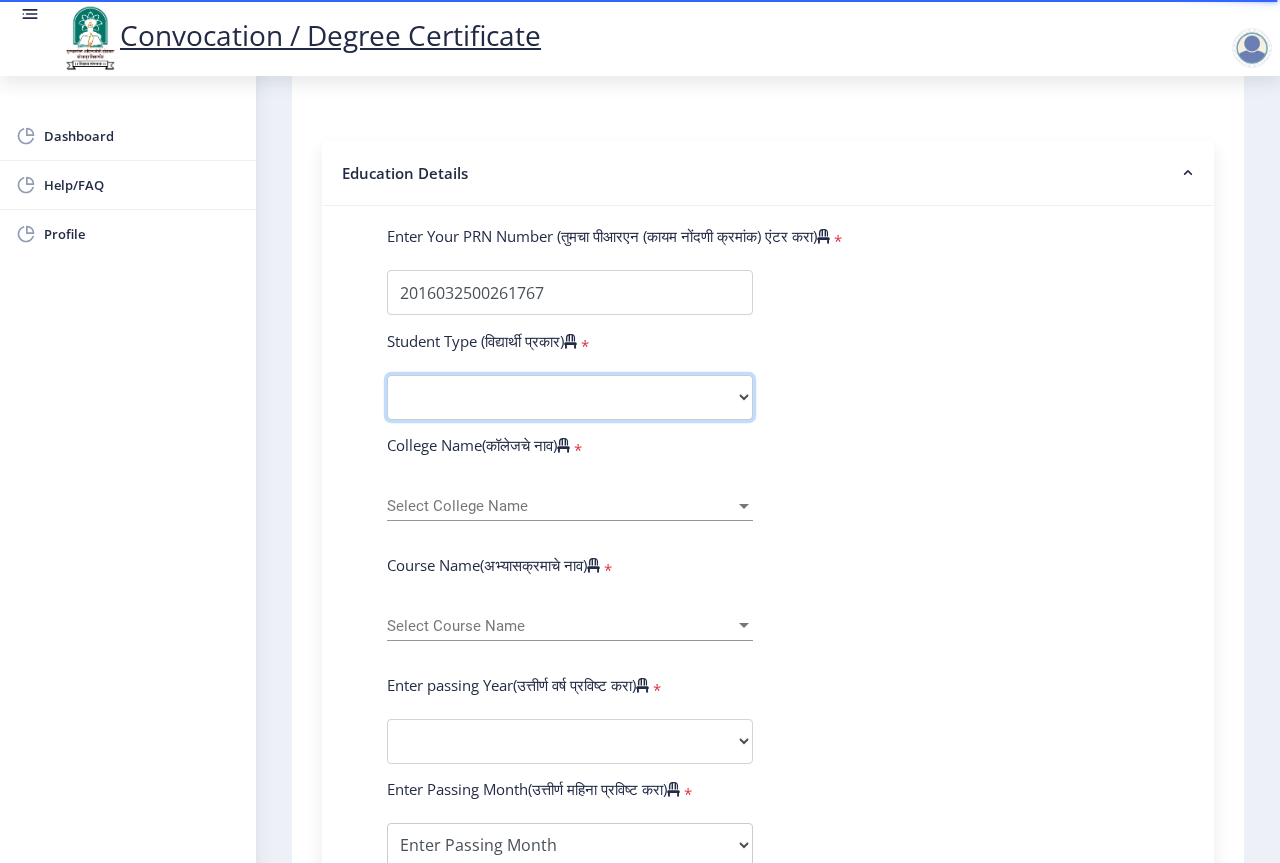 click on "Select Student Type Regular External" at bounding box center (570, 397) 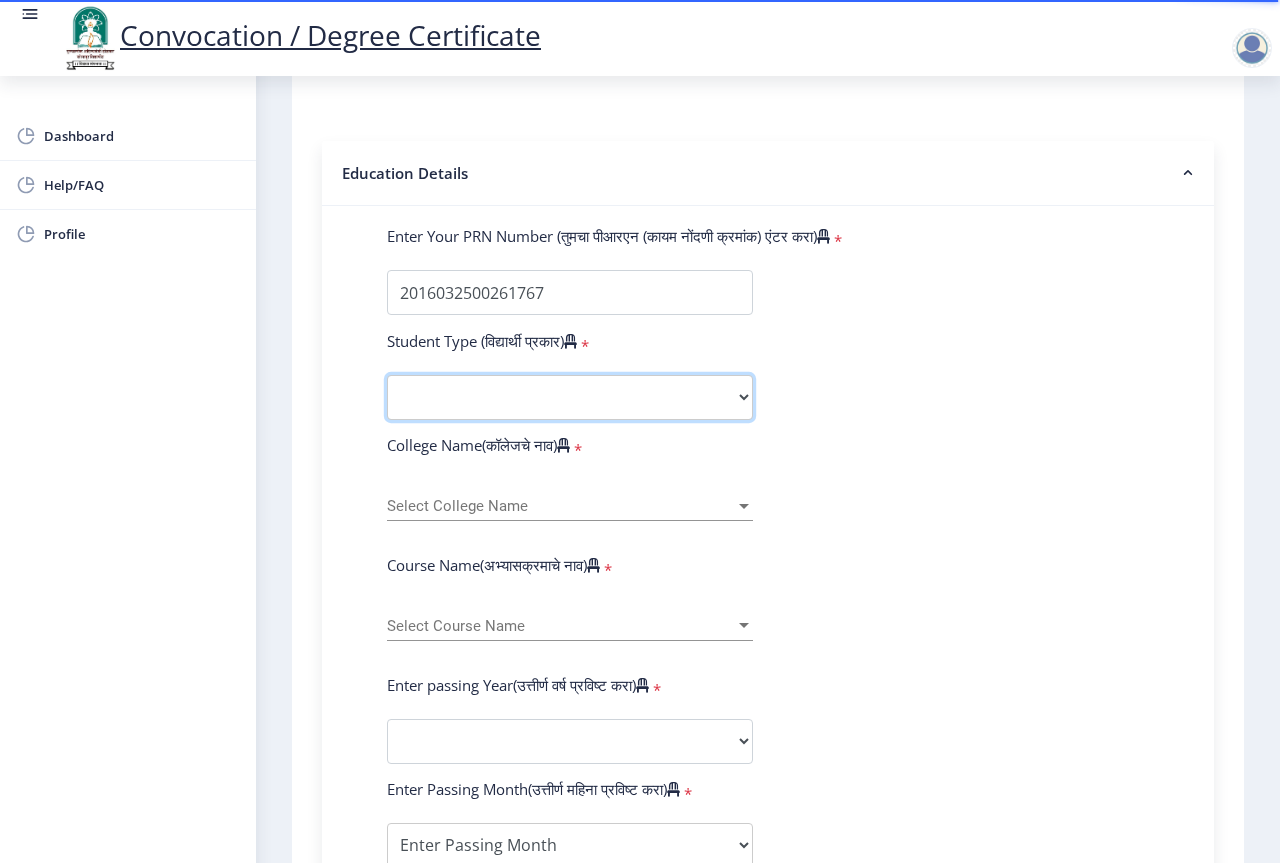 select on "External" 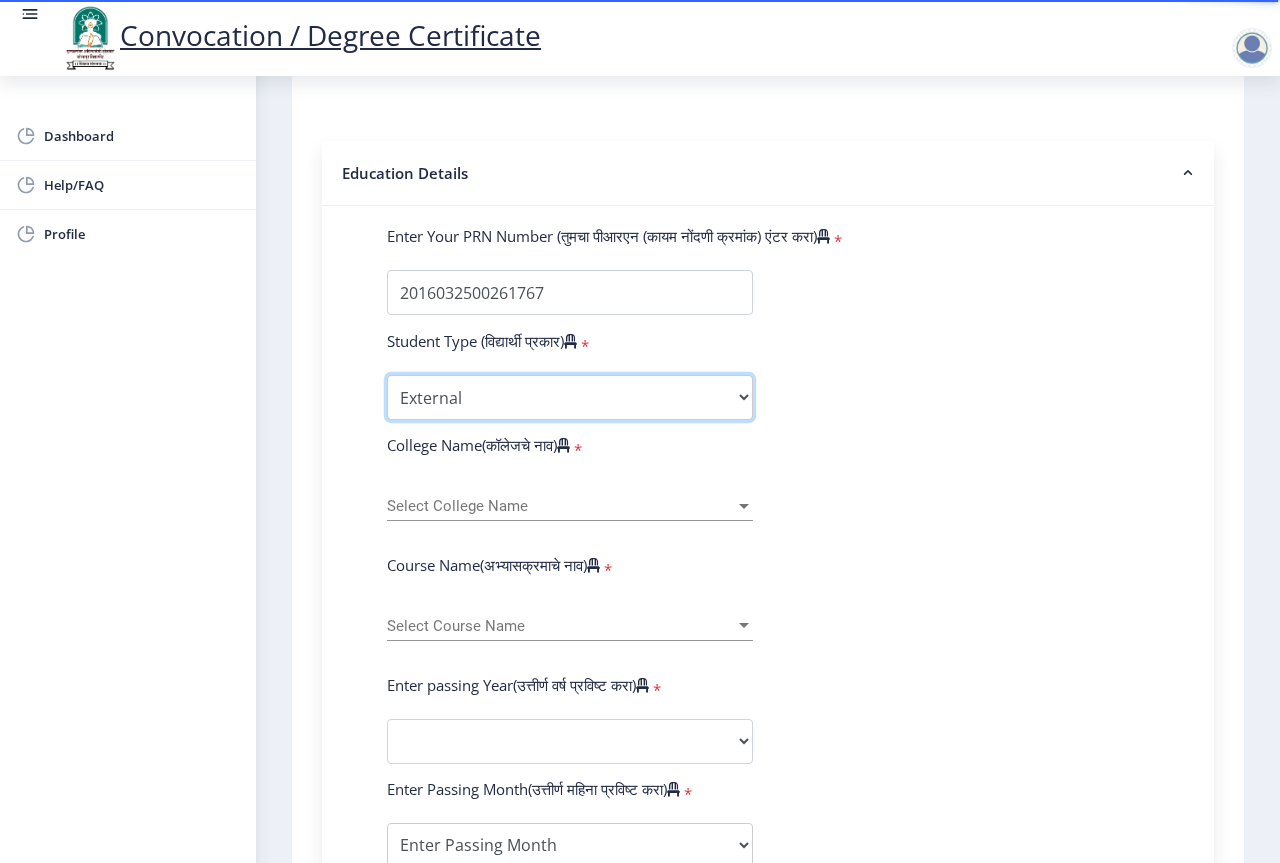 click on "Select Student Type Regular External" at bounding box center [570, 397] 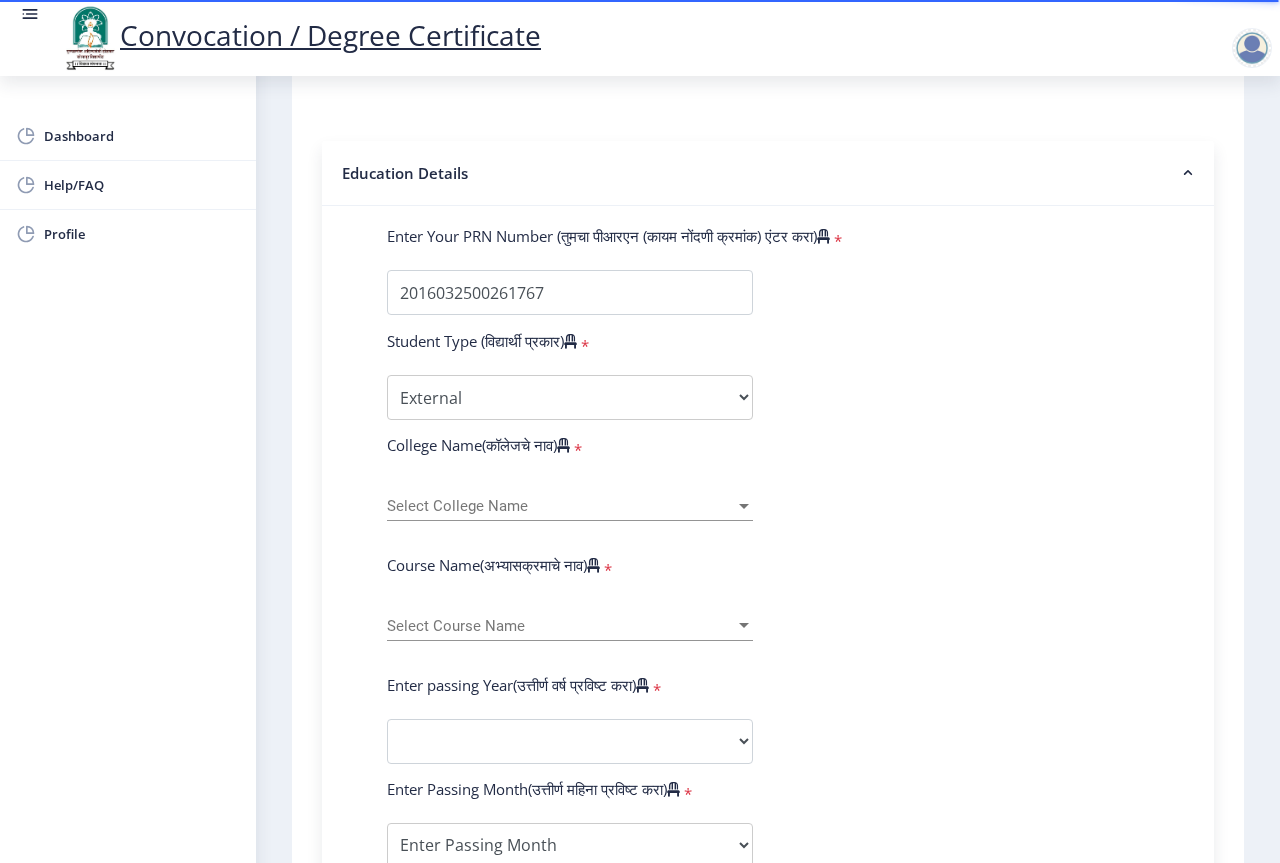 click on "Select College Name Select College Name" 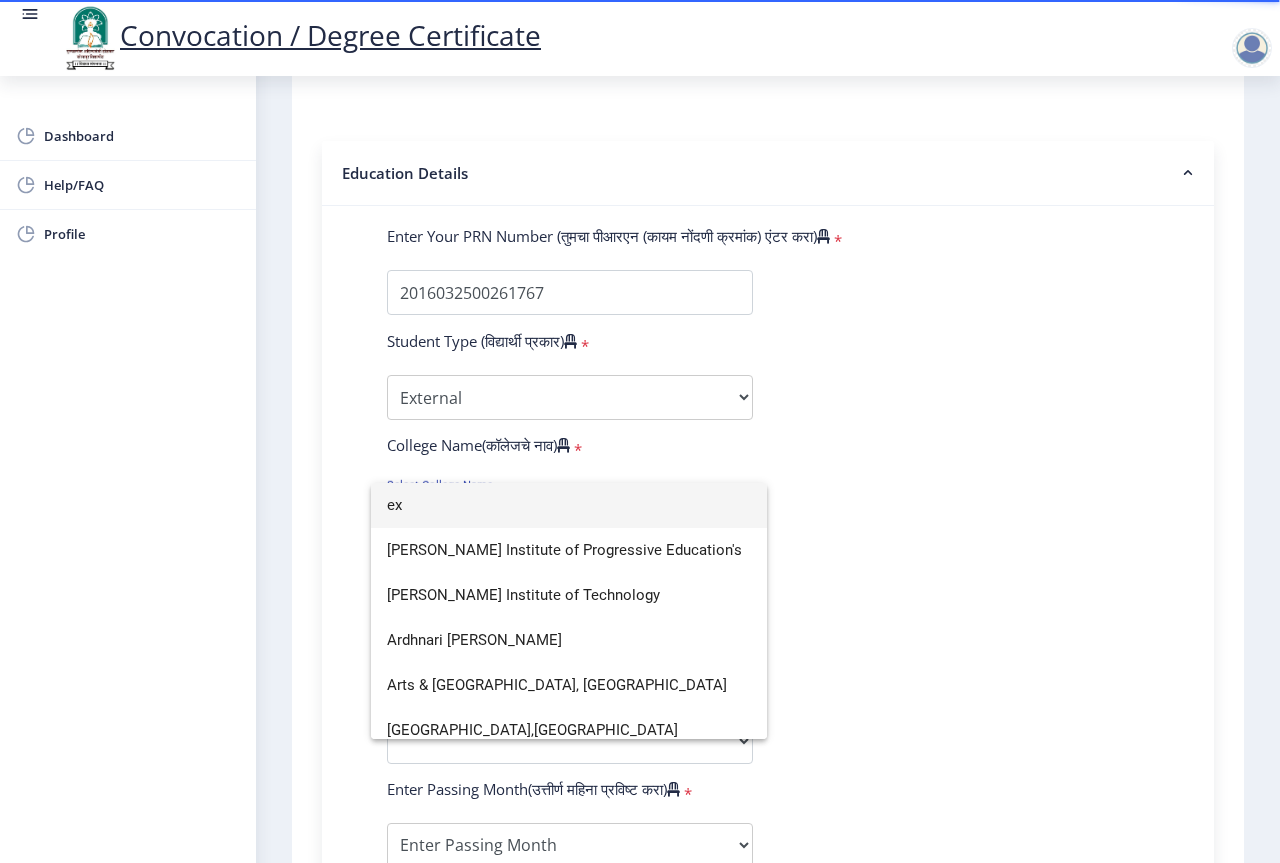 scroll, scrollTop: 13, scrollLeft: 0, axis: vertical 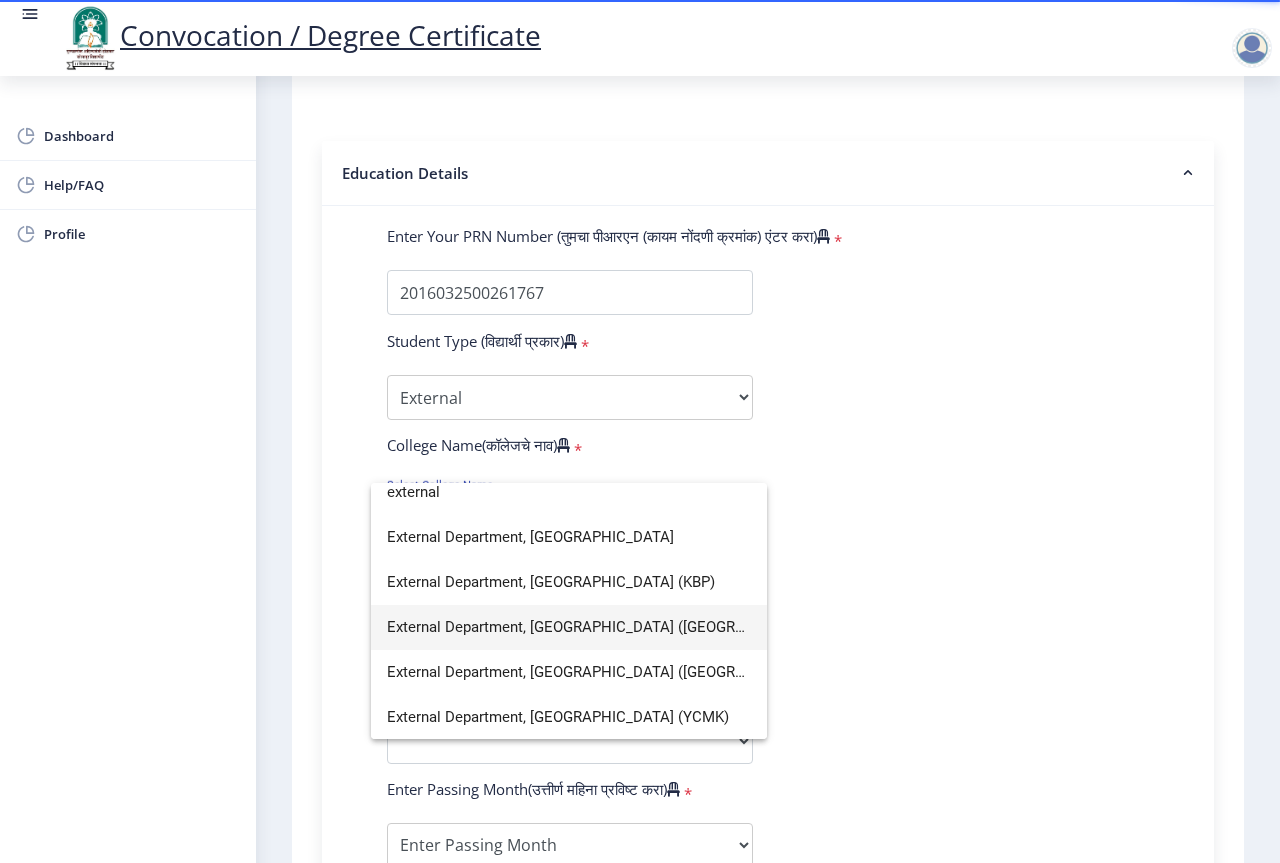 type on "external" 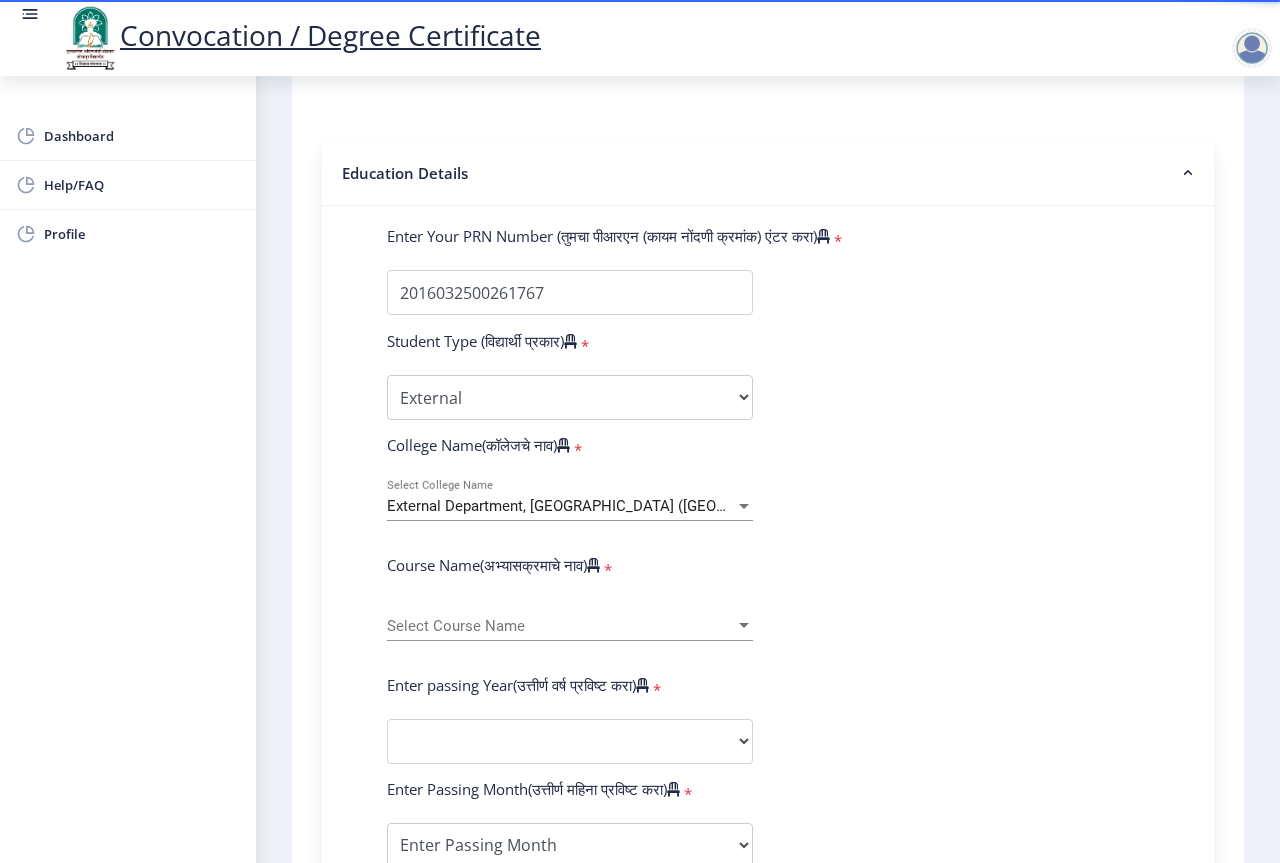 click on "Select Course Name Select Course Name" 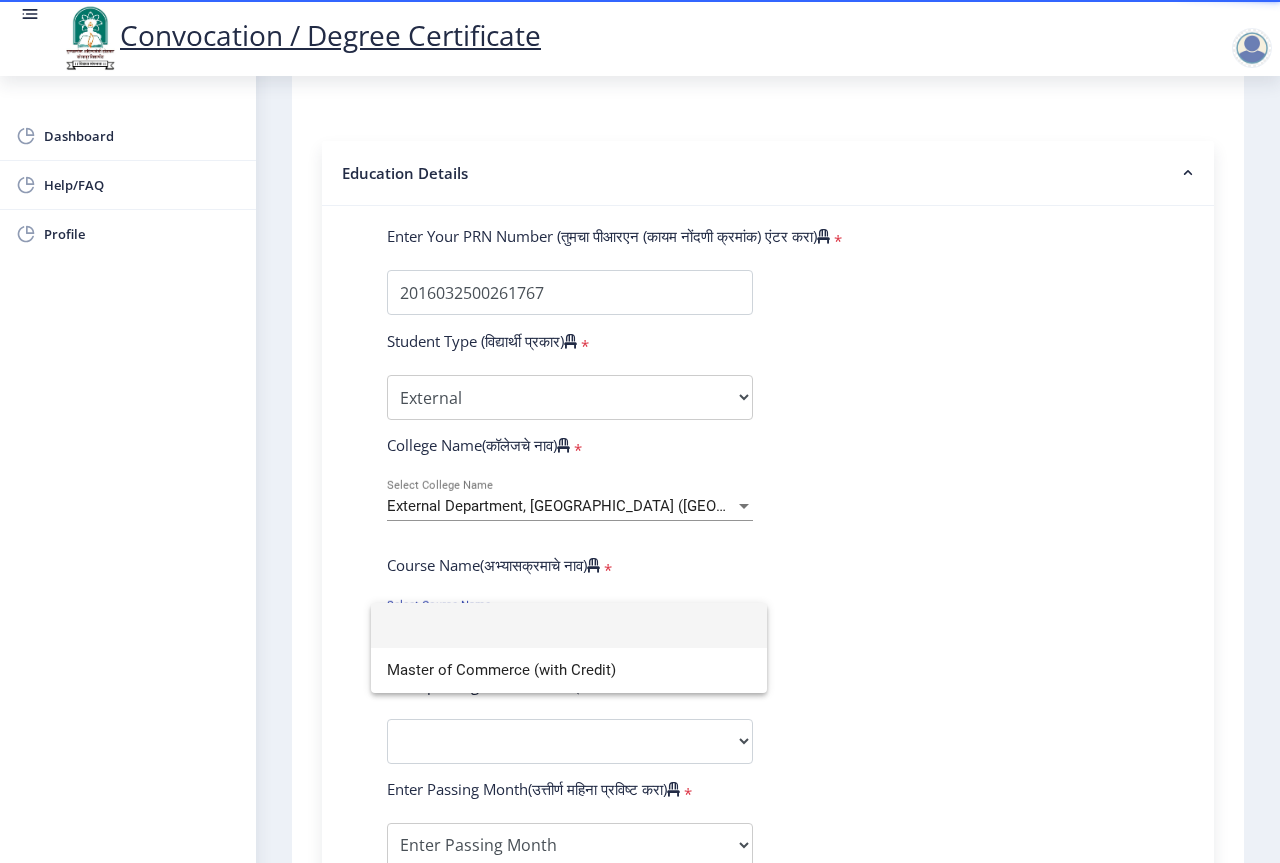 drag, startPoint x: 1044, startPoint y: 551, endPoint x: 901, endPoint y: 544, distance: 143.17122 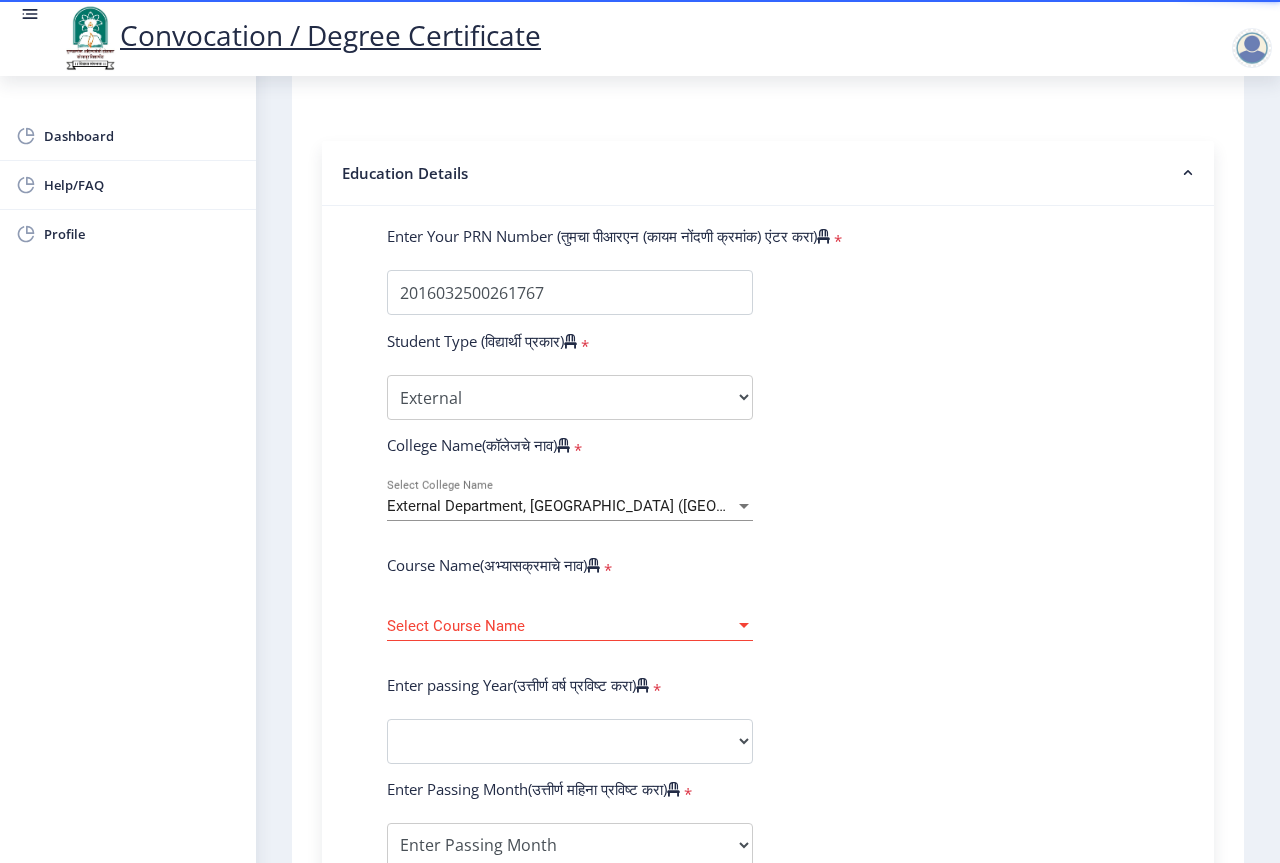 click on "External Department, [GEOGRAPHIC_DATA] ([GEOGRAPHIC_DATA])" at bounding box center (609, 506) 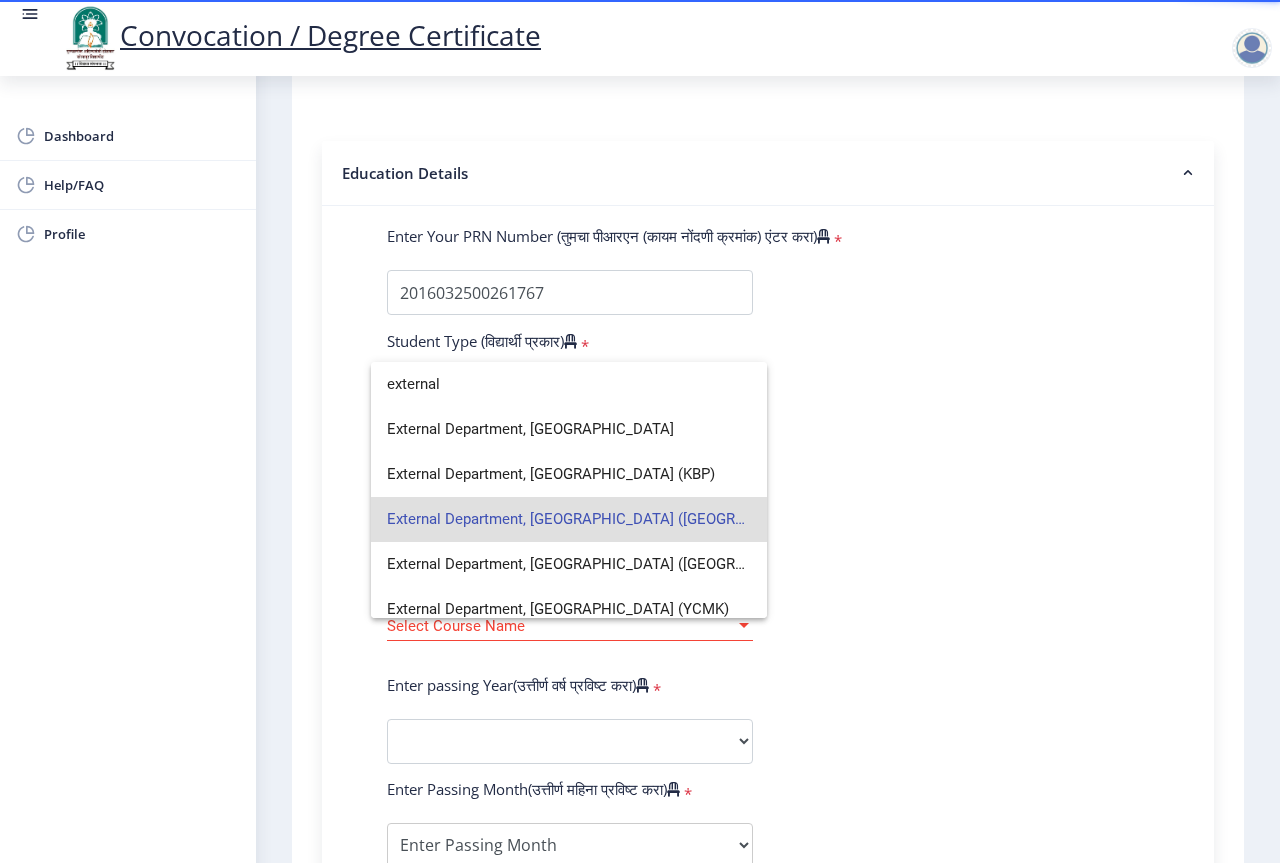 scroll, scrollTop: 14, scrollLeft: 0, axis: vertical 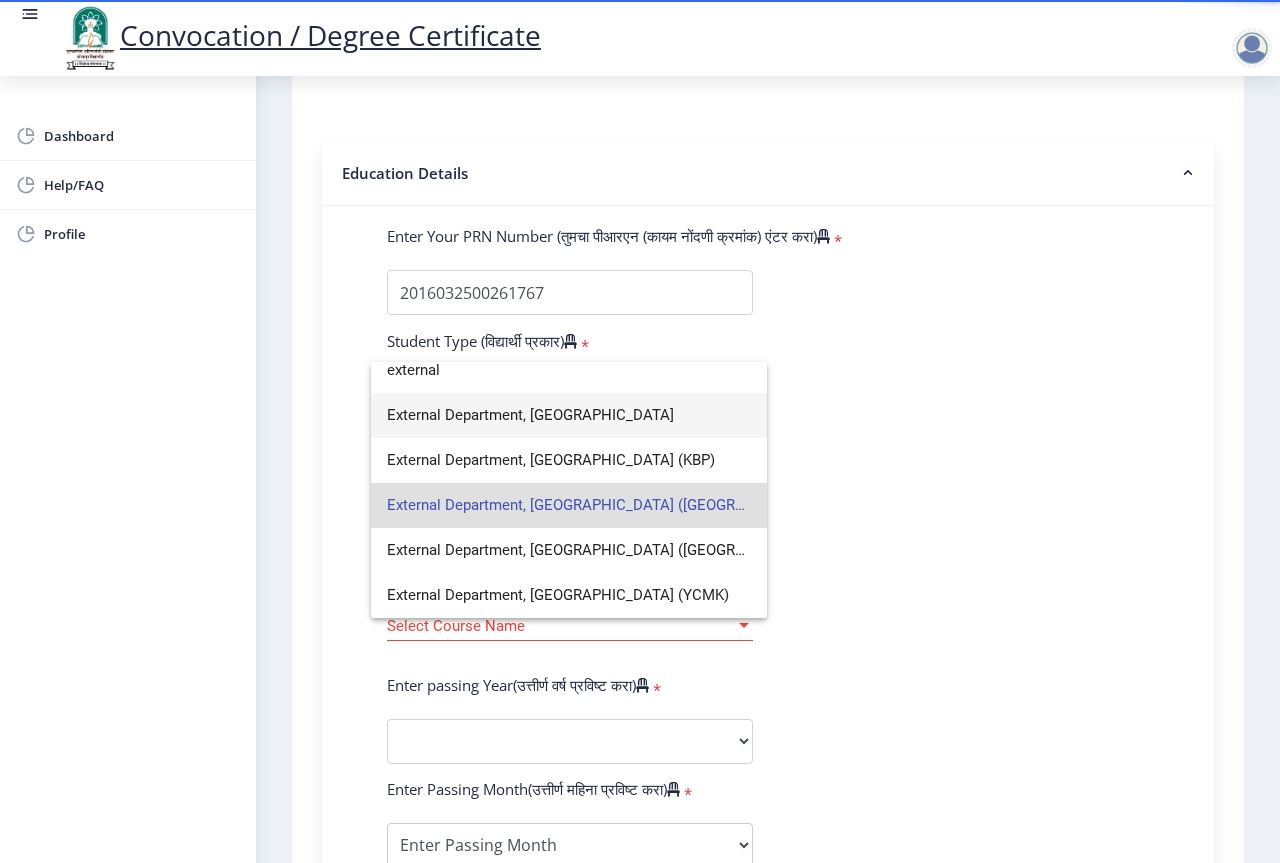 click on "External Department, [GEOGRAPHIC_DATA]" at bounding box center [569, 415] 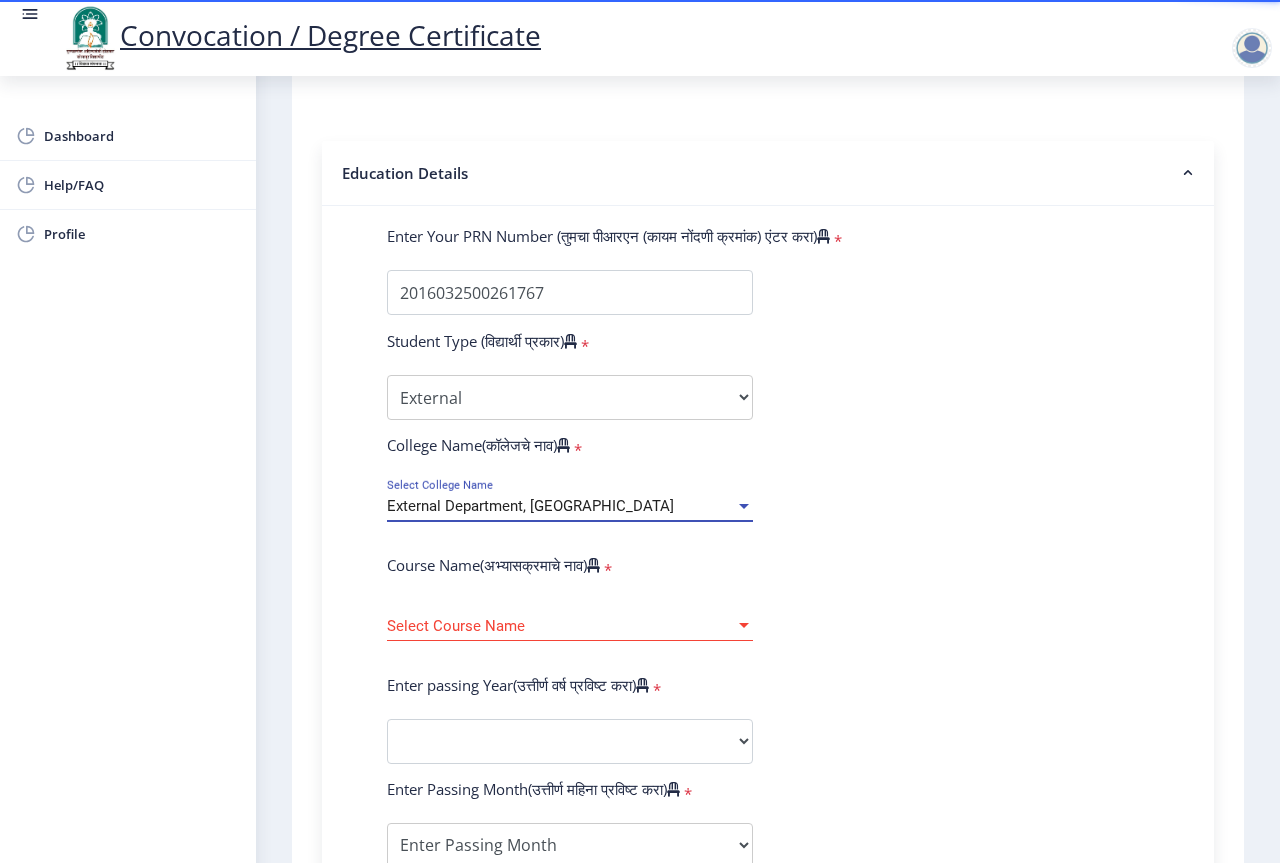 click on "Select Course Name" at bounding box center [561, 626] 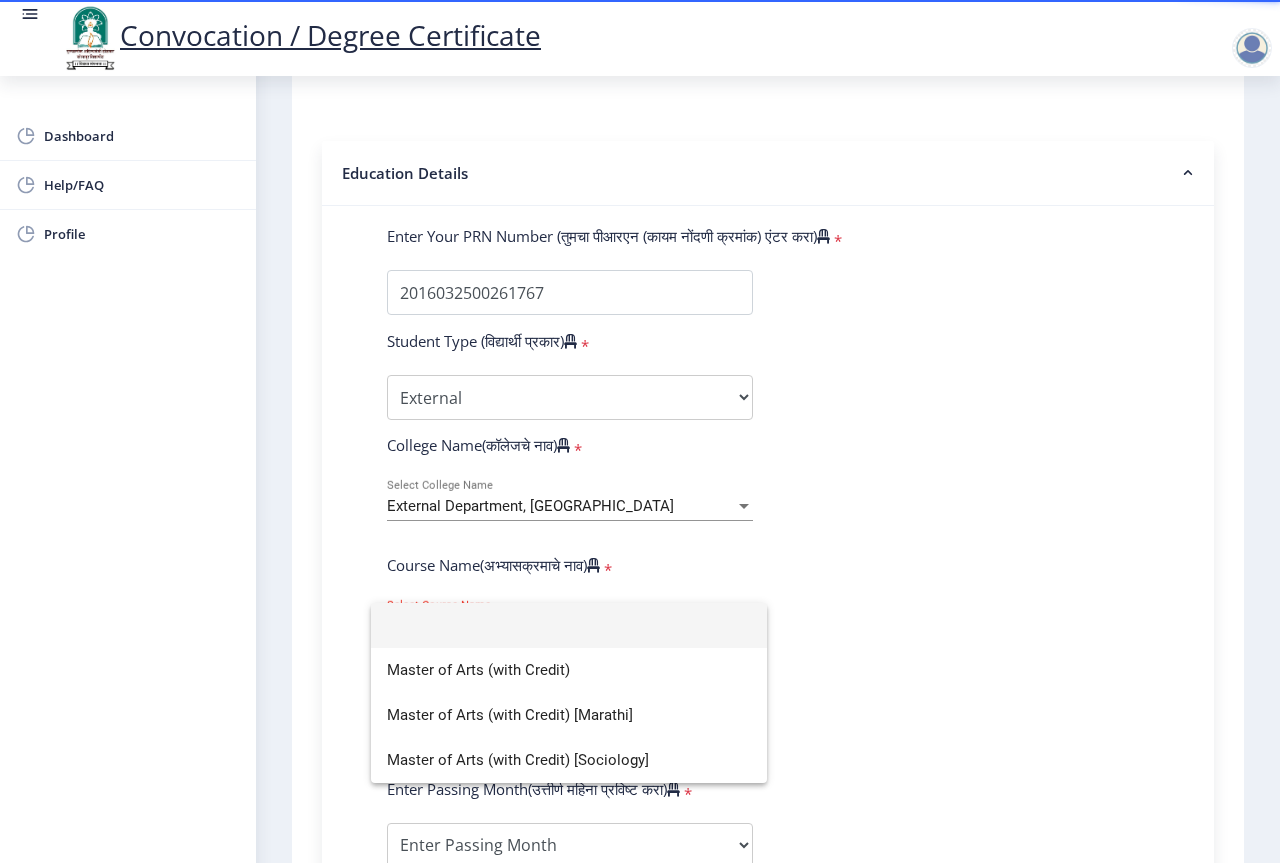 click 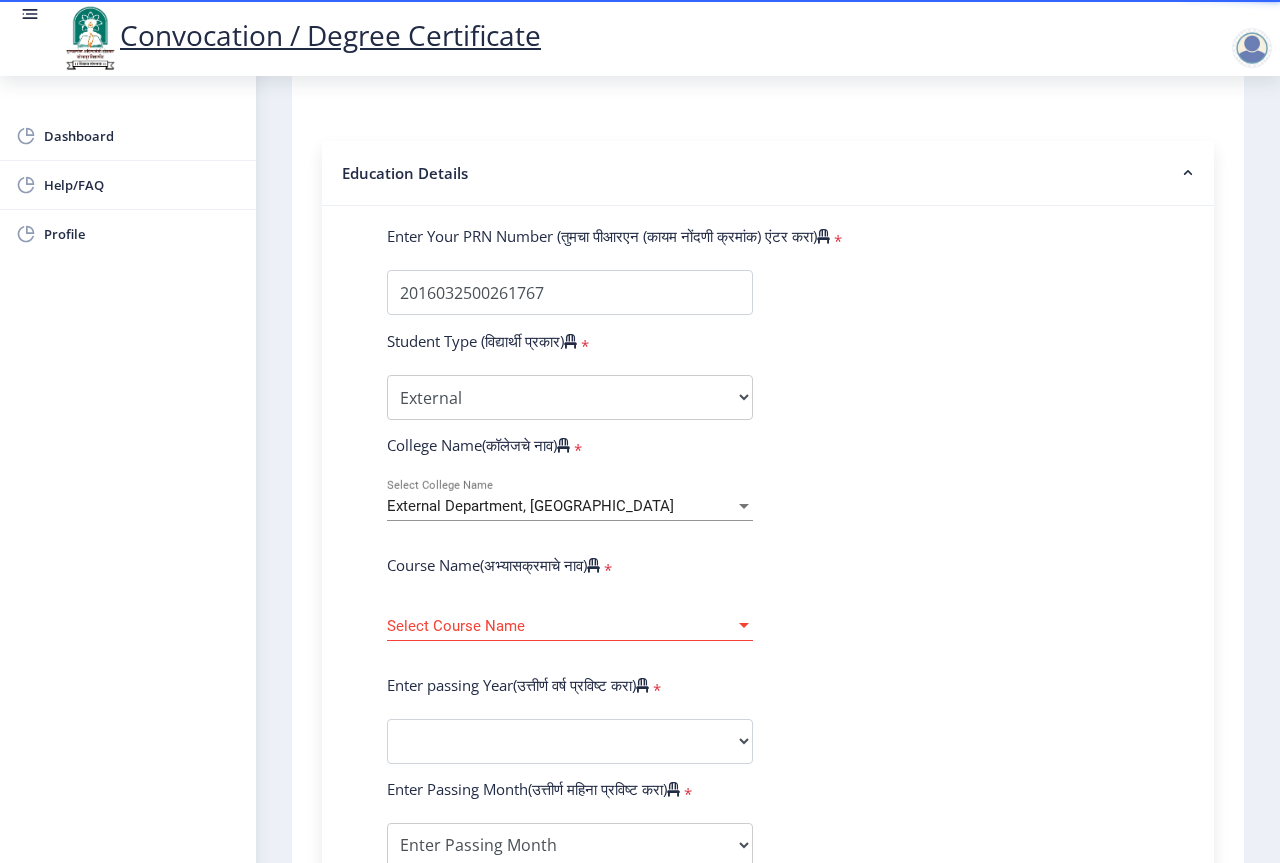 click on "External Department, [GEOGRAPHIC_DATA]" at bounding box center (530, 506) 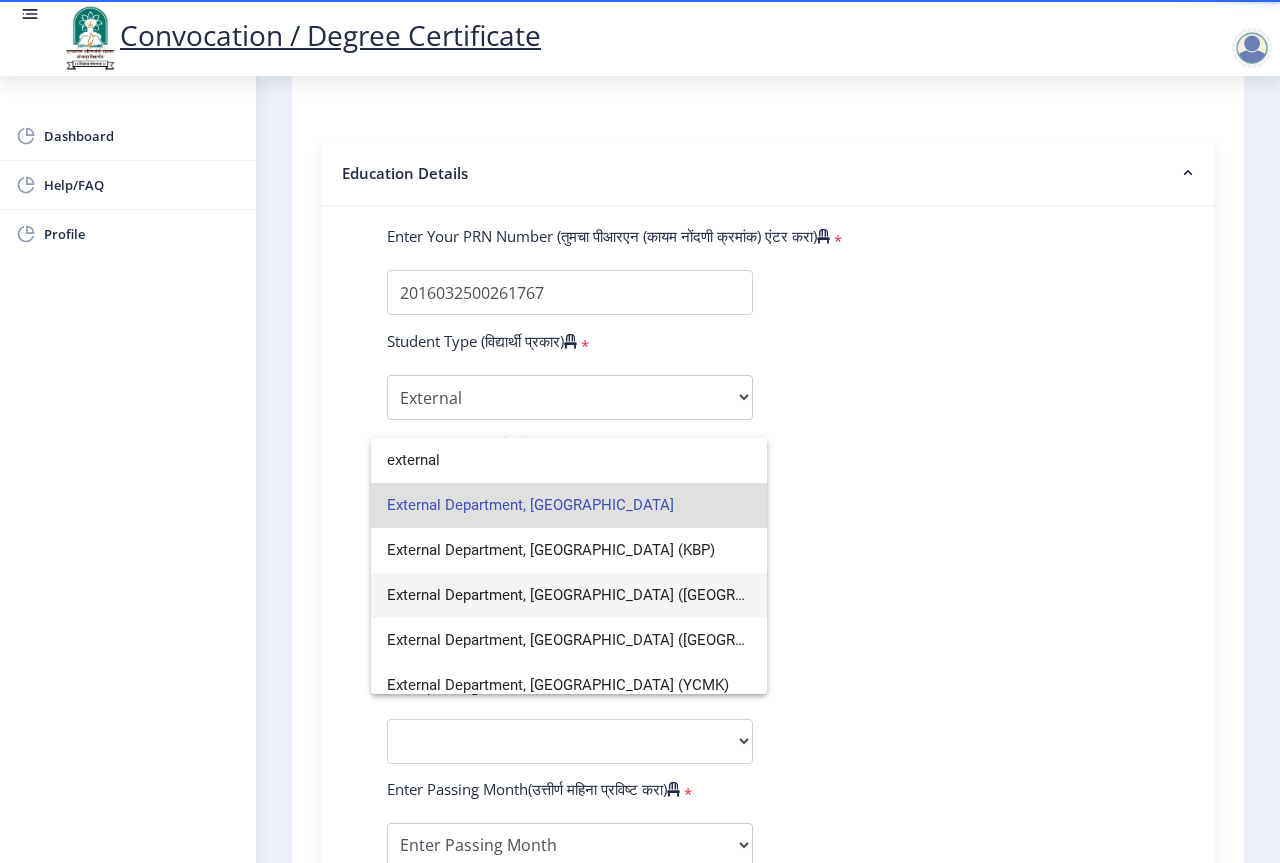 scroll, scrollTop: 14, scrollLeft: 0, axis: vertical 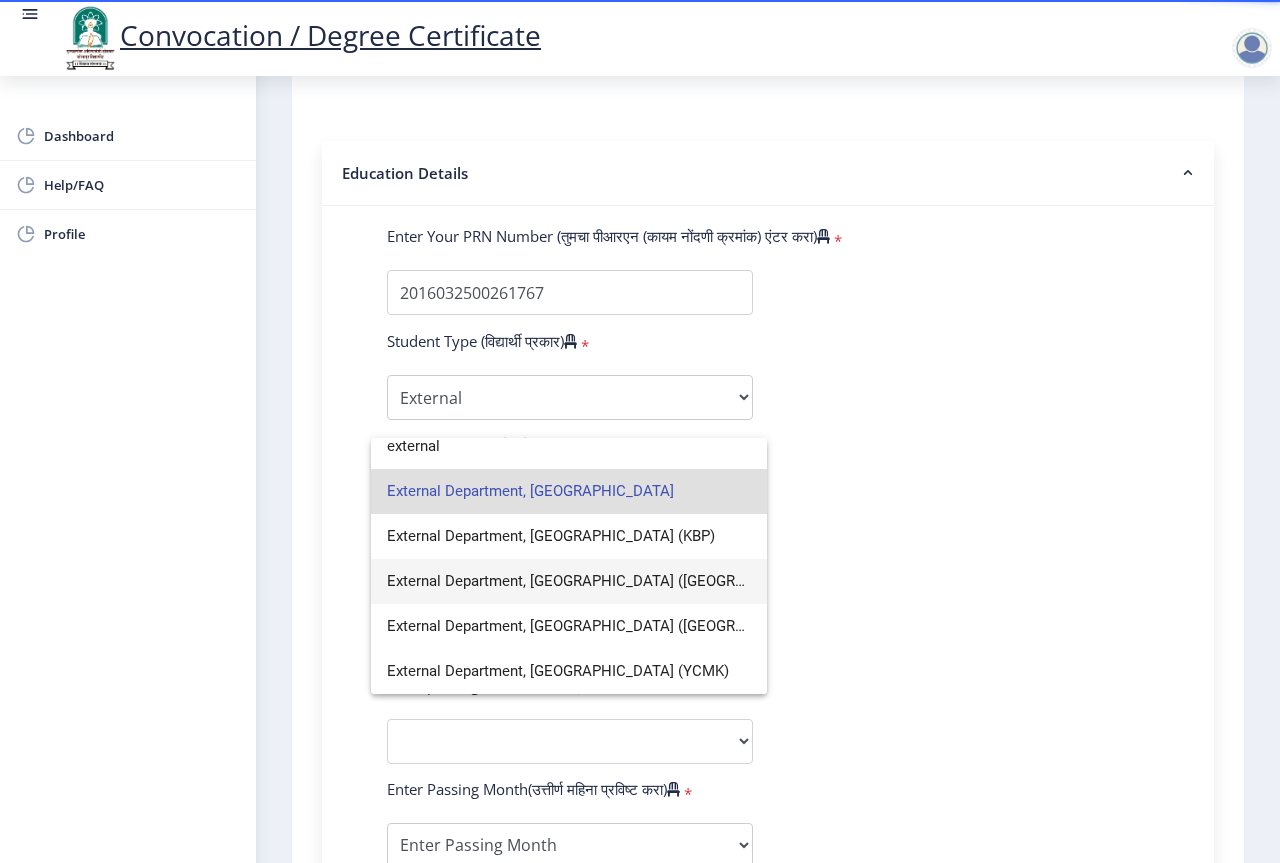 click on "External Department, [GEOGRAPHIC_DATA] ([GEOGRAPHIC_DATA])" at bounding box center (569, 581) 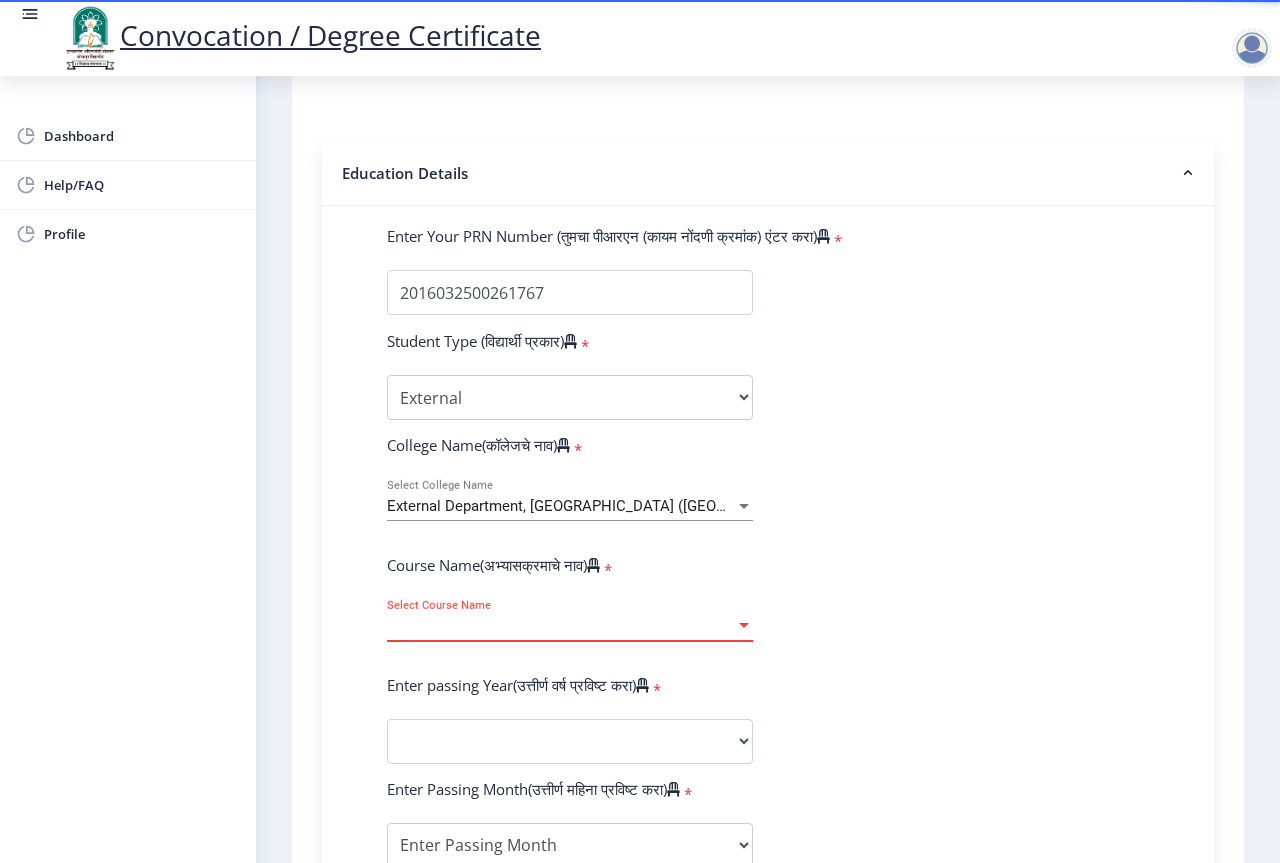 click on "Select Course Name" at bounding box center (561, 626) 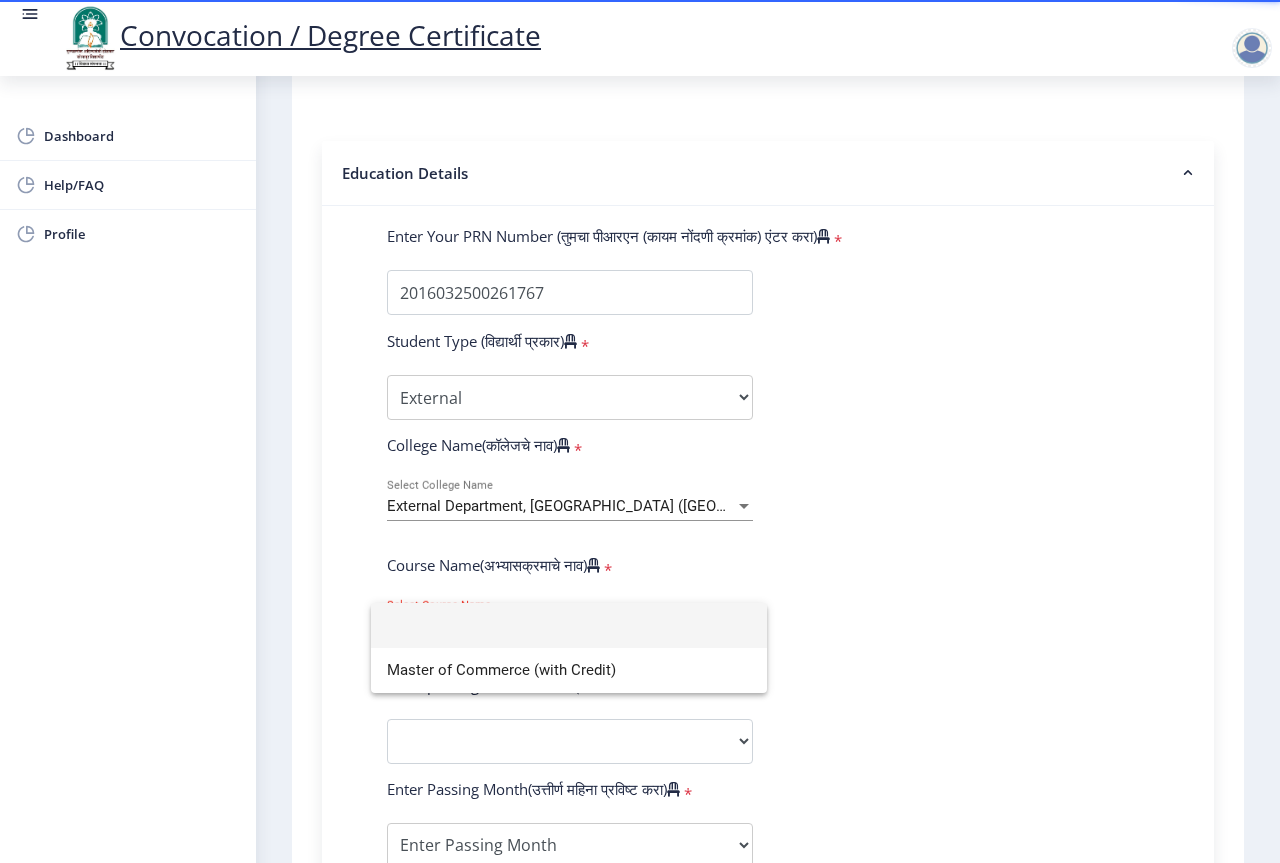 click 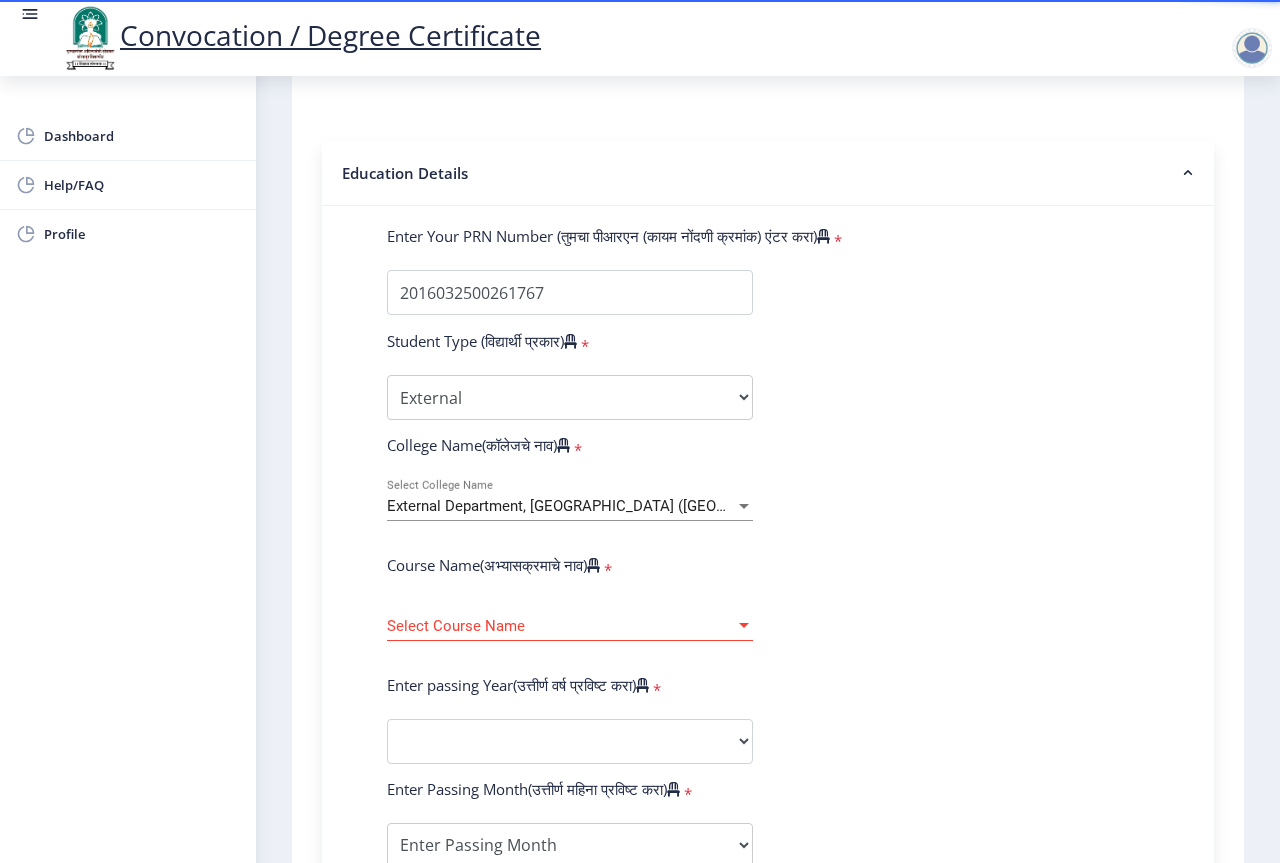 click on "External Department, [GEOGRAPHIC_DATA] ([GEOGRAPHIC_DATA])" at bounding box center [609, 506] 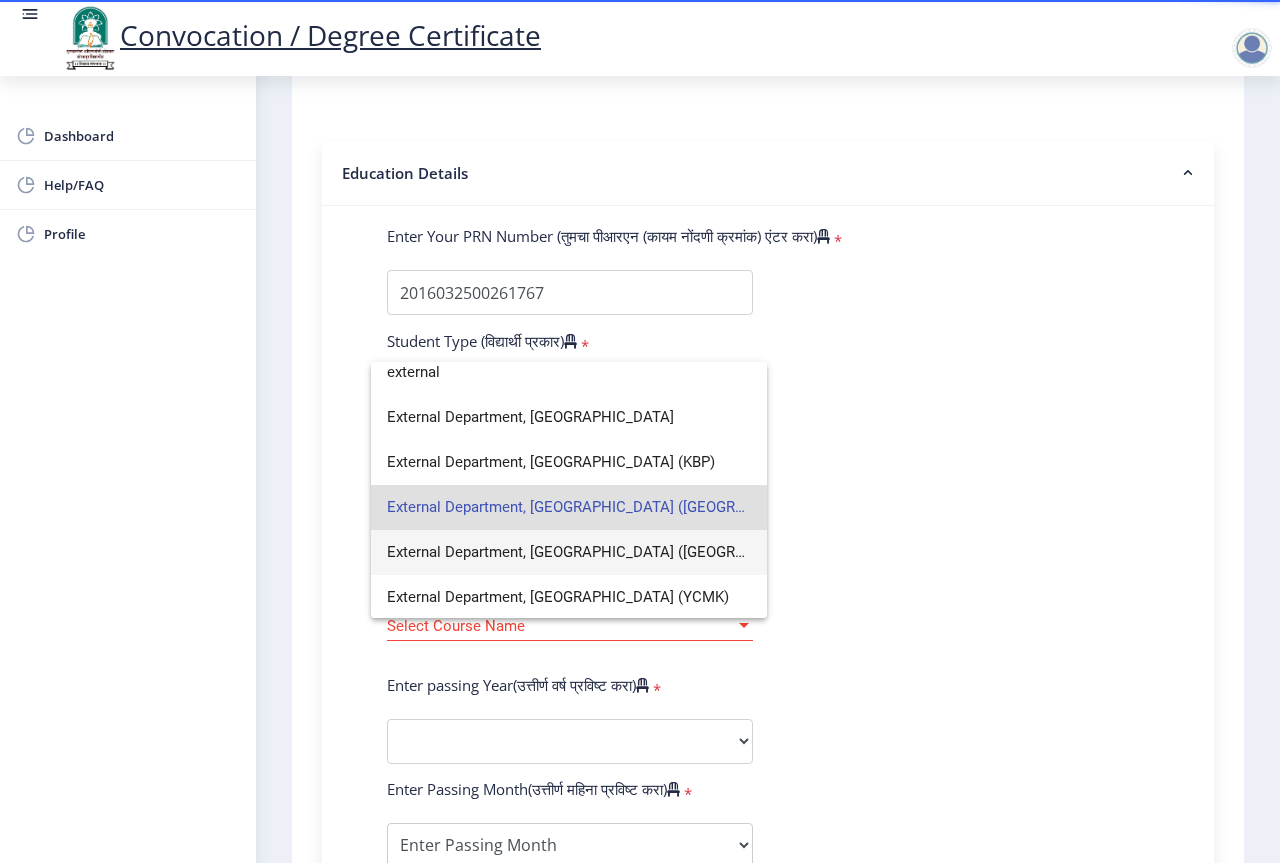 scroll, scrollTop: 14, scrollLeft: 0, axis: vertical 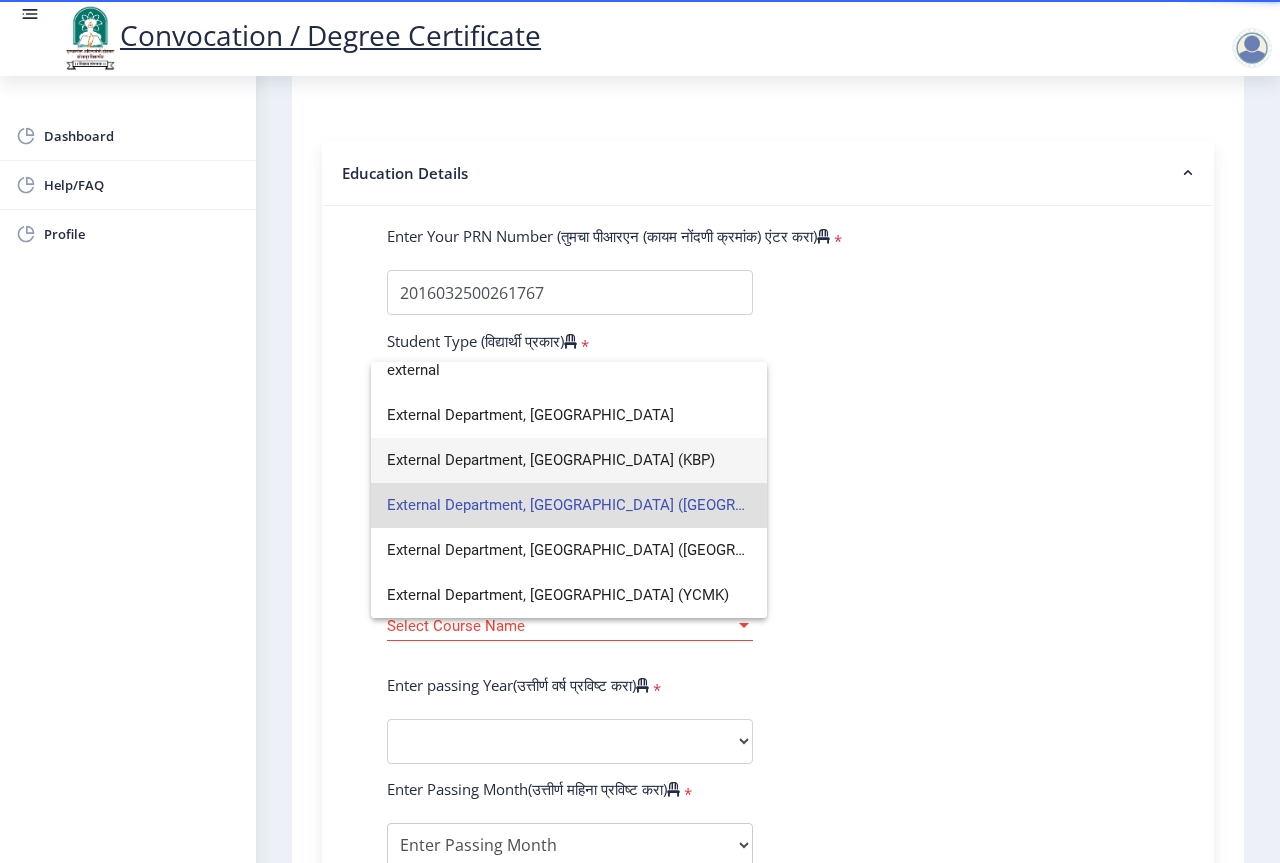 click on "External Department, [GEOGRAPHIC_DATA] (KBP)" at bounding box center (569, 460) 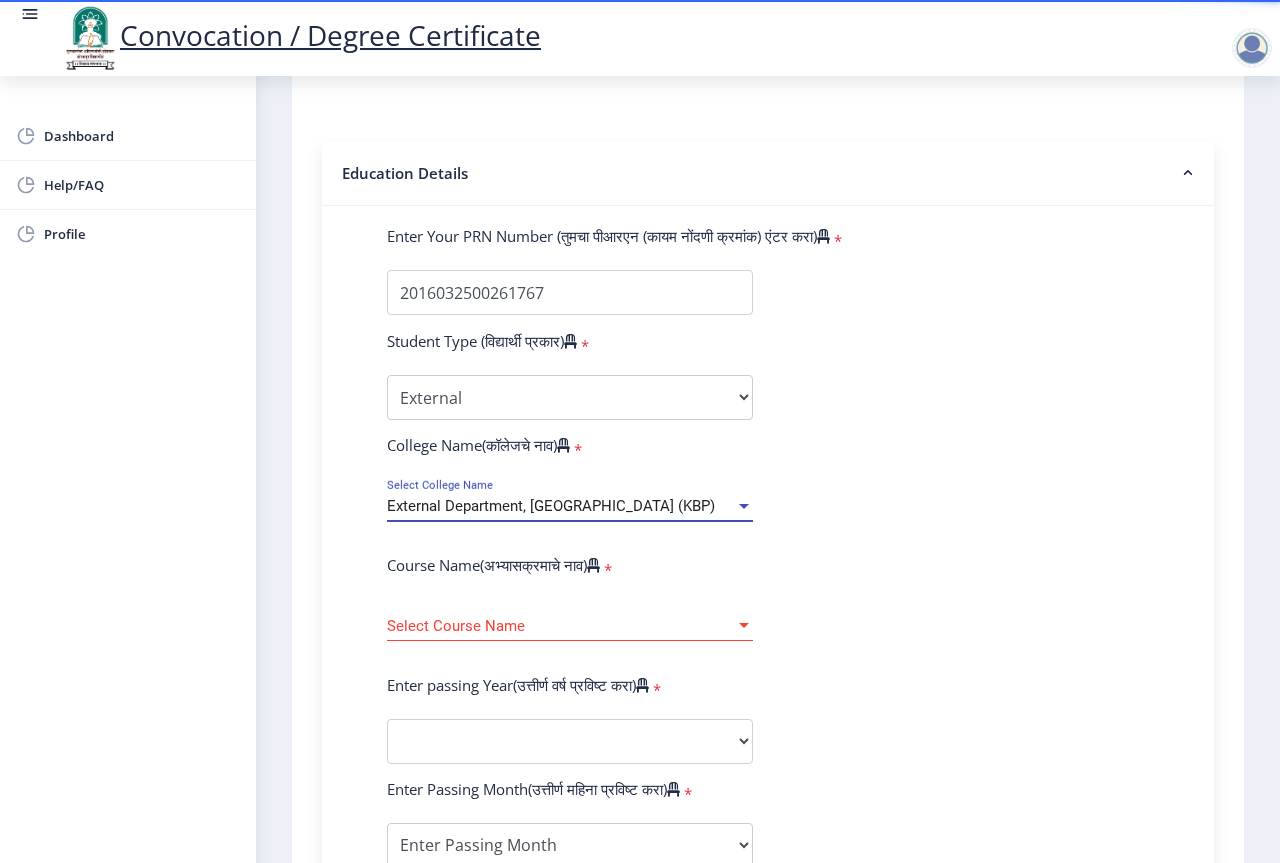 click on "Select Course Name" at bounding box center (561, 626) 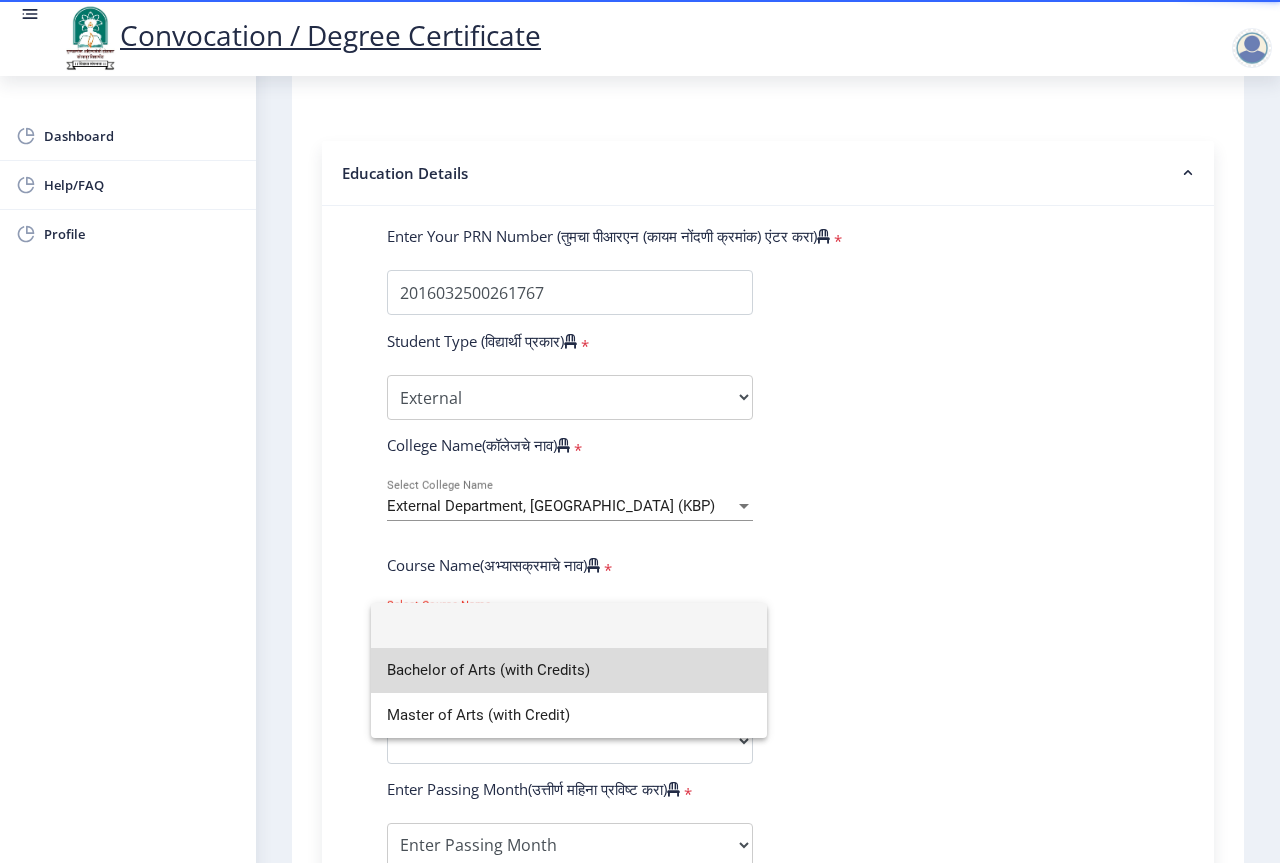click on "Bachelor of Arts (with Credits)" at bounding box center [569, 670] 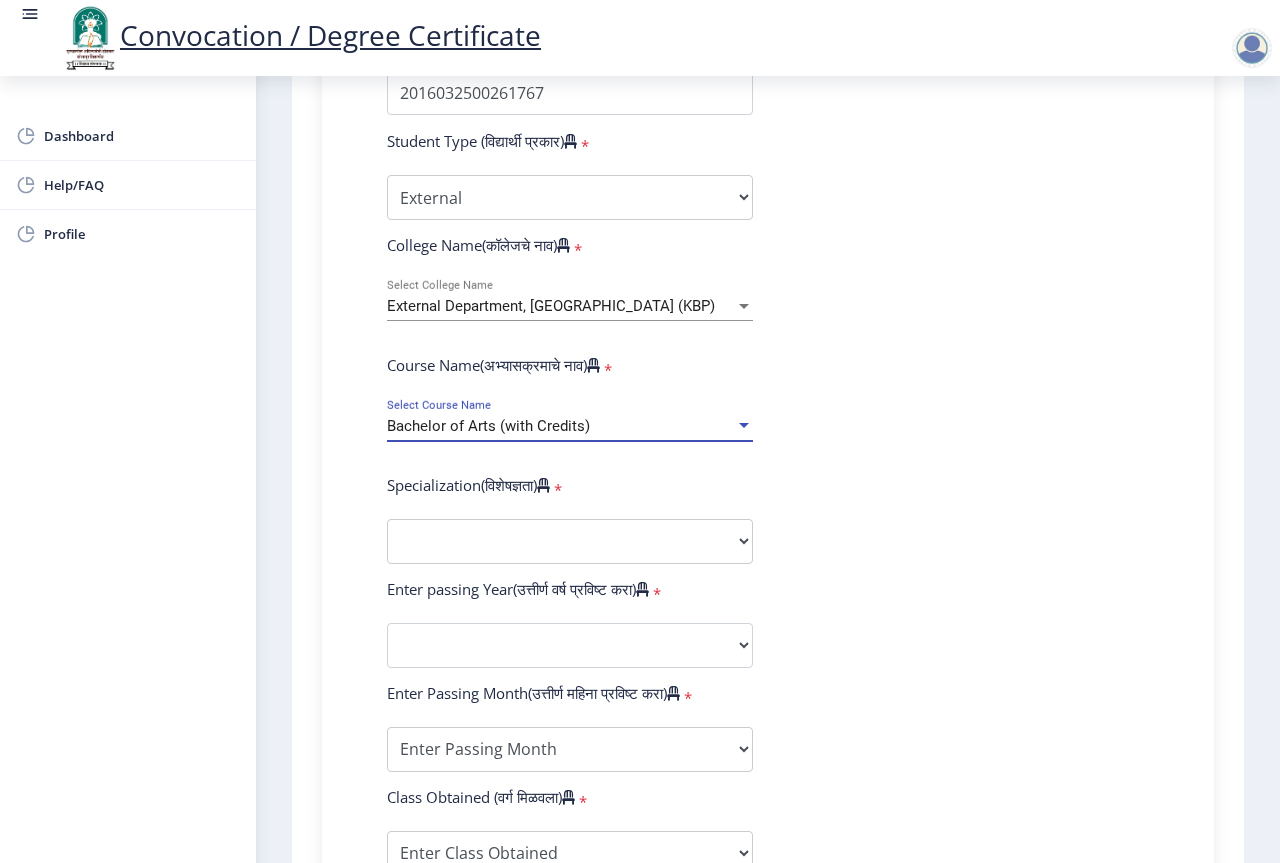 scroll, scrollTop: 400, scrollLeft: 0, axis: vertical 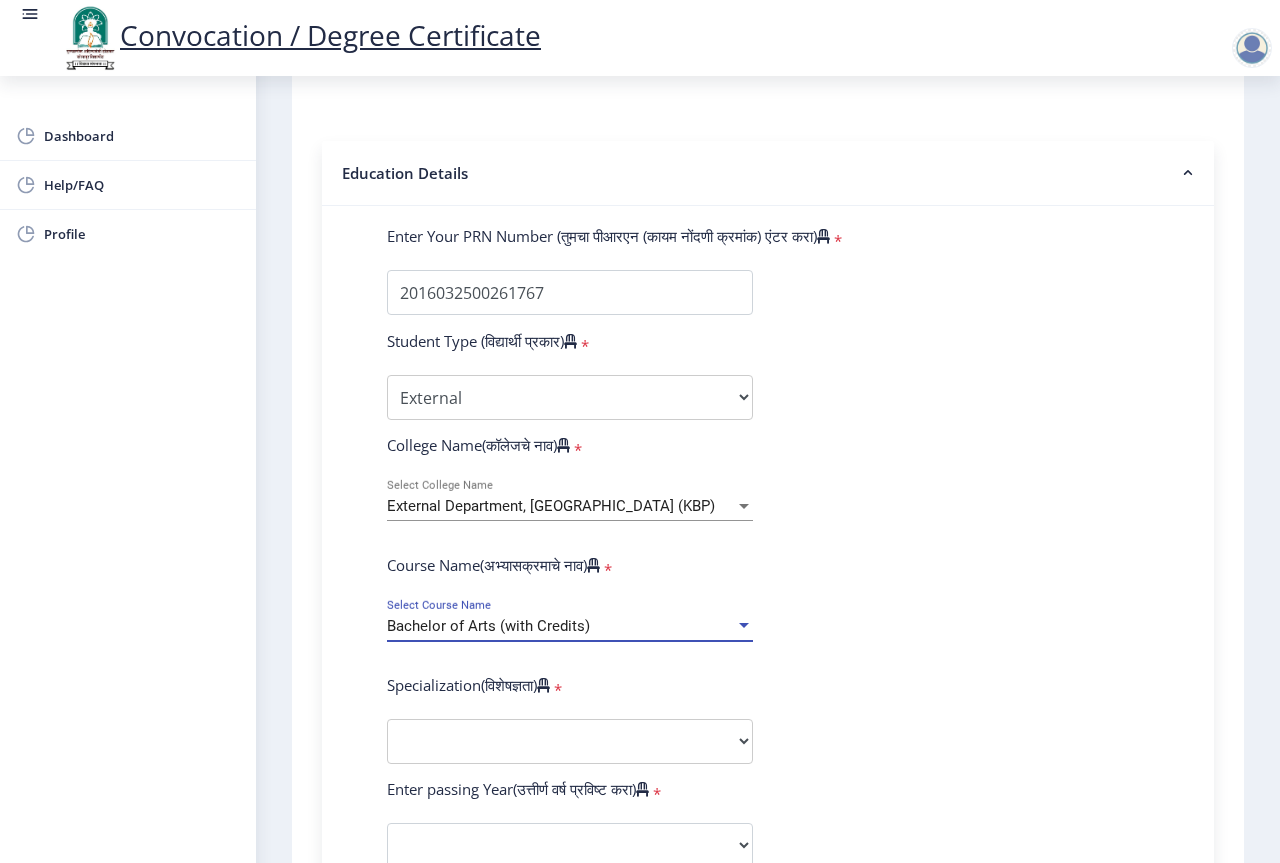 click on "External Department, [GEOGRAPHIC_DATA] (KBP)" at bounding box center (551, 506) 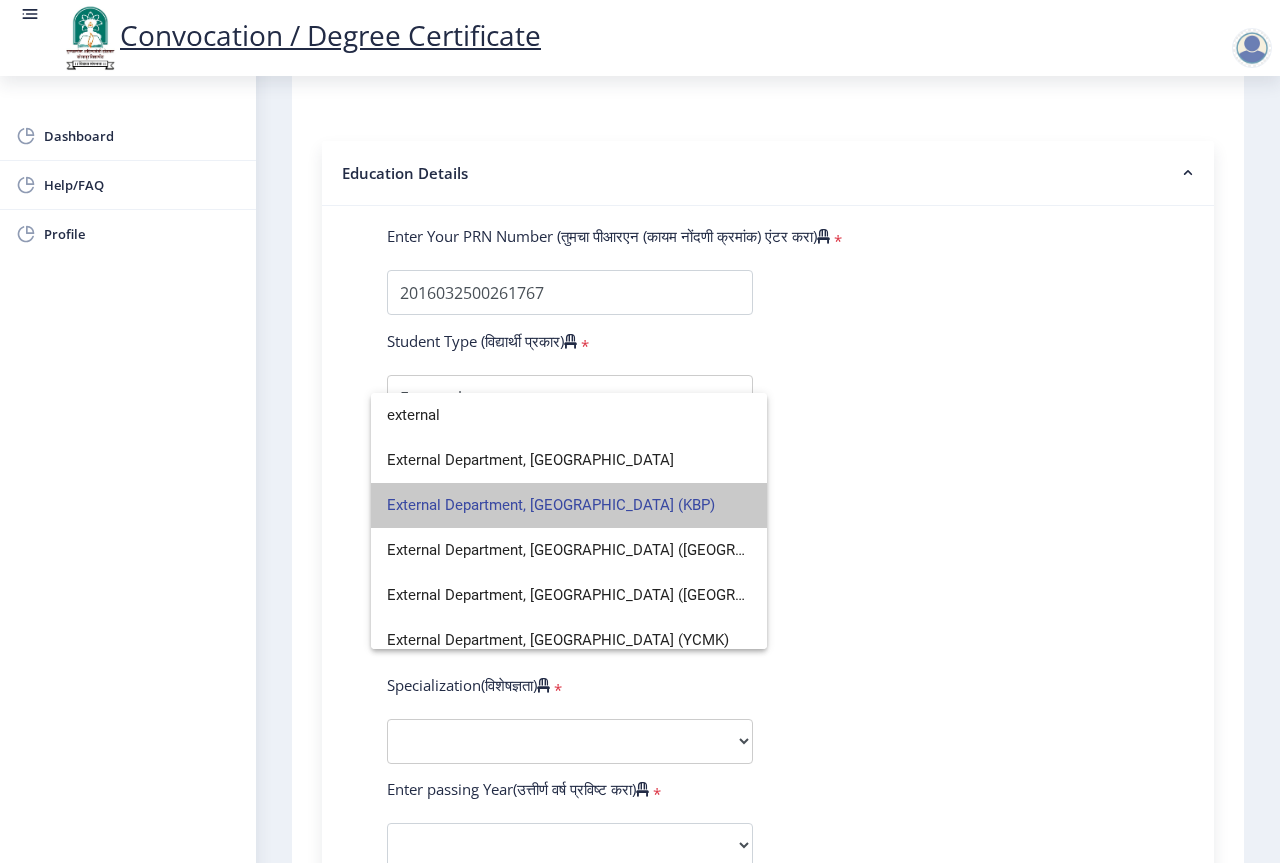 click on "External Department, [GEOGRAPHIC_DATA] (KBP)" at bounding box center [569, 505] 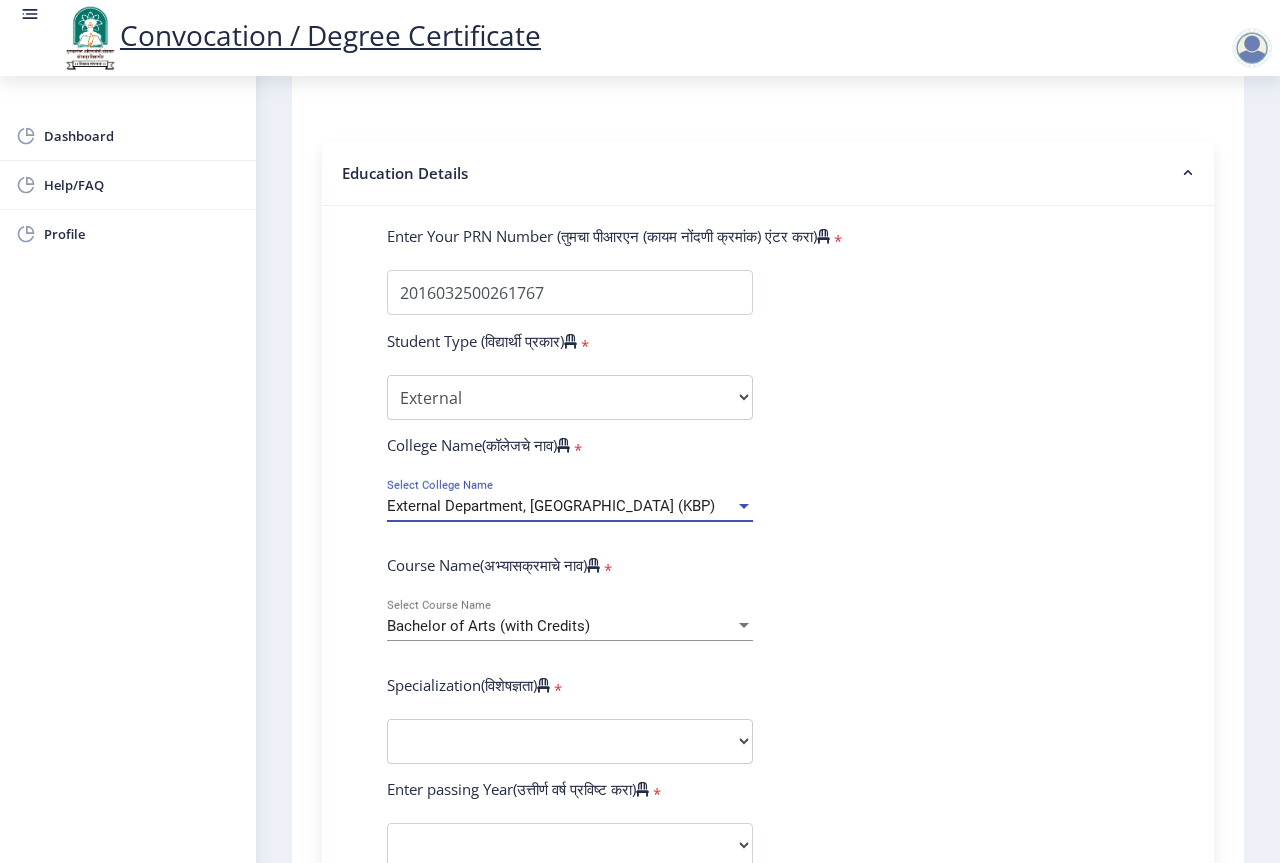 click on "External Department, [GEOGRAPHIC_DATA] (KBP)" at bounding box center [561, 506] 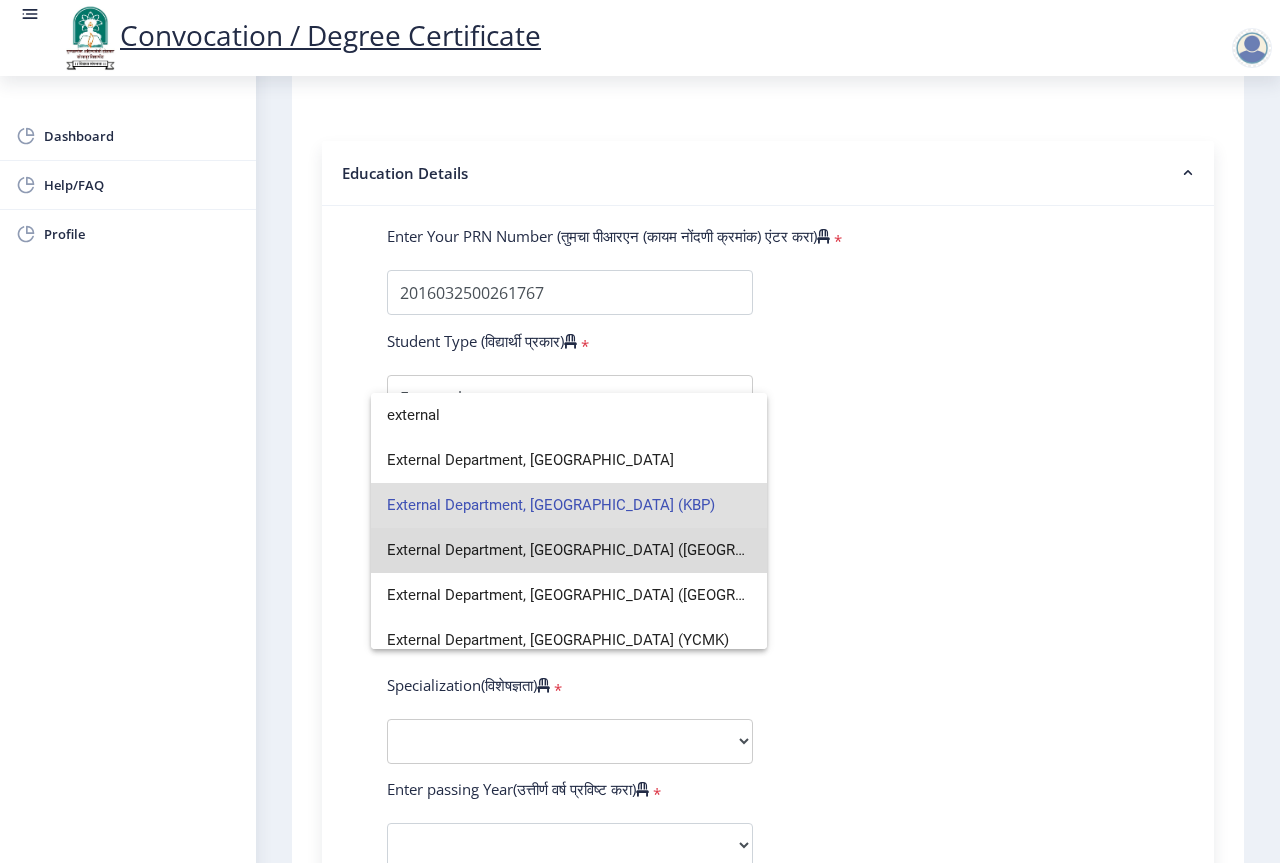 click on "External Department, [GEOGRAPHIC_DATA] ([GEOGRAPHIC_DATA])" at bounding box center (569, 550) 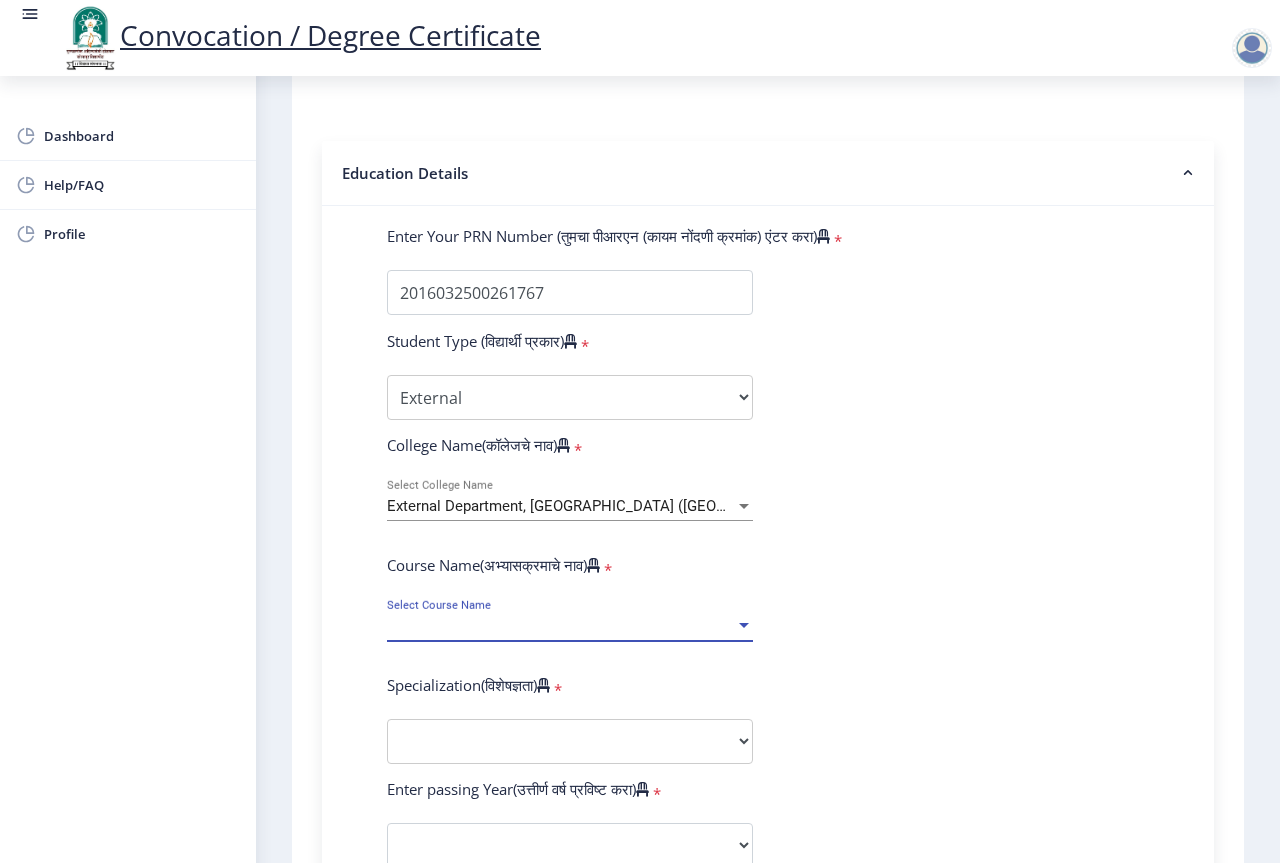 click on "Select Course Name" at bounding box center [561, 626] 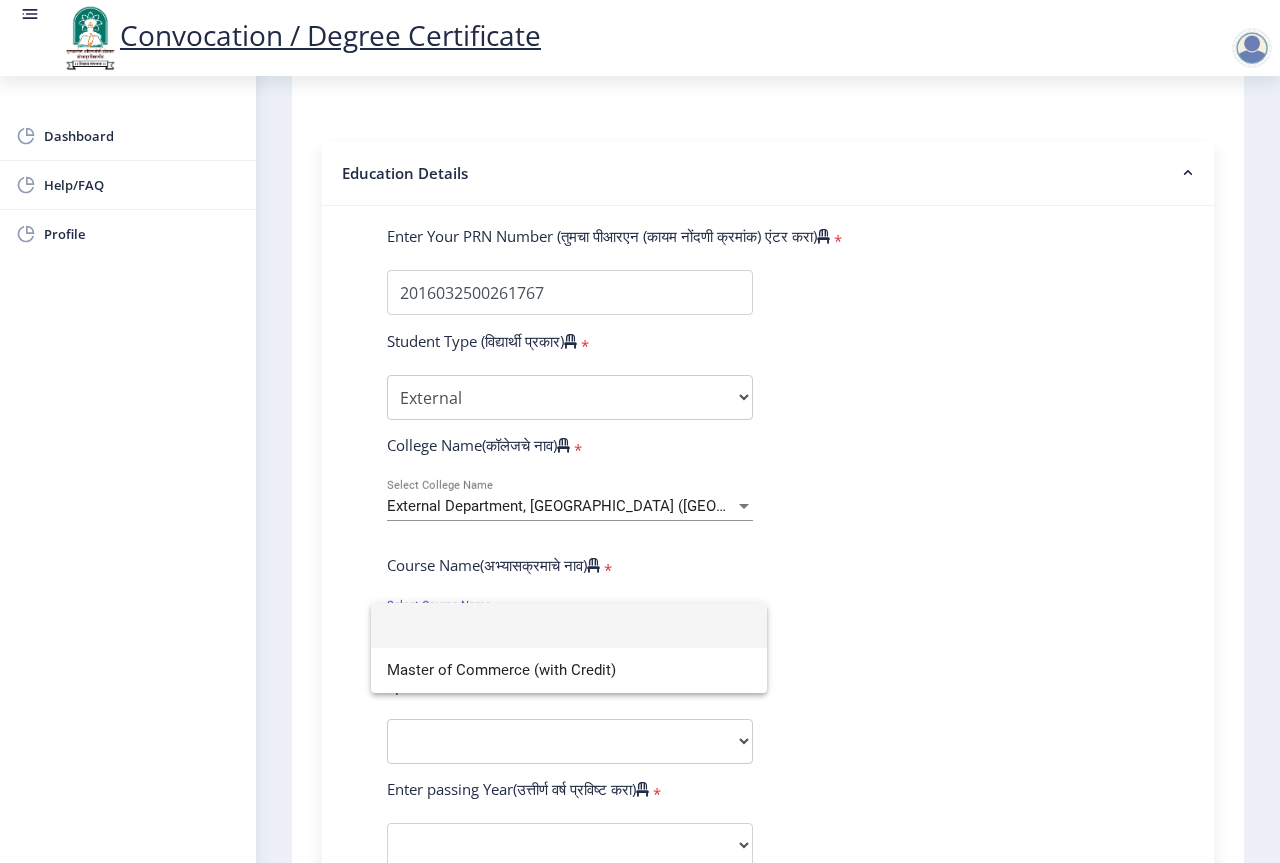 click 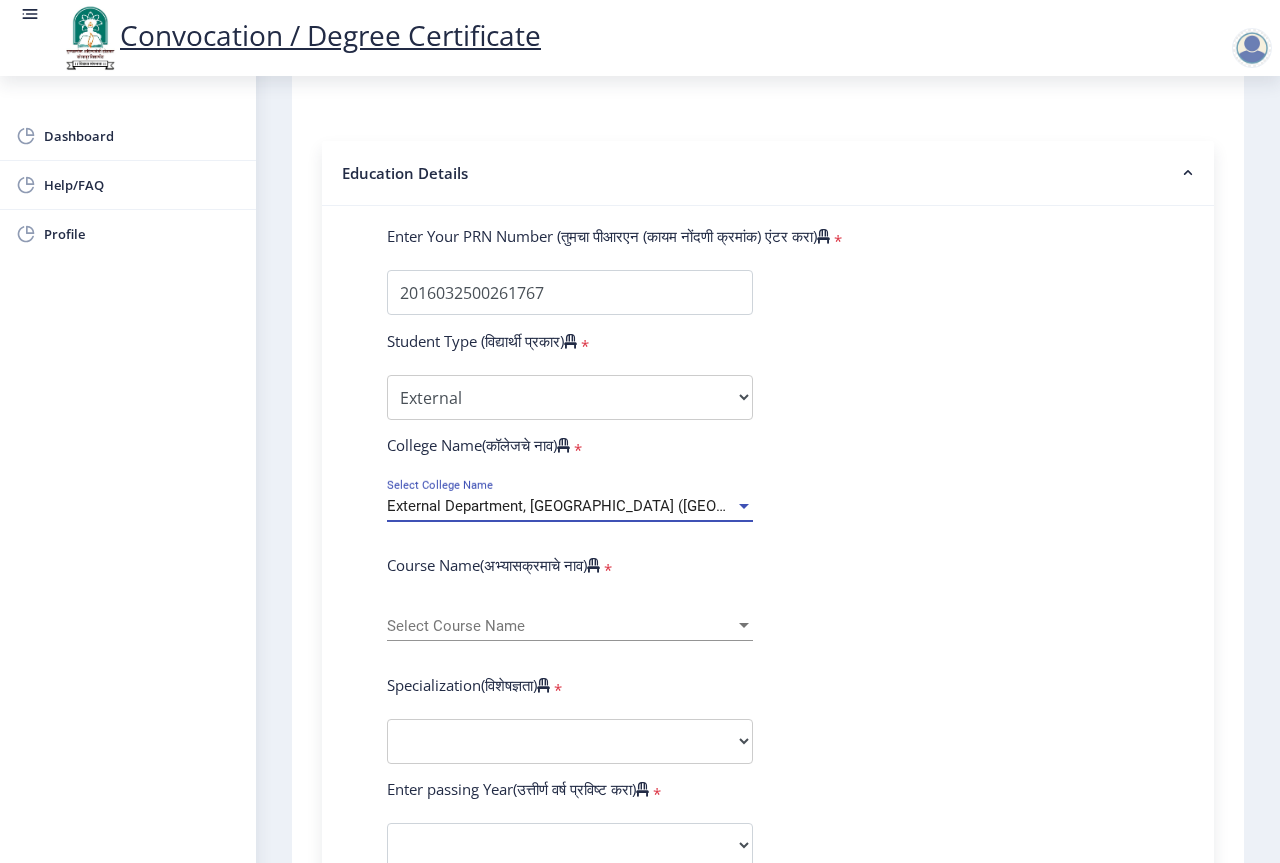 click on "External Department, [GEOGRAPHIC_DATA] ([GEOGRAPHIC_DATA])" at bounding box center [609, 506] 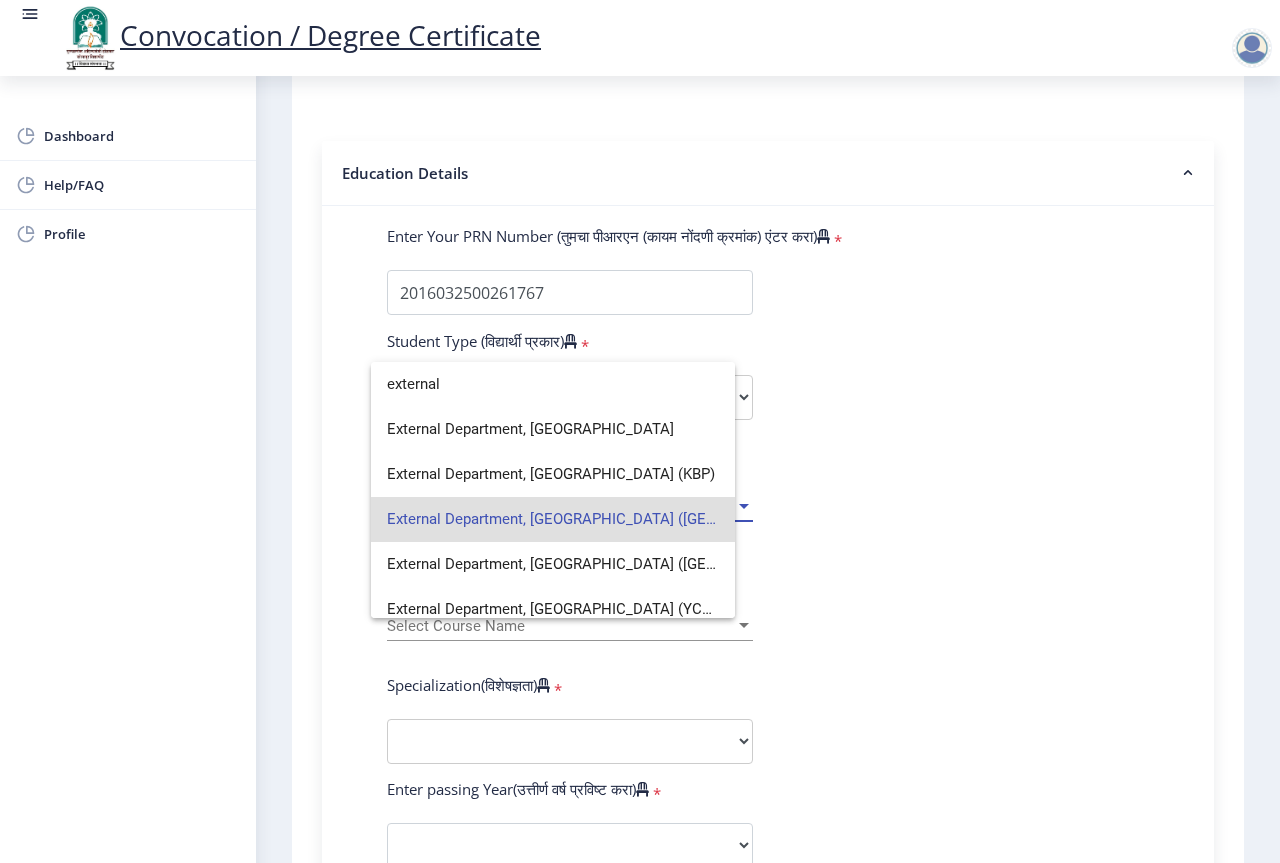 scroll, scrollTop: 0, scrollLeft: 0, axis: both 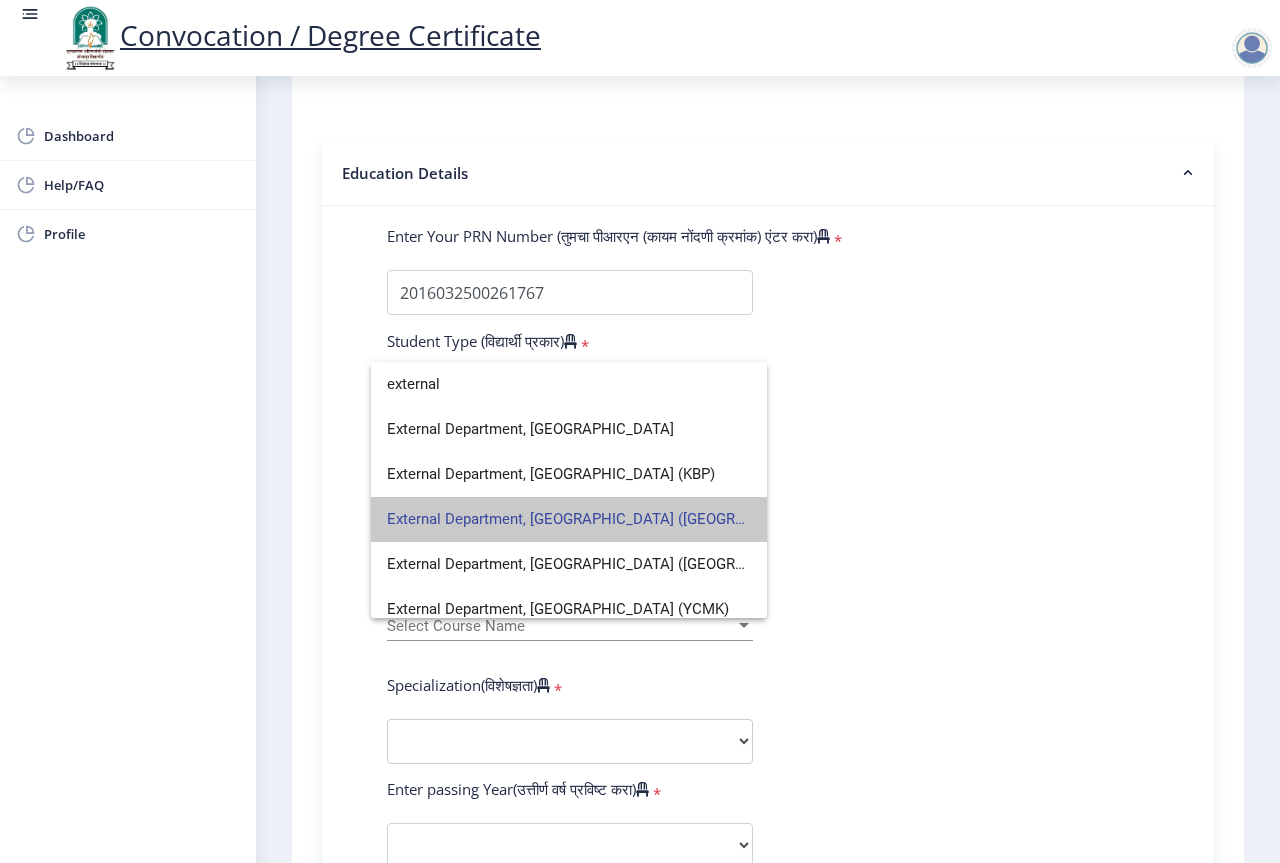 click on "External Department, [GEOGRAPHIC_DATA] ([GEOGRAPHIC_DATA])" at bounding box center [569, 519] 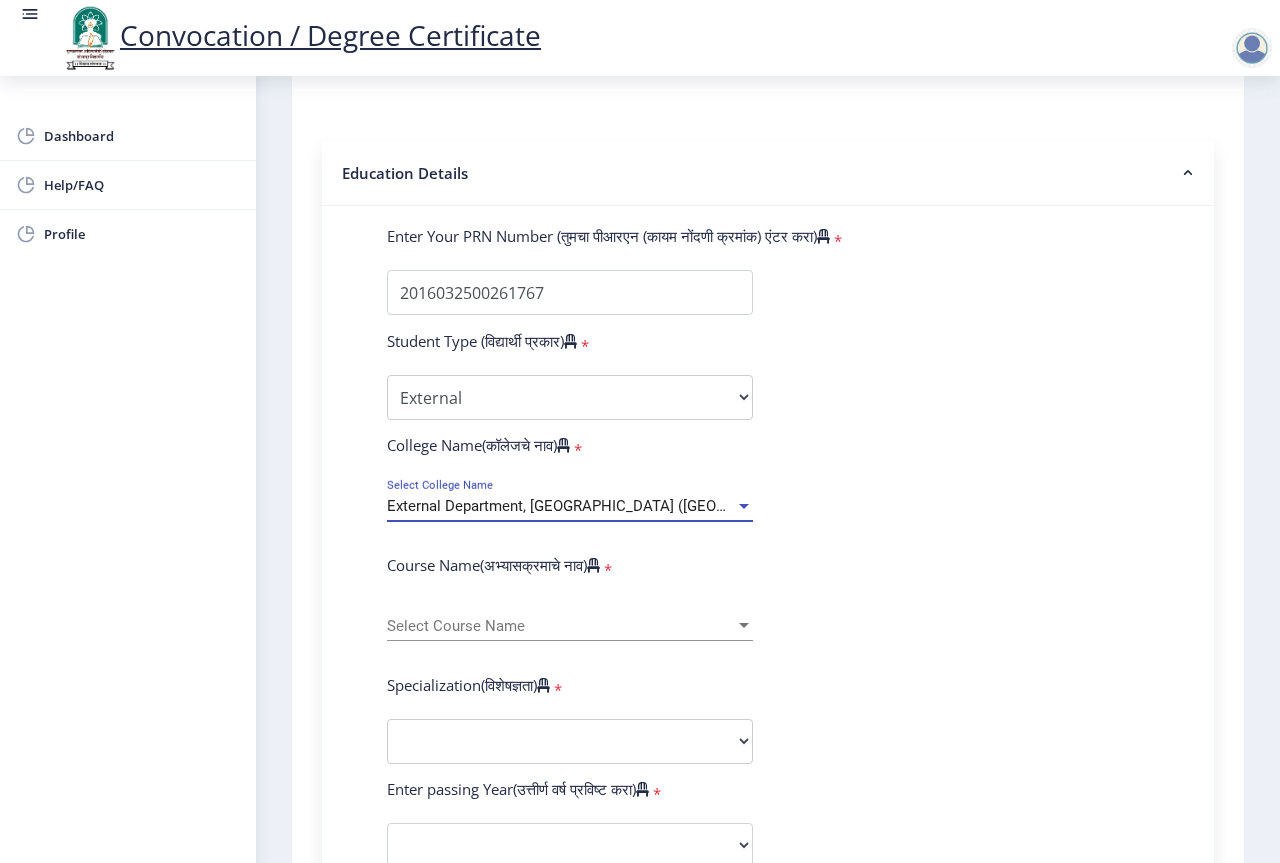 click on "External Department, [GEOGRAPHIC_DATA] ([GEOGRAPHIC_DATA])" at bounding box center (609, 506) 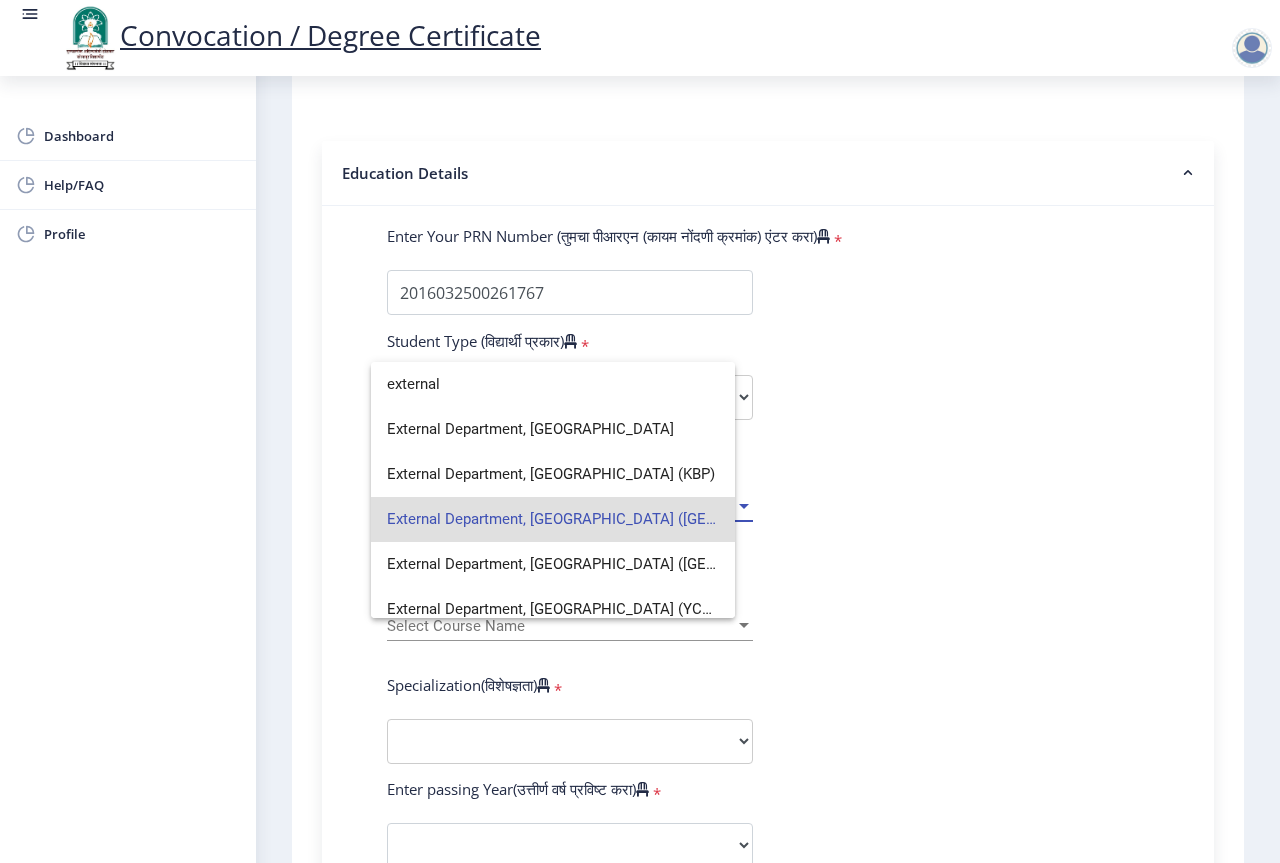scroll, scrollTop: 0, scrollLeft: 0, axis: both 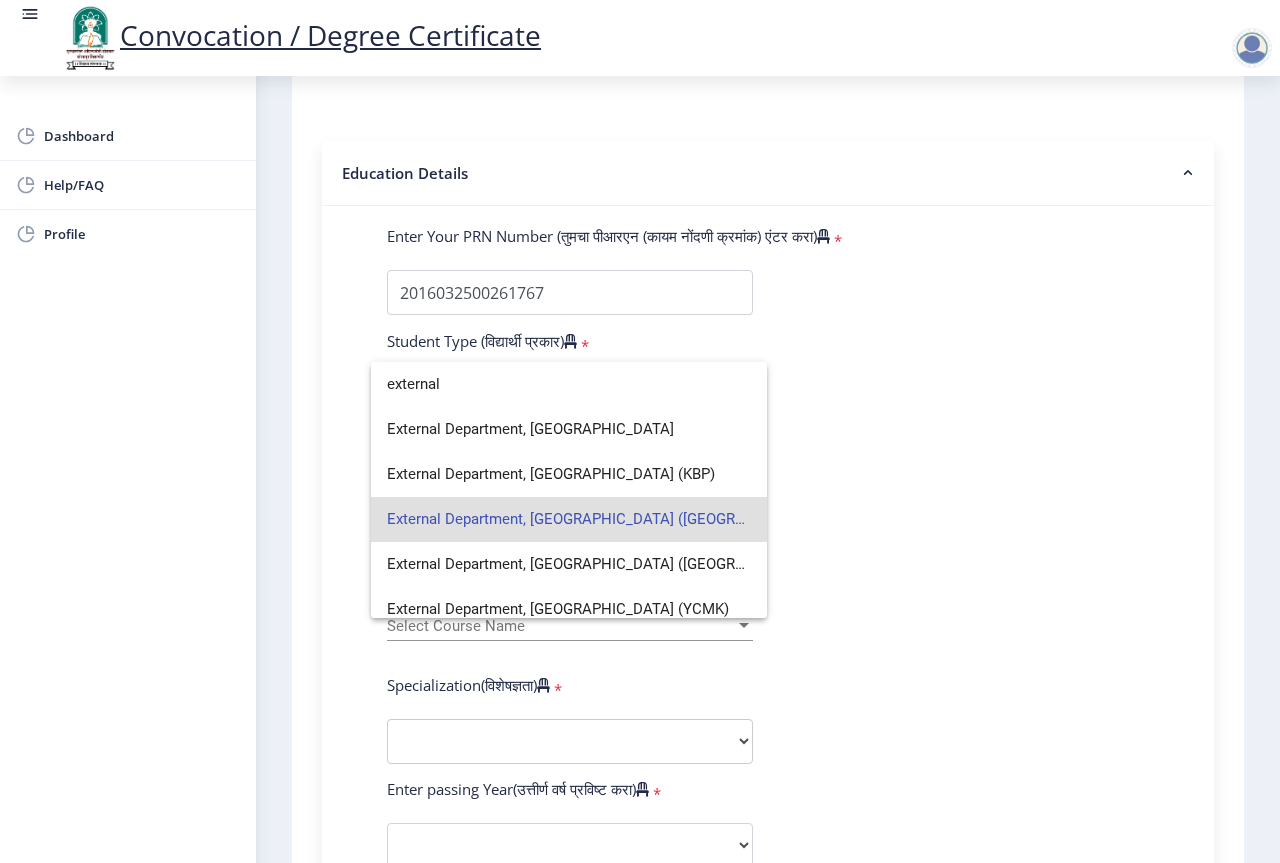 click on "External Department, [GEOGRAPHIC_DATA] ([GEOGRAPHIC_DATA])" at bounding box center (569, 519) 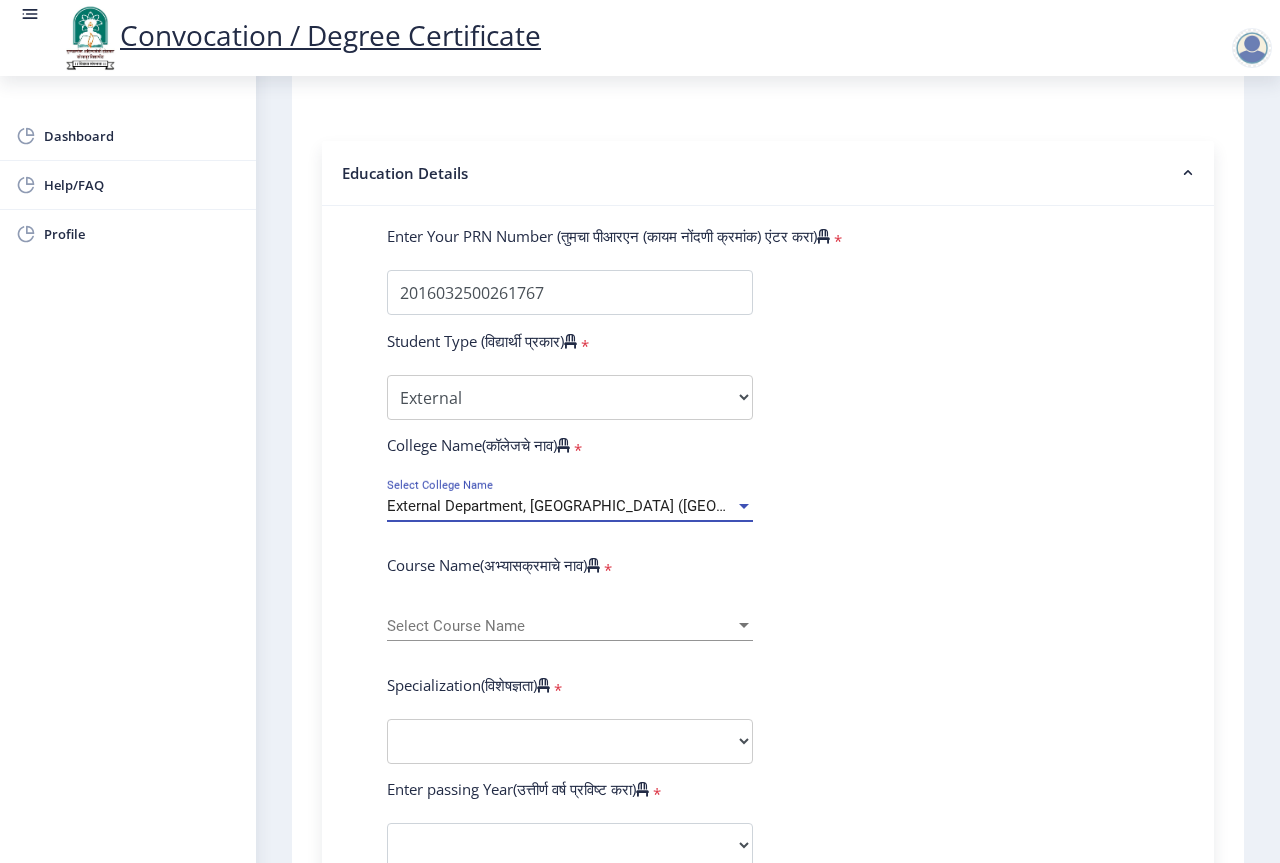 click on "External Department, [GEOGRAPHIC_DATA] ([GEOGRAPHIC_DATA])" at bounding box center [609, 506] 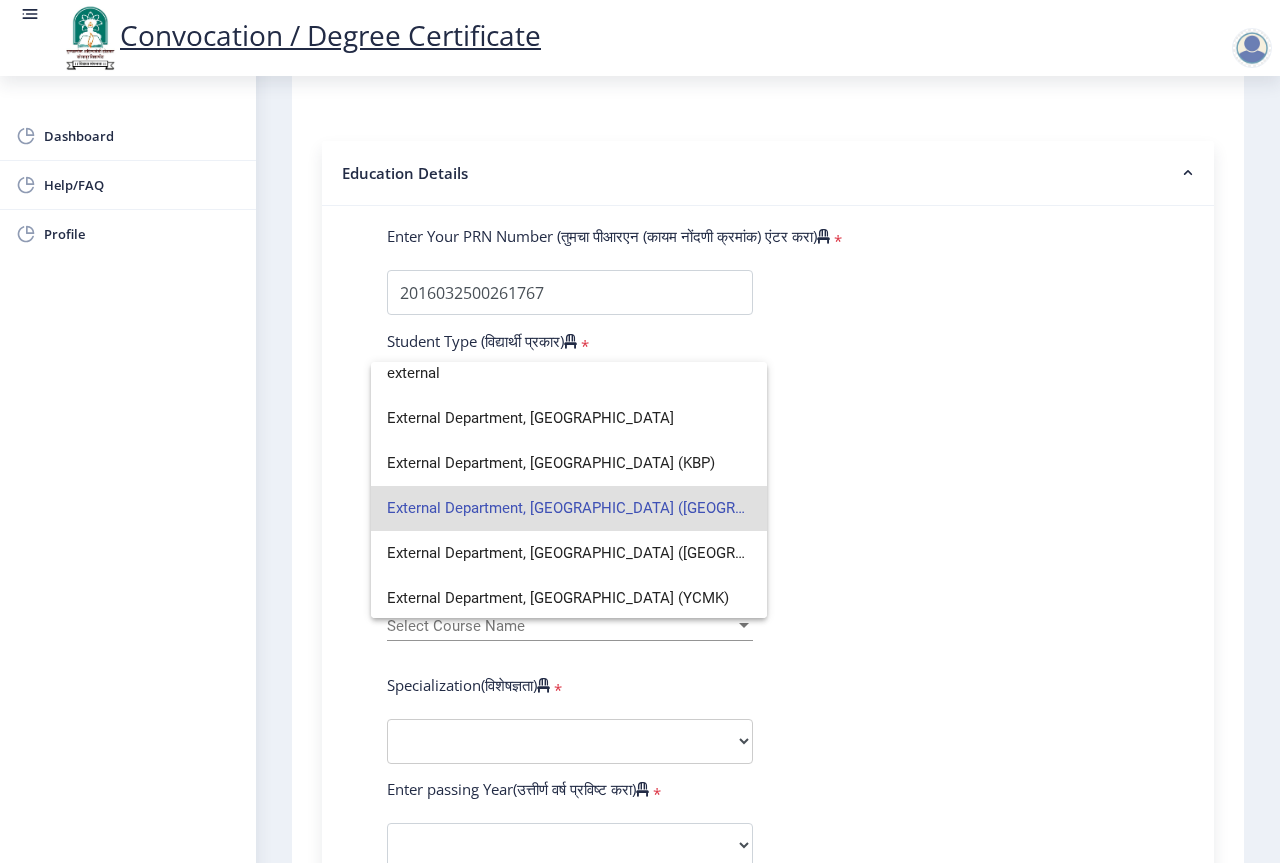 scroll, scrollTop: 14, scrollLeft: 0, axis: vertical 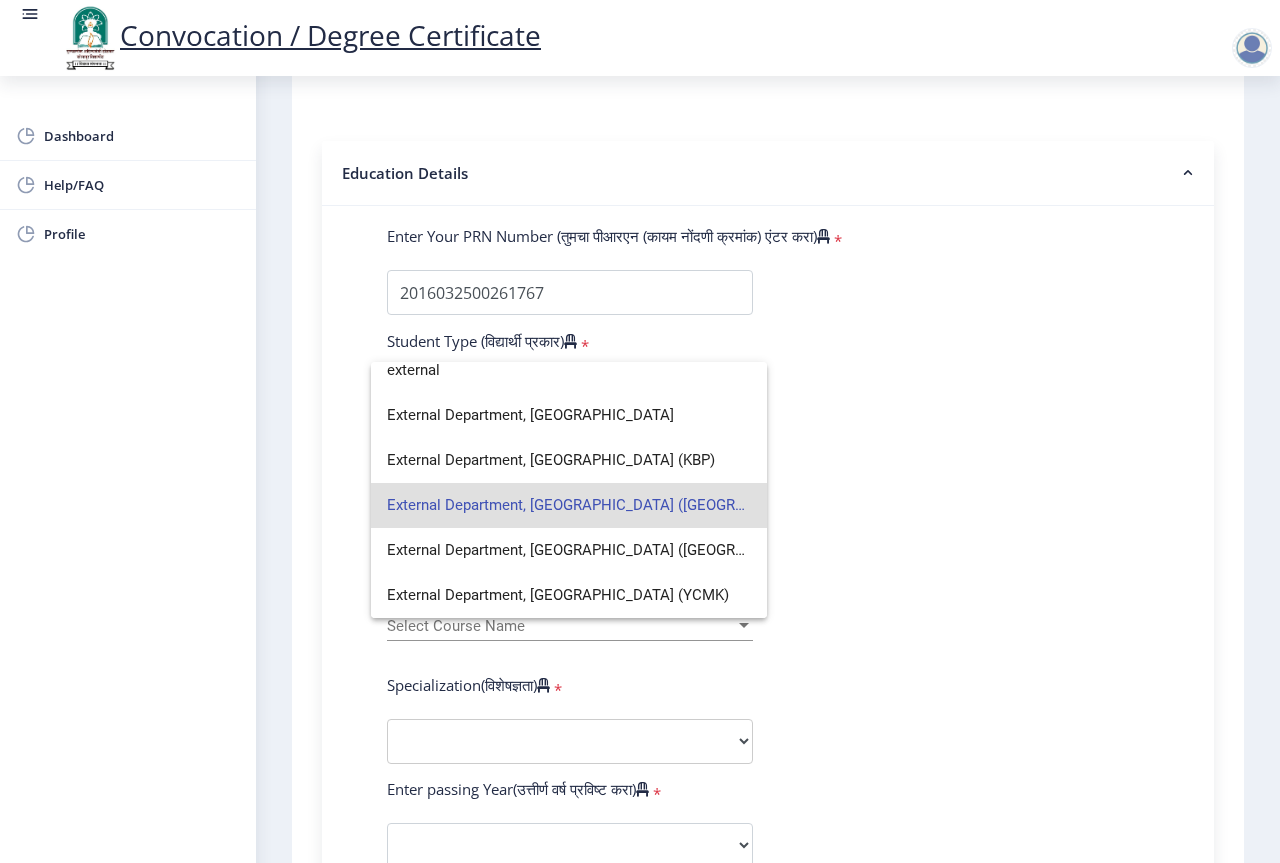 click on "External Department, [GEOGRAPHIC_DATA] ([GEOGRAPHIC_DATA])" at bounding box center (569, 505) 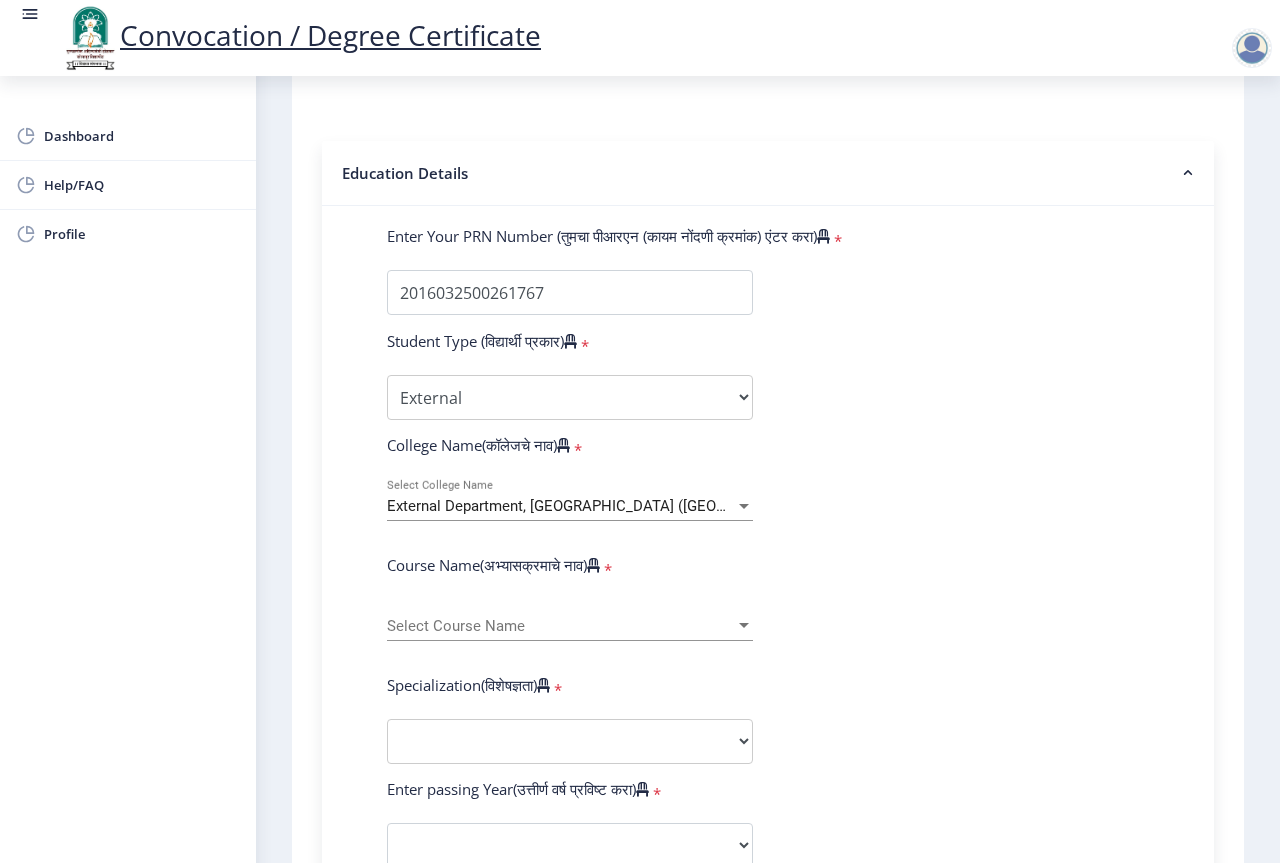 click on "Select Course Name Select Course Name" 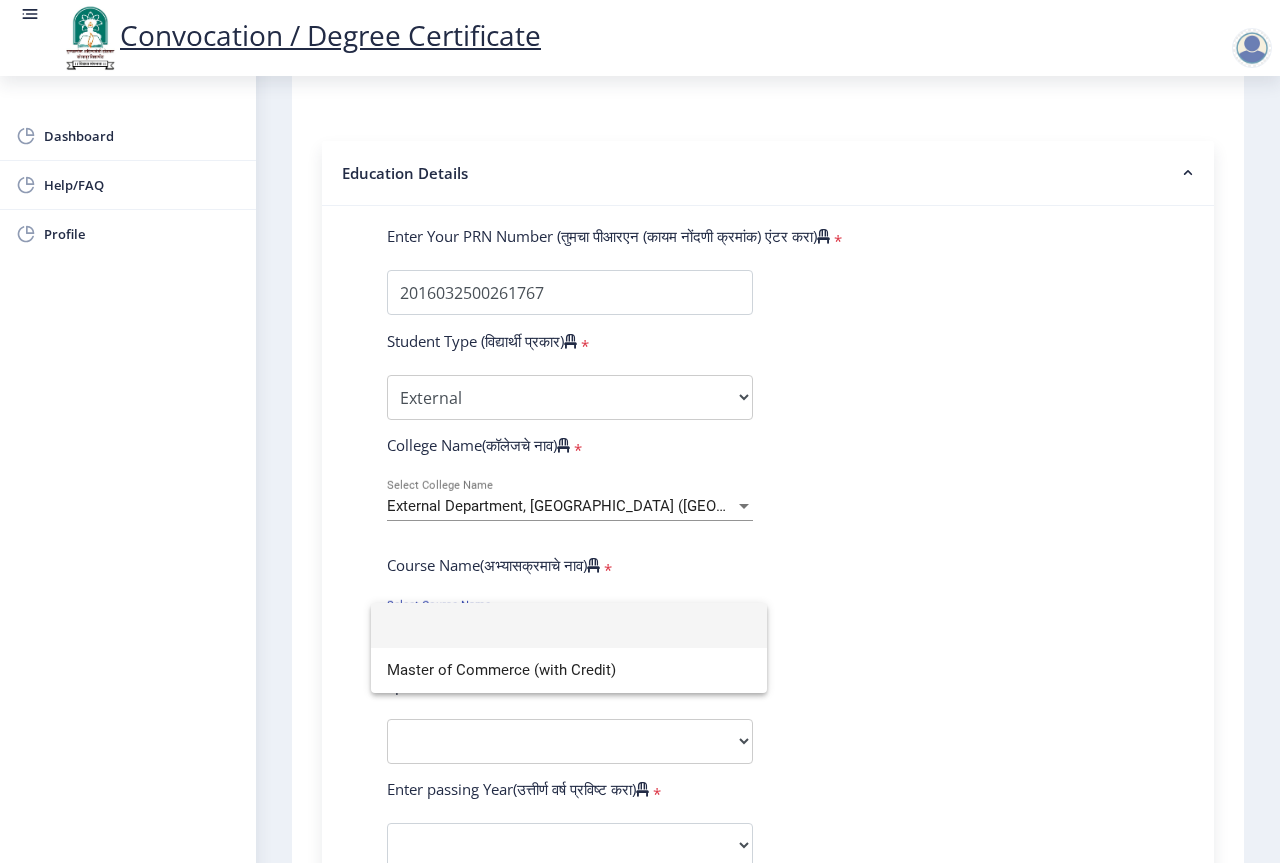 click 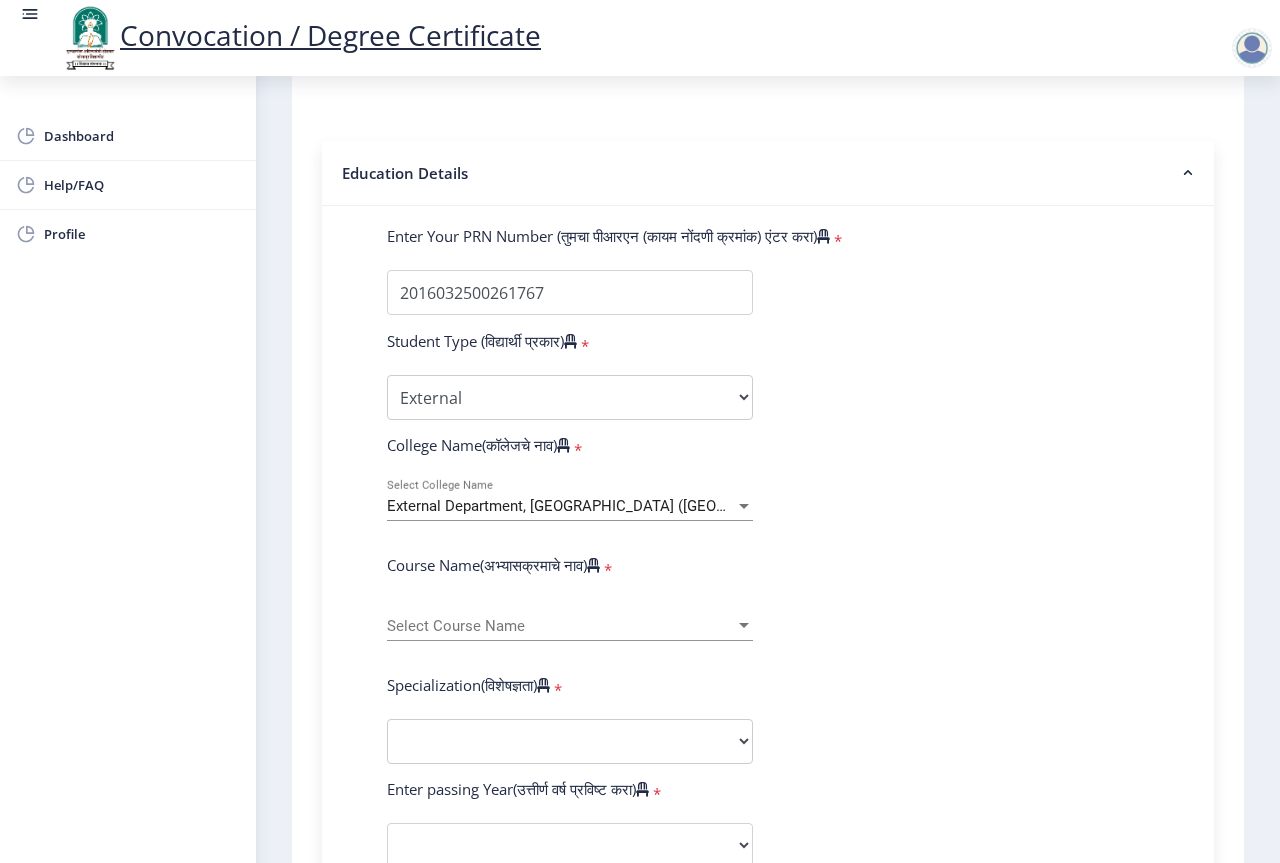 click on "Select Course Name Select Course Name" 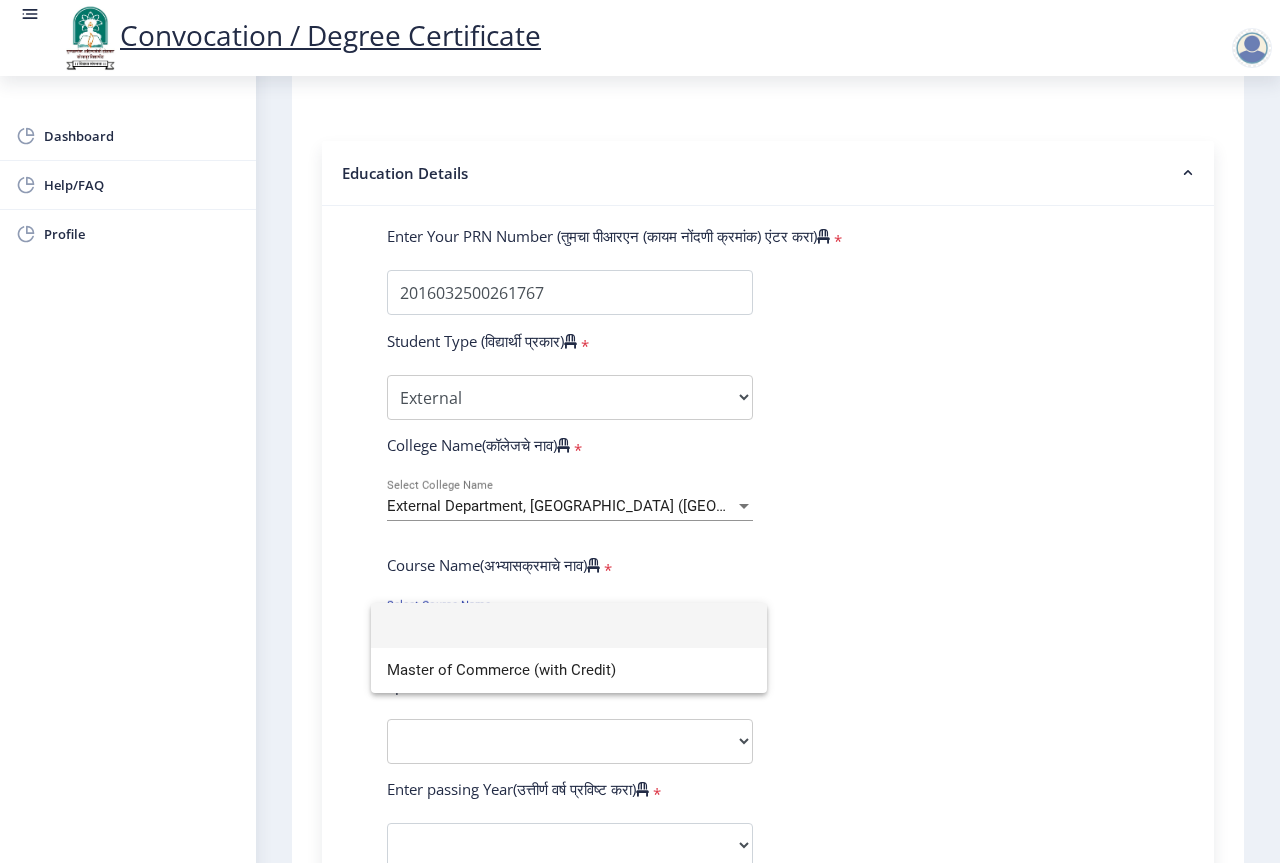 click 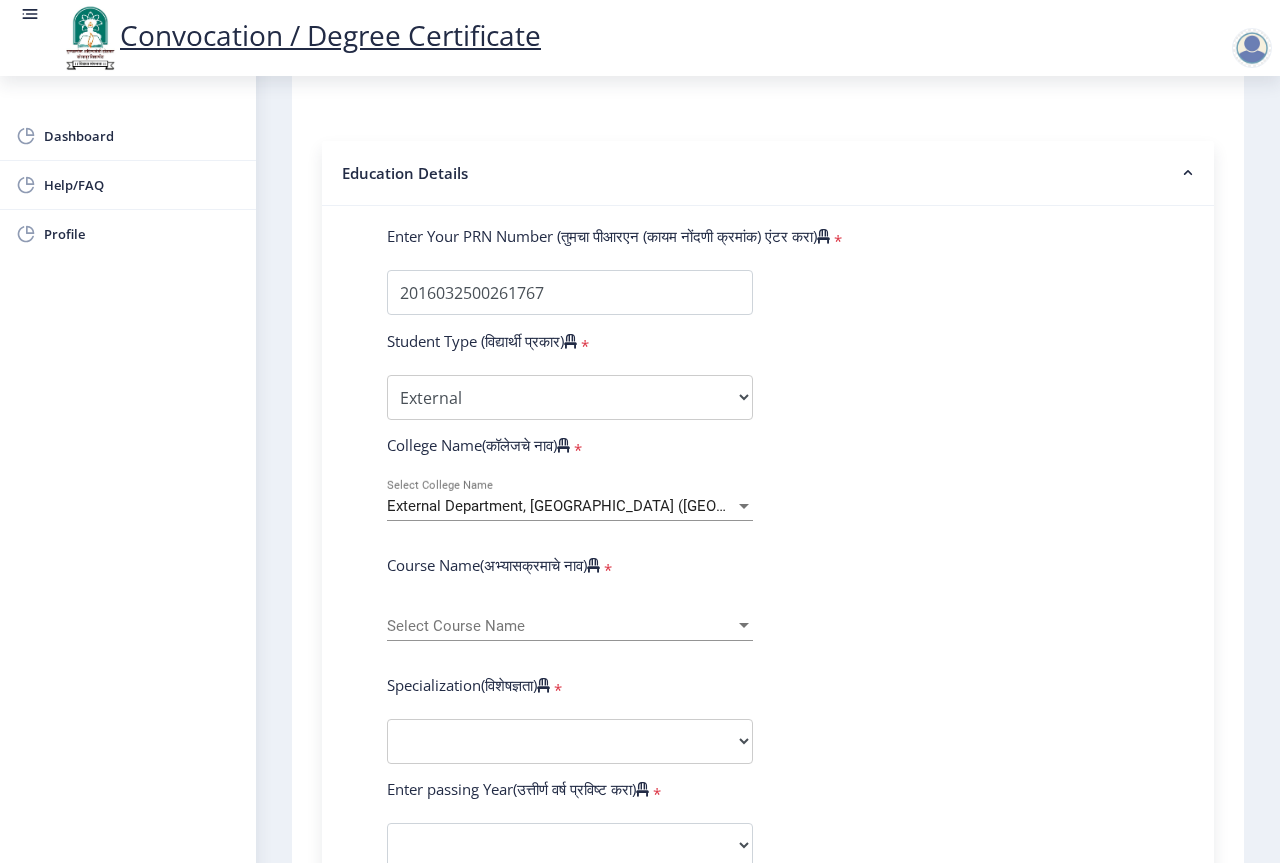 click on "External Department, [GEOGRAPHIC_DATA] ([GEOGRAPHIC_DATA])" at bounding box center [609, 506] 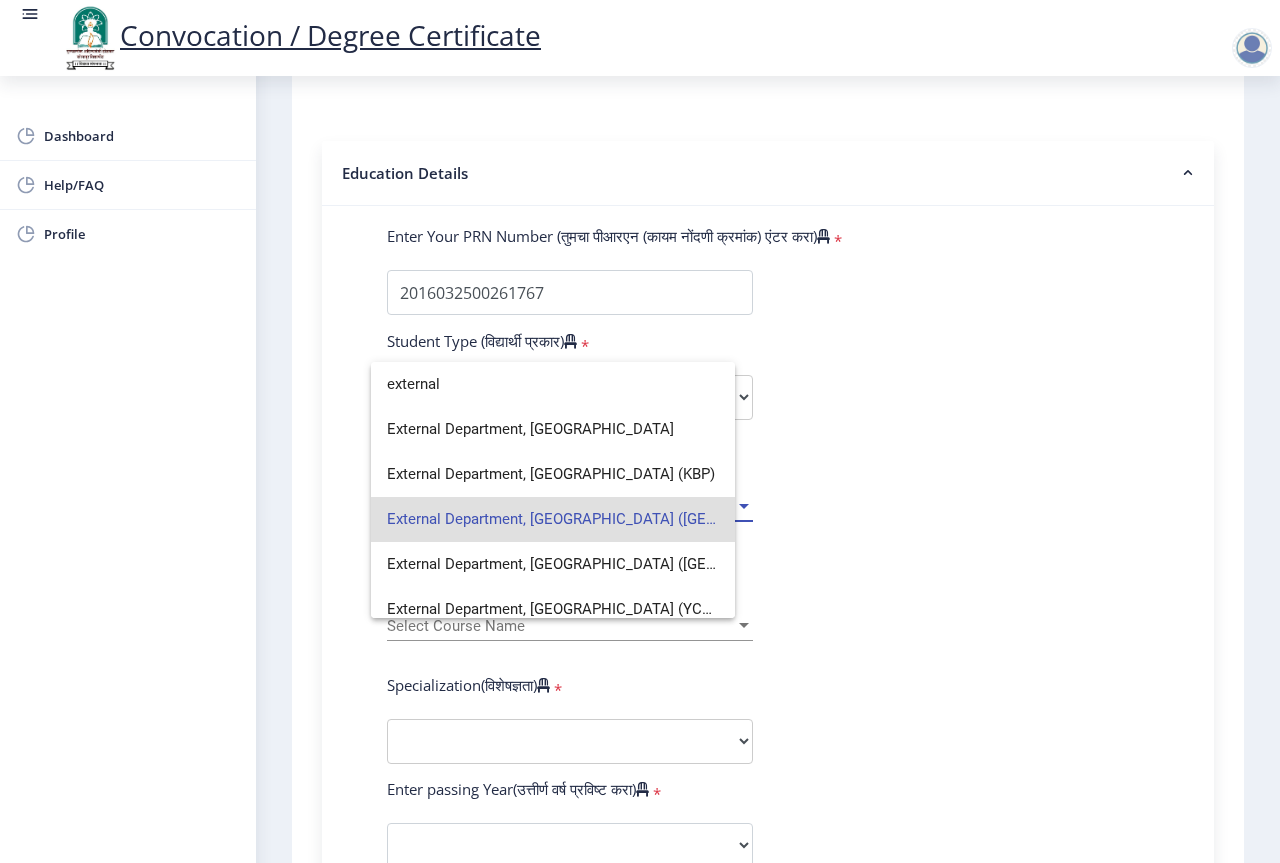 scroll, scrollTop: 0, scrollLeft: 0, axis: both 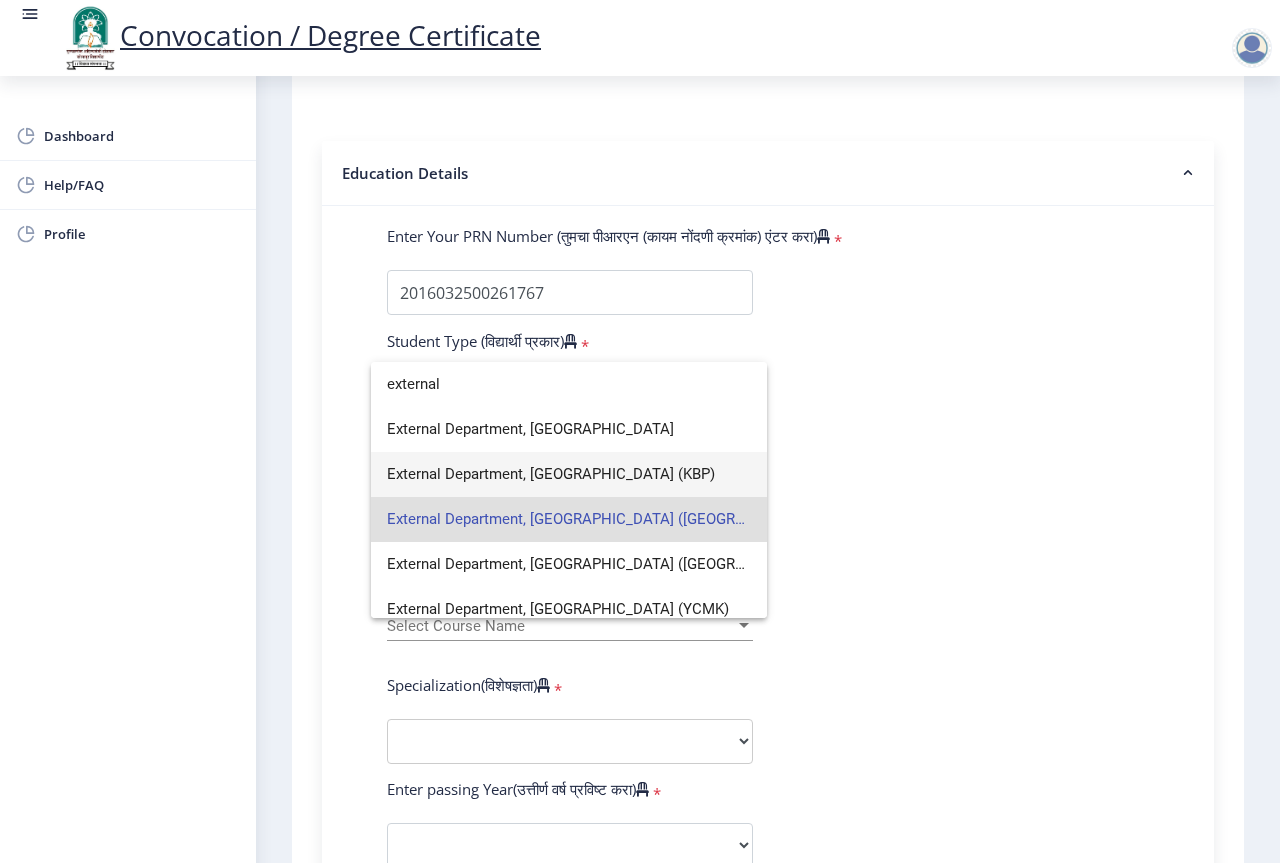 click on "External Department, [GEOGRAPHIC_DATA] (KBP)" at bounding box center [569, 474] 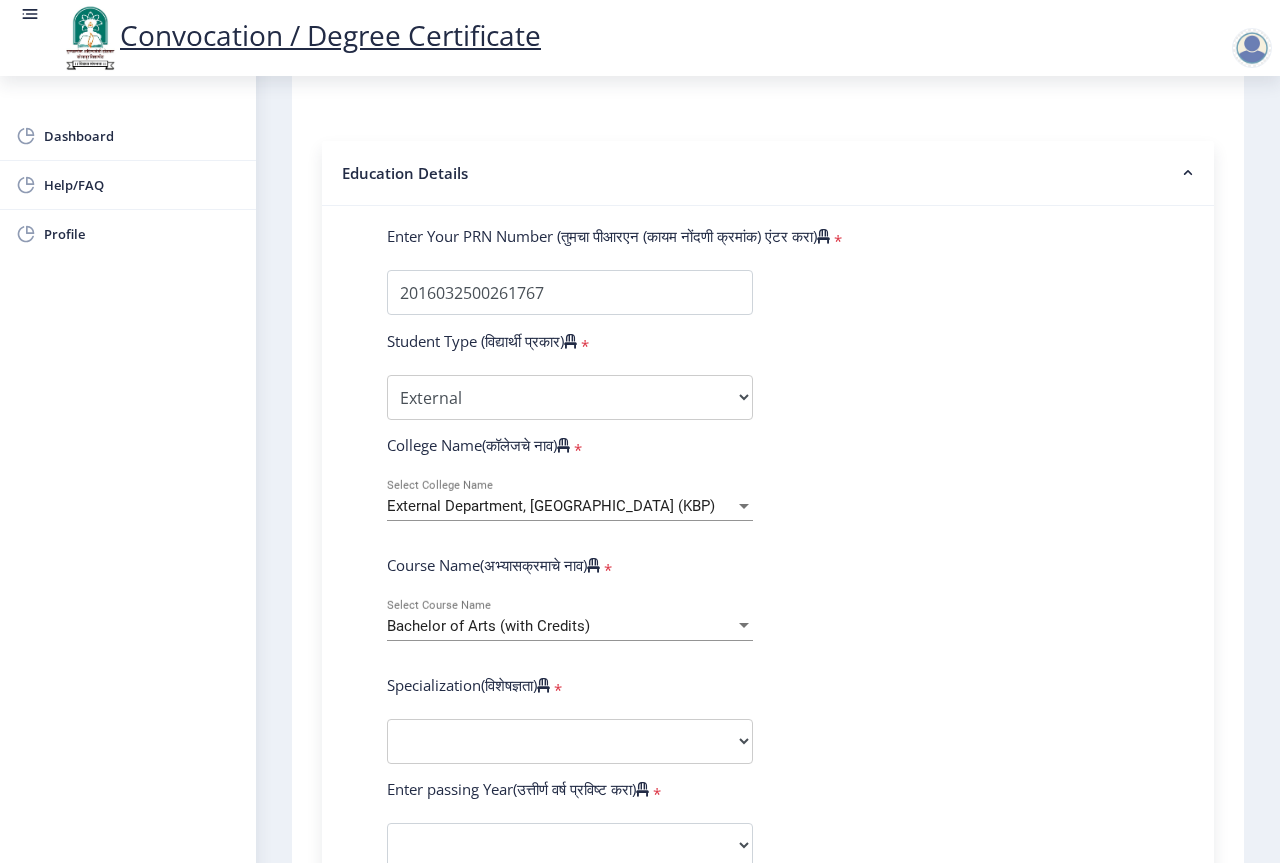 click on "External Department, [GEOGRAPHIC_DATA] (KBP) Select College Name" 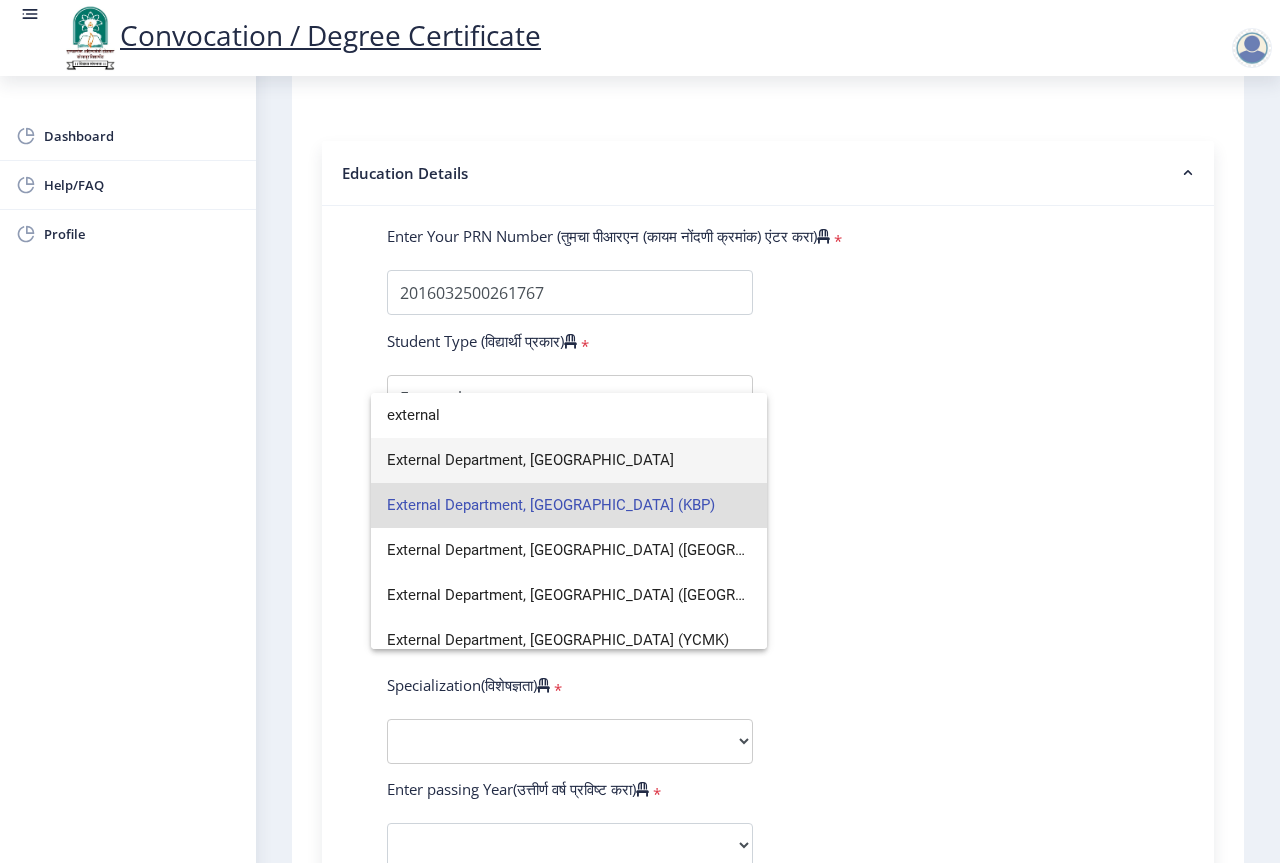 click on "External Department, [GEOGRAPHIC_DATA]" at bounding box center (569, 460) 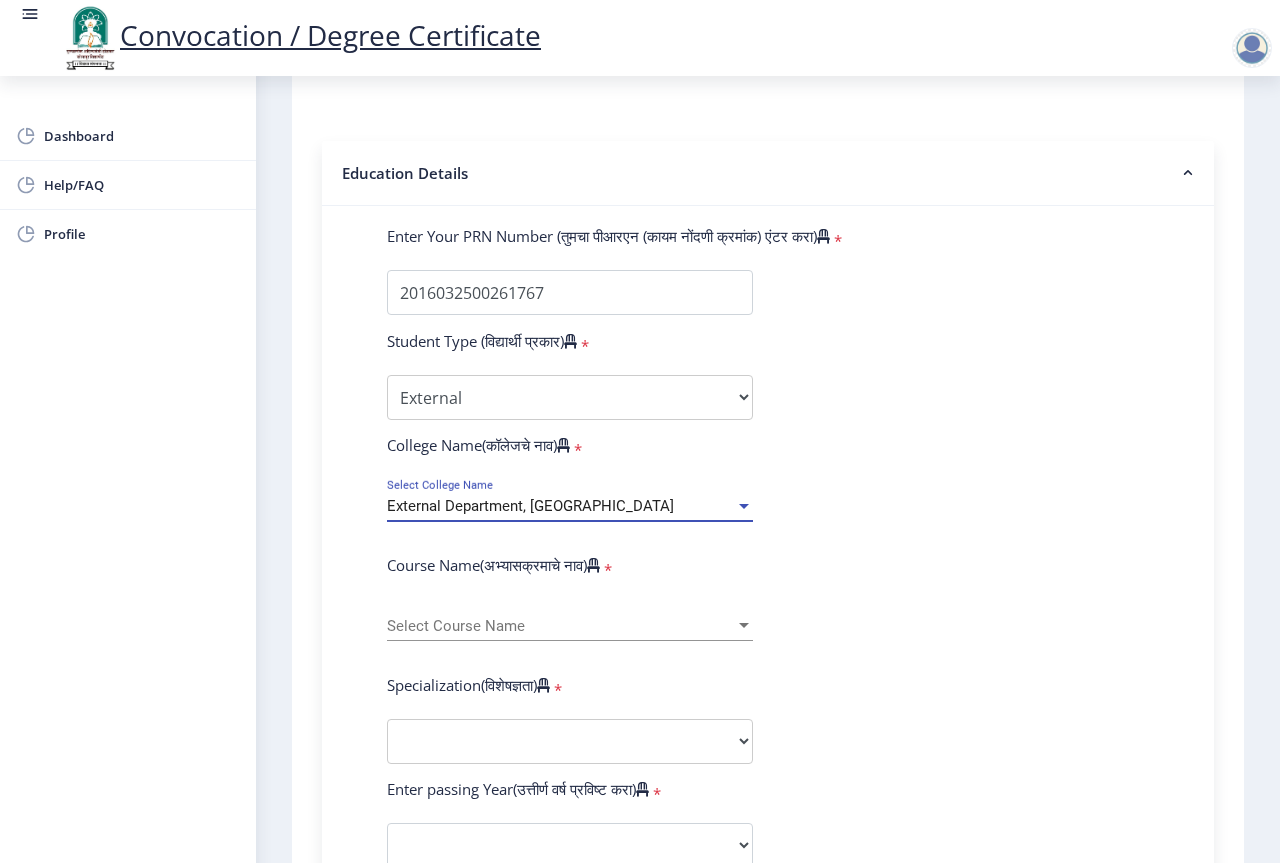 click on "Select Course Name" at bounding box center (561, 626) 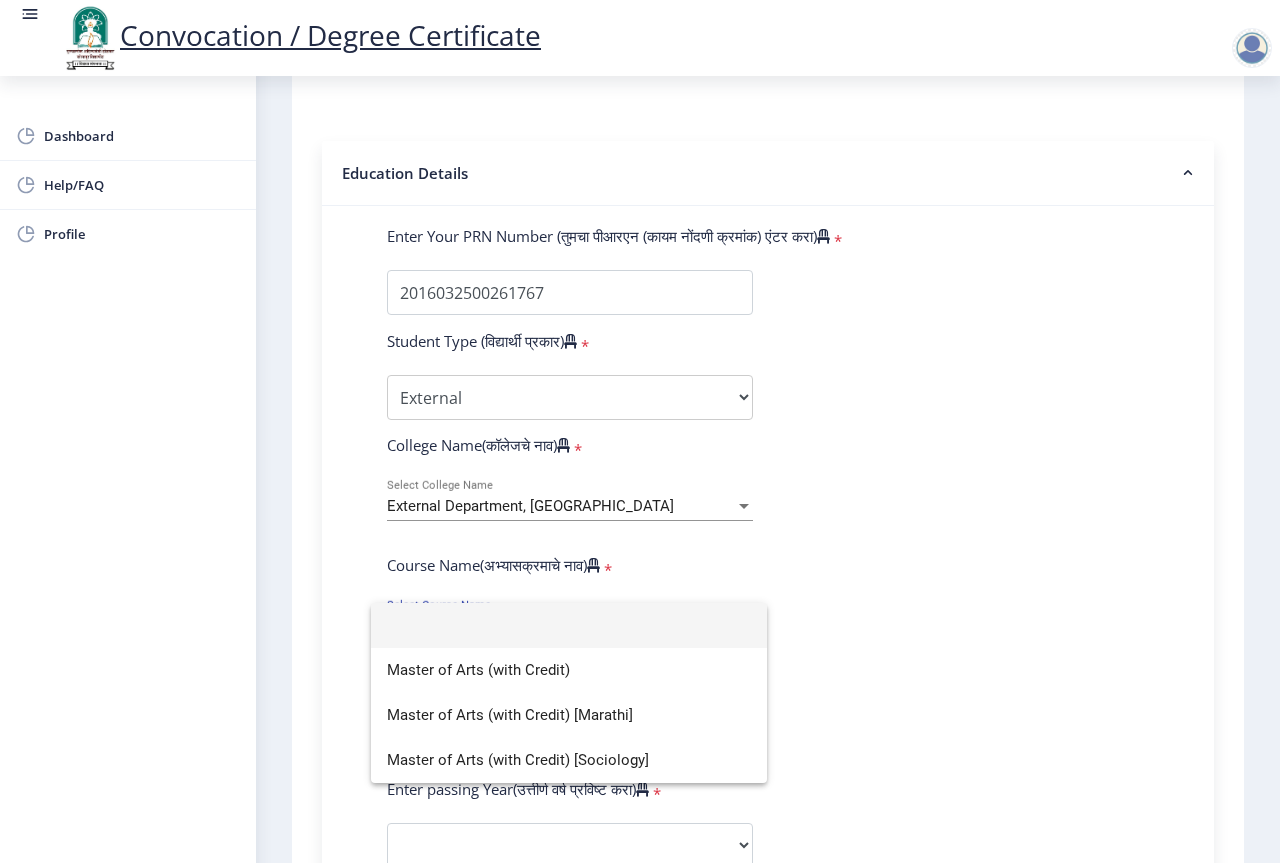 click 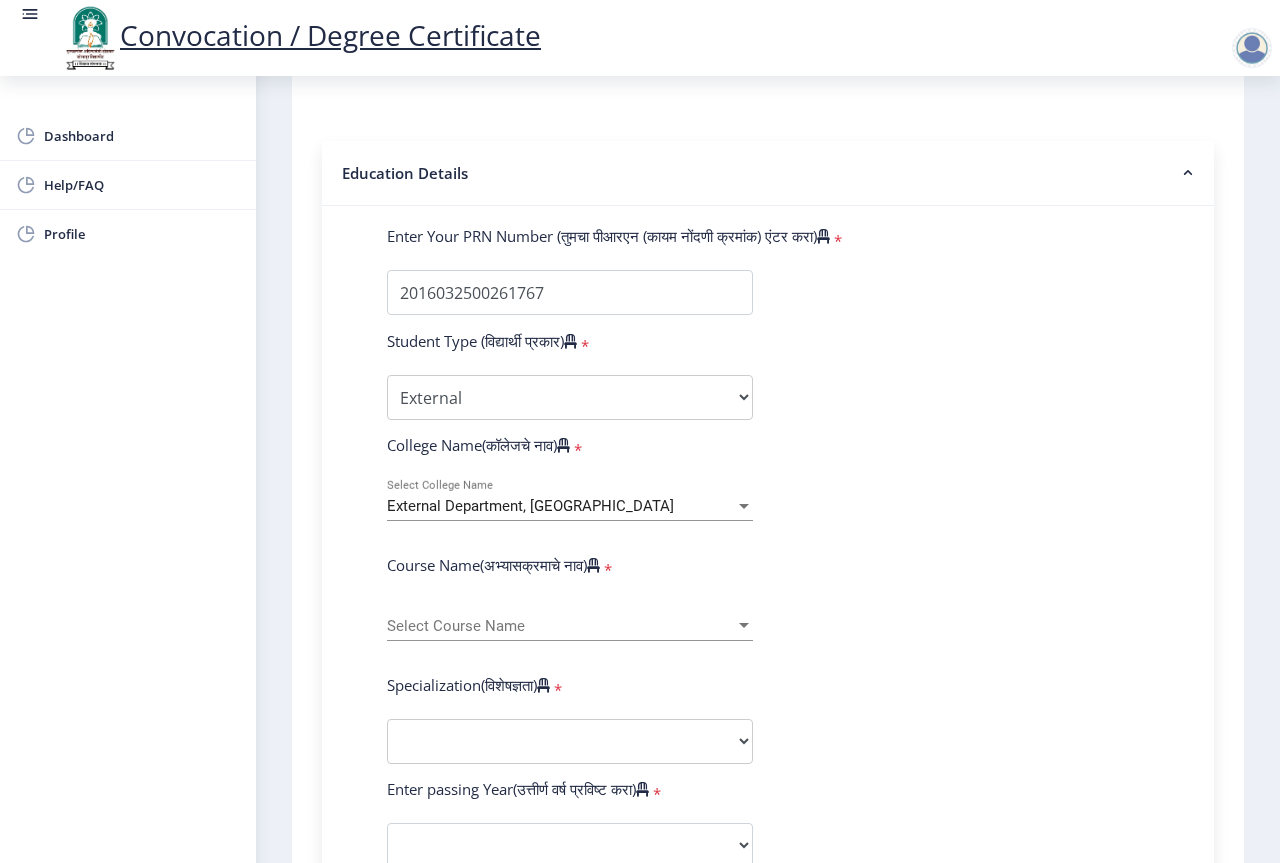 click on "External Department, [GEOGRAPHIC_DATA]" at bounding box center [530, 506] 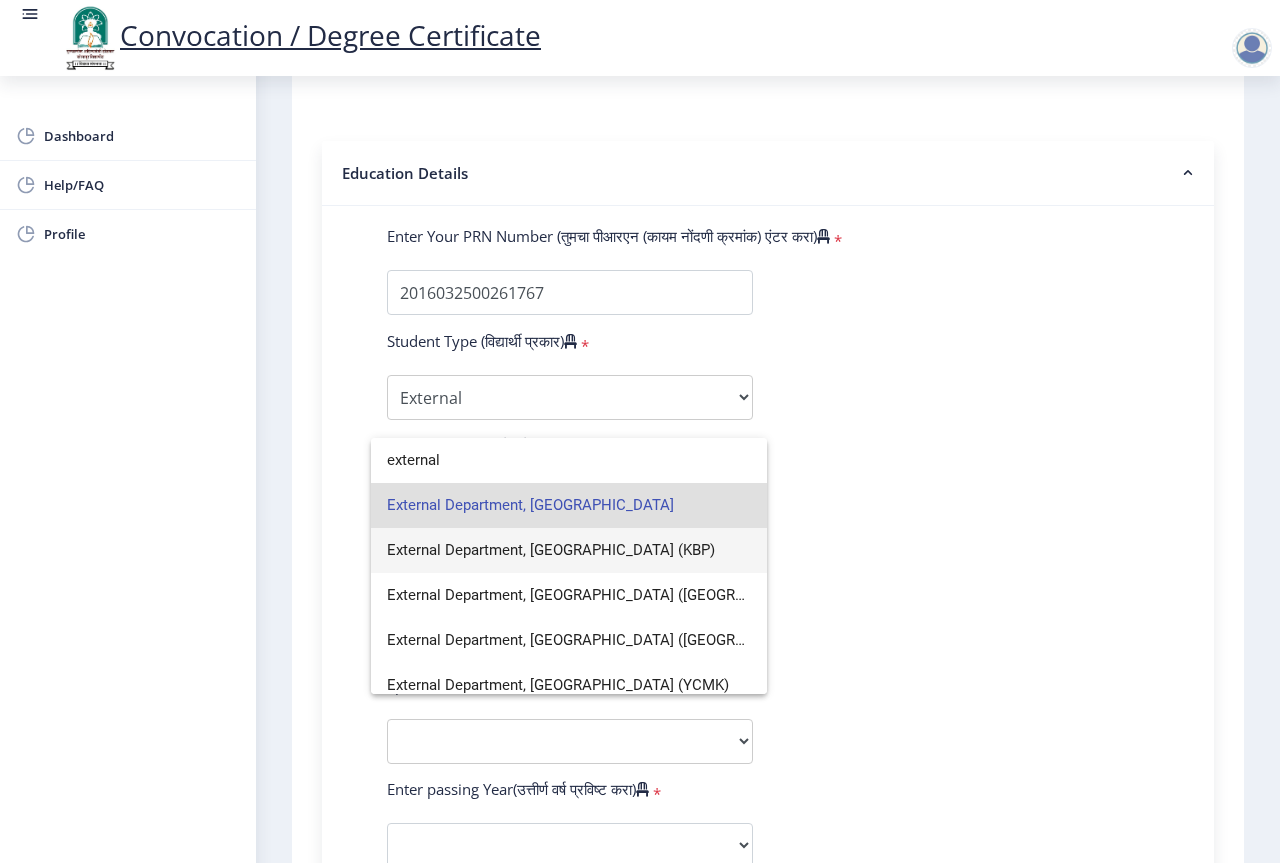 click on "External Department, [GEOGRAPHIC_DATA] (KBP)" at bounding box center (569, 550) 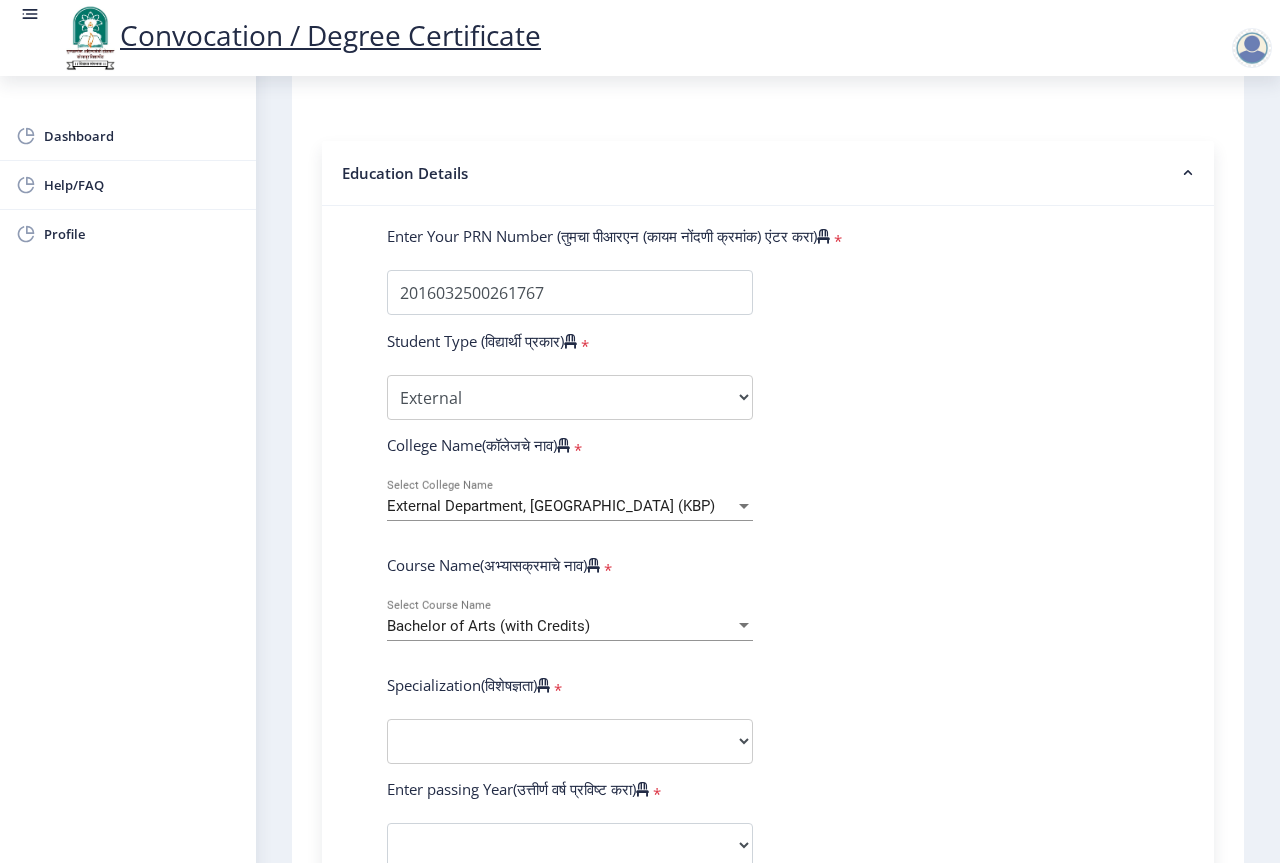 click on "Bachelor of Arts (with Credits) Select Course Name" 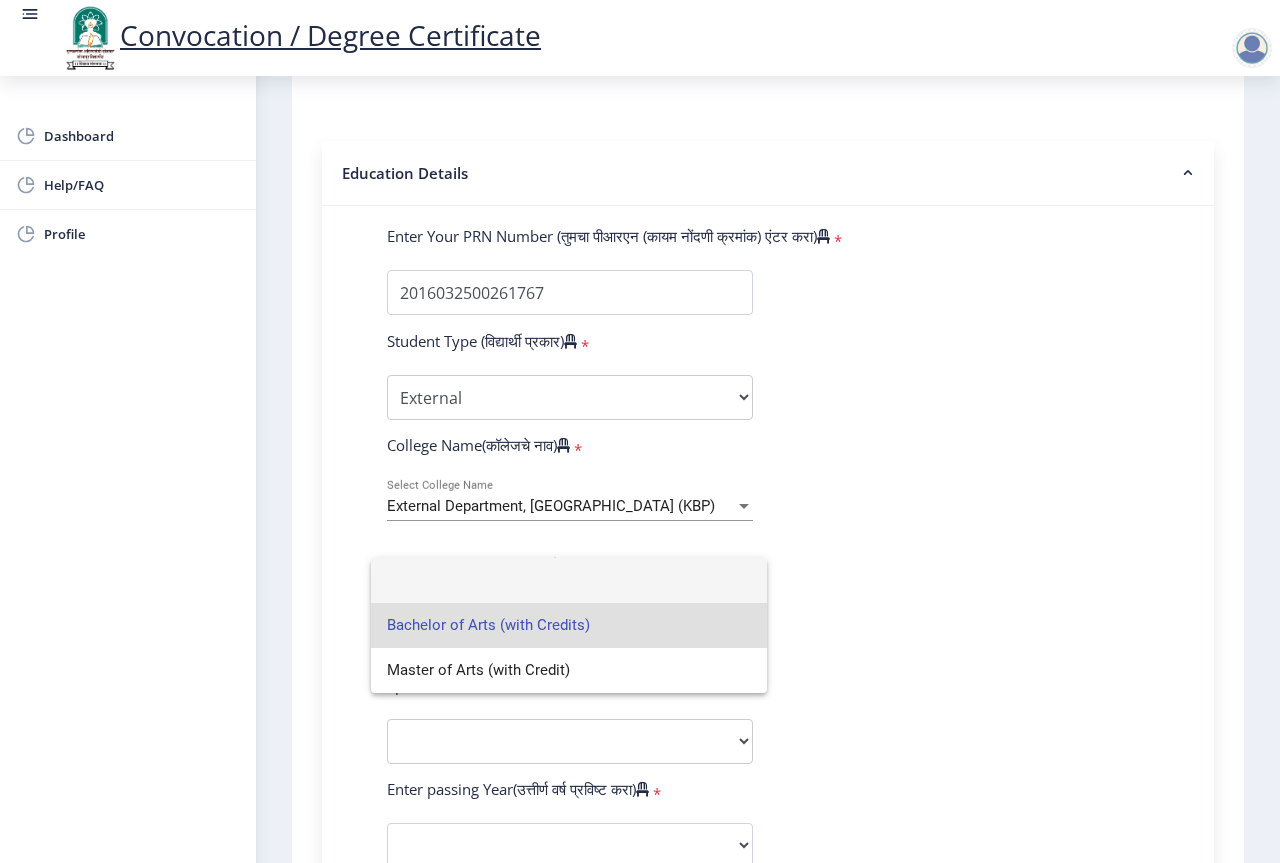 click on "Bachelor of Arts (with Credits)" at bounding box center [569, 625] 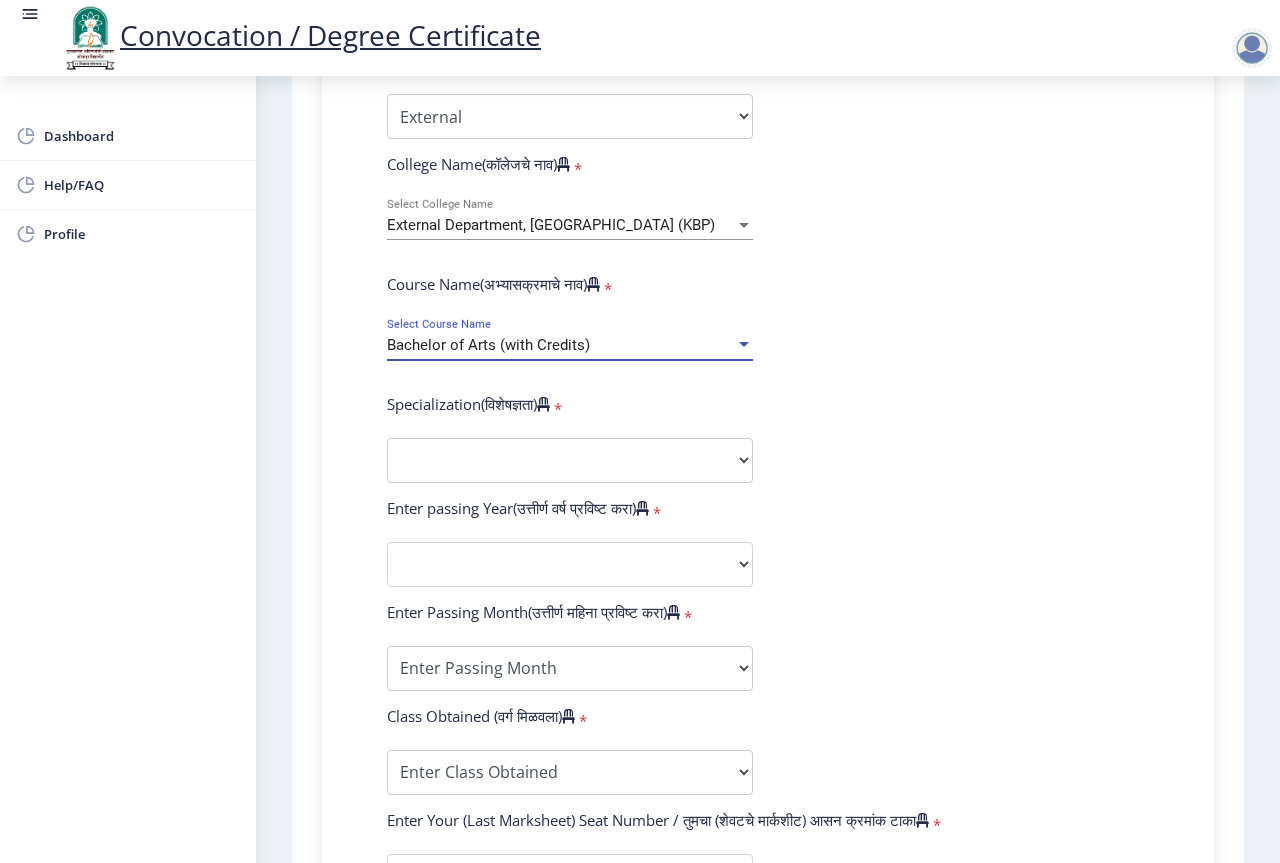 scroll, scrollTop: 800, scrollLeft: 0, axis: vertical 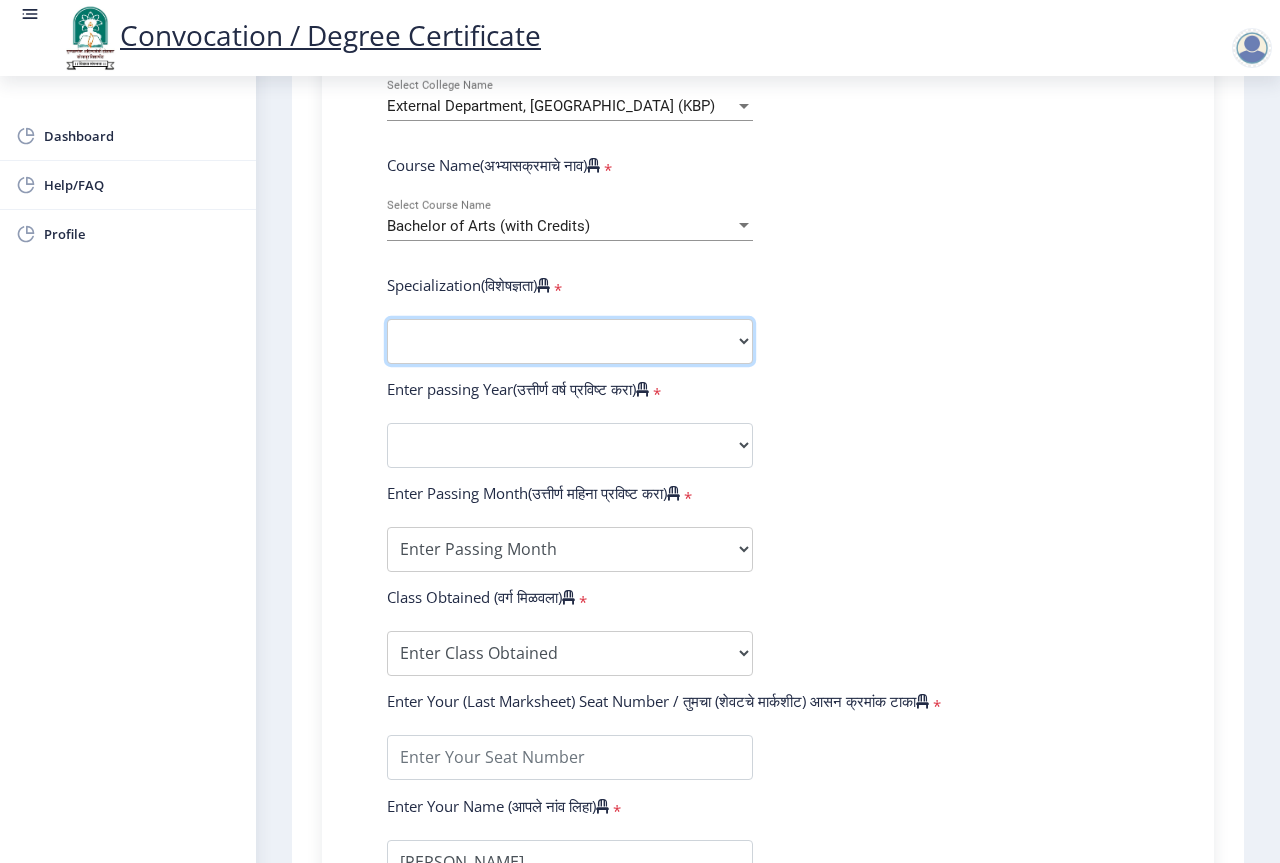 click on "Specialization English Geography Hindi Marathi Music Sanskrit Urdu Ancient Indian History Culture & Archaeology Economics History Physical Education Political Science Psychology Sociology Kannada Philosophy Other" at bounding box center [570, 341] 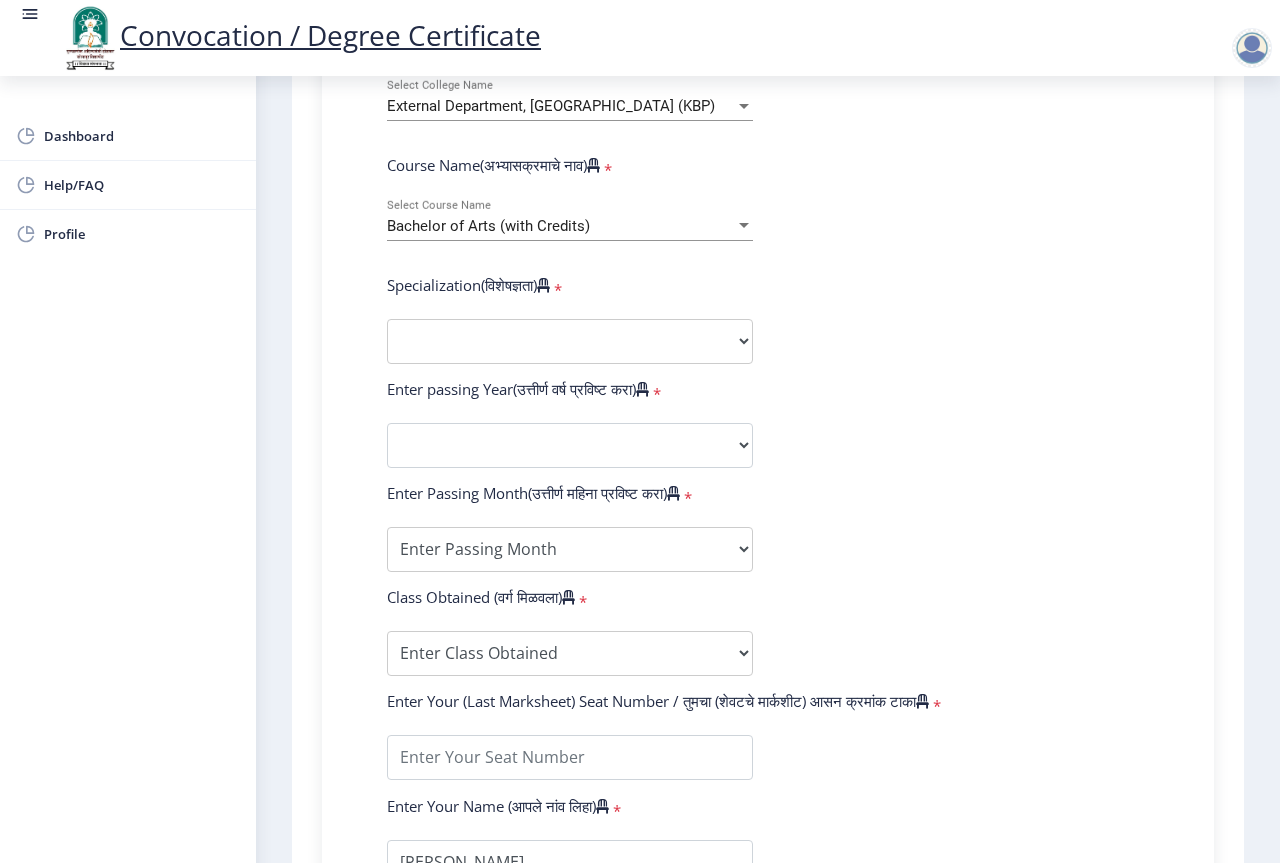 click on "Enter Your PRN Number (तुमचा पीआरएन (कायम नोंदणी क्रमांक) एंटर करा)   * Student Type (विद्यार्थी प्रकार)    * Select Student Type Regular External College Name(कॉलेजचे नाव)   * External Department, [GEOGRAPHIC_DATA] (KBP) Select College Name Course Name(अभ्यासक्रमाचे नाव)   * Bachelor of Arts (with Credits) Select Course Name  Specialization(विशेषज्ञता)   * Specialization English Geography Hindi Marathi Music Sanskrit Urdu Ancient Indian History Culture & Archaeology Economics History Physical Education Political Science Psychology Sociology Kannada Philosophy Other Enter passing Year(उत्तीर्ण वर्ष प्रविष्ट करा)   *  2025   2024   2023   2022   2021   2020   2019   2018   2017   2016   2015   2014   2013   2012   2011   2010   2009   2008   2007   2006   2005   2004   2003  * May" 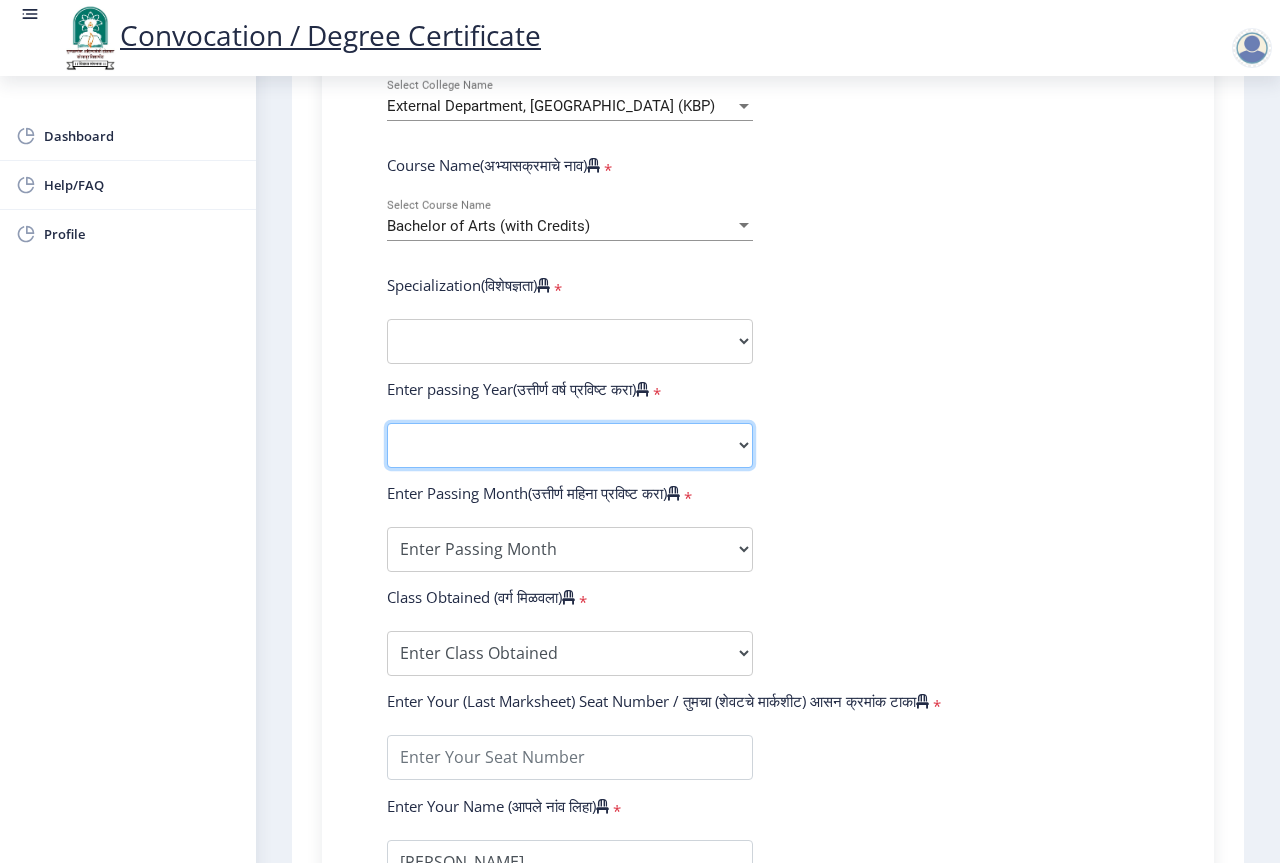 click on "2025   2024   2023   2022   2021   2020   2019   2018   2017   2016   2015   2014   2013   2012   2011   2010   2009   2008   2007   2006   2005   2004   2003   2002   2001   2000   1999   1998   1997   1996   1995   1994   1993   1992   1991   1990   1989   1988   1987   1986   1985   1984   1983   1982   1981   1980   1979   1978   1977   1976" 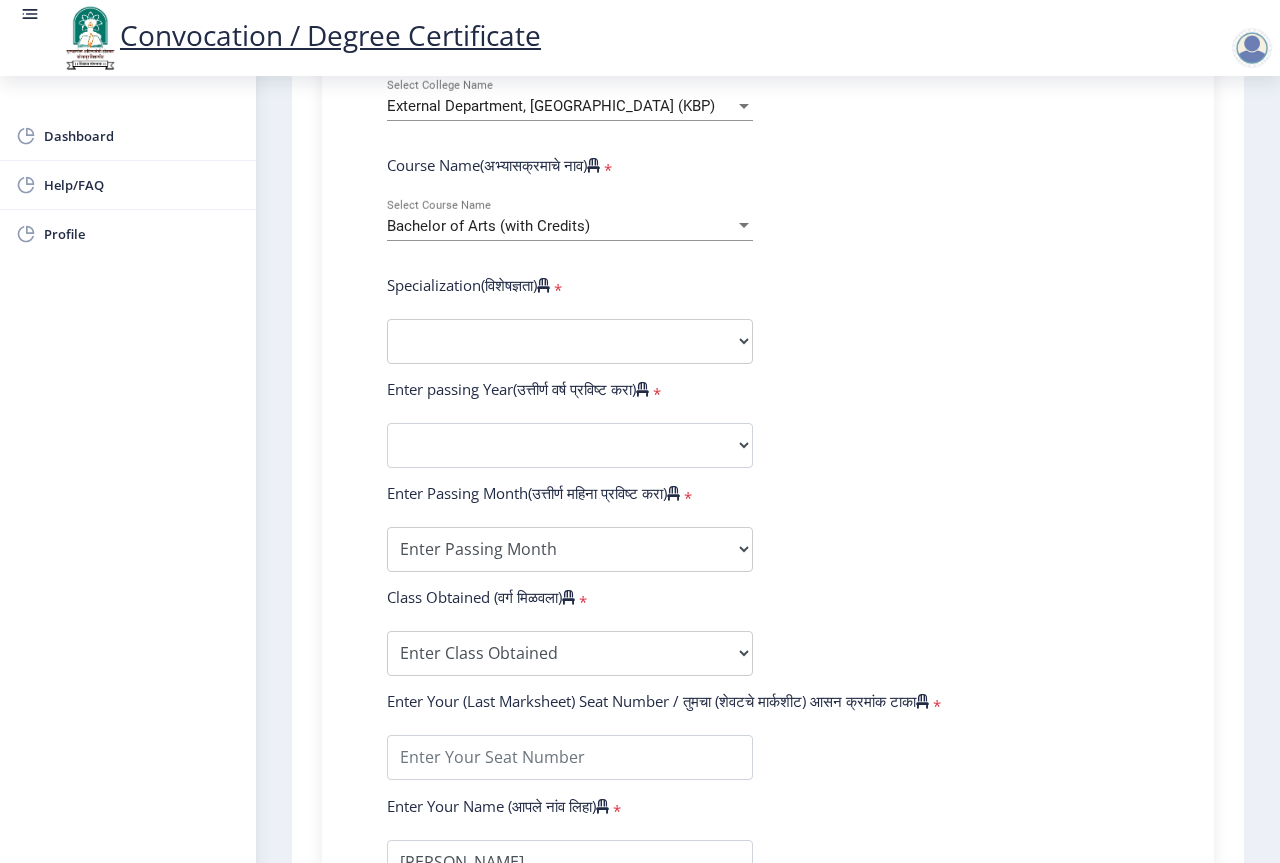 click on "Enter Your PRN Number (तुमचा पीआरएन (कायम नोंदणी क्रमांक) एंटर करा)   * Student Type (विद्यार्थी प्रकार)    * Select Student Type Regular External College Name(कॉलेजचे नाव)   * External Department, [GEOGRAPHIC_DATA] (KBP) Select College Name Course Name(अभ्यासक्रमाचे नाव)   * Bachelor of Arts (with Credits) Select Course Name  Specialization(विशेषज्ञता)   * Specialization English Geography Hindi Marathi Music Sanskrit Urdu Ancient Indian History Culture & Archaeology Economics History Physical Education Political Science Psychology Sociology Kannada Philosophy Other Enter passing Year(उत्तीर्ण वर्ष प्रविष्ट करा)   *  2025   2024   2023   2022   2021   2020   2019   2018   2017   2016   2015   2014   2013   2012   2011   2010   2009   2008   2007   2006   2005   2004   2003  * May" 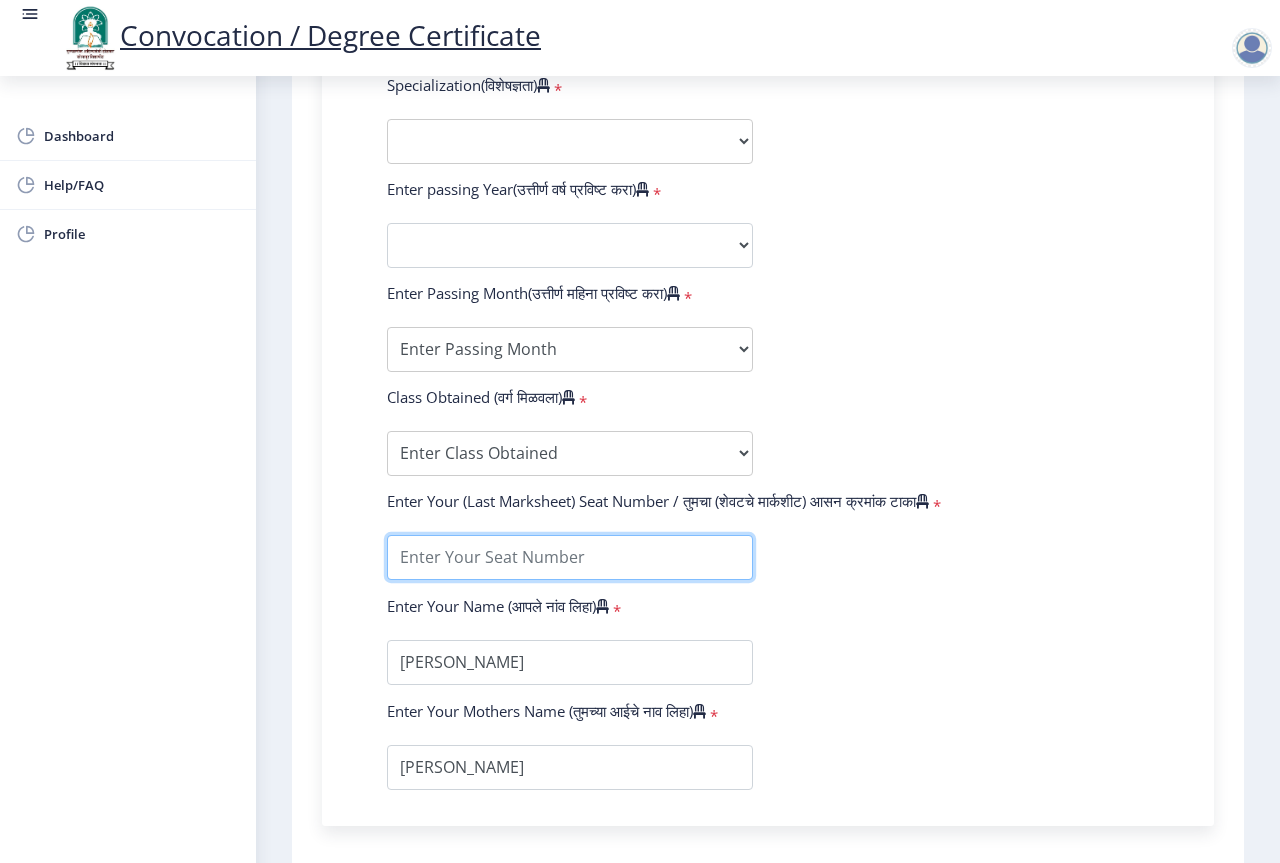 click at bounding box center [570, 557] 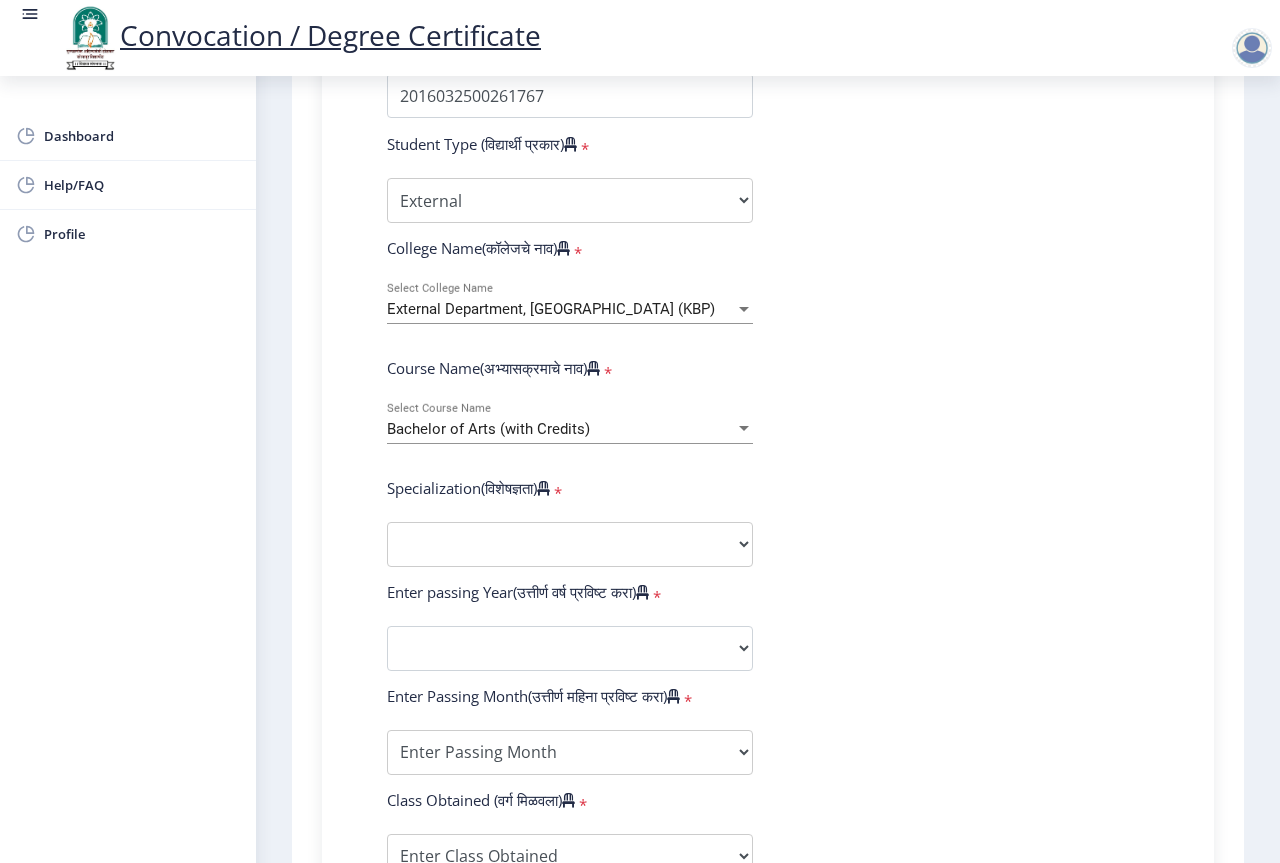 scroll, scrollTop: 583, scrollLeft: 0, axis: vertical 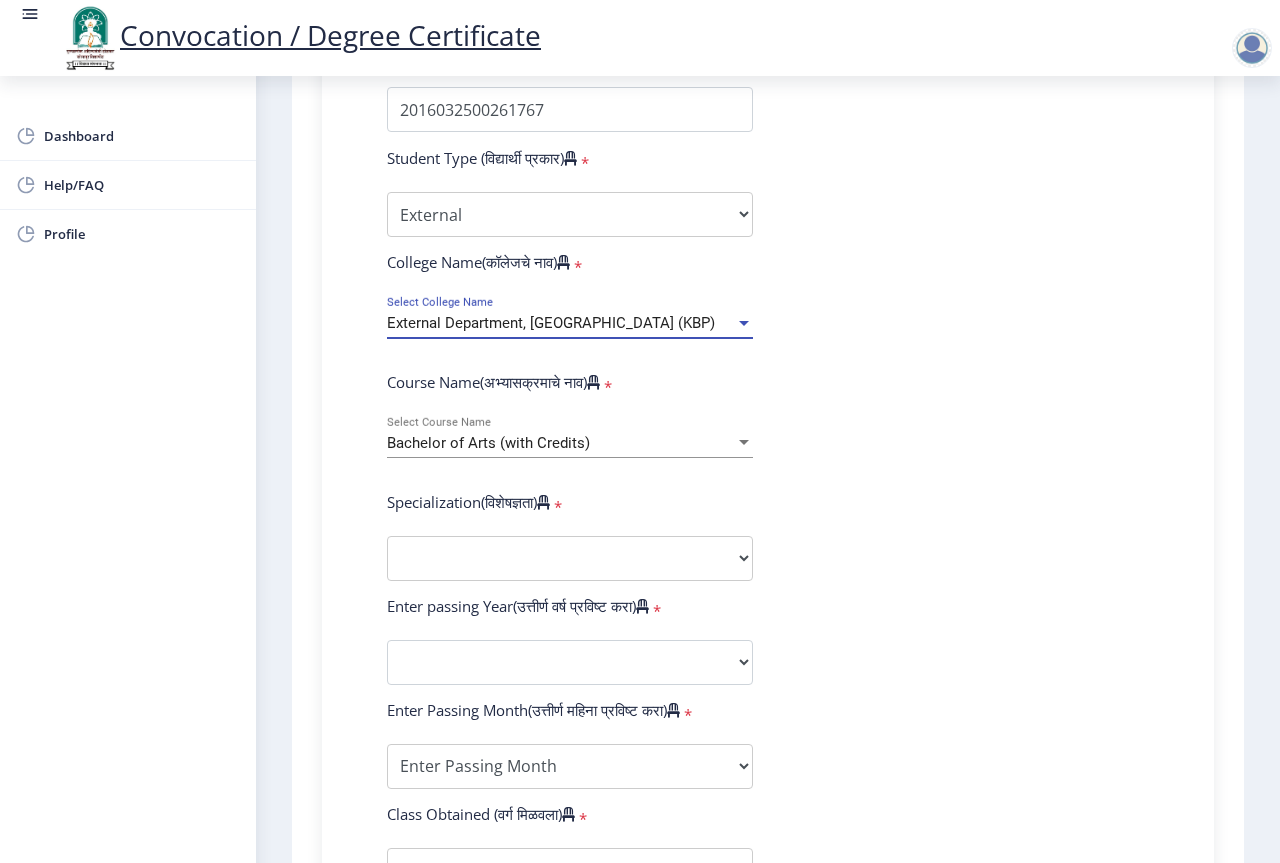click on "External Department, [GEOGRAPHIC_DATA] (KBP)" at bounding box center (551, 323) 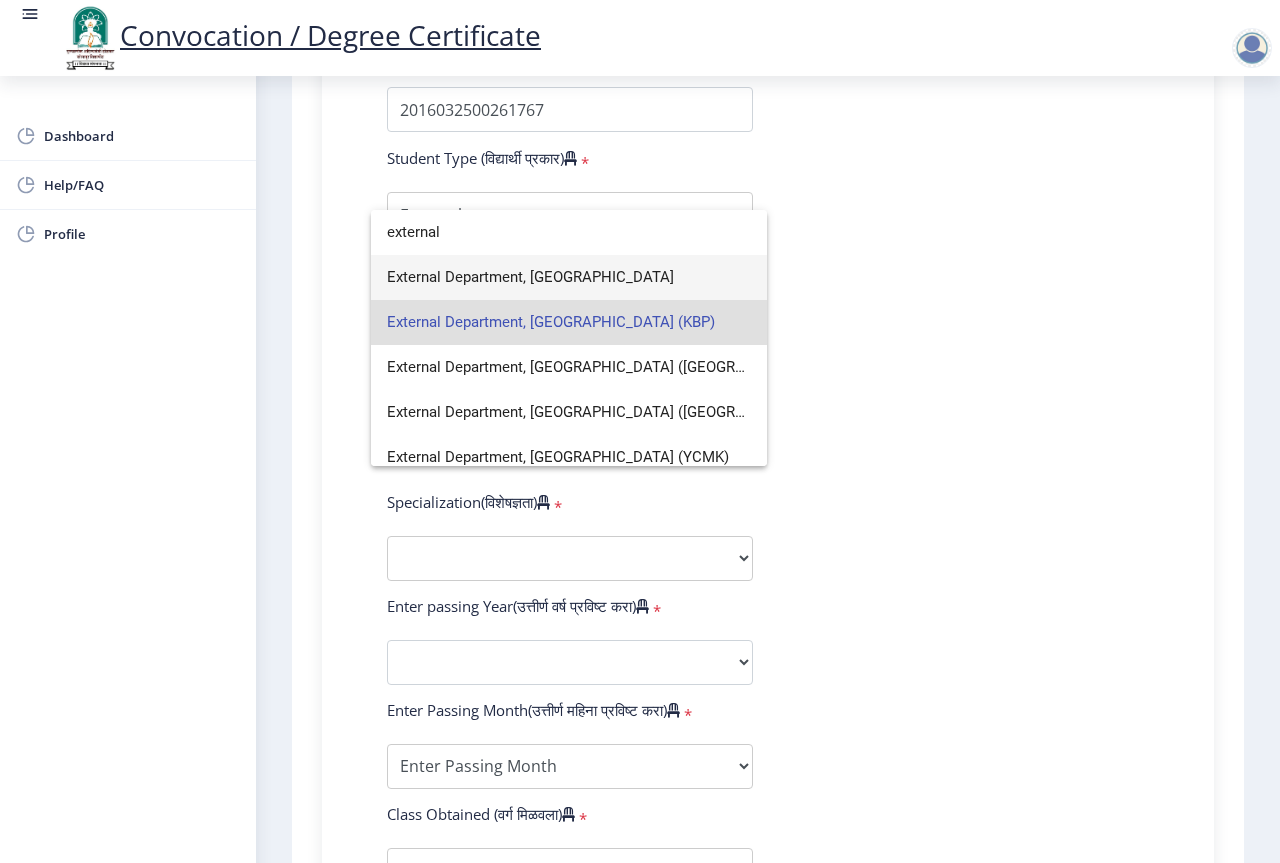 click on "External Department, [GEOGRAPHIC_DATA]" at bounding box center [569, 277] 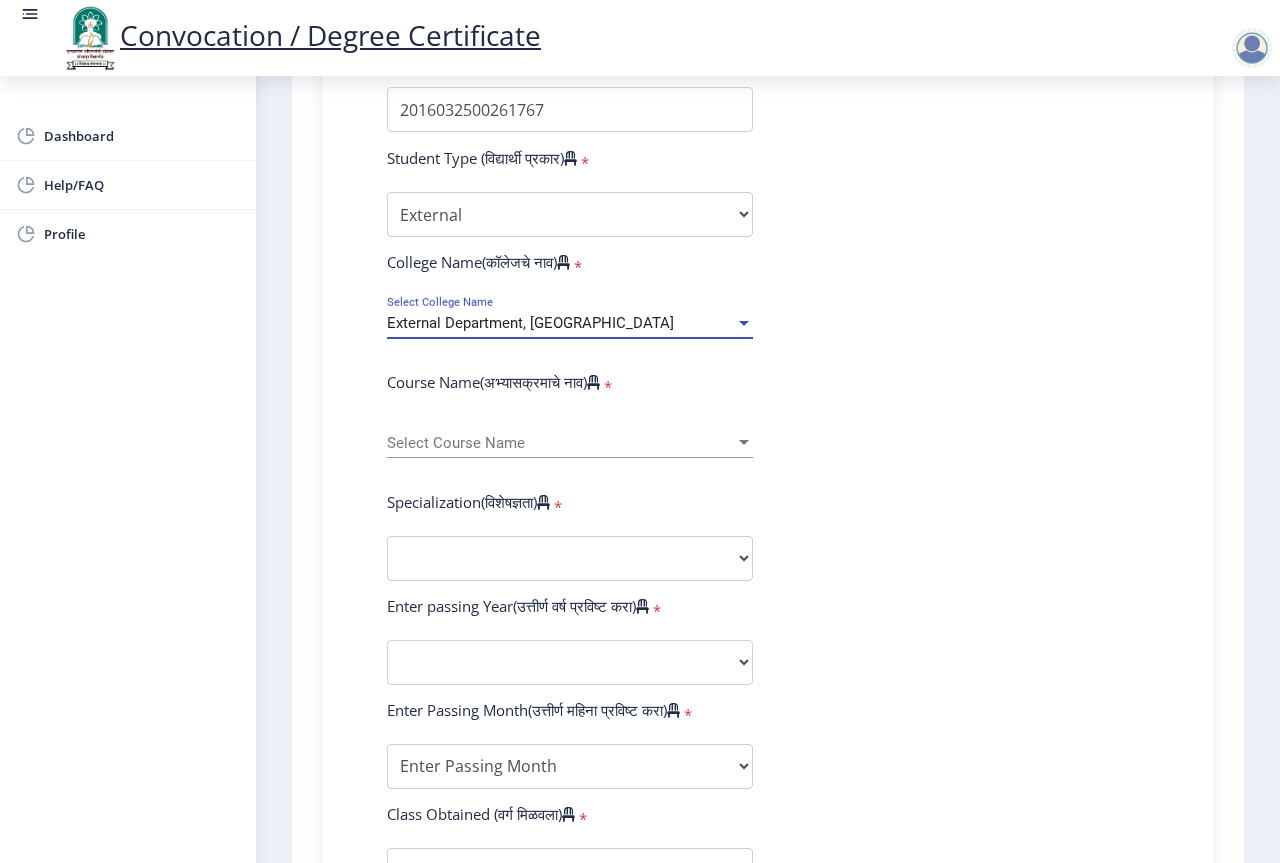 click on "Select Course Name" at bounding box center [561, 443] 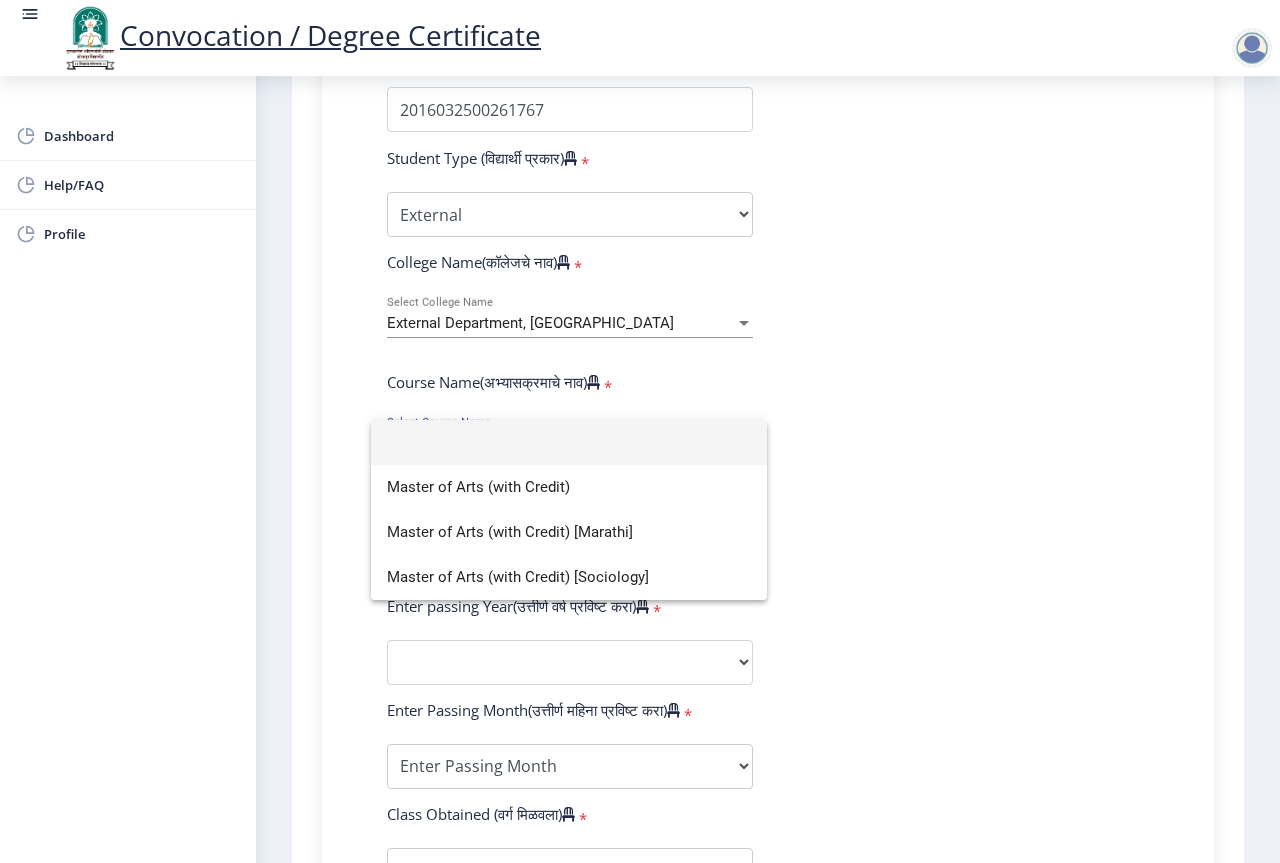 click 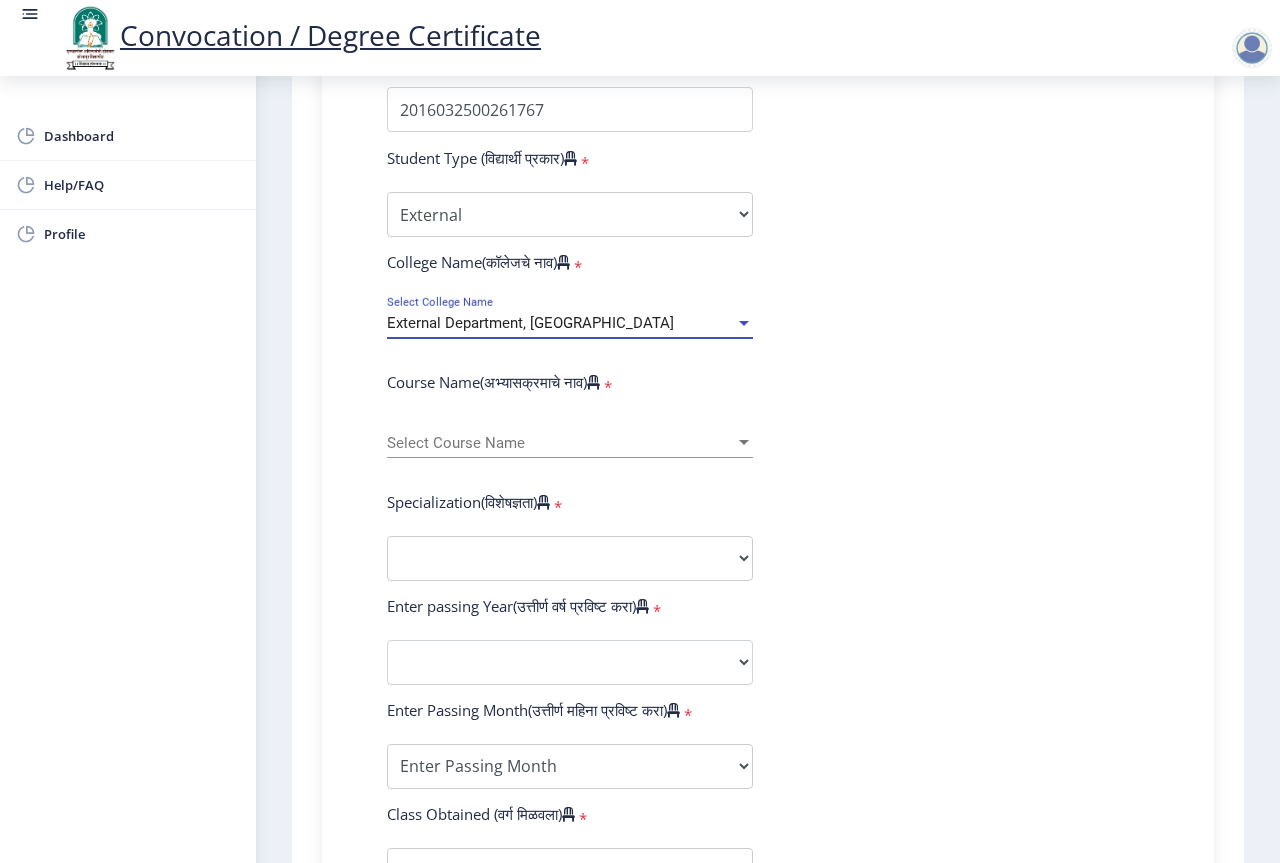 click on "External Department, [GEOGRAPHIC_DATA]" at bounding box center (530, 323) 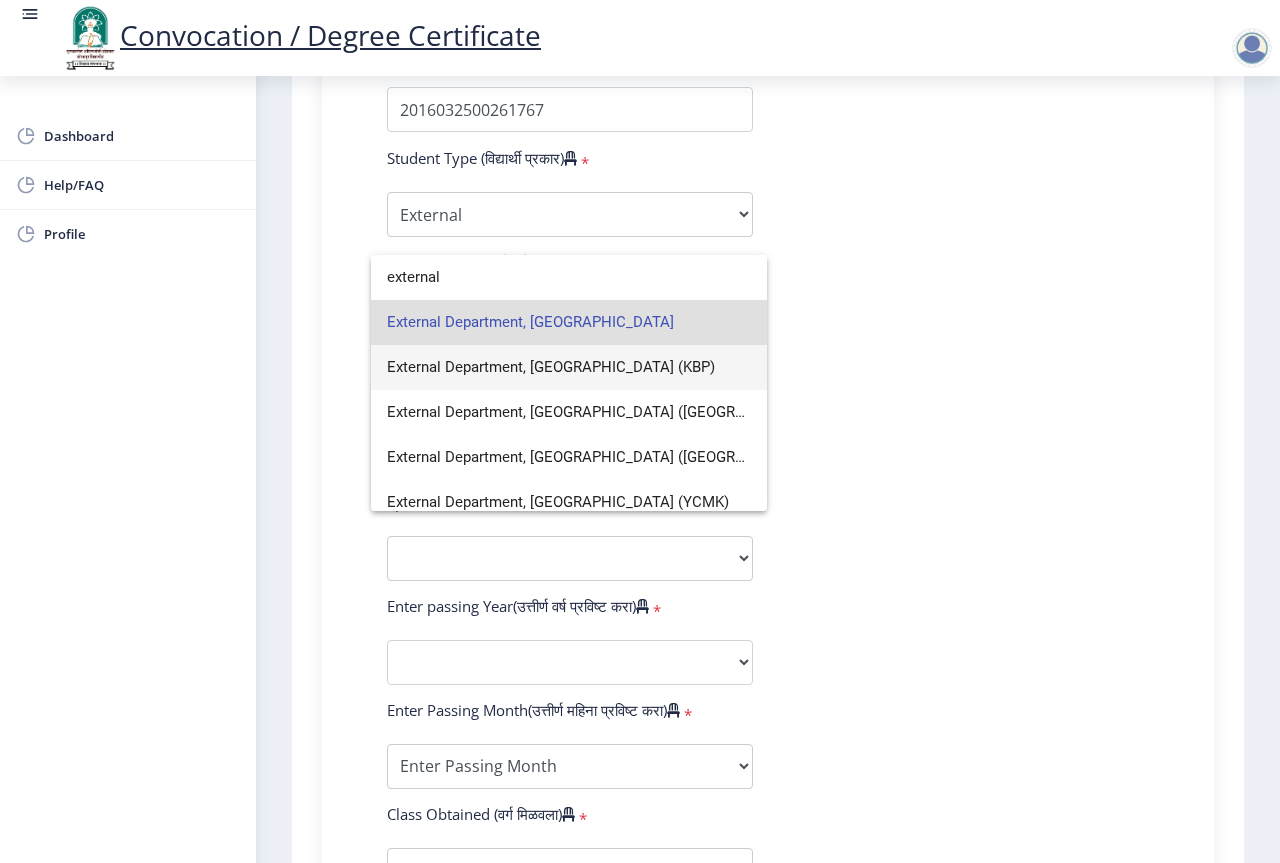 scroll, scrollTop: 14, scrollLeft: 0, axis: vertical 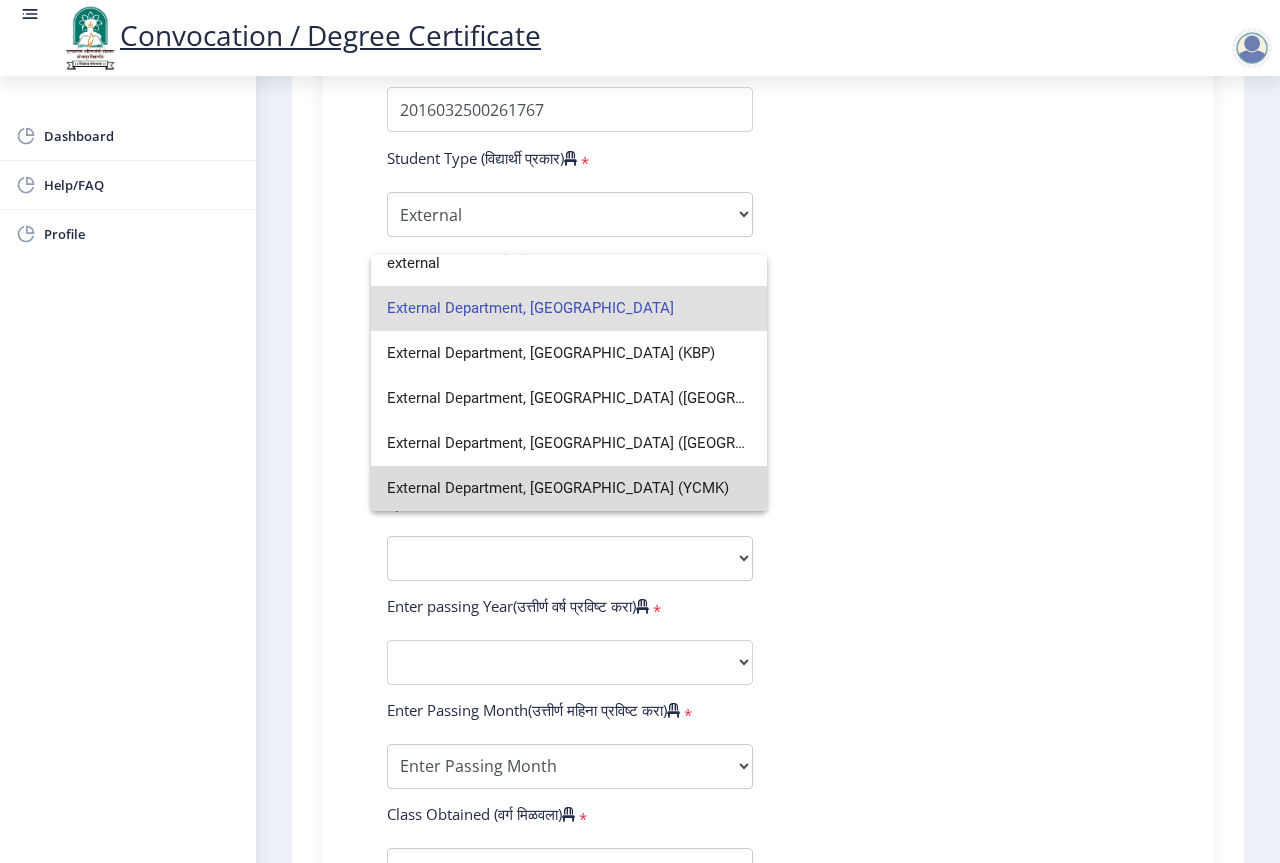 click on "External Department, [GEOGRAPHIC_DATA] (YCMK)" at bounding box center (569, 488) 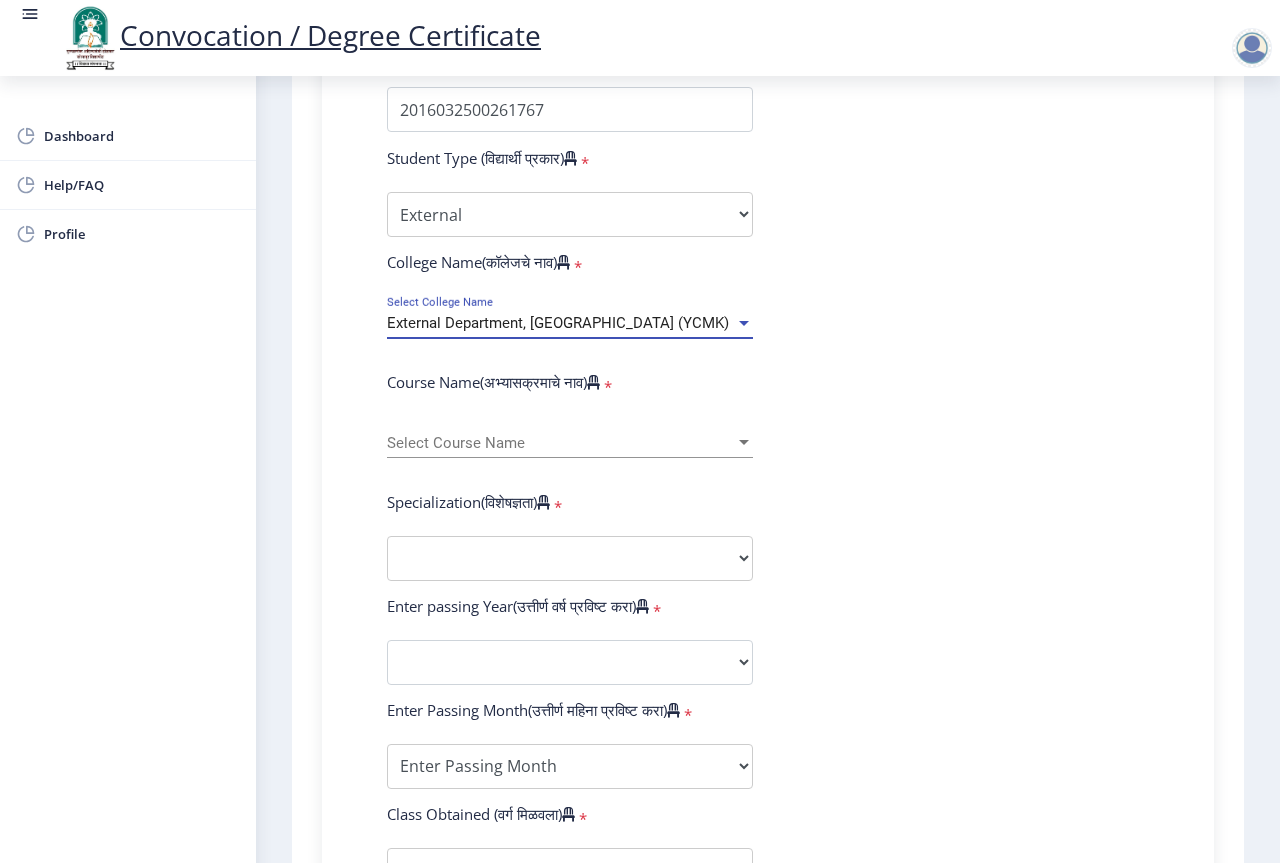 click on "Select Course Name Select Course Name" 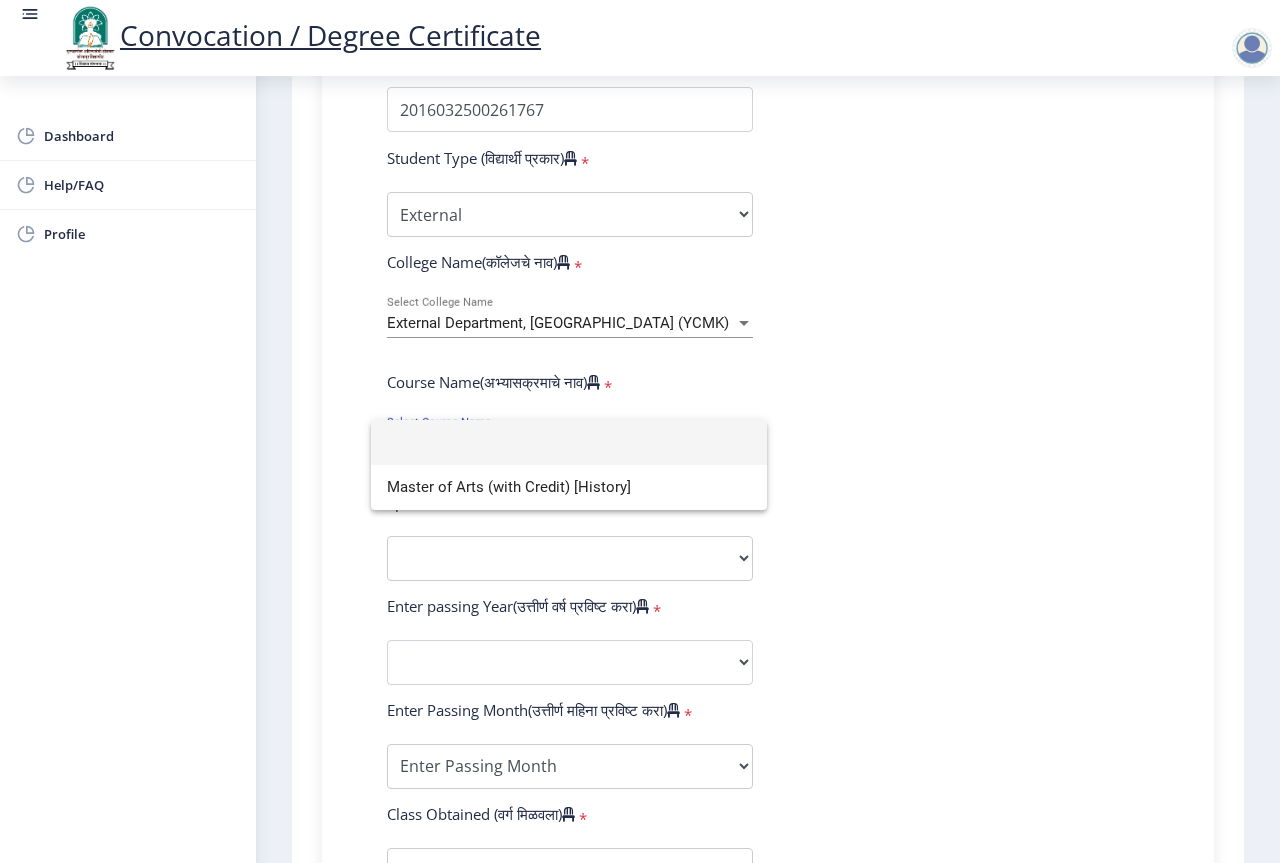 click 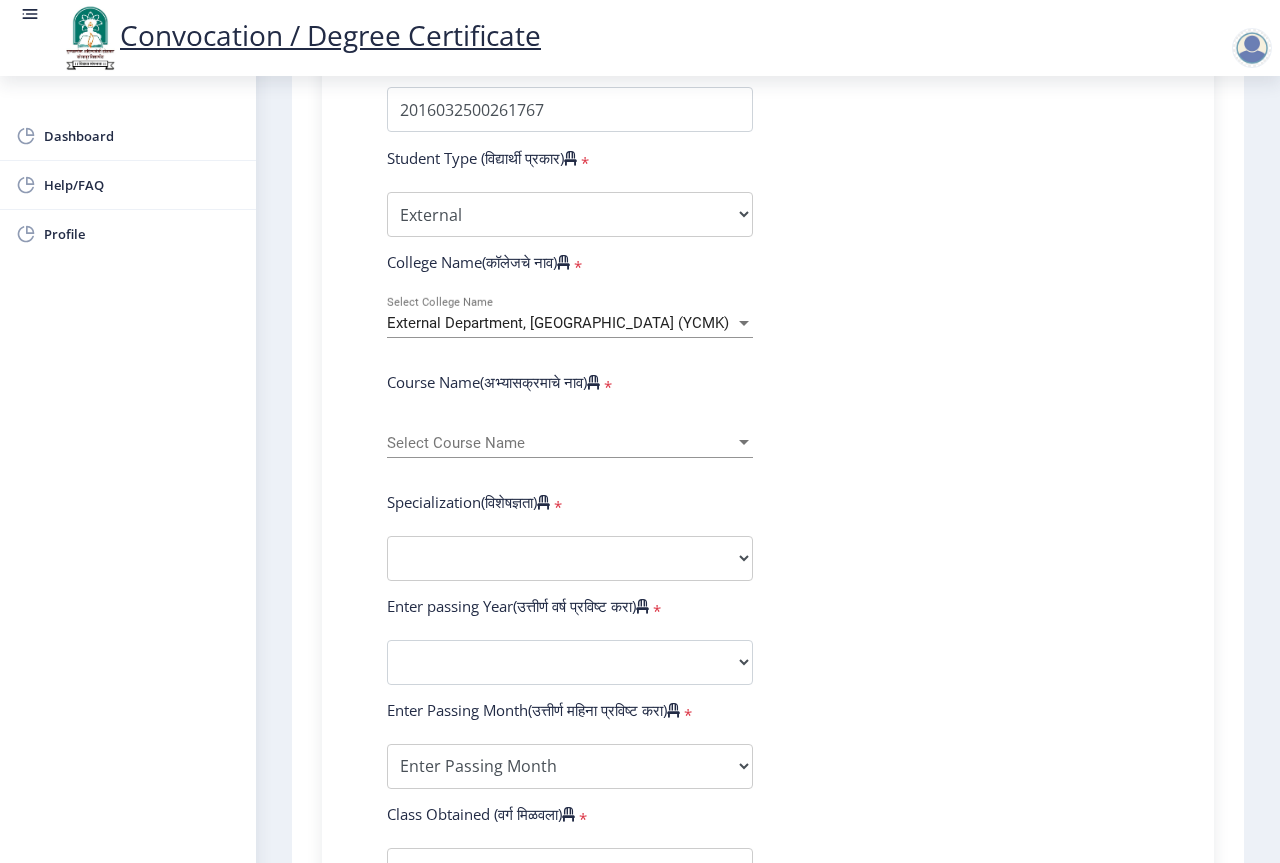 click on "External Department, [GEOGRAPHIC_DATA] (YCMK)" at bounding box center (558, 323) 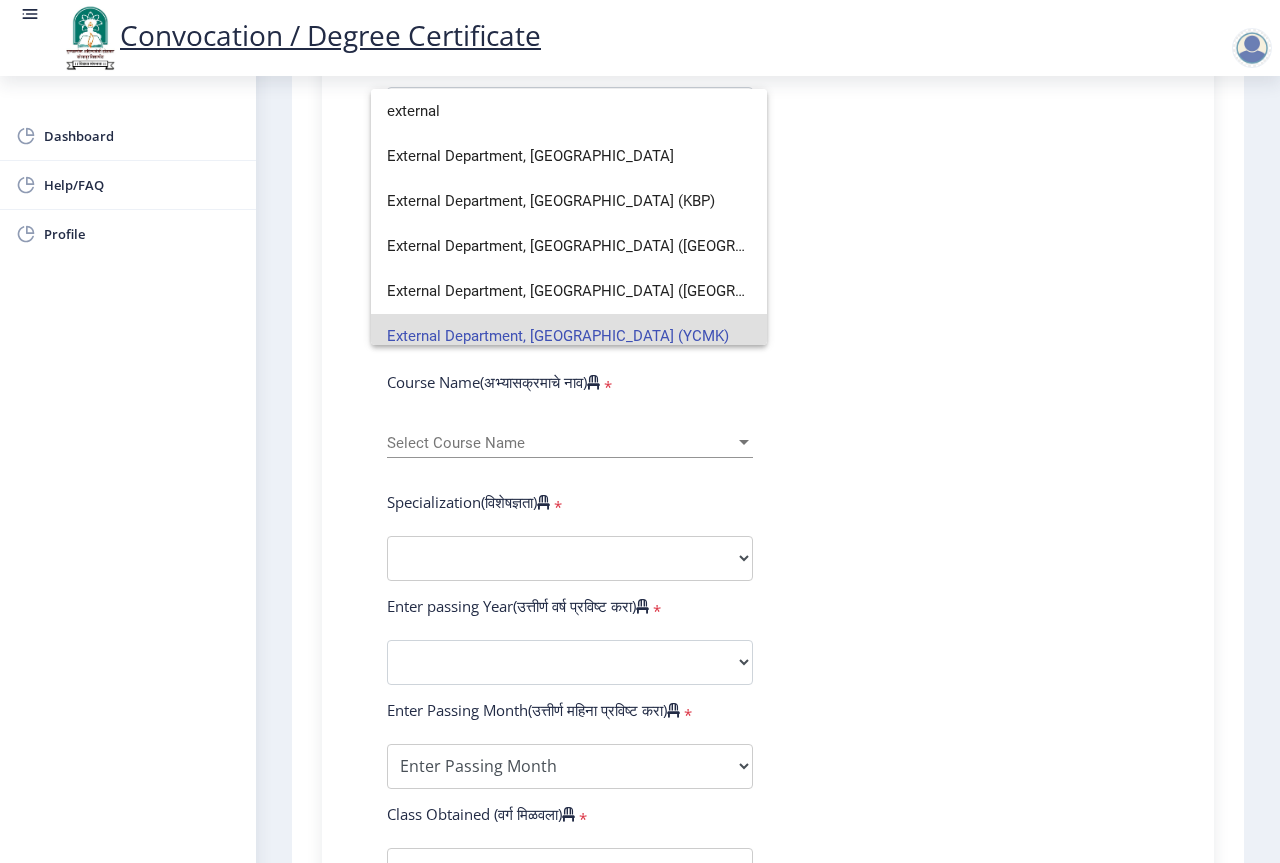 scroll, scrollTop: 0, scrollLeft: 0, axis: both 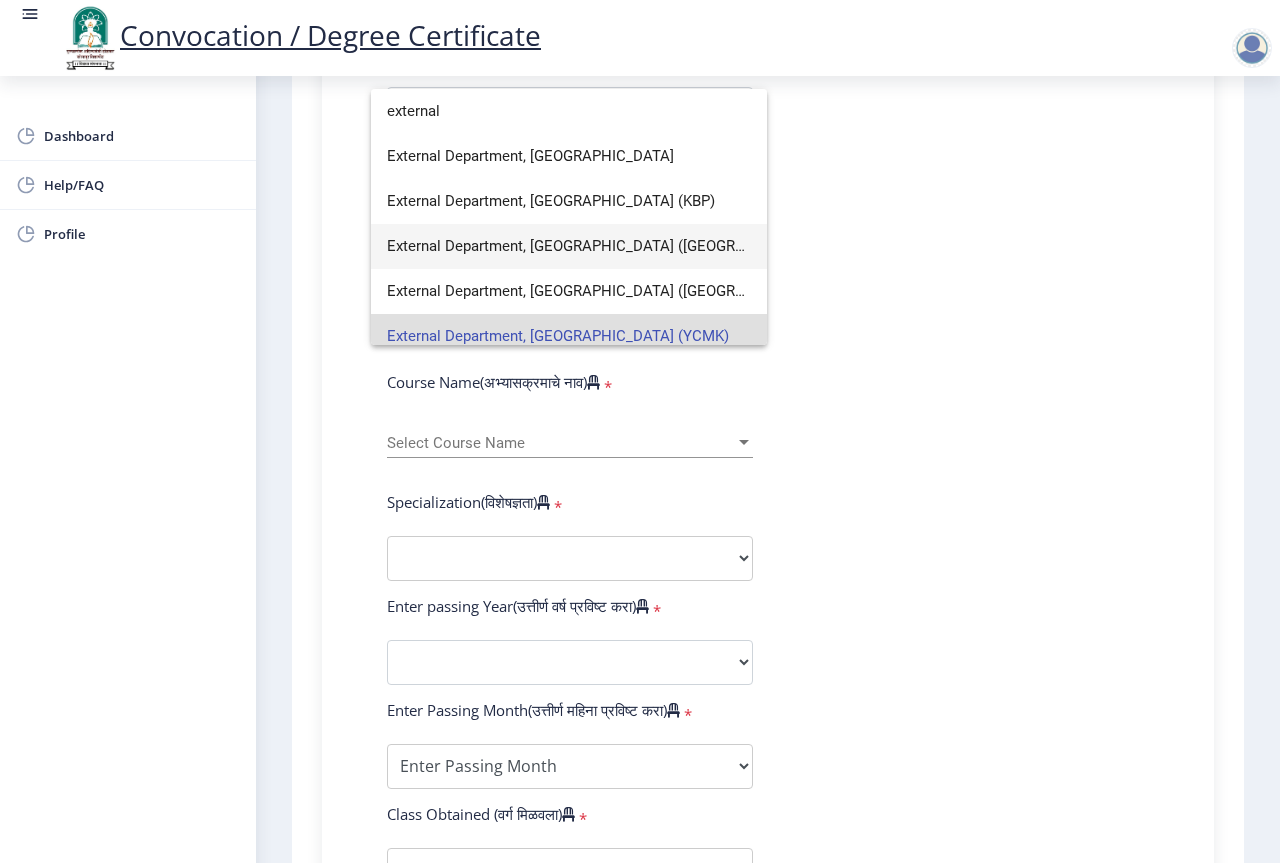 click on "External Department, [GEOGRAPHIC_DATA] ([GEOGRAPHIC_DATA])" at bounding box center [569, 246] 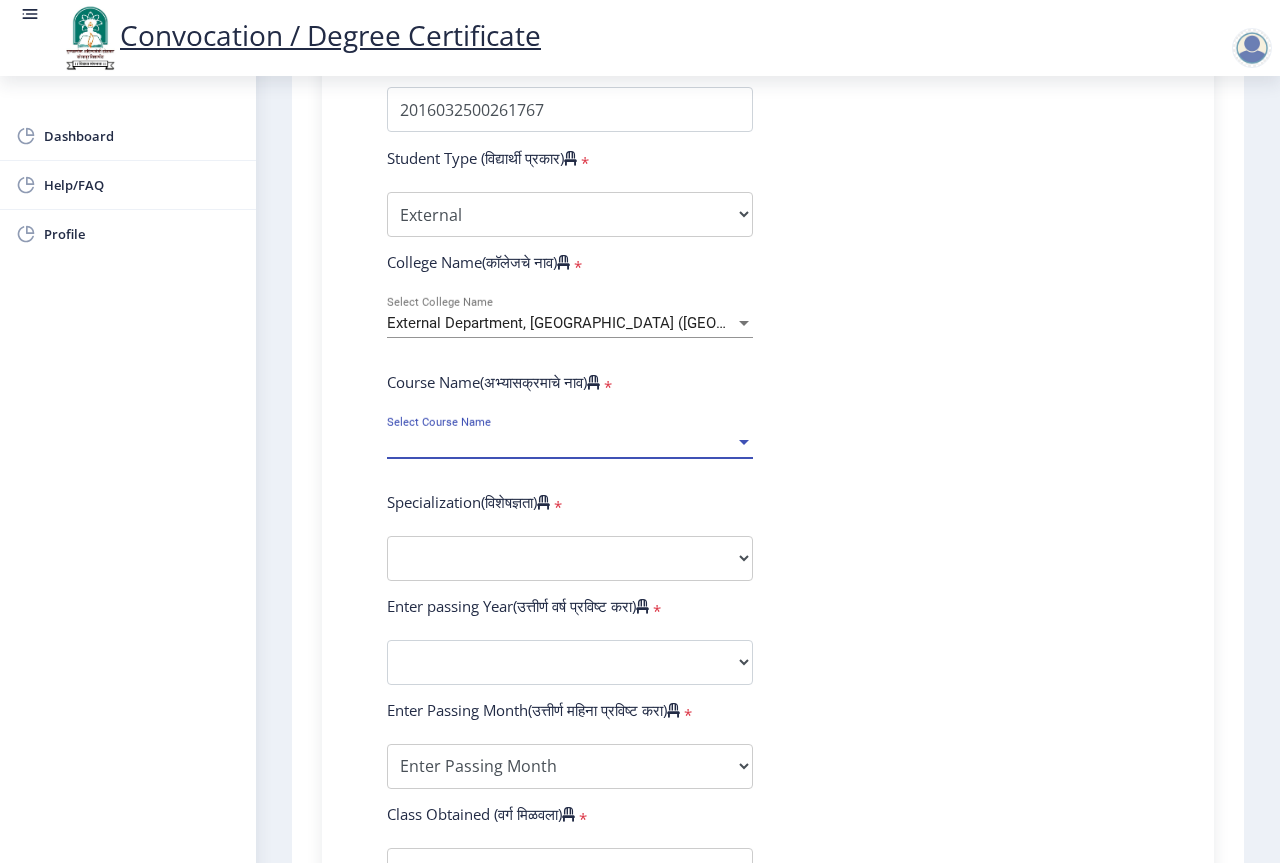 click on "Select Course Name" at bounding box center (561, 443) 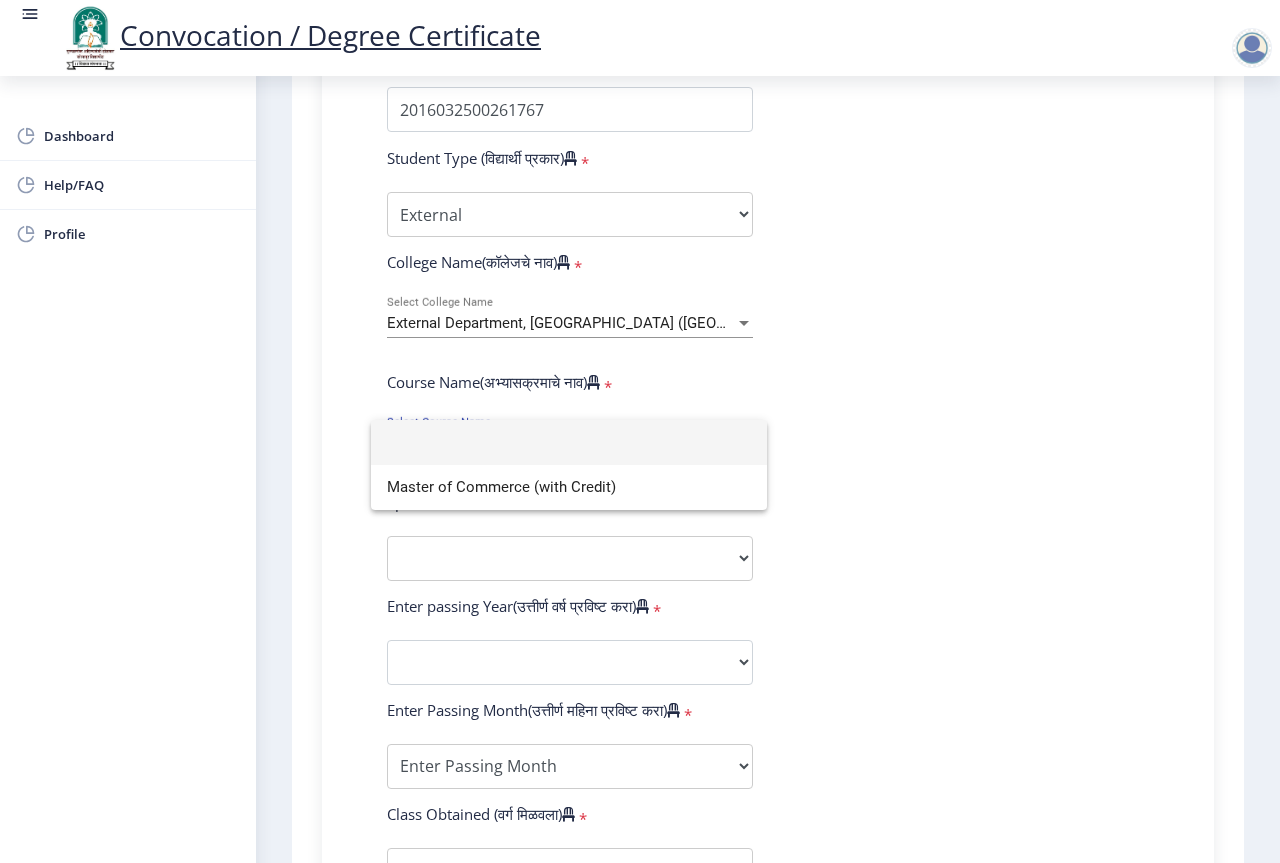 click 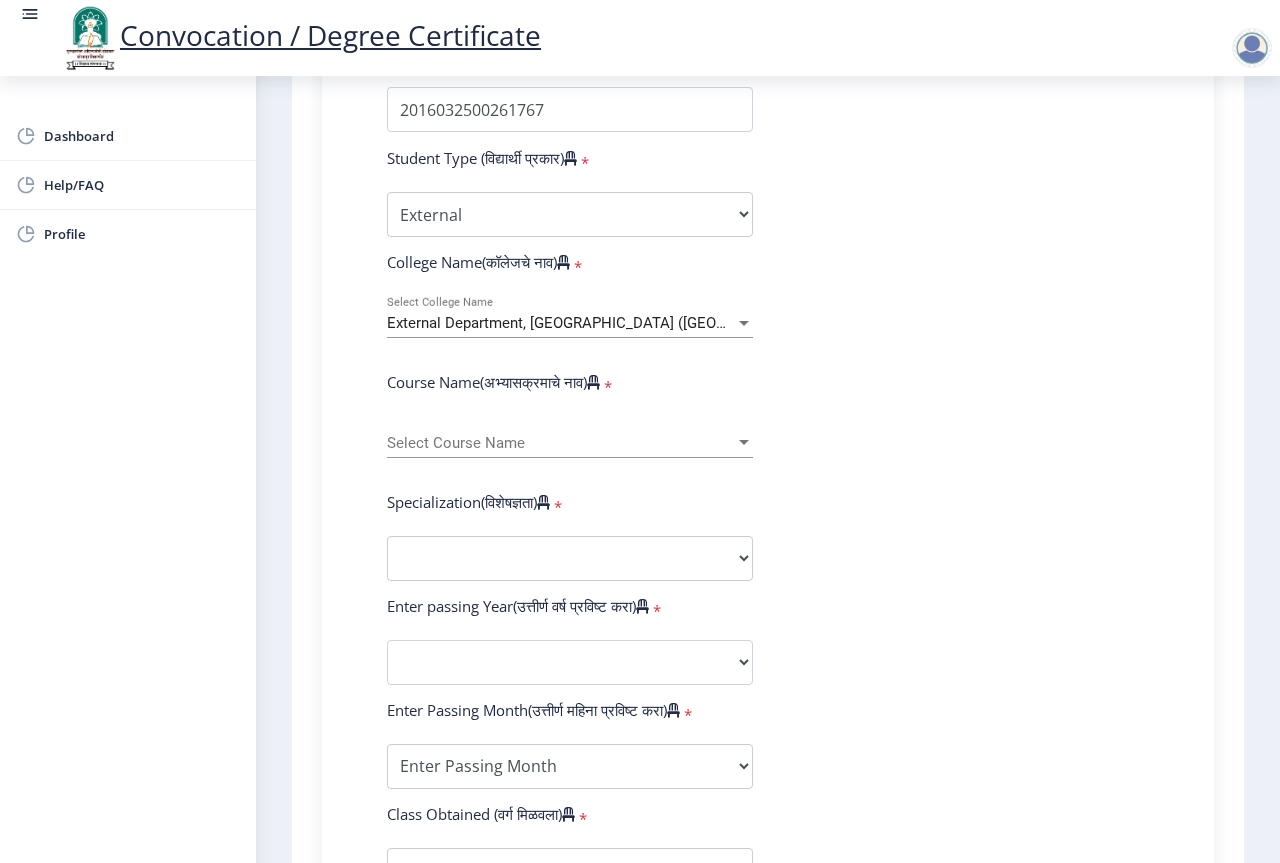click on "External Department, [GEOGRAPHIC_DATA] ([GEOGRAPHIC_DATA])" at bounding box center (609, 323) 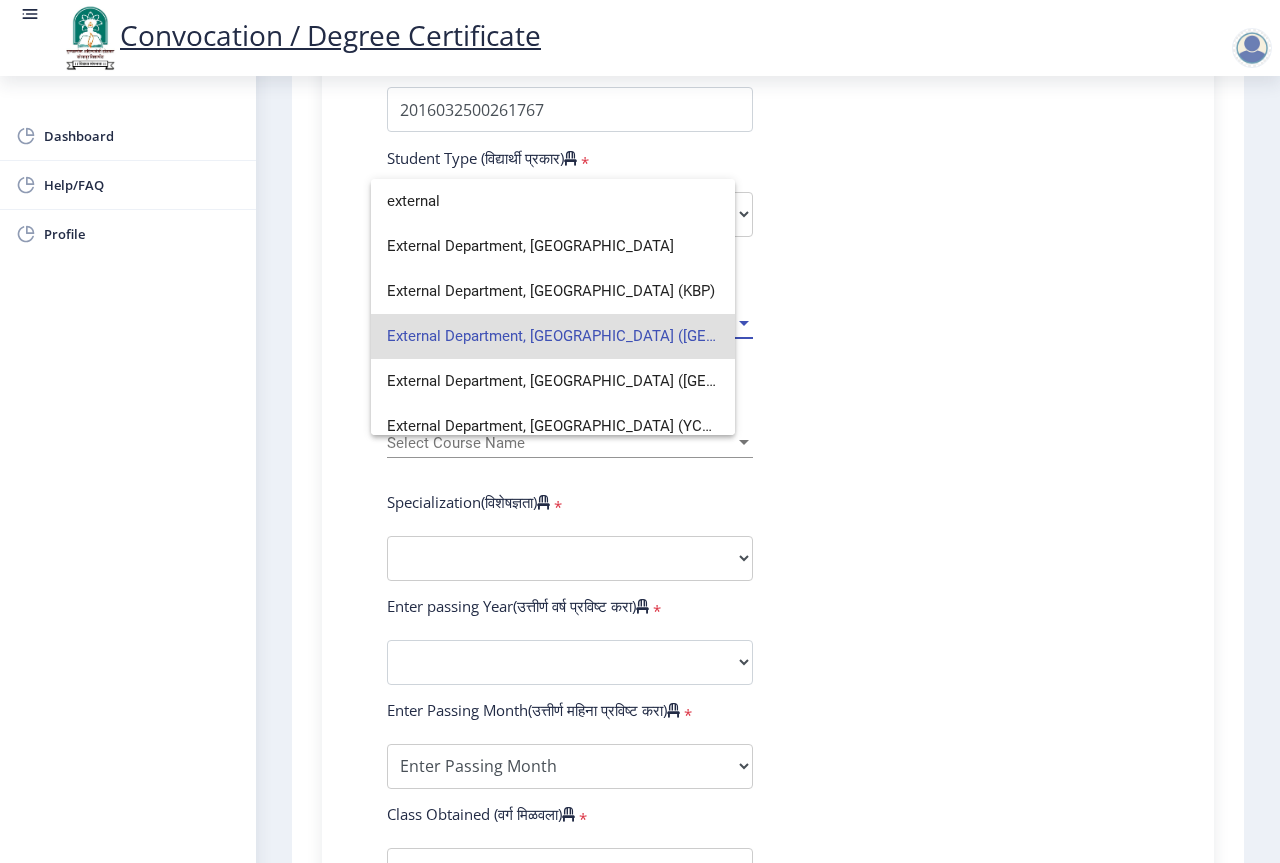 scroll, scrollTop: 0, scrollLeft: 0, axis: both 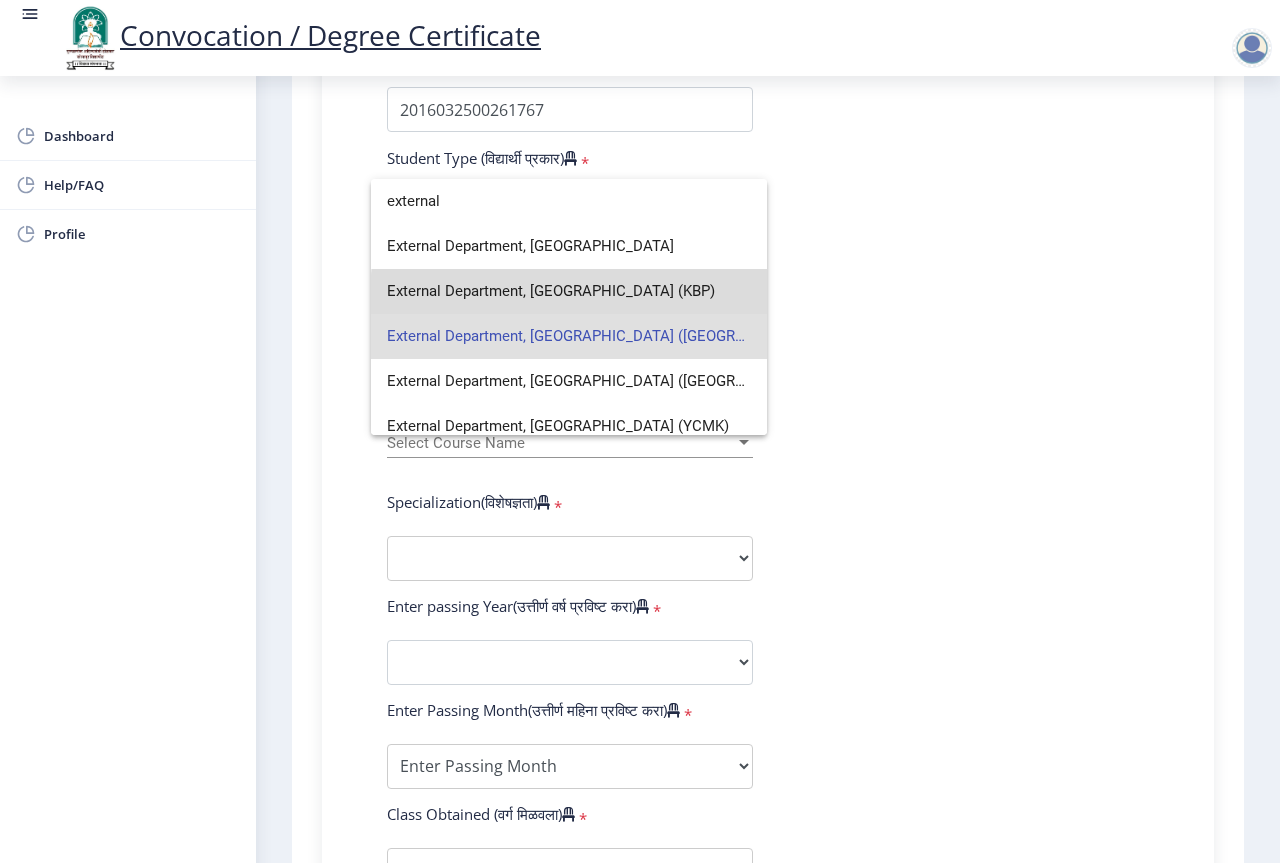 click on "External Department, [GEOGRAPHIC_DATA] (KBP)" at bounding box center [569, 291] 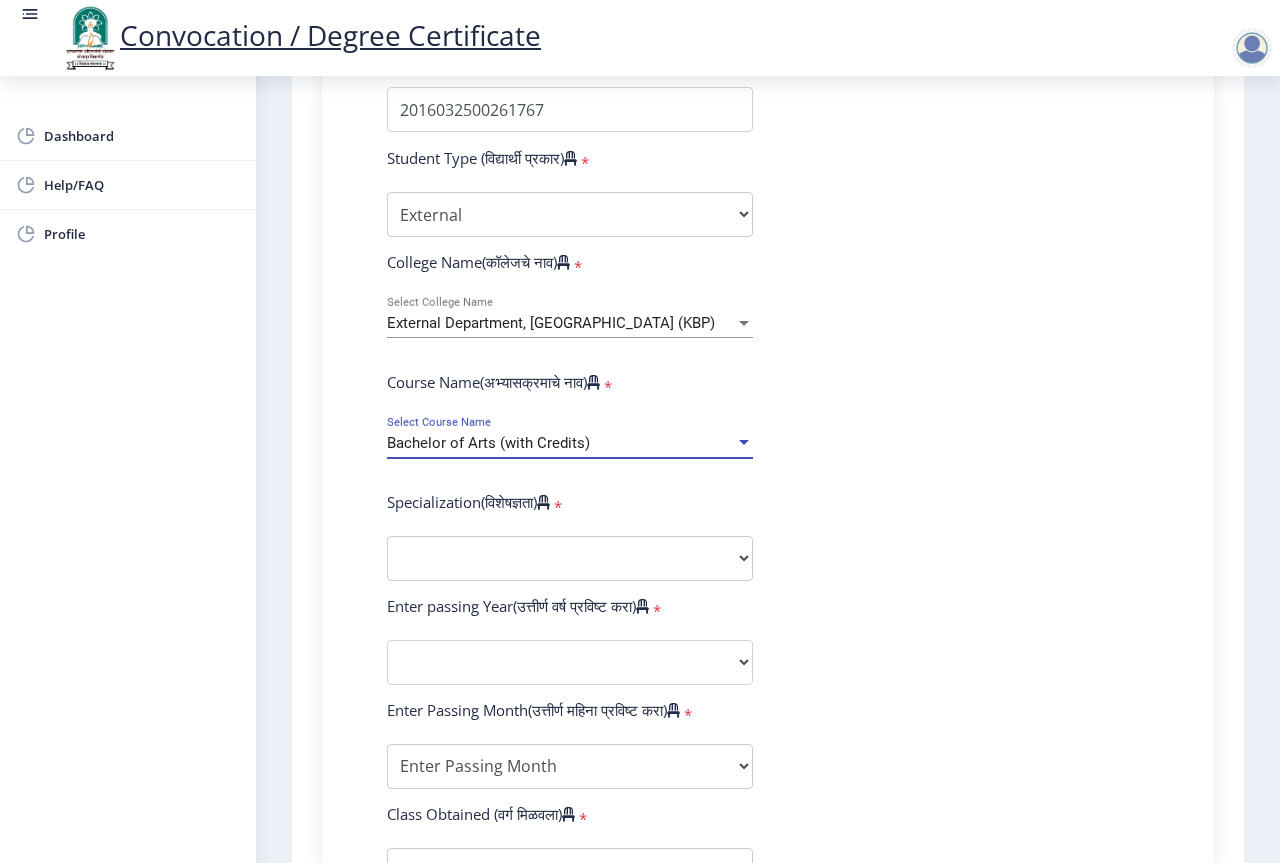 click on "Bachelor of Arts (with Credits)" at bounding box center (488, 443) 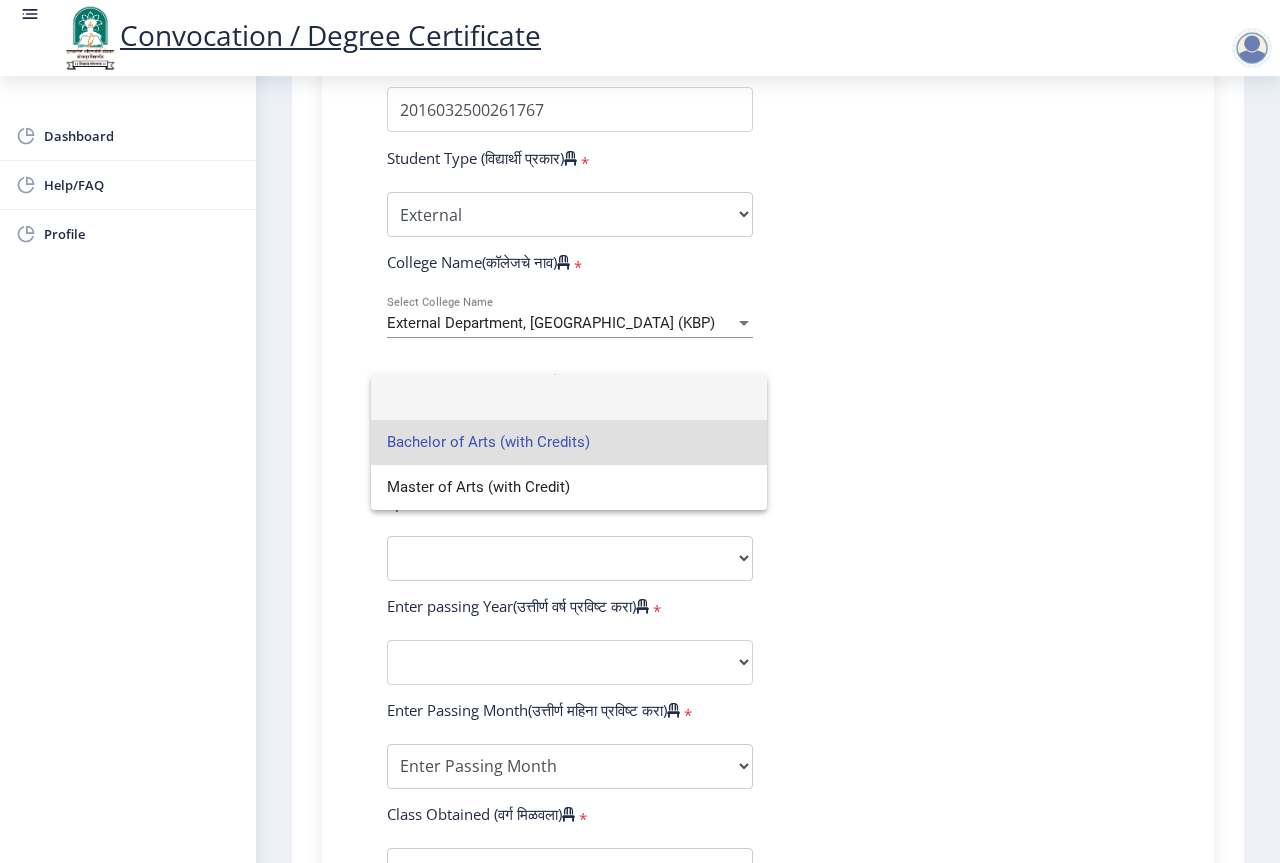 click 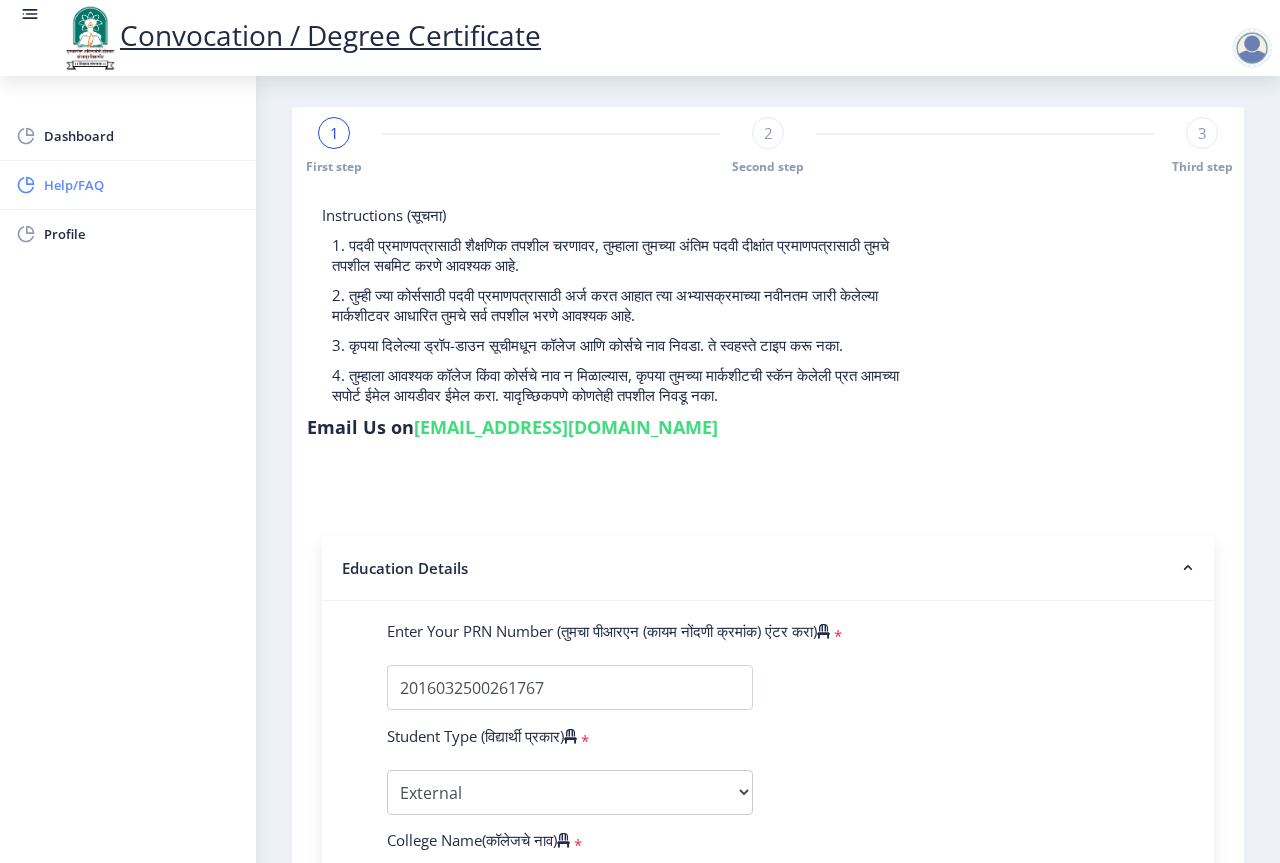 scroll, scrollTop: 0, scrollLeft: 0, axis: both 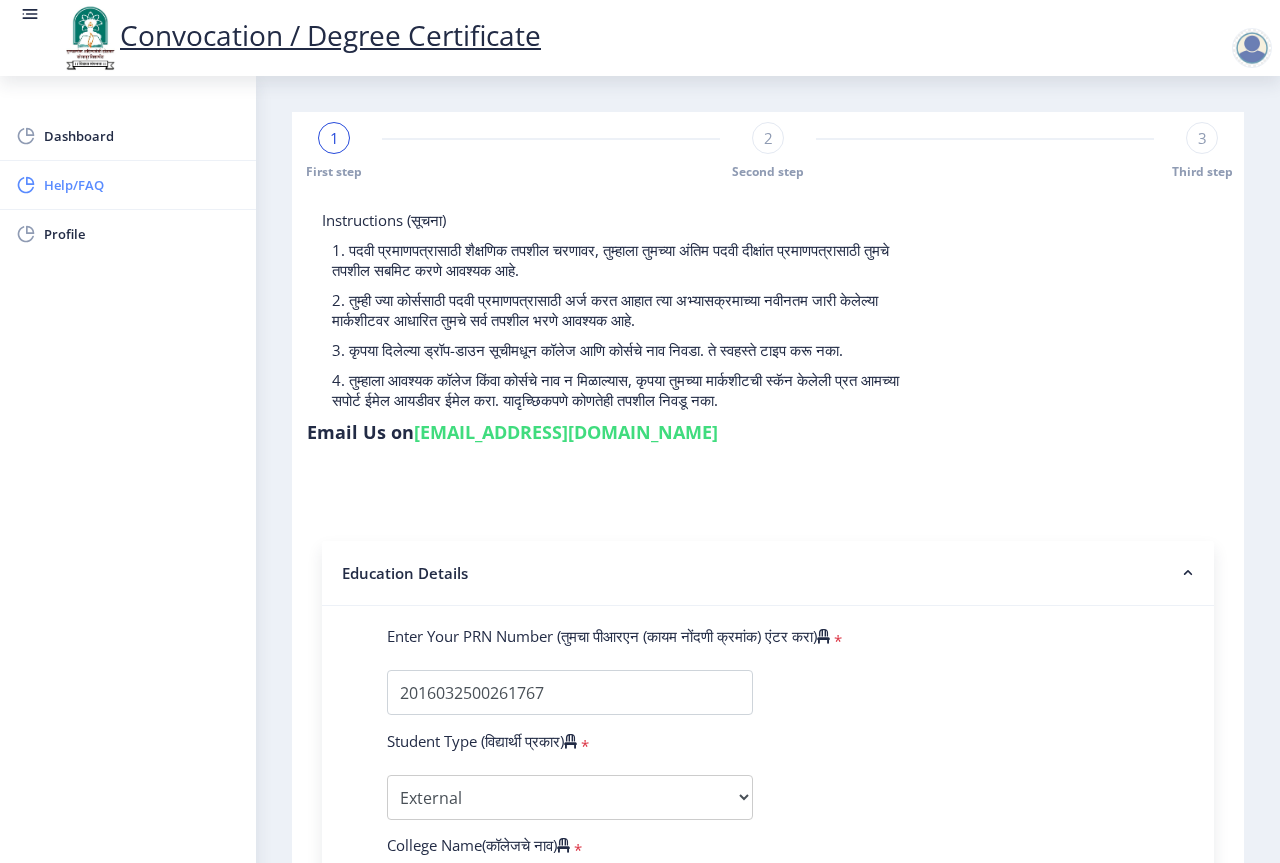 drag, startPoint x: 107, startPoint y: 198, endPoint x: 117, endPoint y: 202, distance: 10.770329 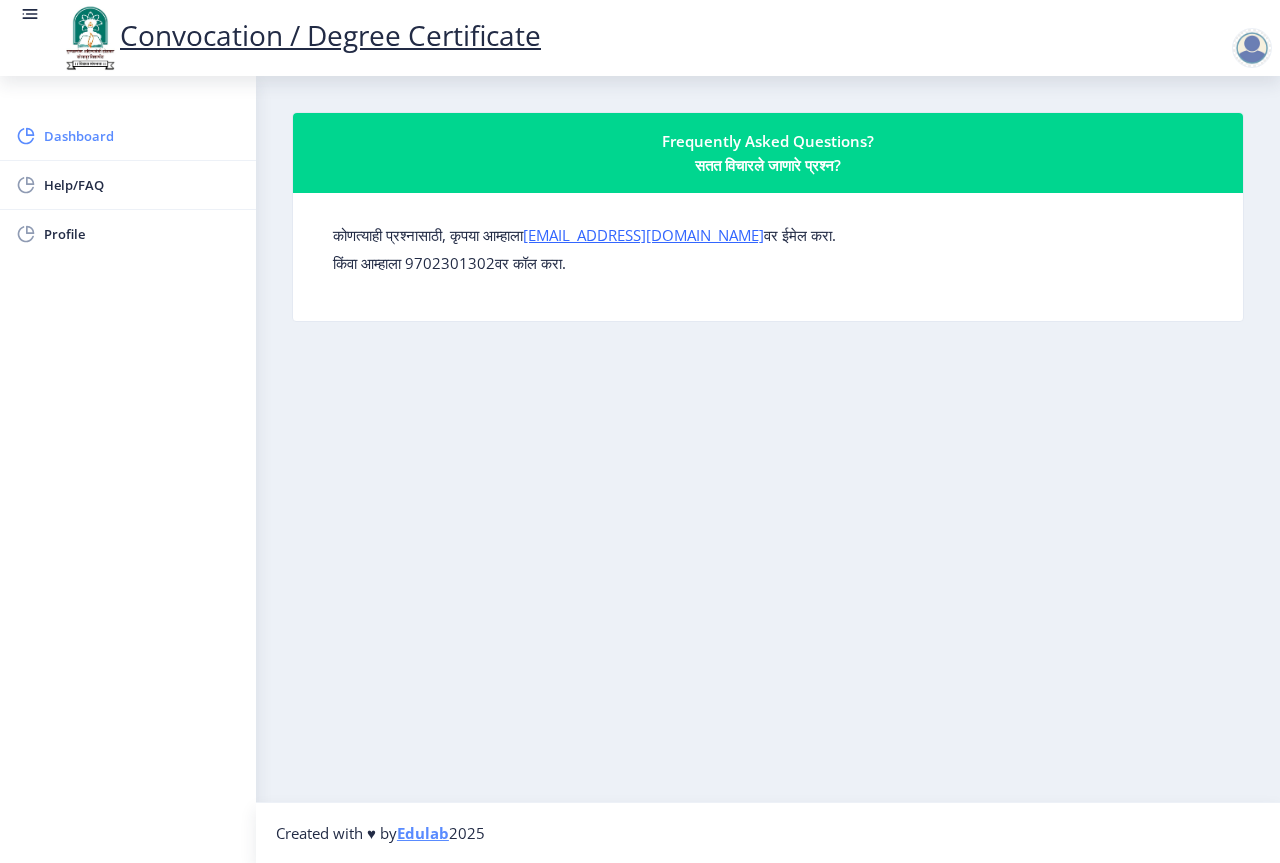 click on "Dashboard" 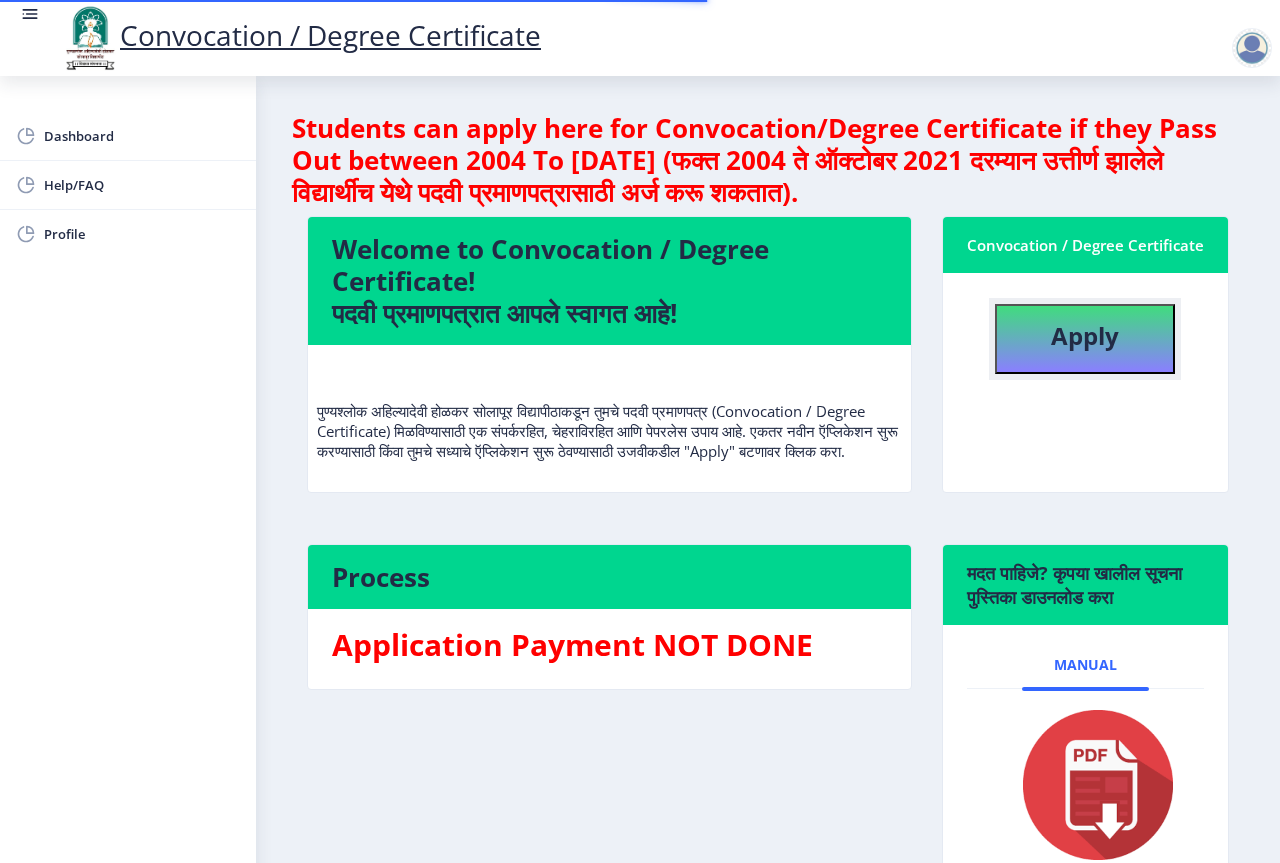 click on "Apply" 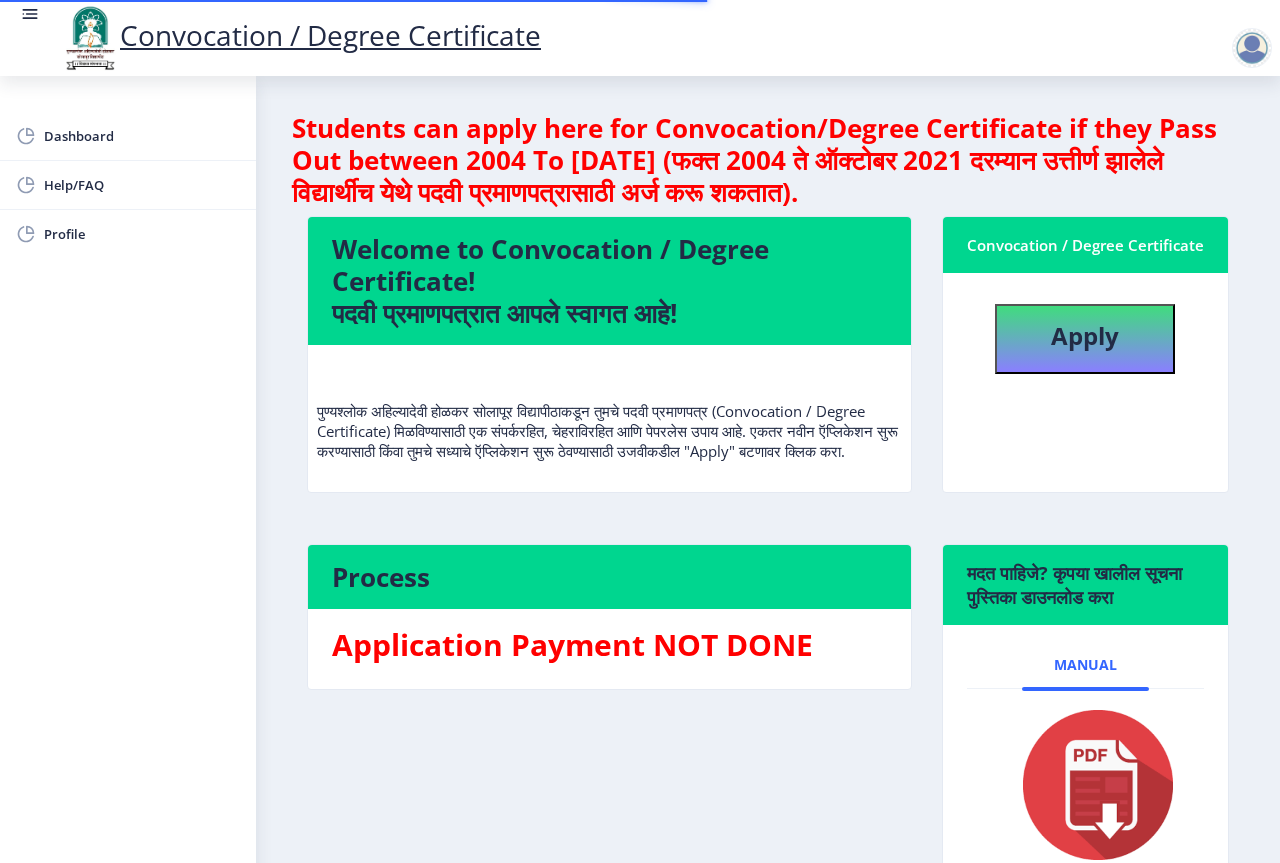 select 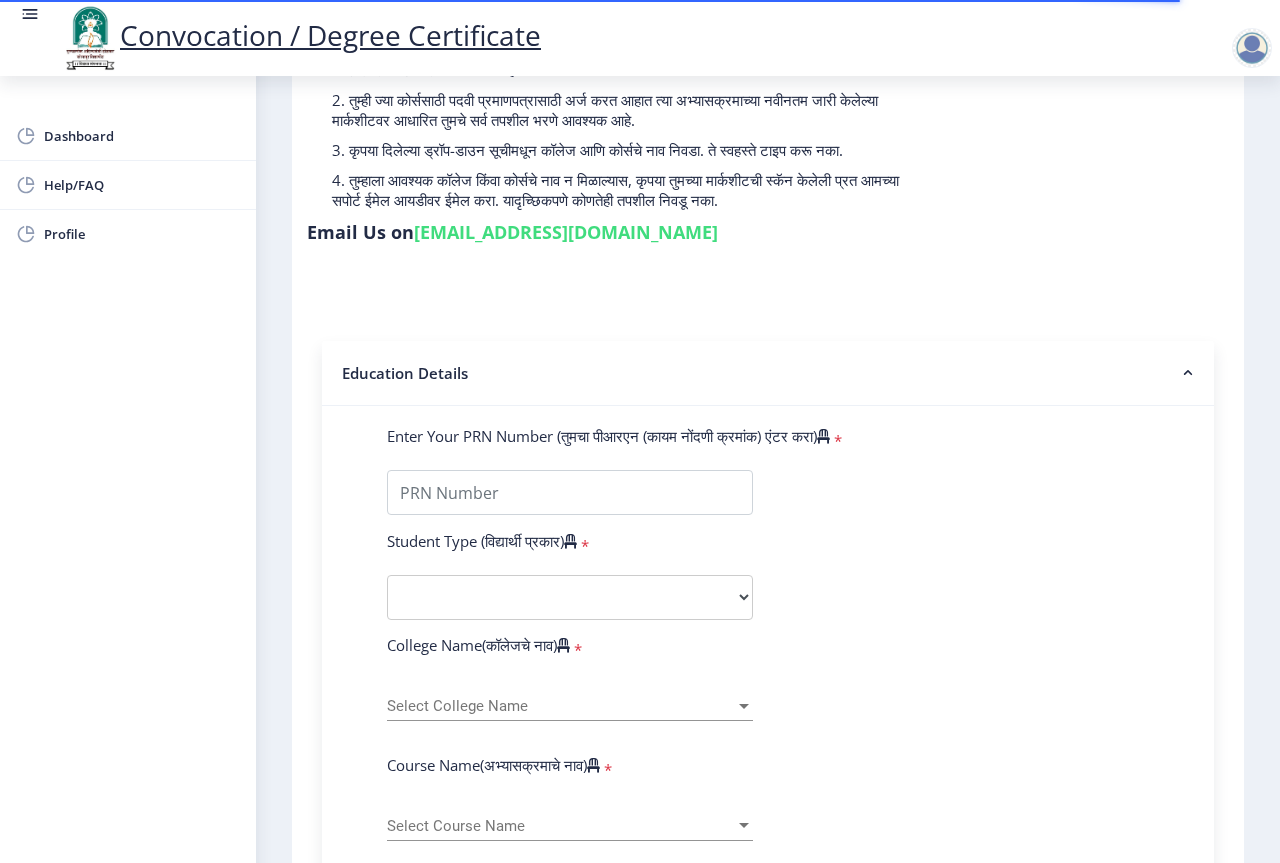scroll, scrollTop: 600, scrollLeft: 0, axis: vertical 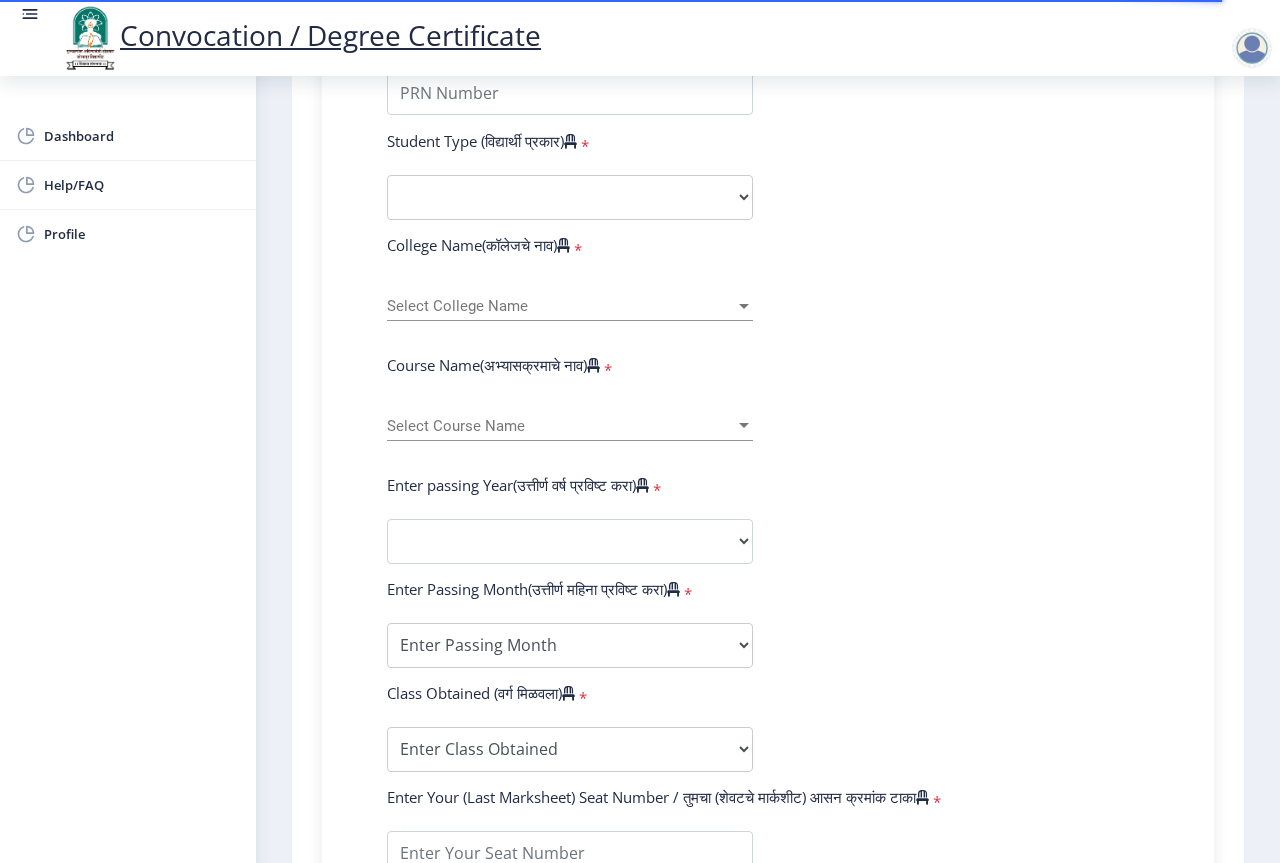 click on "Select College Name Select College Name" 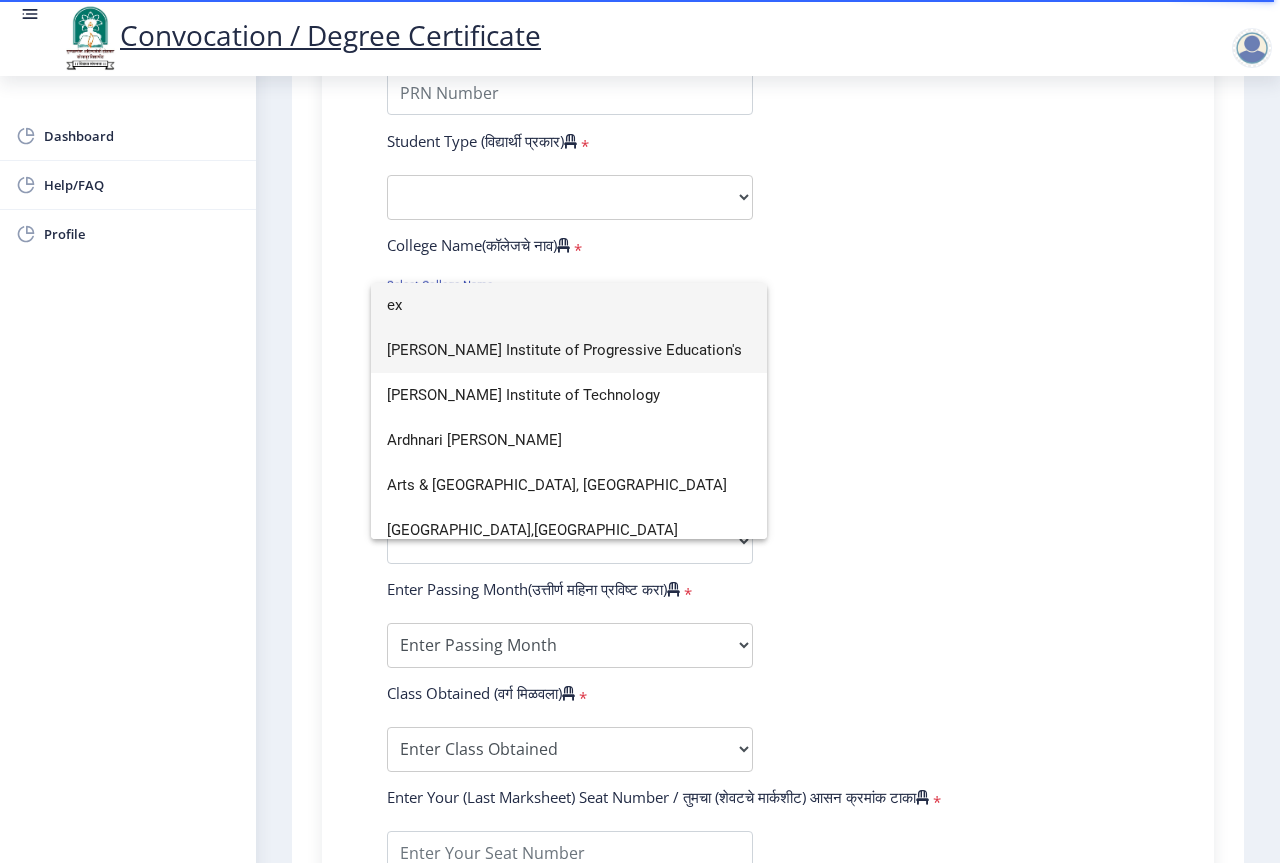 scroll, scrollTop: 13, scrollLeft: 0, axis: vertical 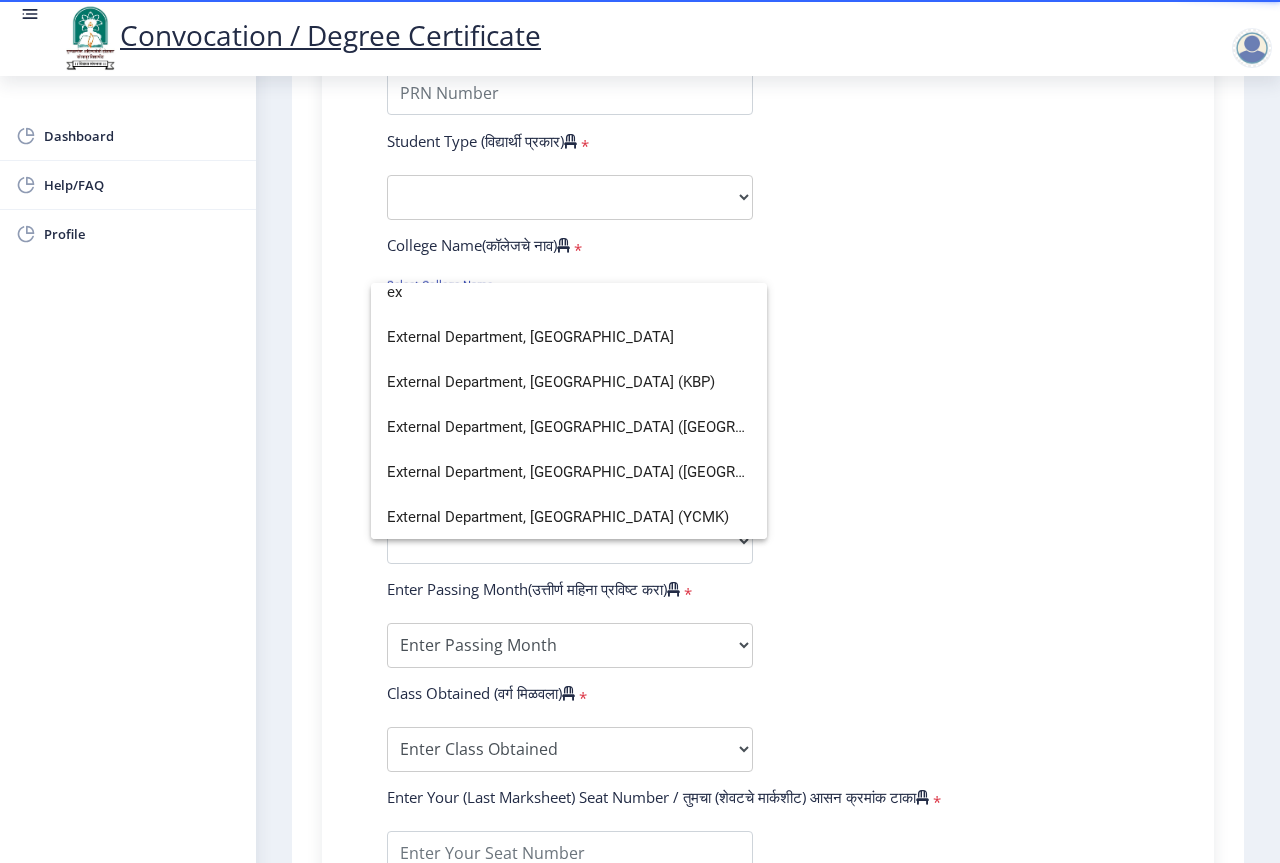 type on "ex" 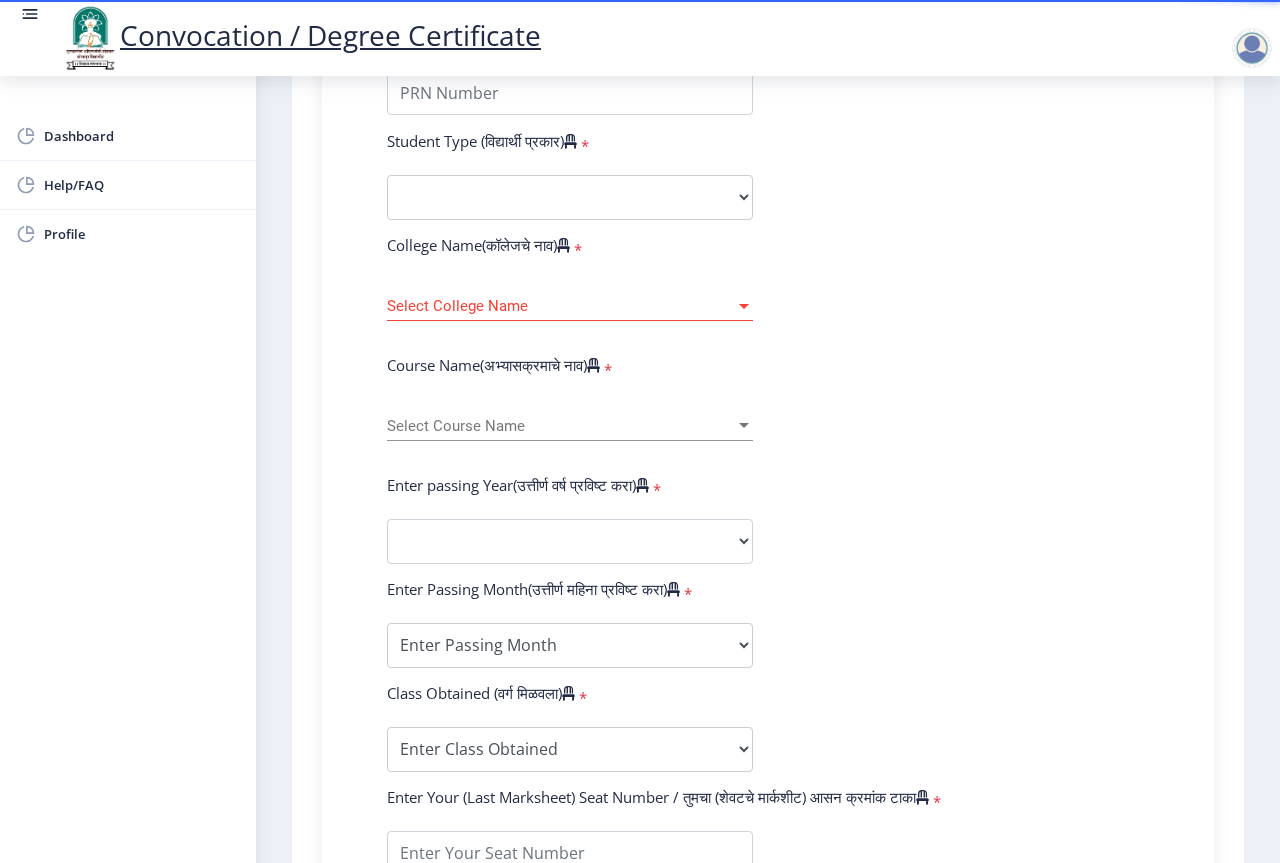 click on "Select College Name" at bounding box center [561, 306] 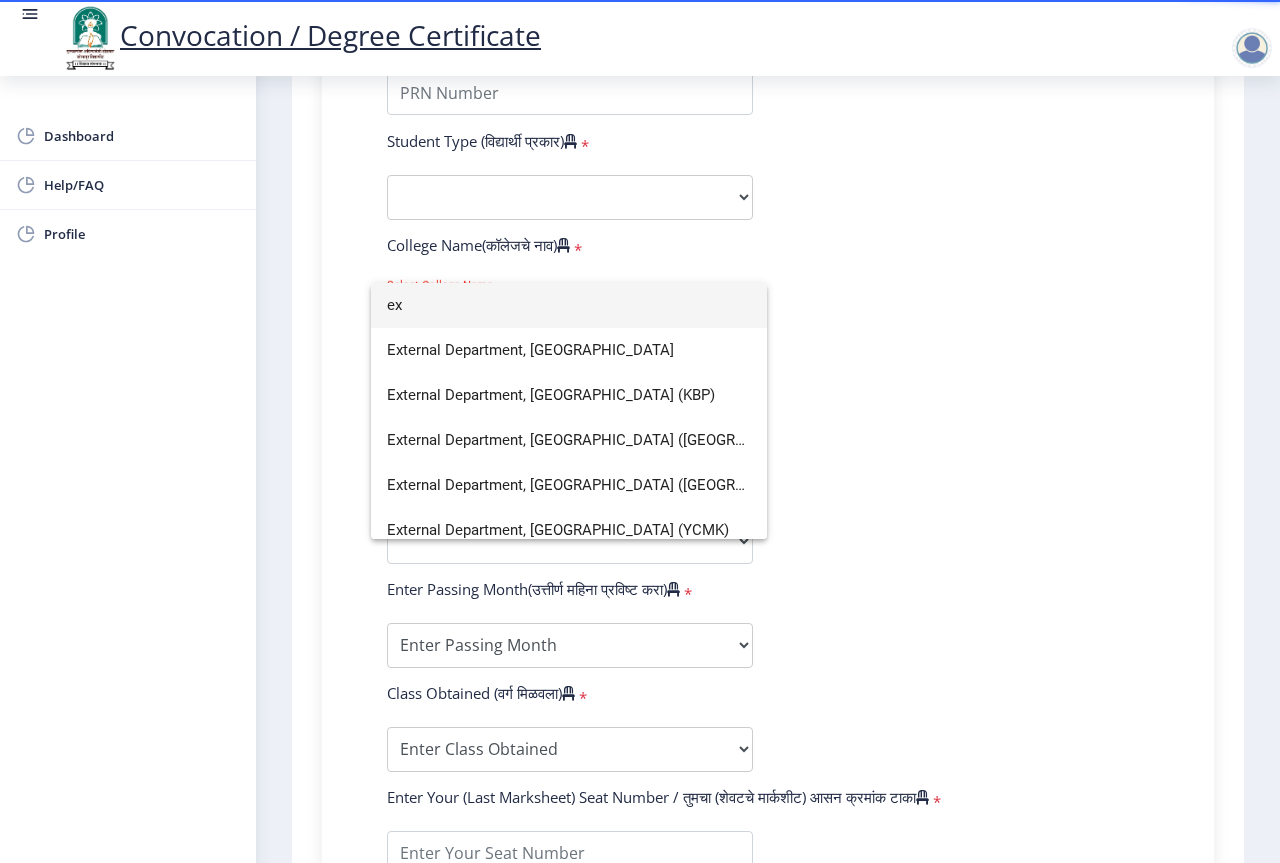 click 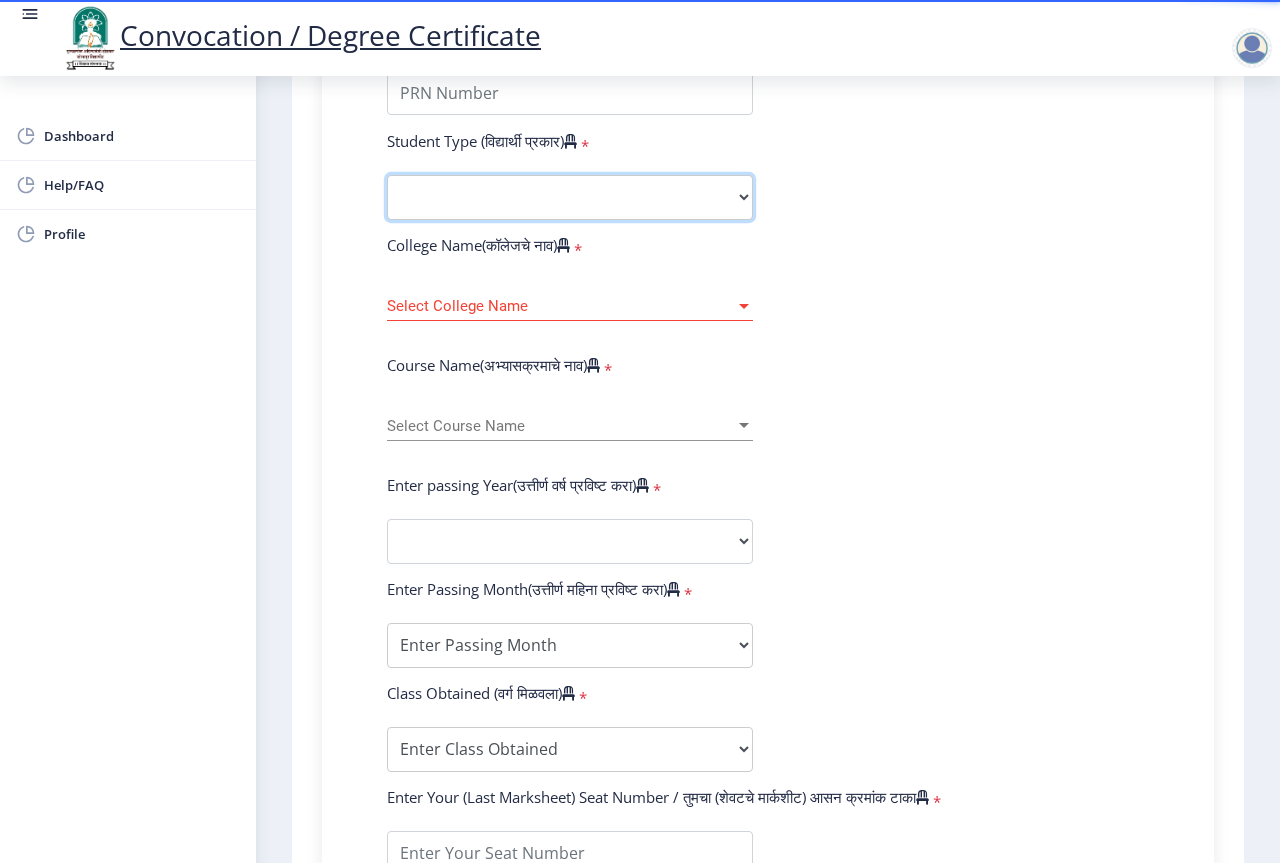 click on "Select Student Type Regular External" at bounding box center [570, 197] 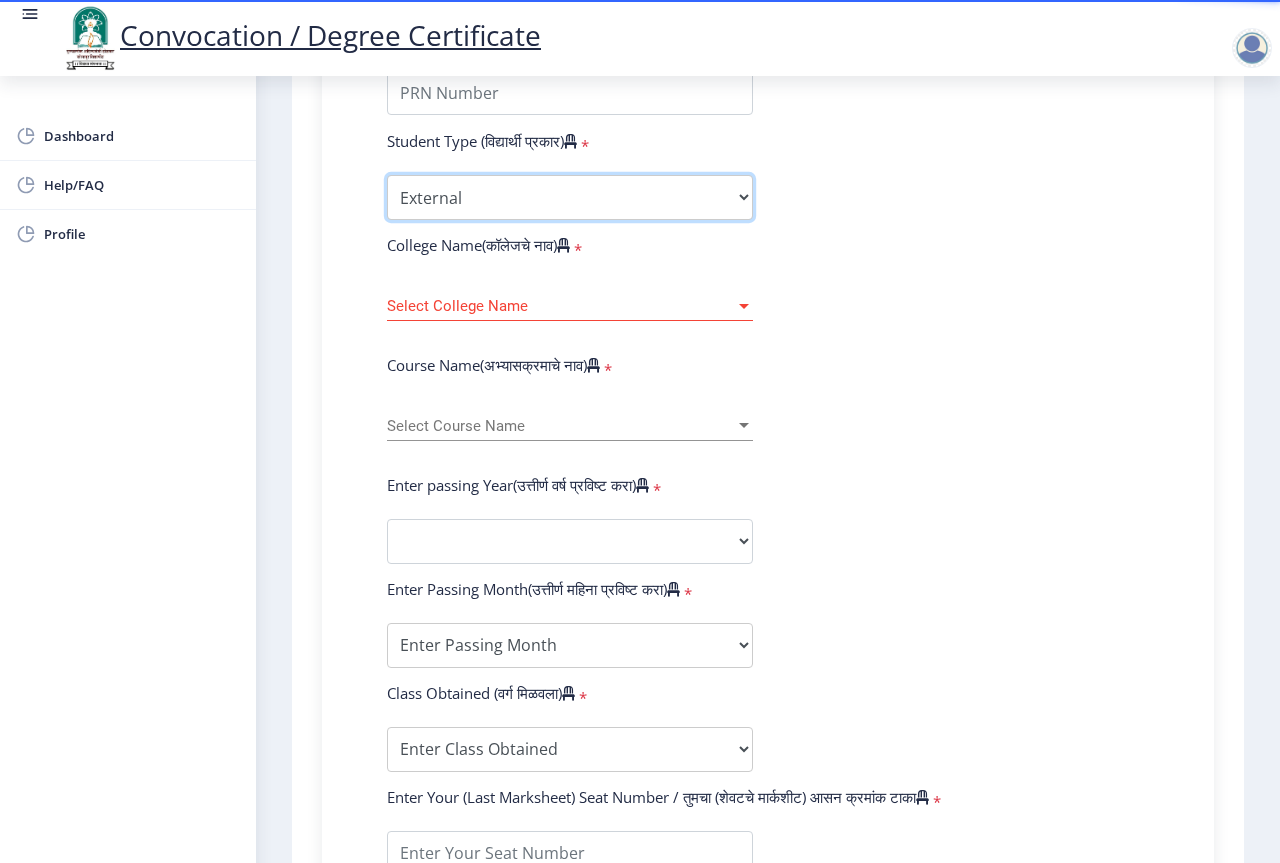 click on "Select Student Type Regular External" at bounding box center (570, 197) 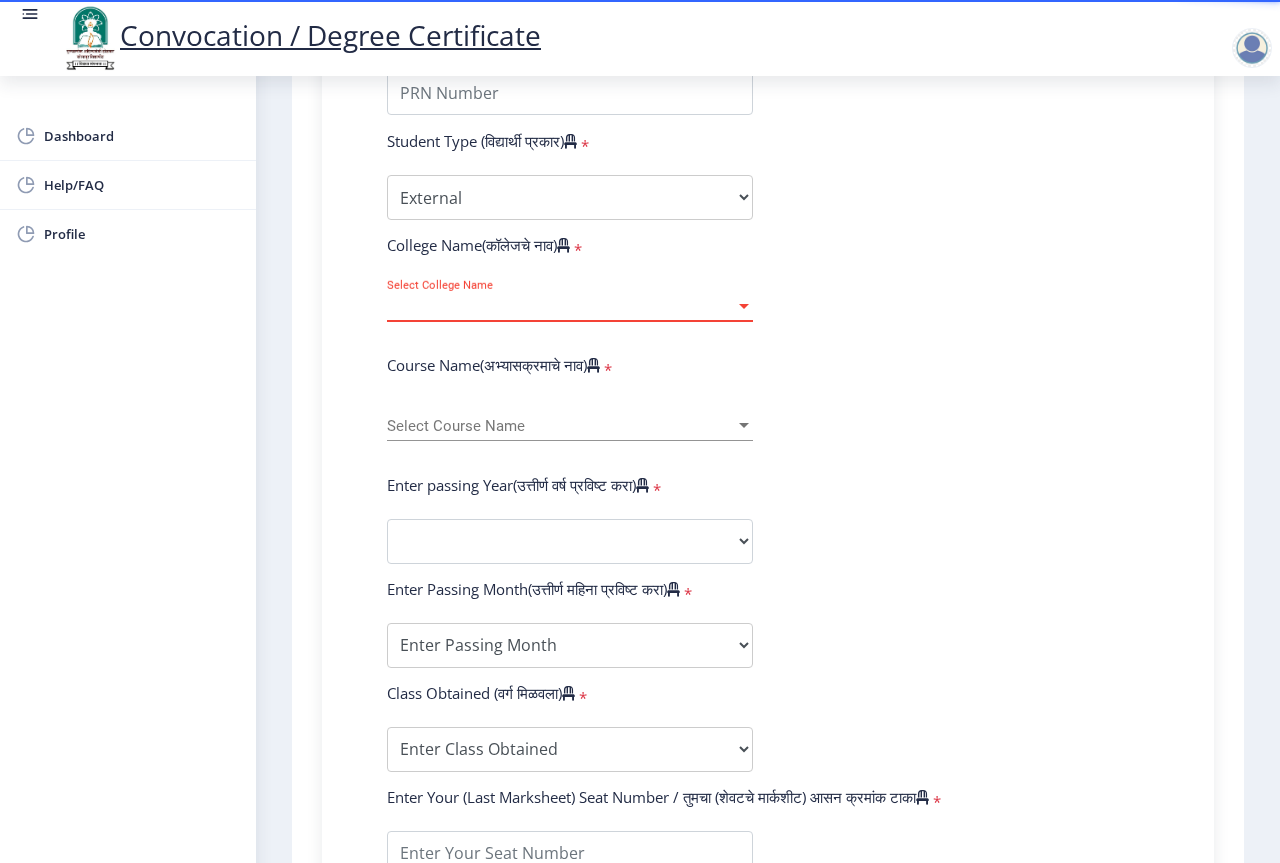 click on "Select College Name" at bounding box center (561, 306) 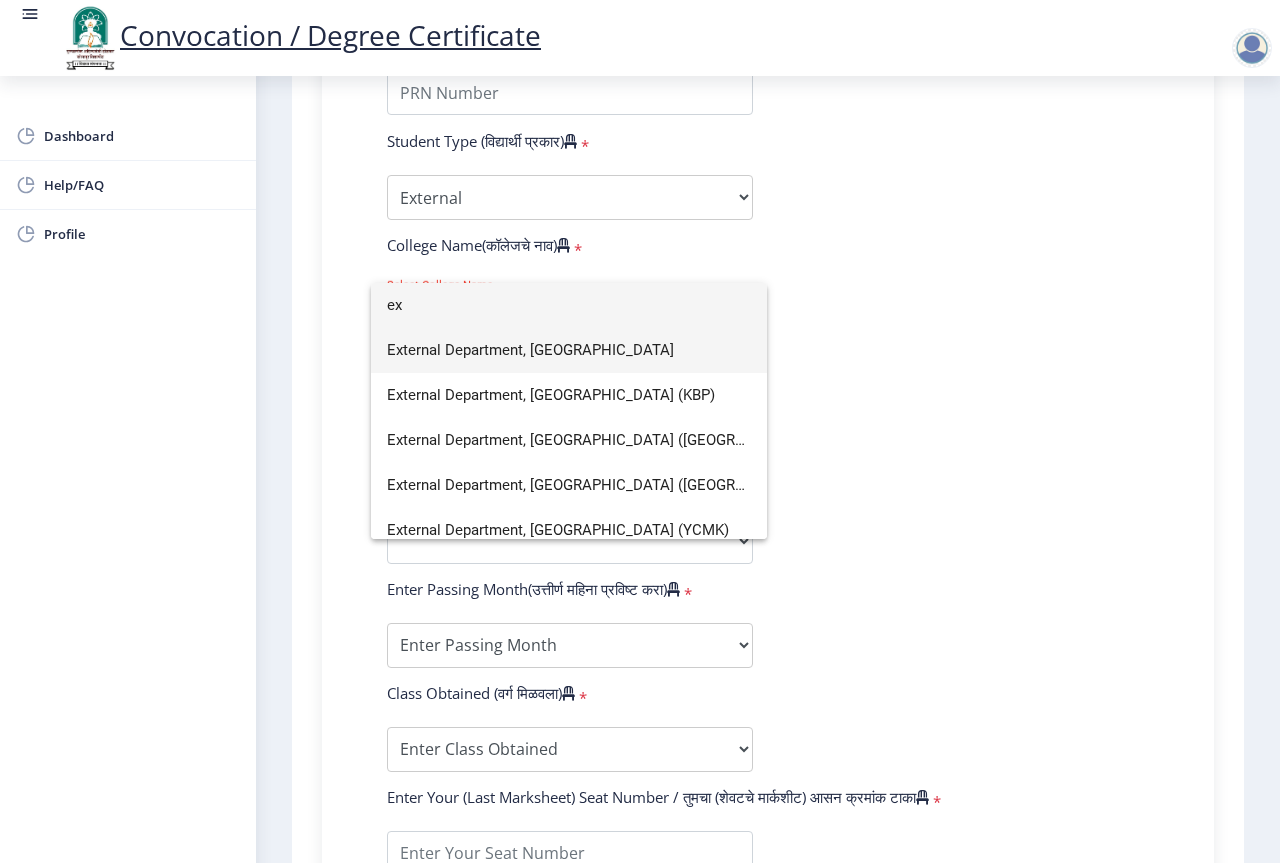 click on "External Department, [GEOGRAPHIC_DATA]" at bounding box center [569, 350] 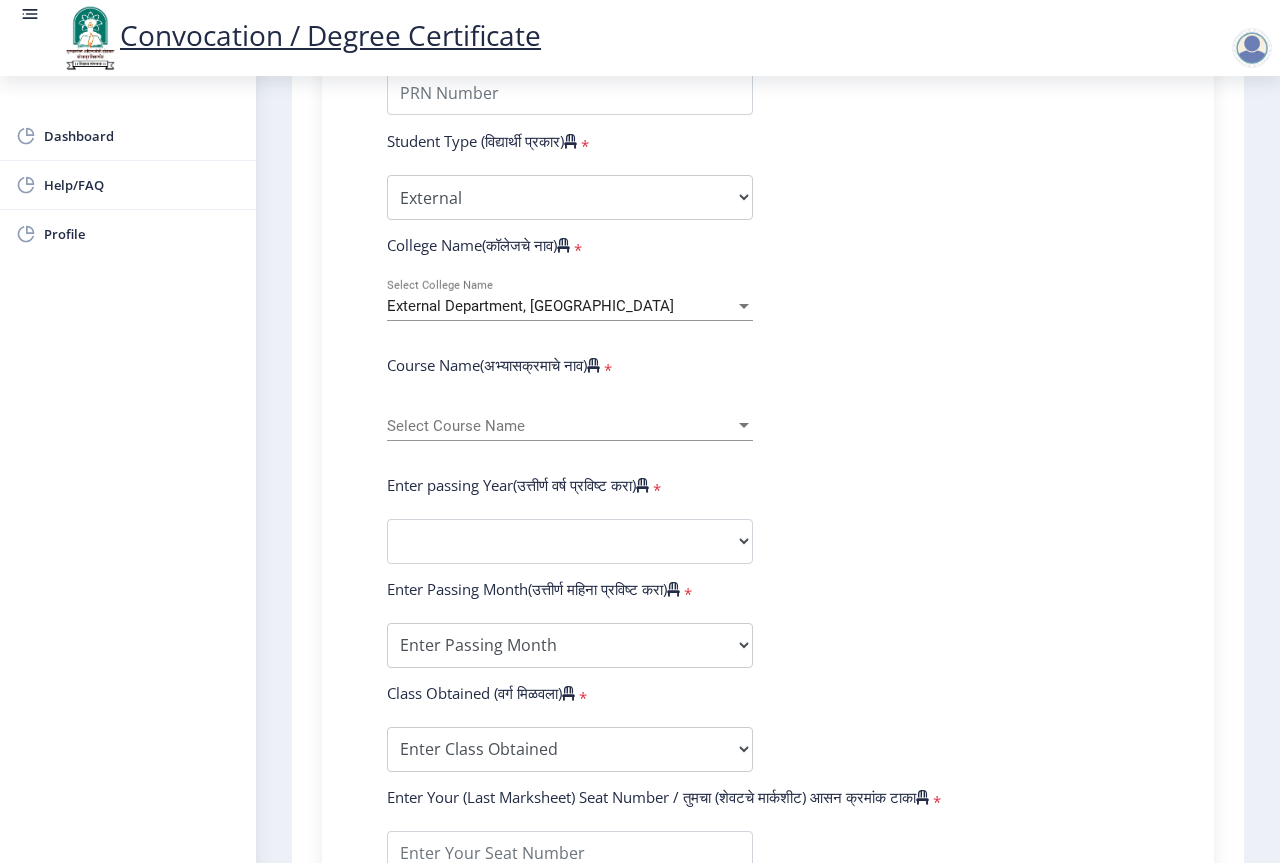 click on "Select Course Name Select Course Name" 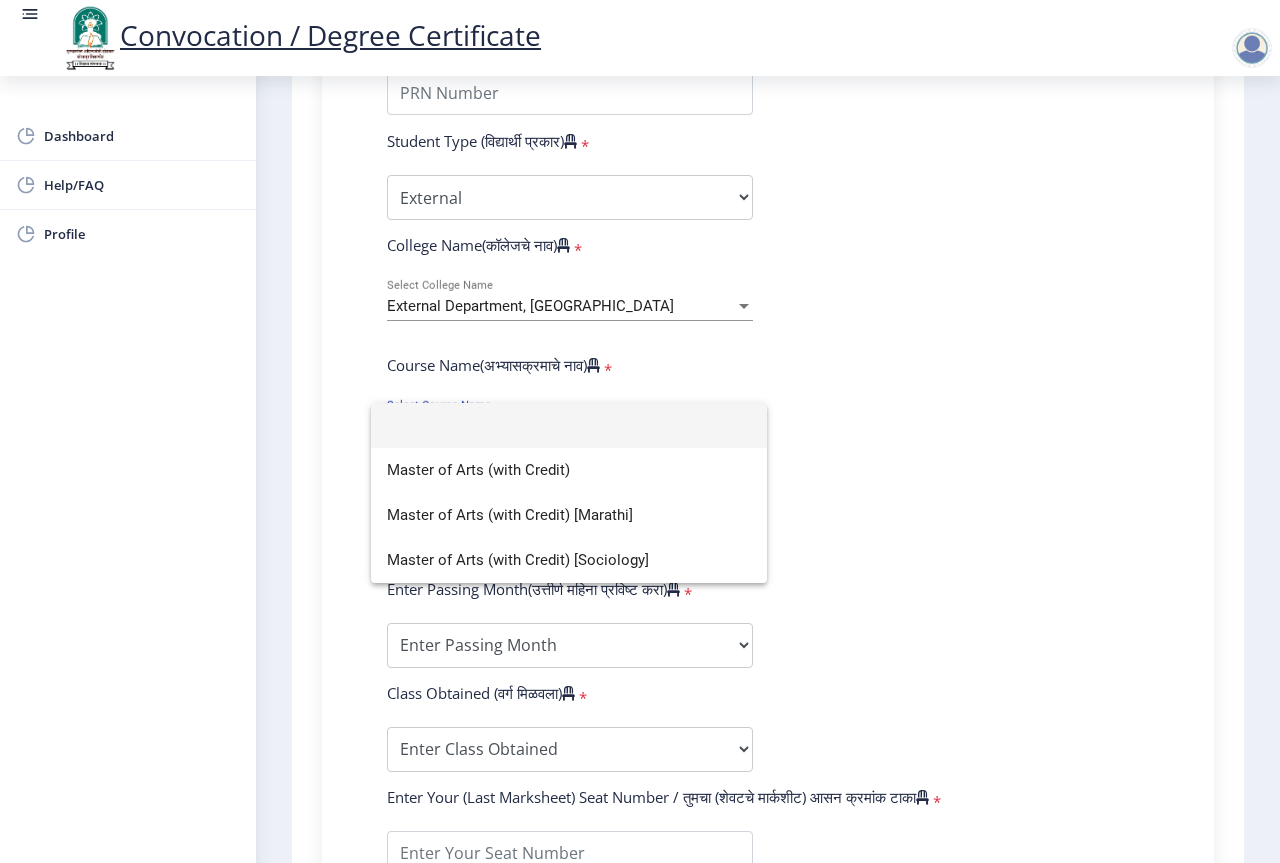 click 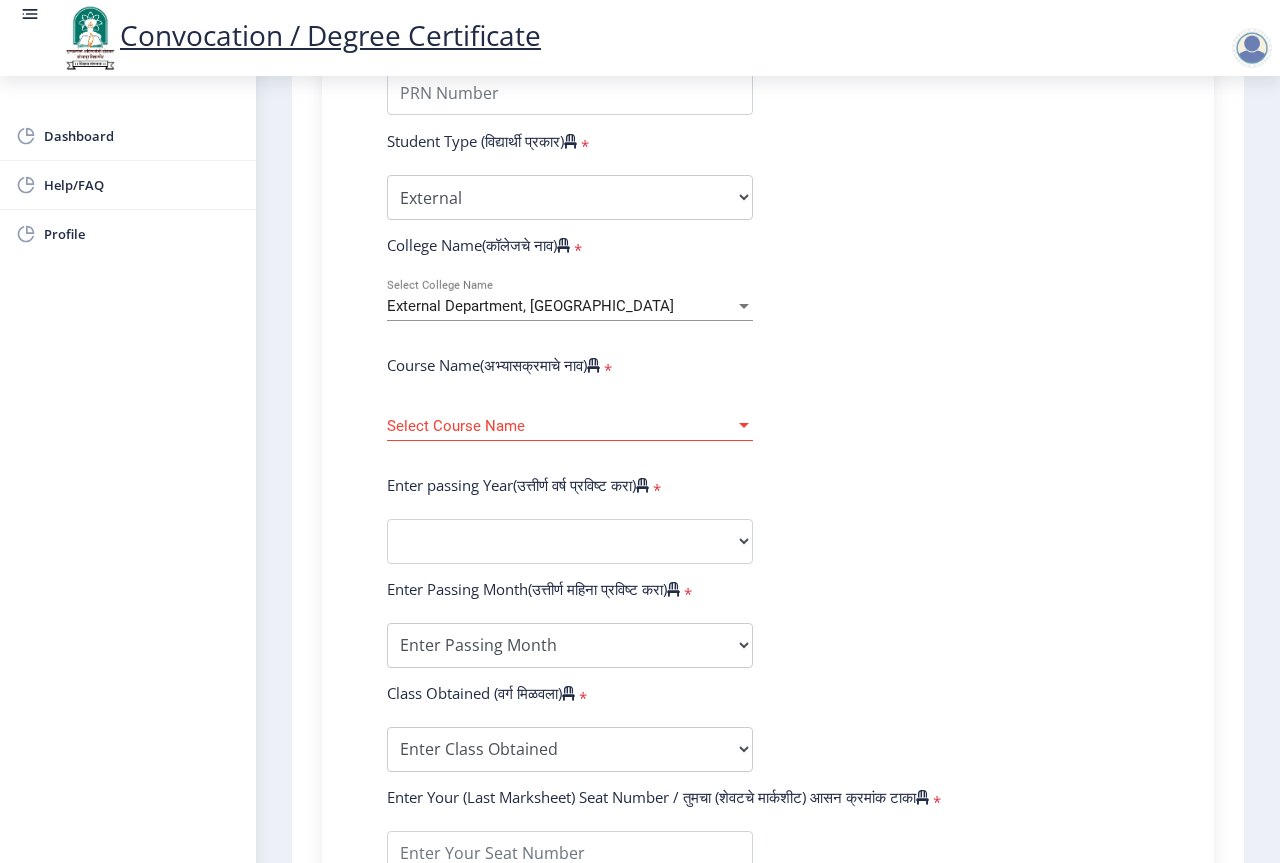 click on "External Department, [GEOGRAPHIC_DATA]" at bounding box center [530, 306] 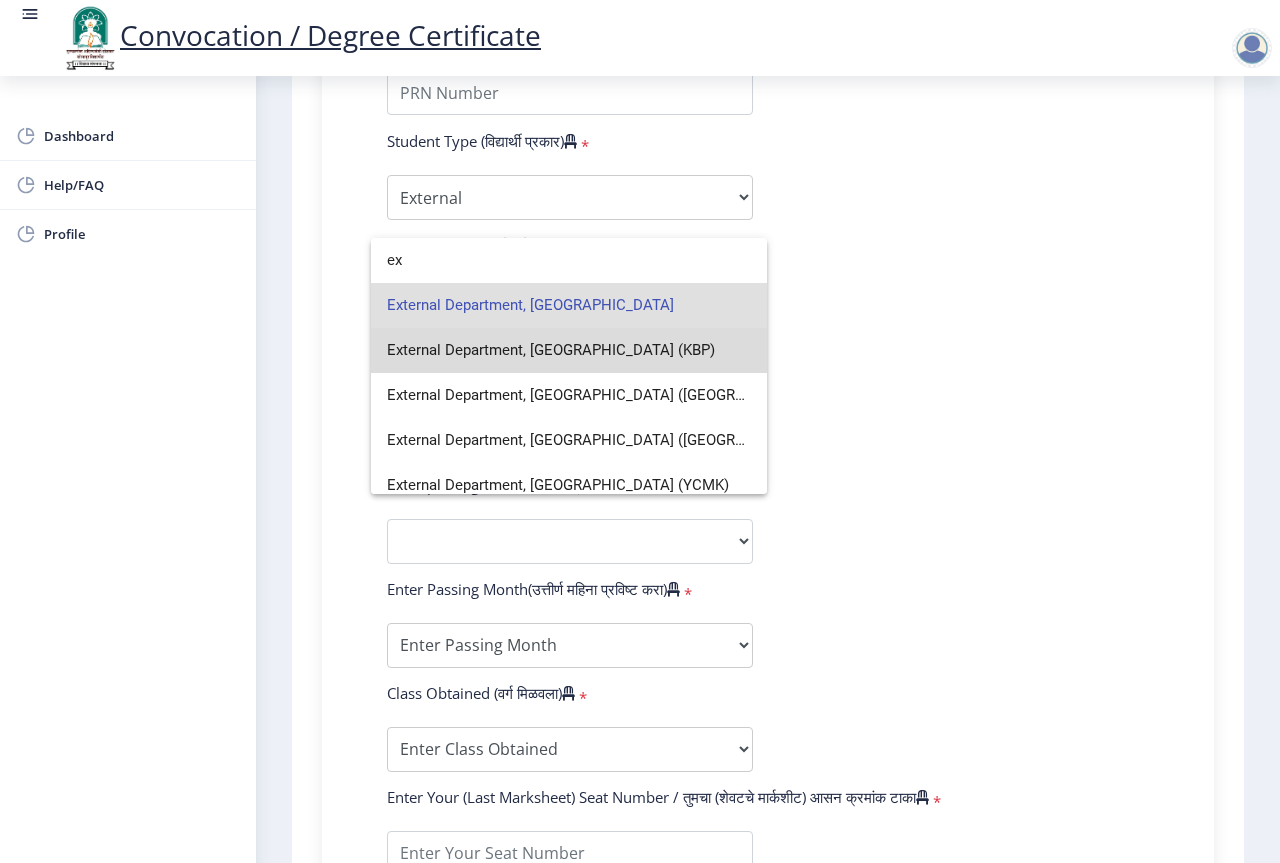 click on "External Department, [GEOGRAPHIC_DATA] (KBP)" at bounding box center [569, 350] 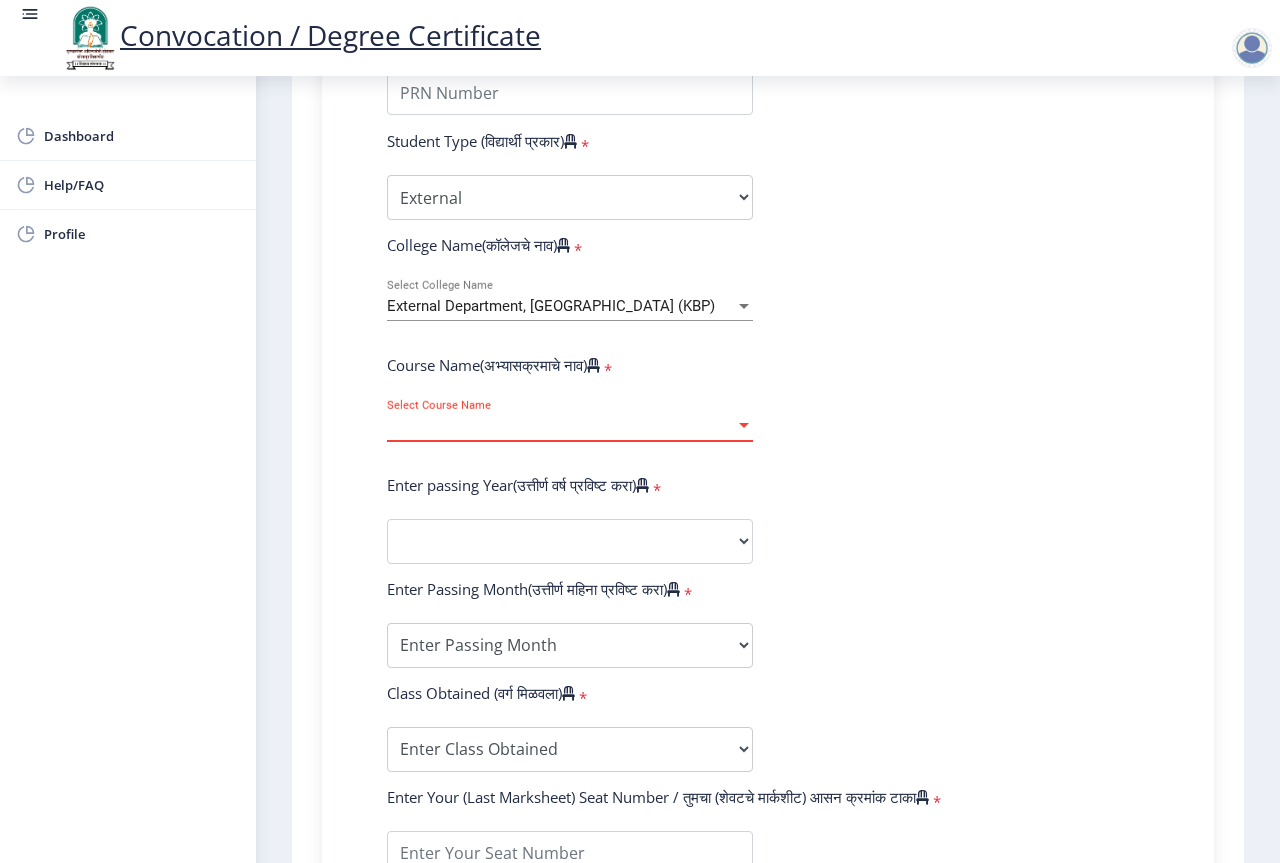 click on "Select Course Name" at bounding box center [561, 426] 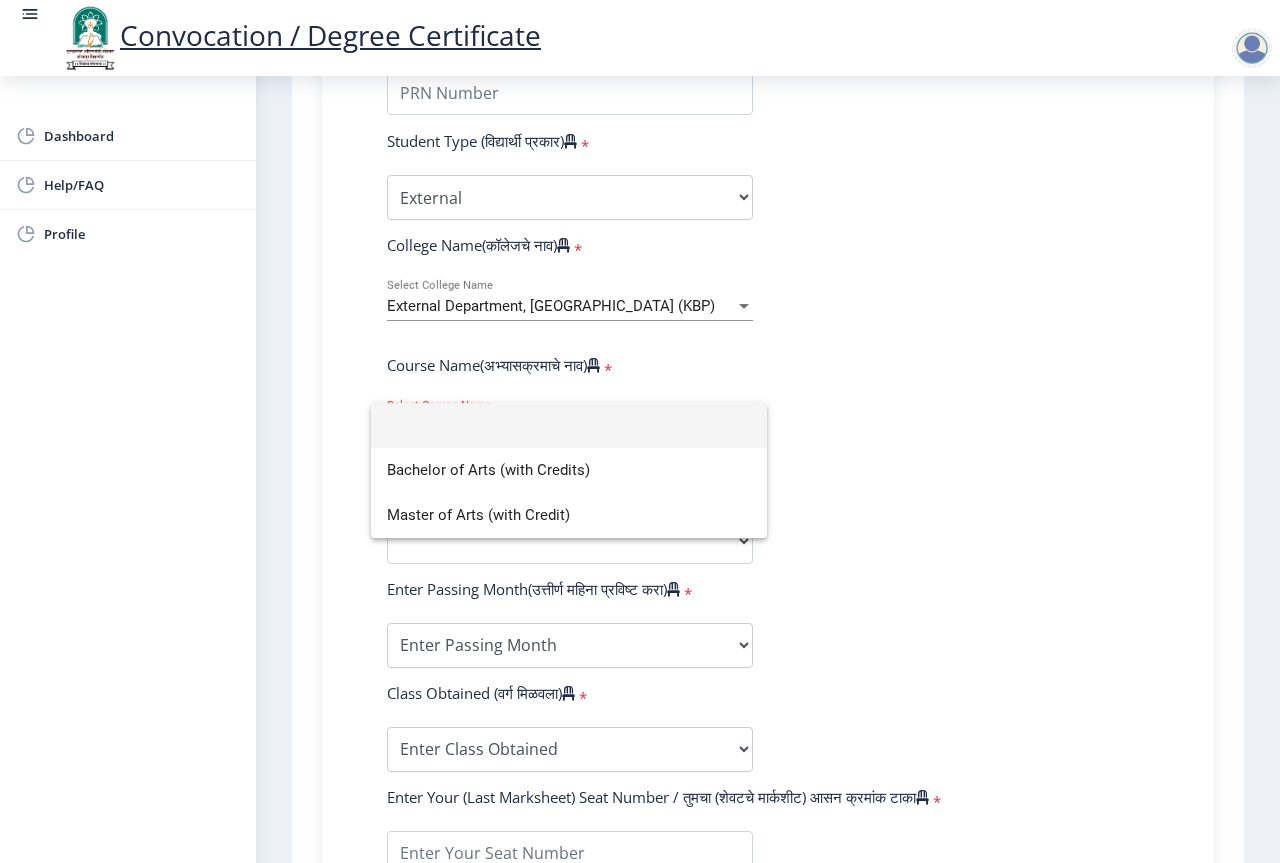 click 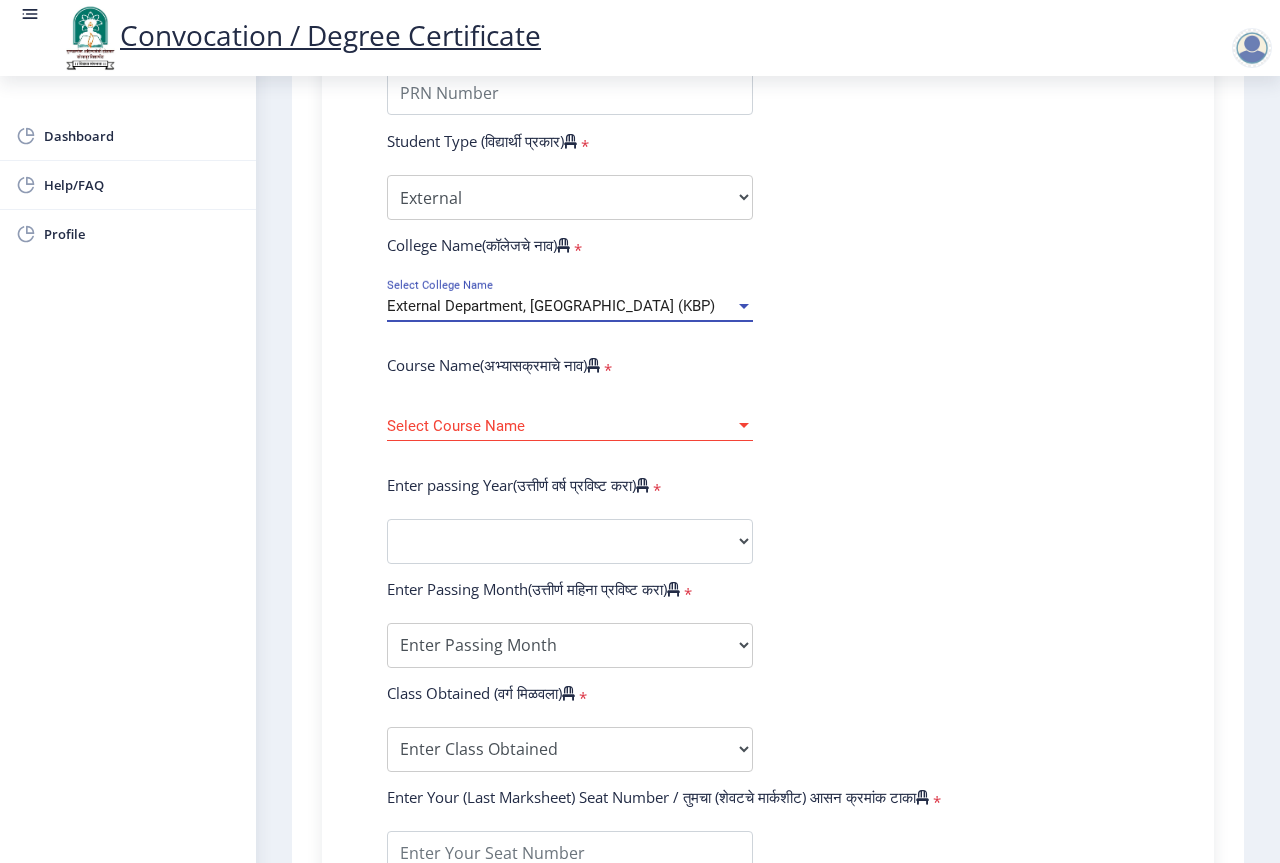 click on "External Department, [GEOGRAPHIC_DATA] (KBP)" at bounding box center (551, 306) 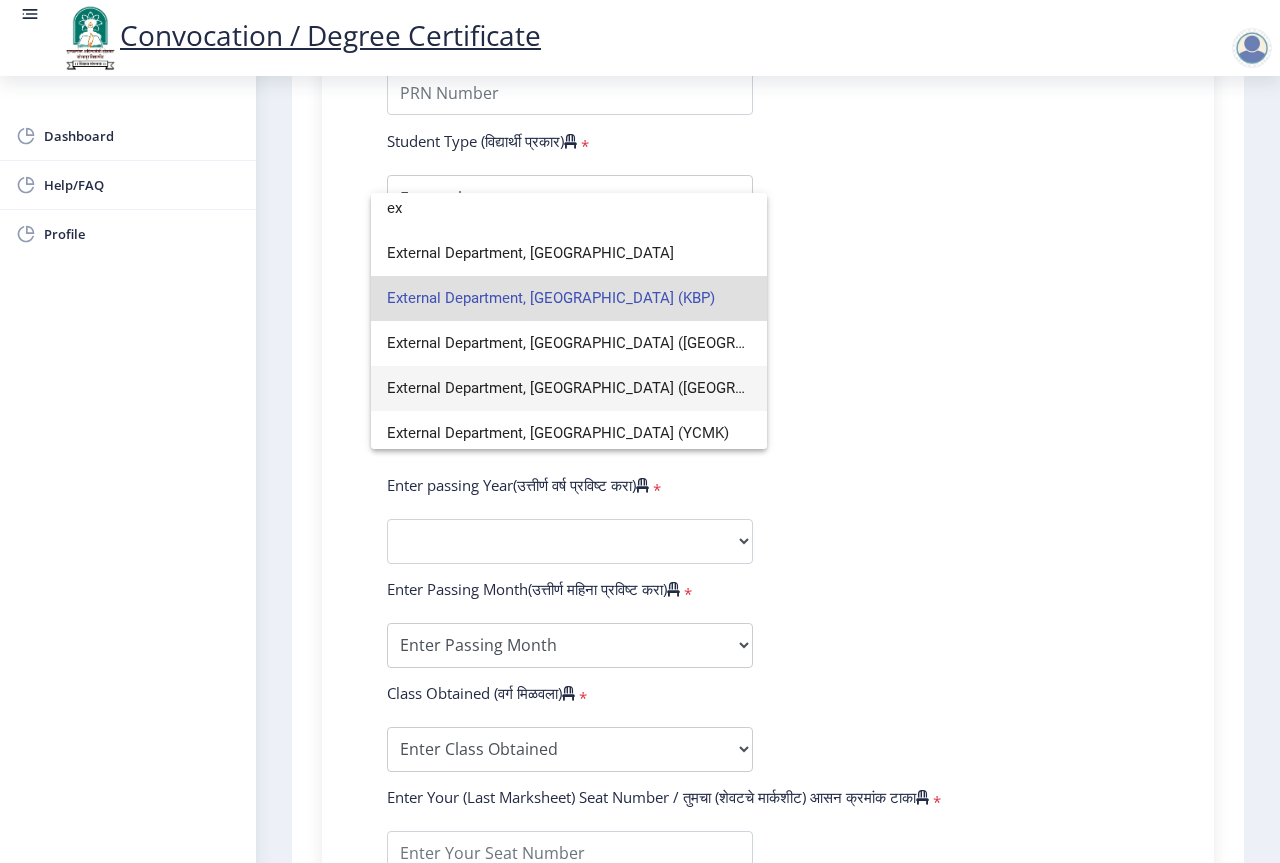 scroll, scrollTop: 14, scrollLeft: 0, axis: vertical 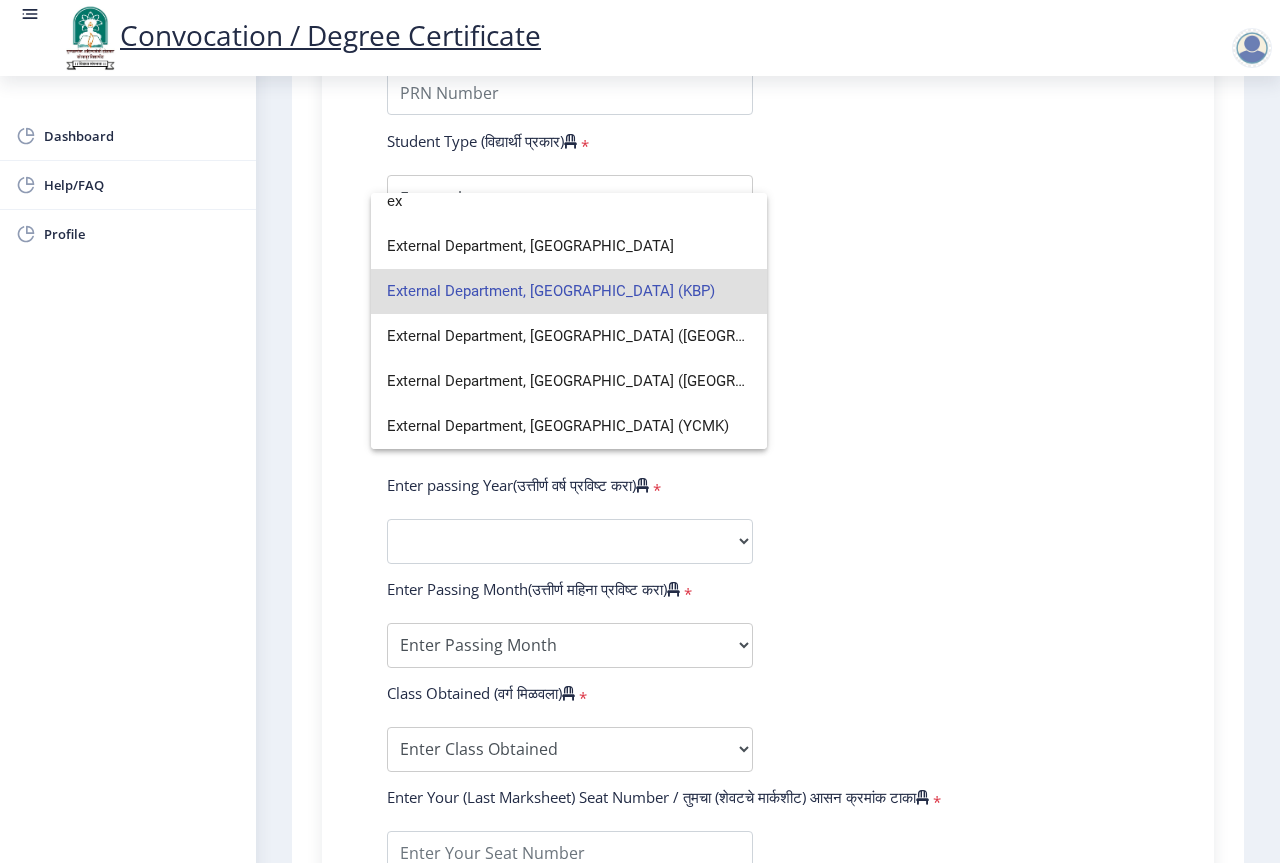 drag, startPoint x: 509, startPoint y: 209, endPoint x: 238, endPoint y: 268, distance: 277.34814 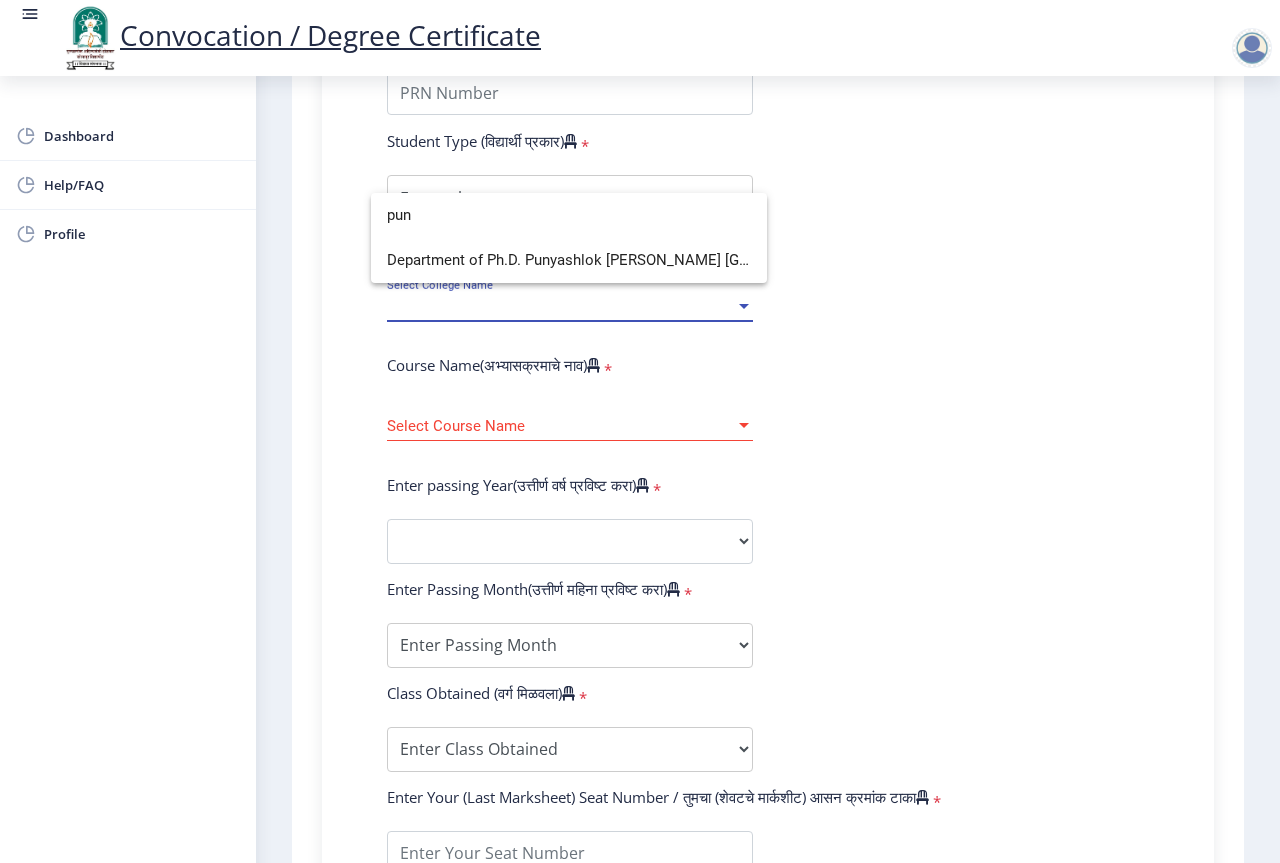 scroll, scrollTop: 0, scrollLeft: 0, axis: both 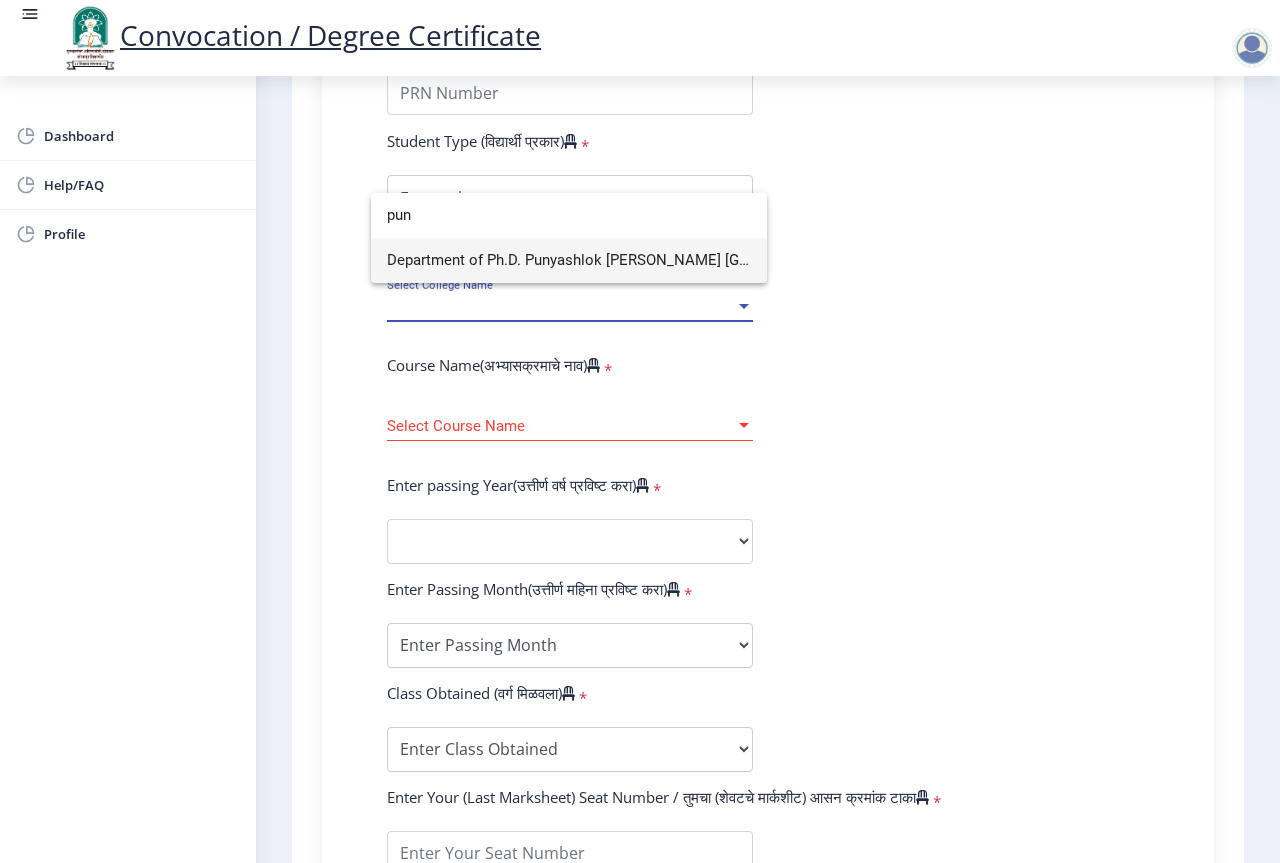 type on "pun" 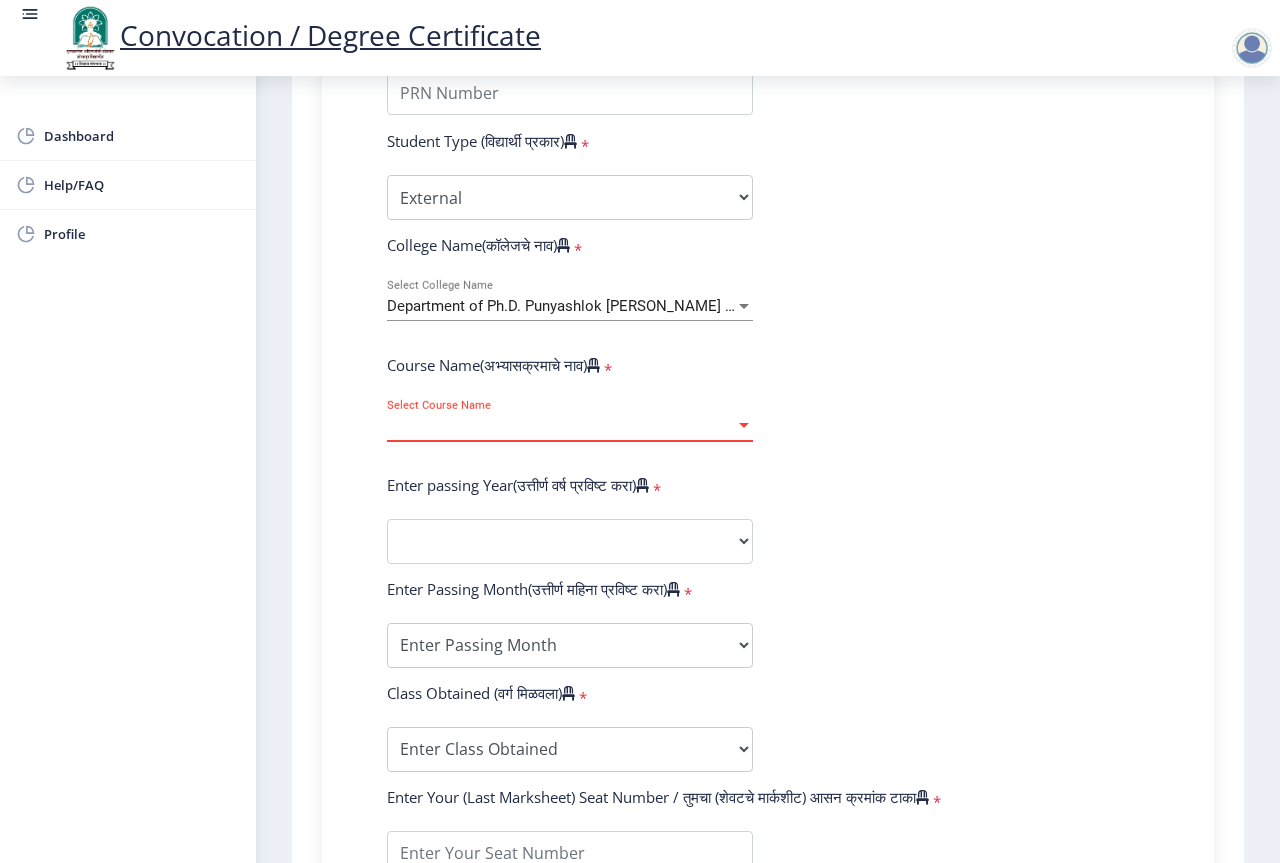 click on "Select Course Name" at bounding box center (561, 426) 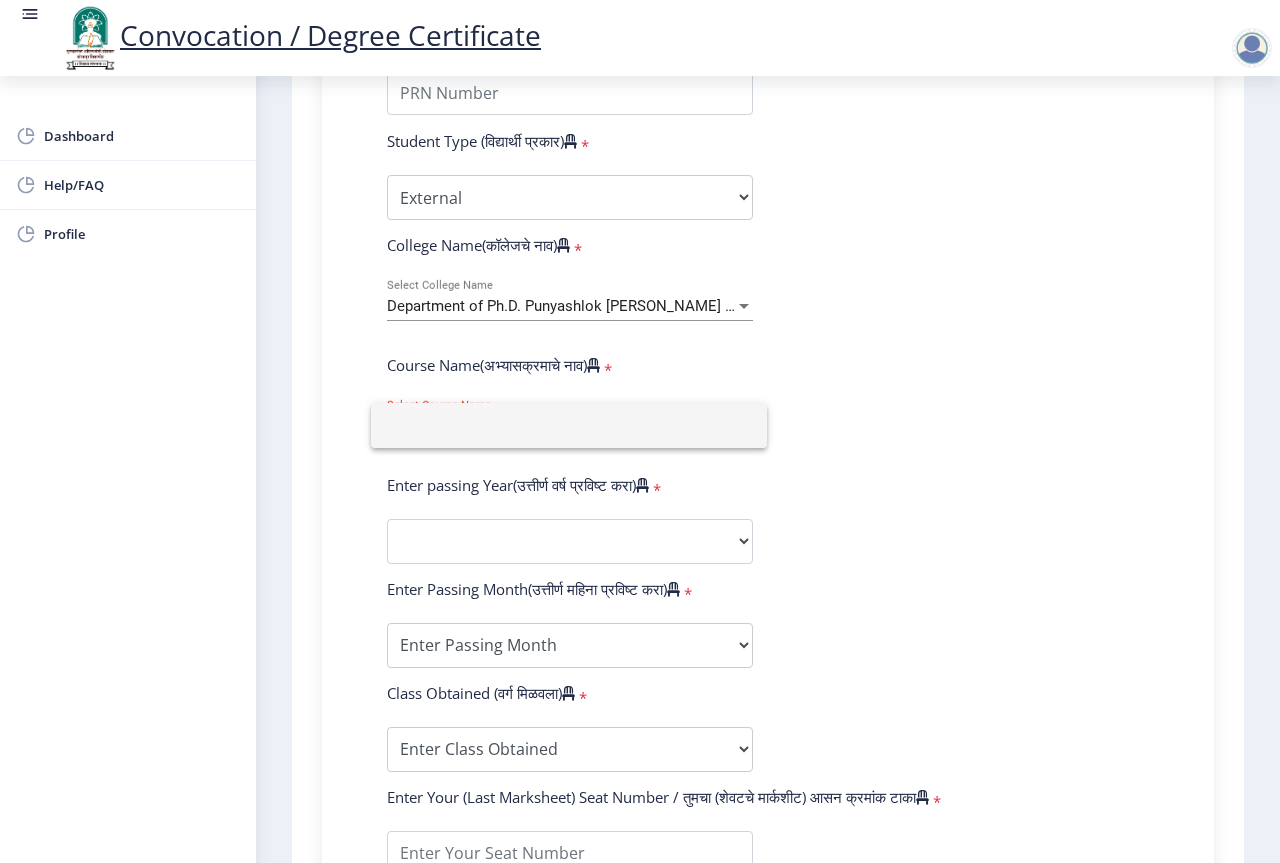 click at bounding box center [569, 425] 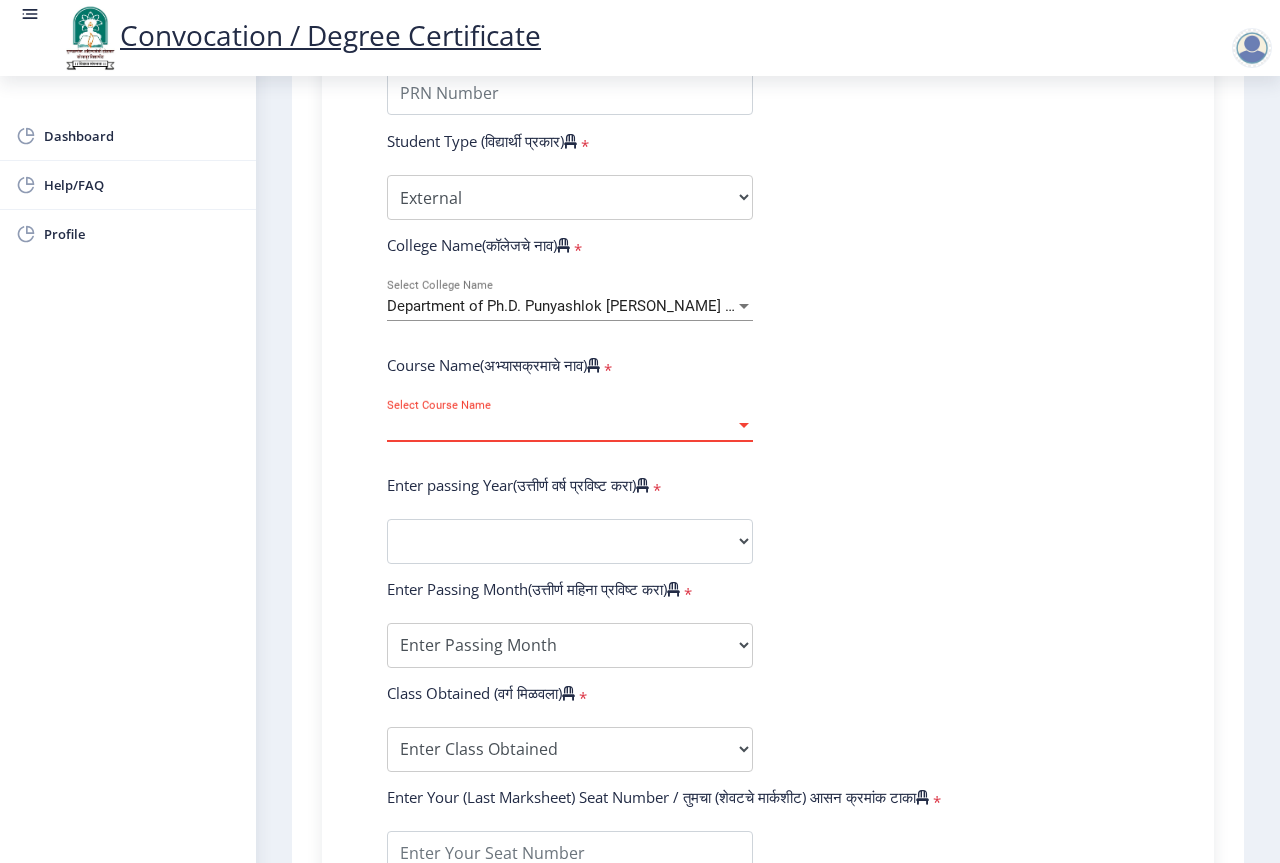 click on "Select Course Name" at bounding box center [561, 426] 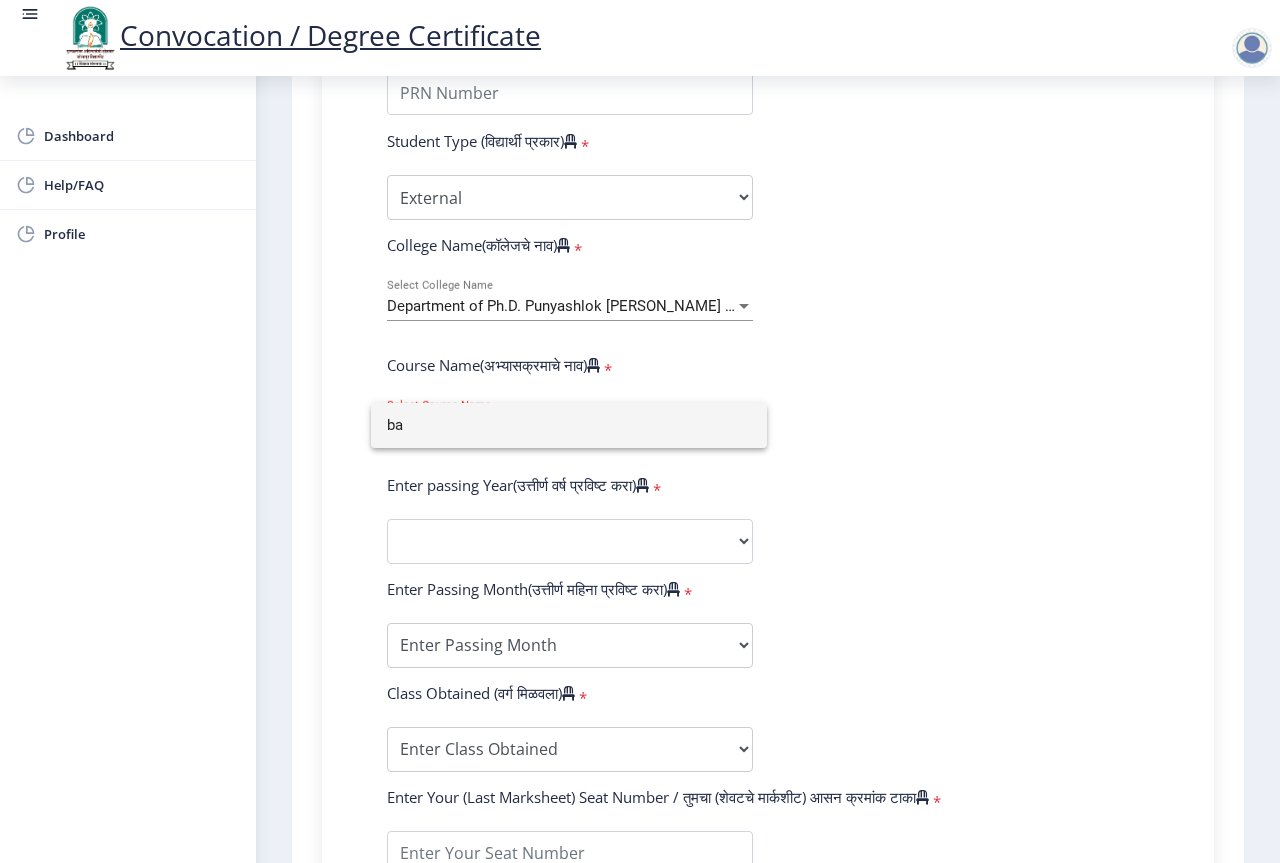 type on "b" 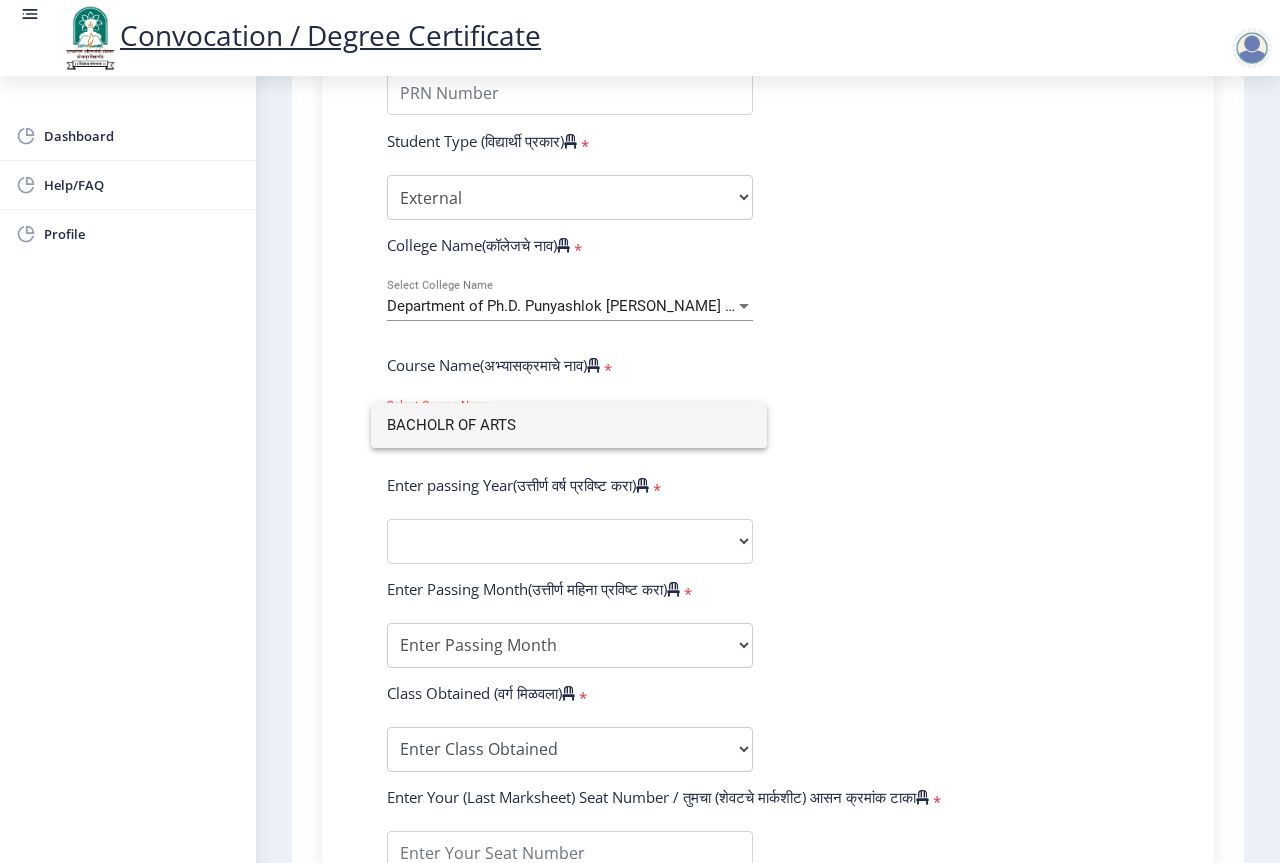 type on "BACHOLR OF ARTS" 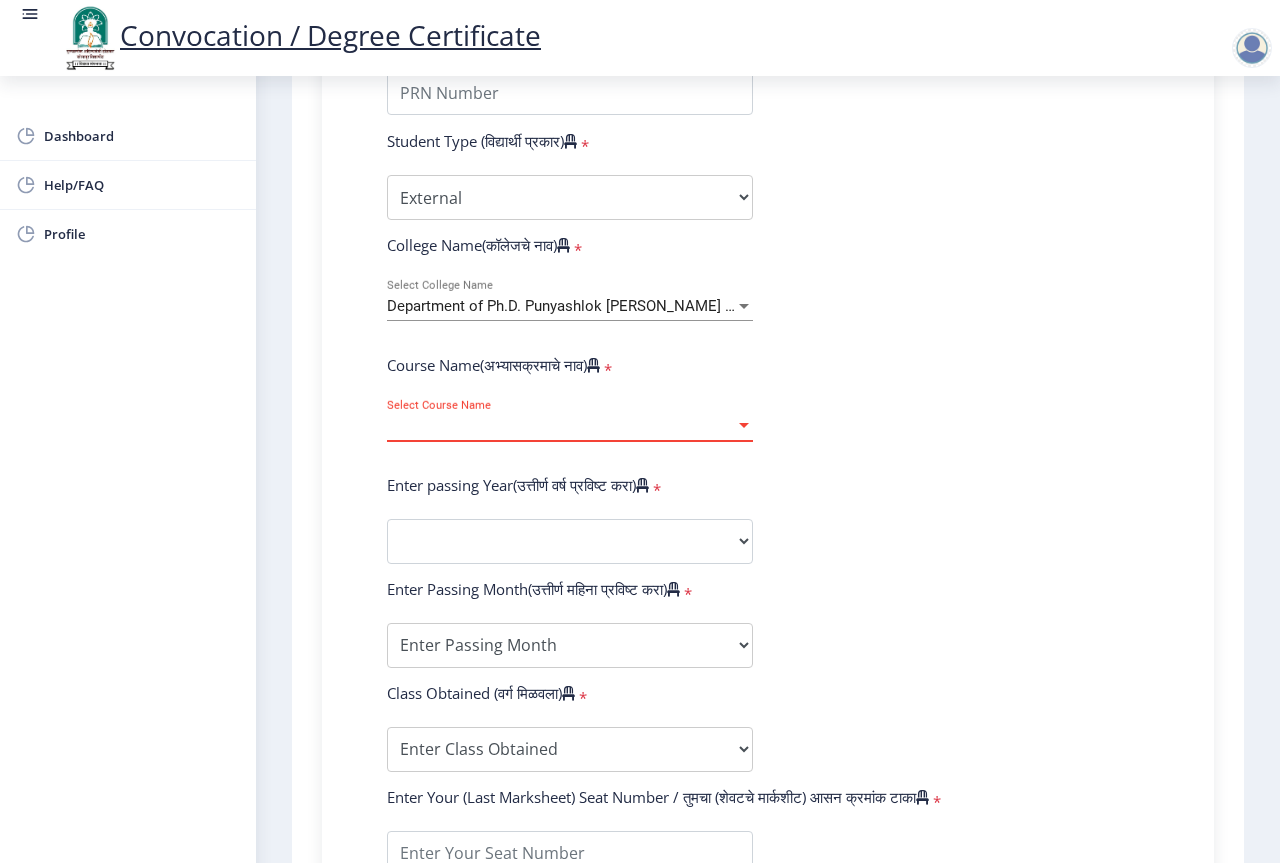 click on "Select Course Name" at bounding box center [561, 426] 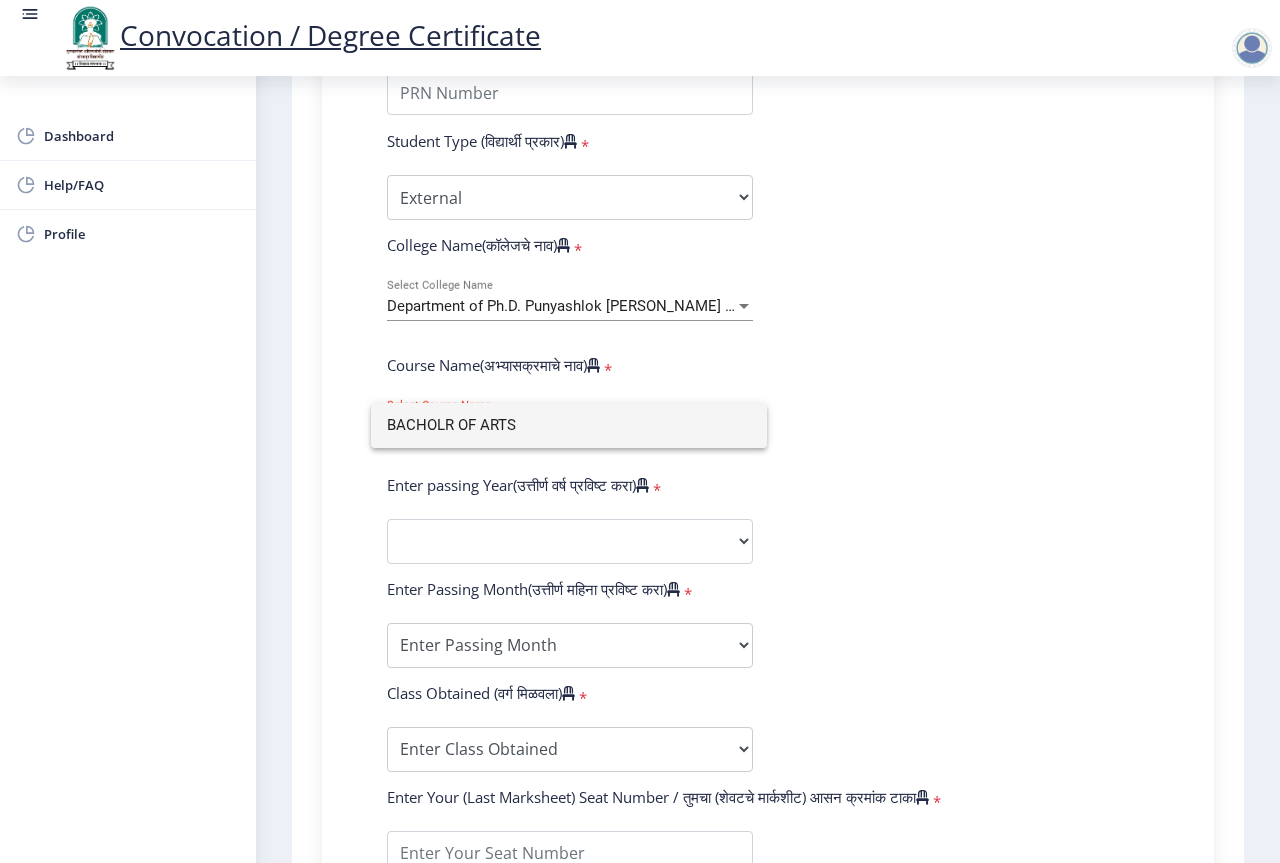 click on "BACHOLR OF ARTS" 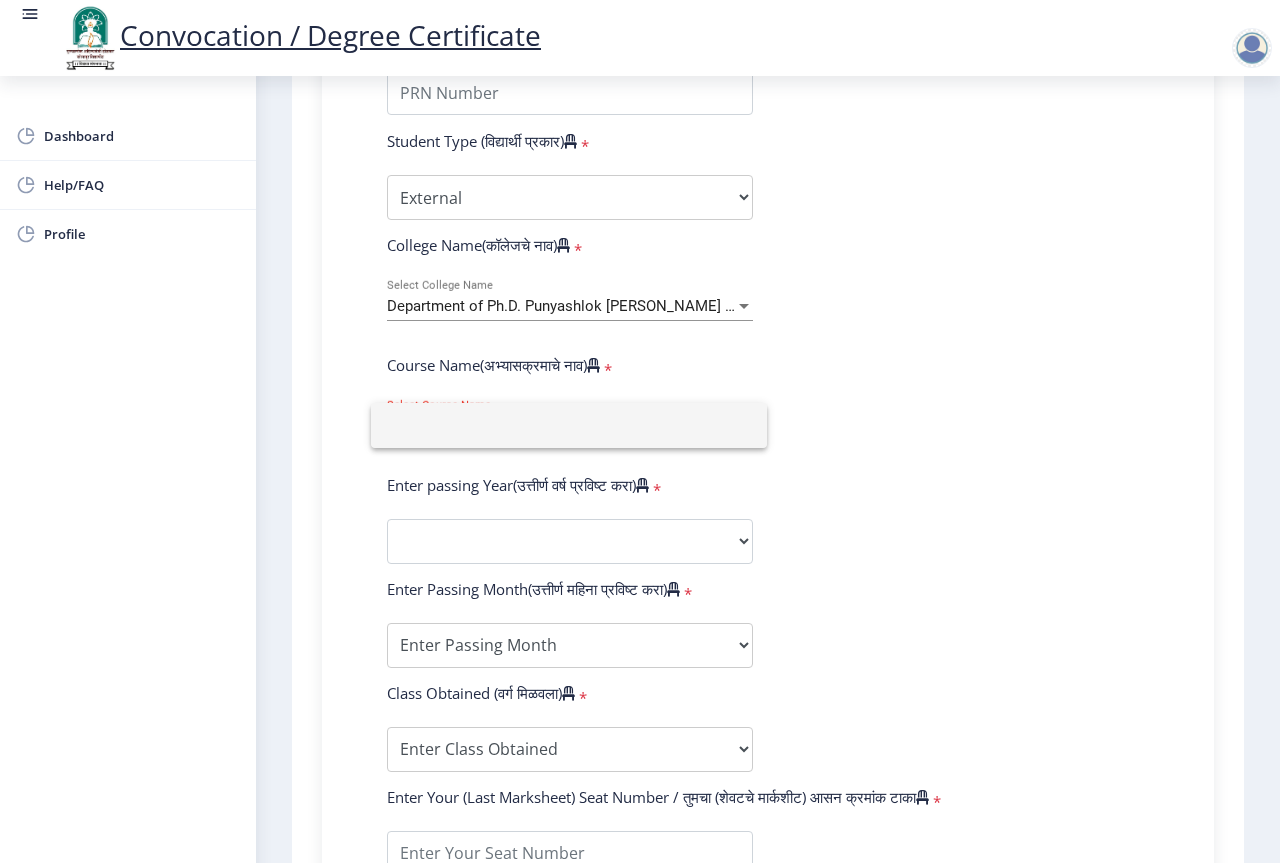 type 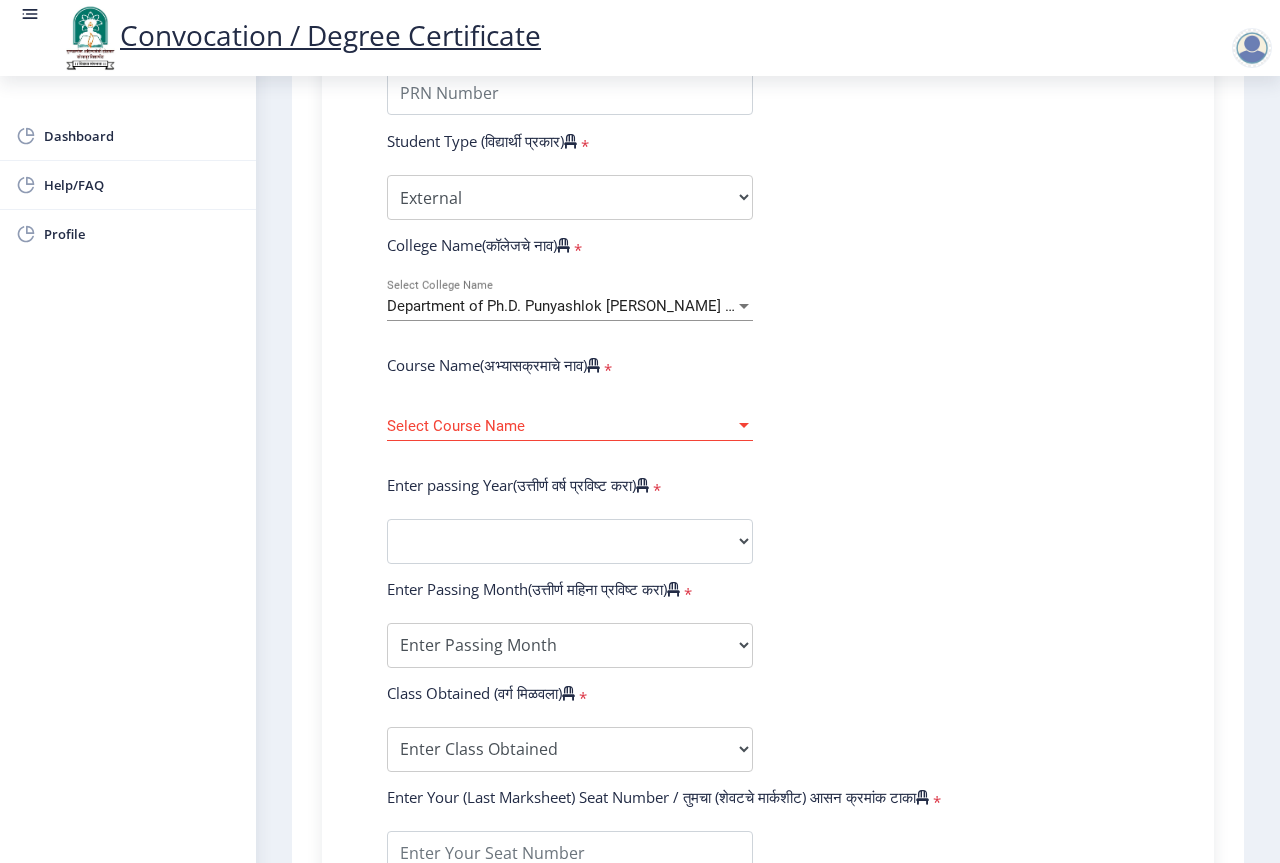 click on "Department of Ph.D. Punyashlok [PERSON_NAME] [GEOGRAPHIC_DATA] Select College Name" 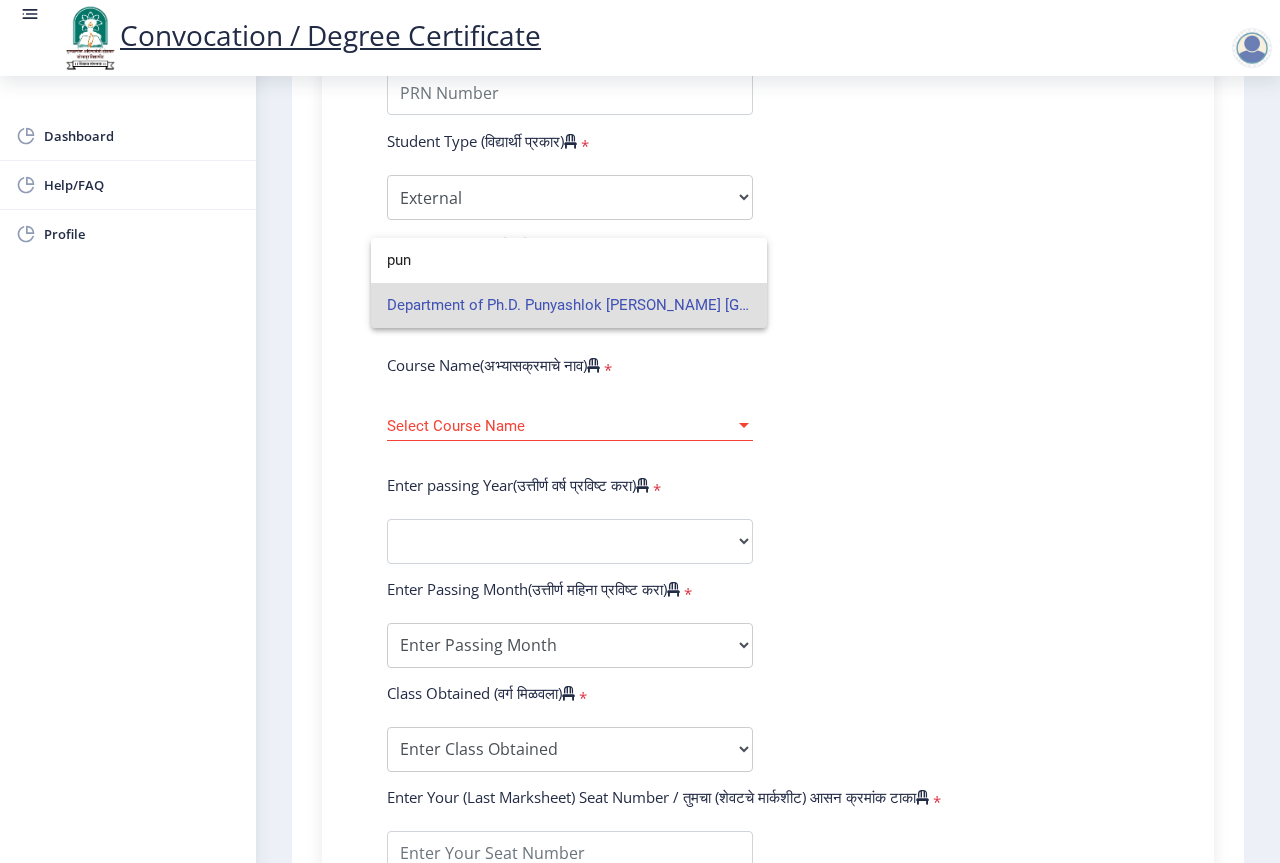 click on "pun  Department of Ph.D. Punyashlok [PERSON_NAME] [GEOGRAPHIC_DATA]" 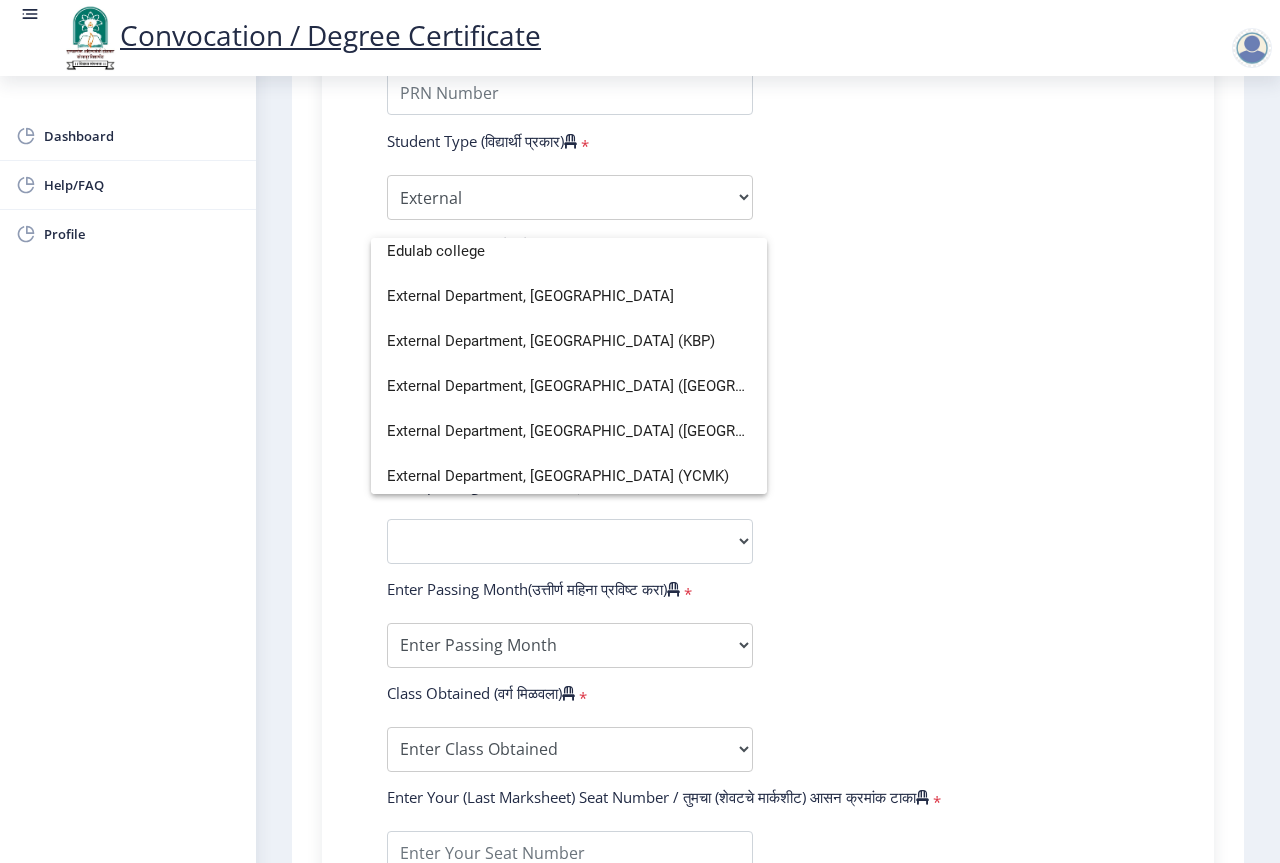scroll, scrollTop: 1600, scrollLeft: 0, axis: vertical 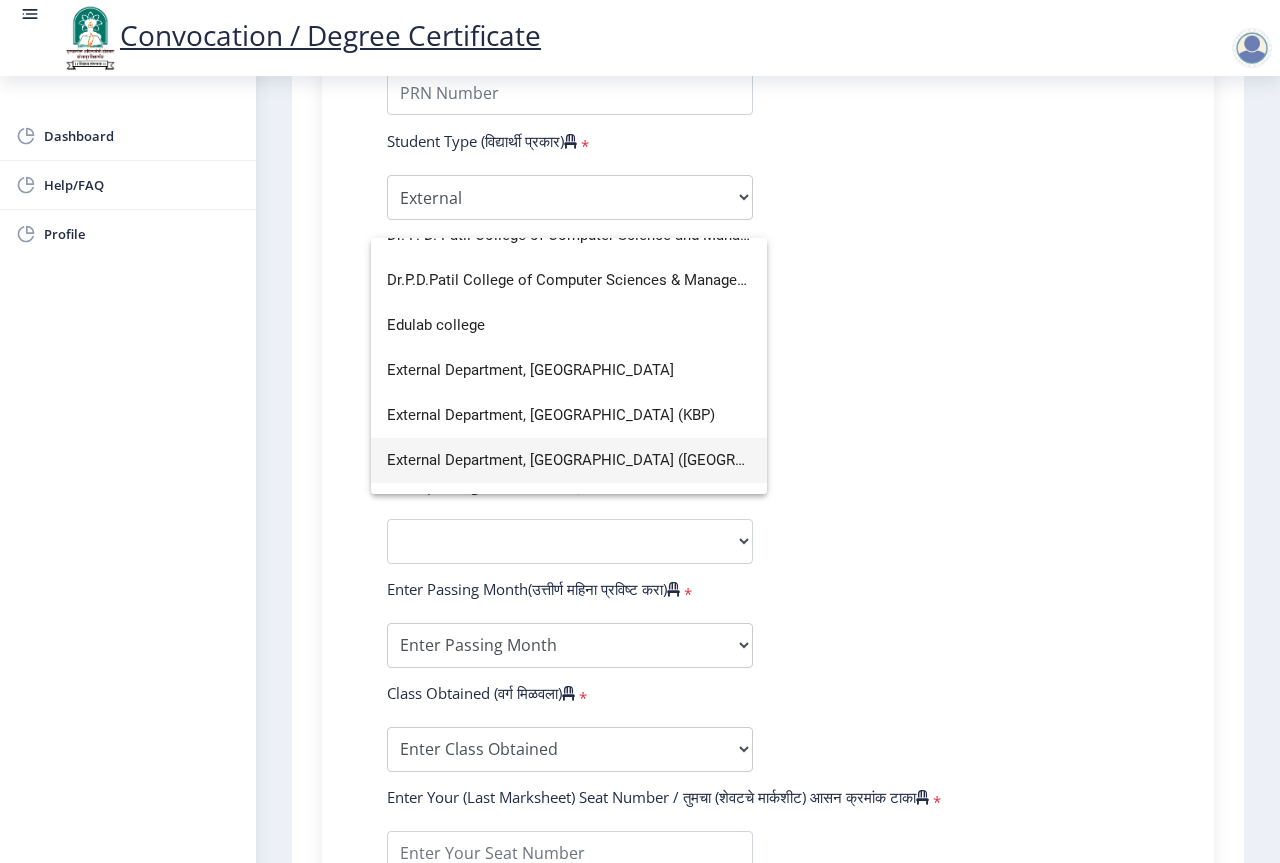 type 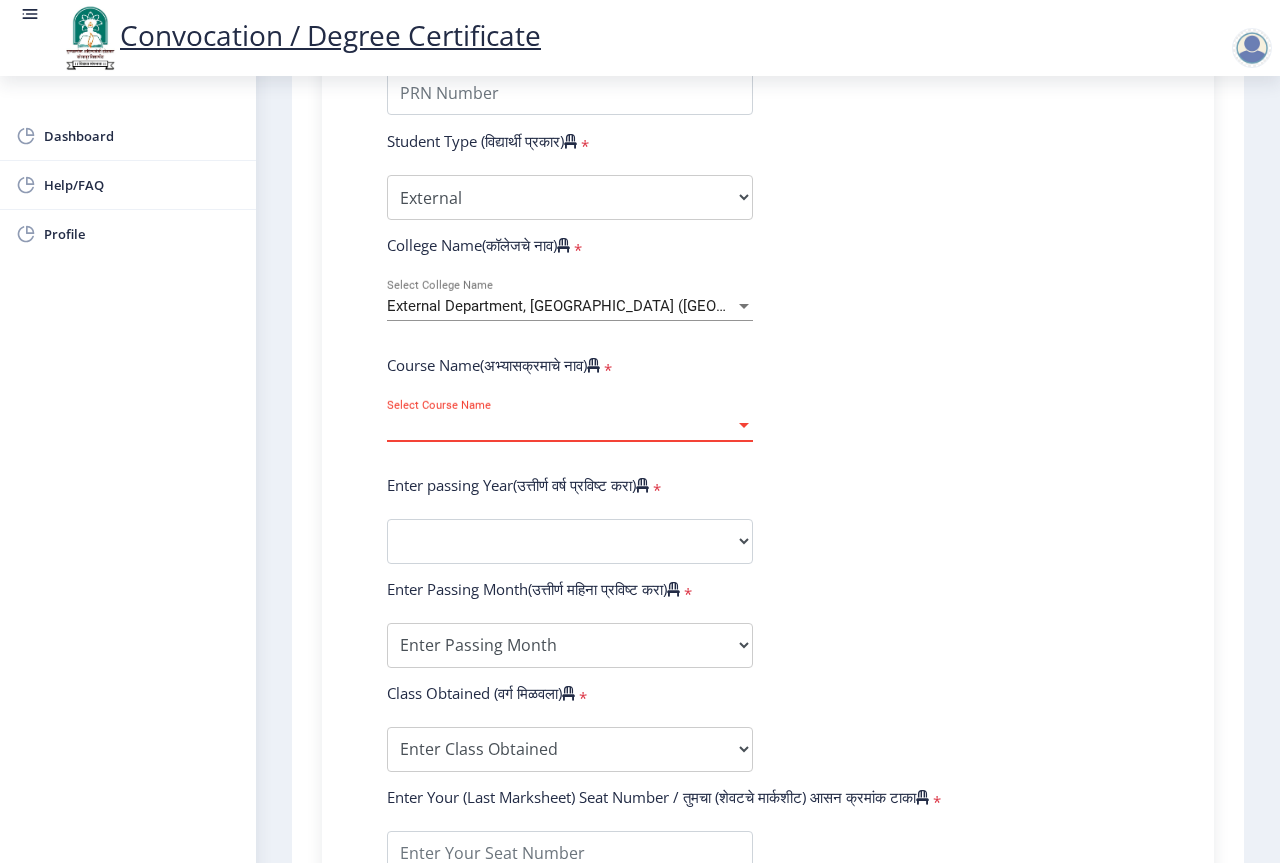 click on "Select Course Name" at bounding box center [561, 426] 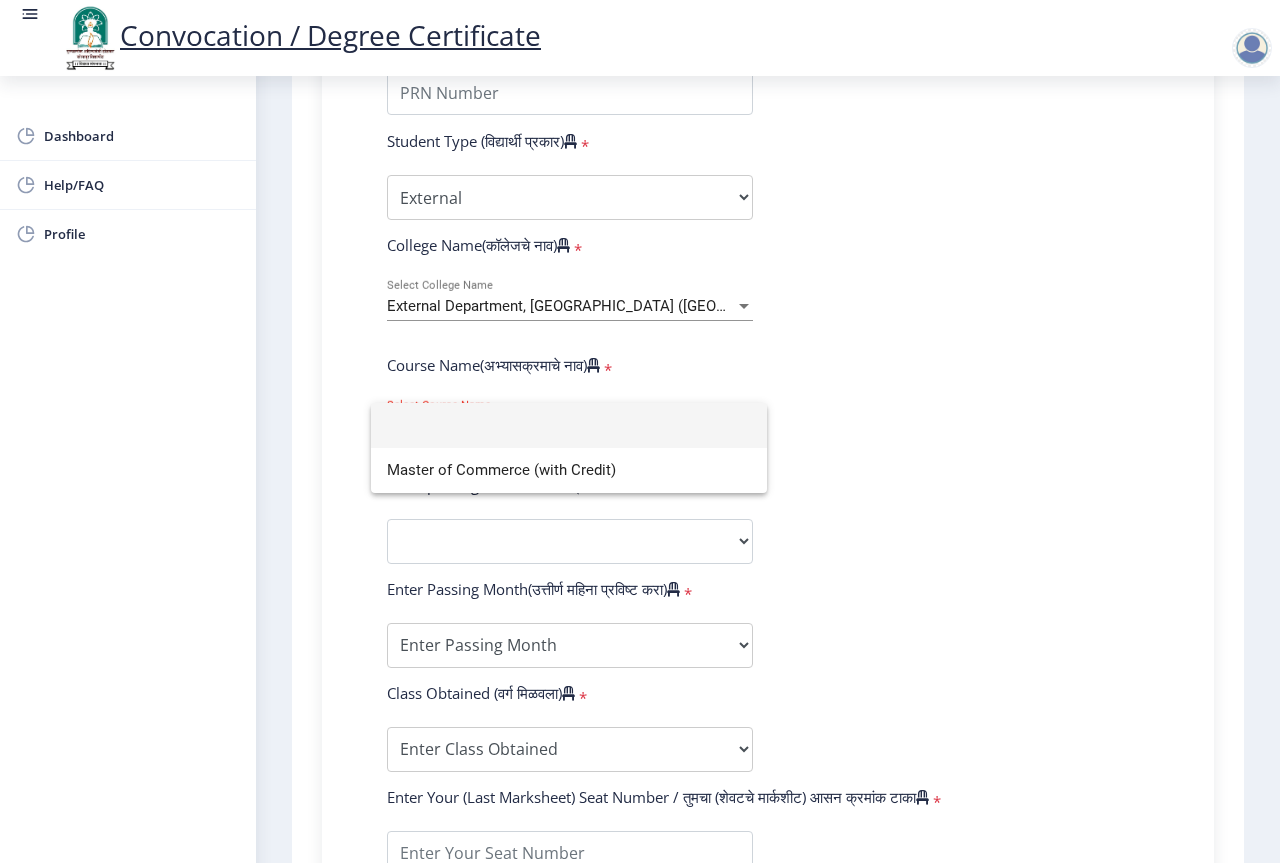 click 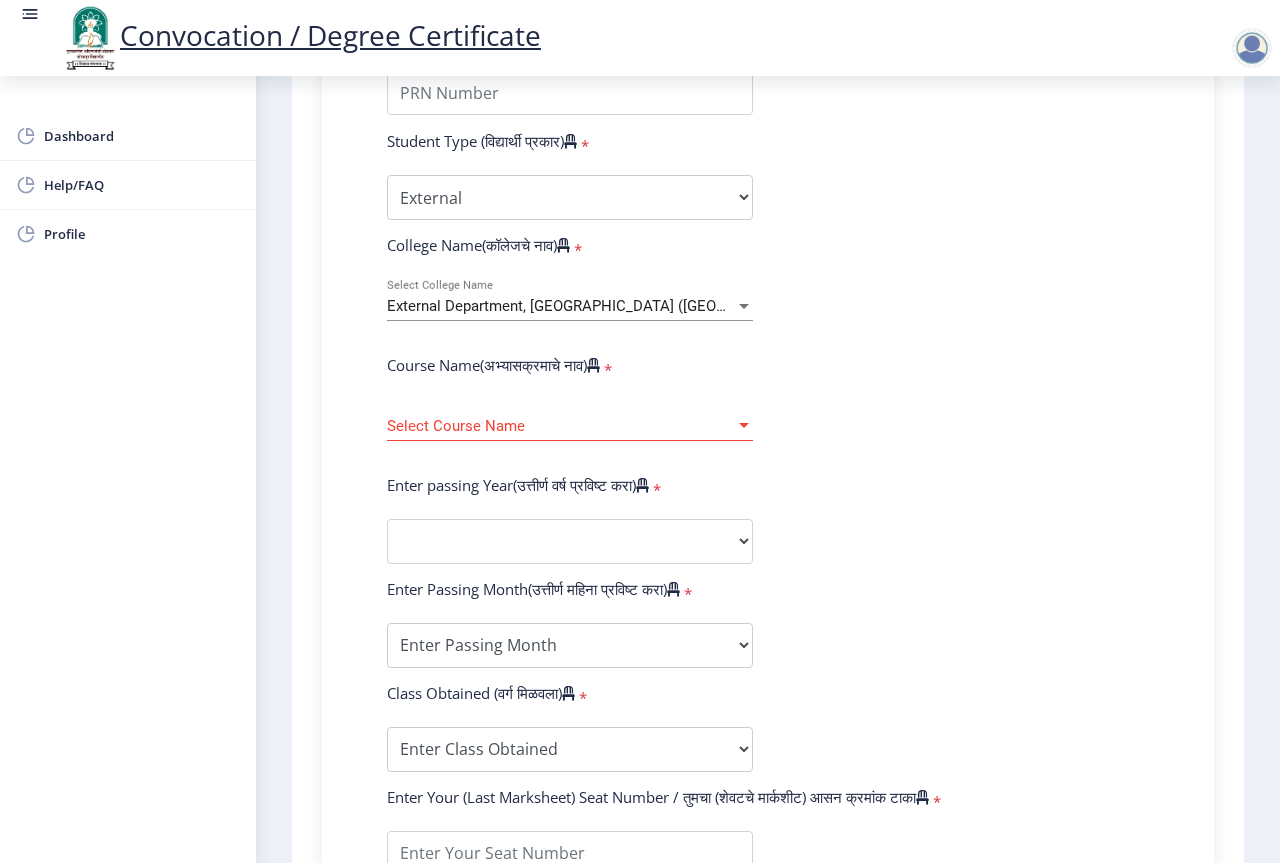 click on "External Department, [GEOGRAPHIC_DATA] ([GEOGRAPHIC_DATA])" at bounding box center [609, 306] 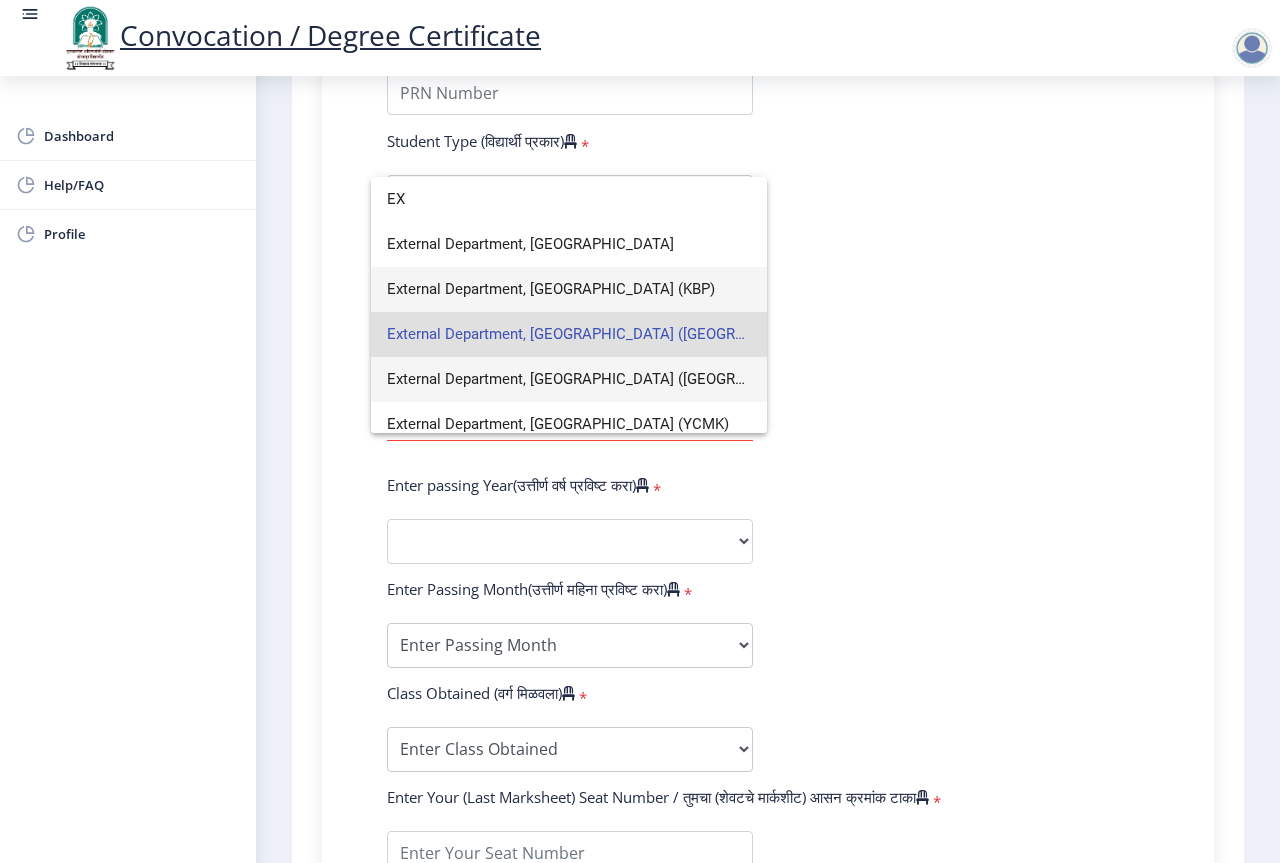 scroll, scrollTop: 14, scrollLeft: 0, axis: vertical 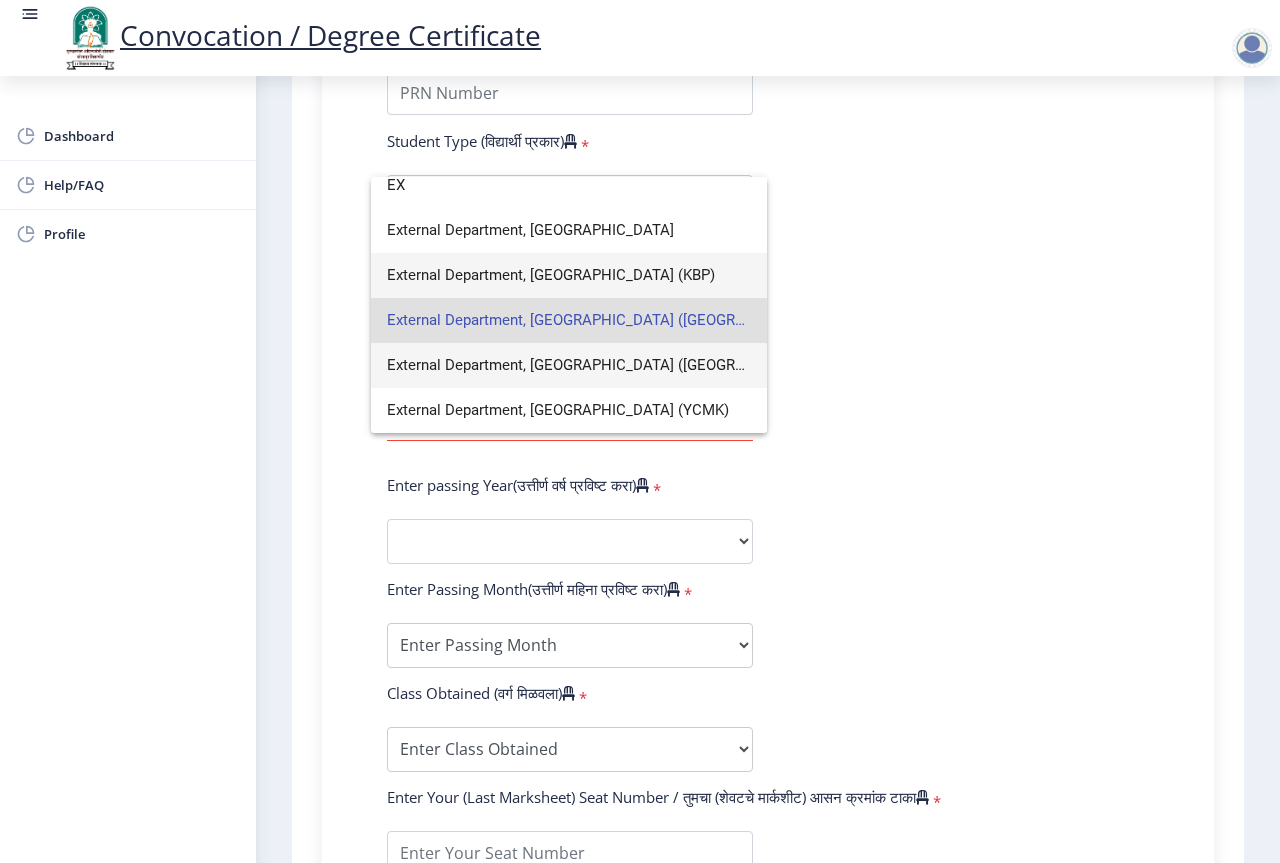 type on "EX" 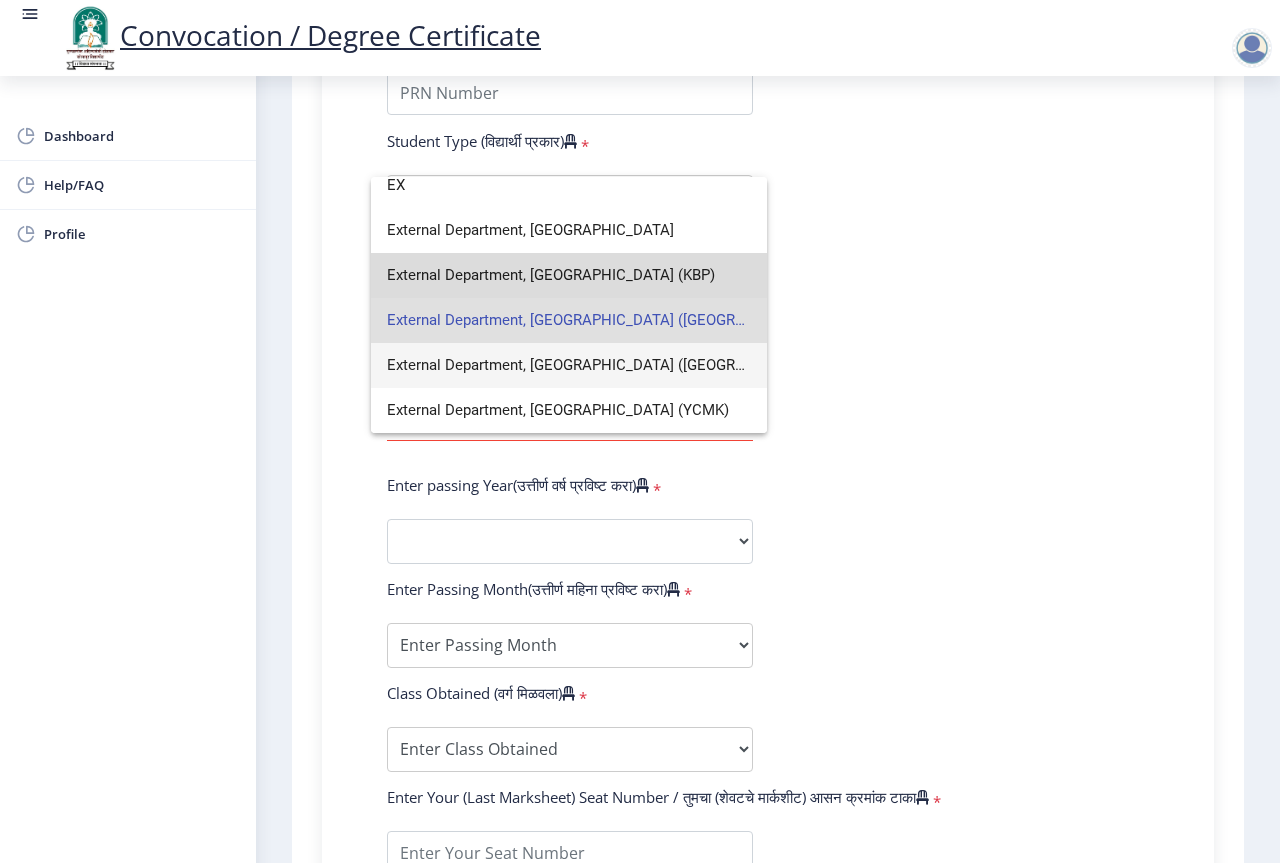 click on "External Department, [GEOGRAPHIC_DATA] (KBP)" at bounding box center [569, 275] 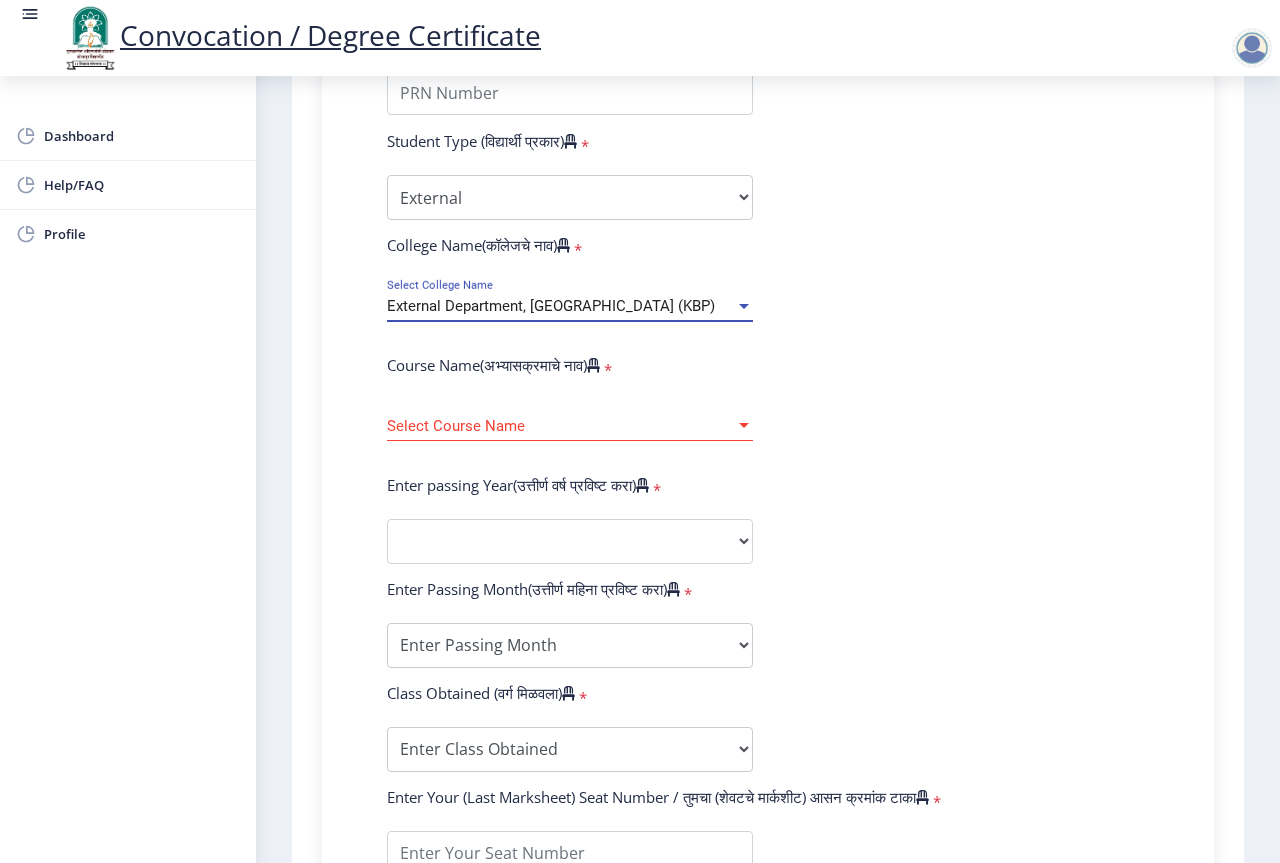 click on "Select Course Name" at bounding box center [561, 426] 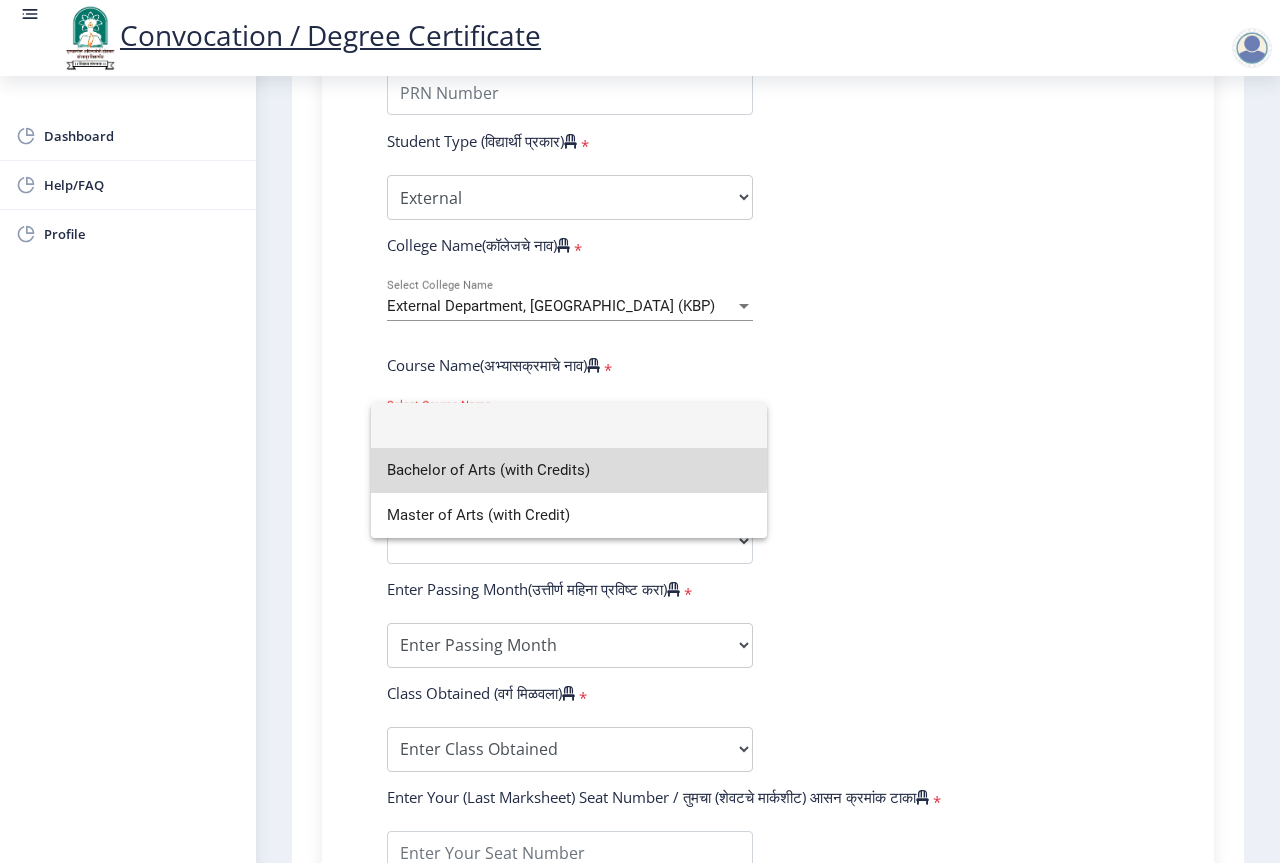 click on "Bachelor of Arts (with Credits)" at bounding box center (569, 470) 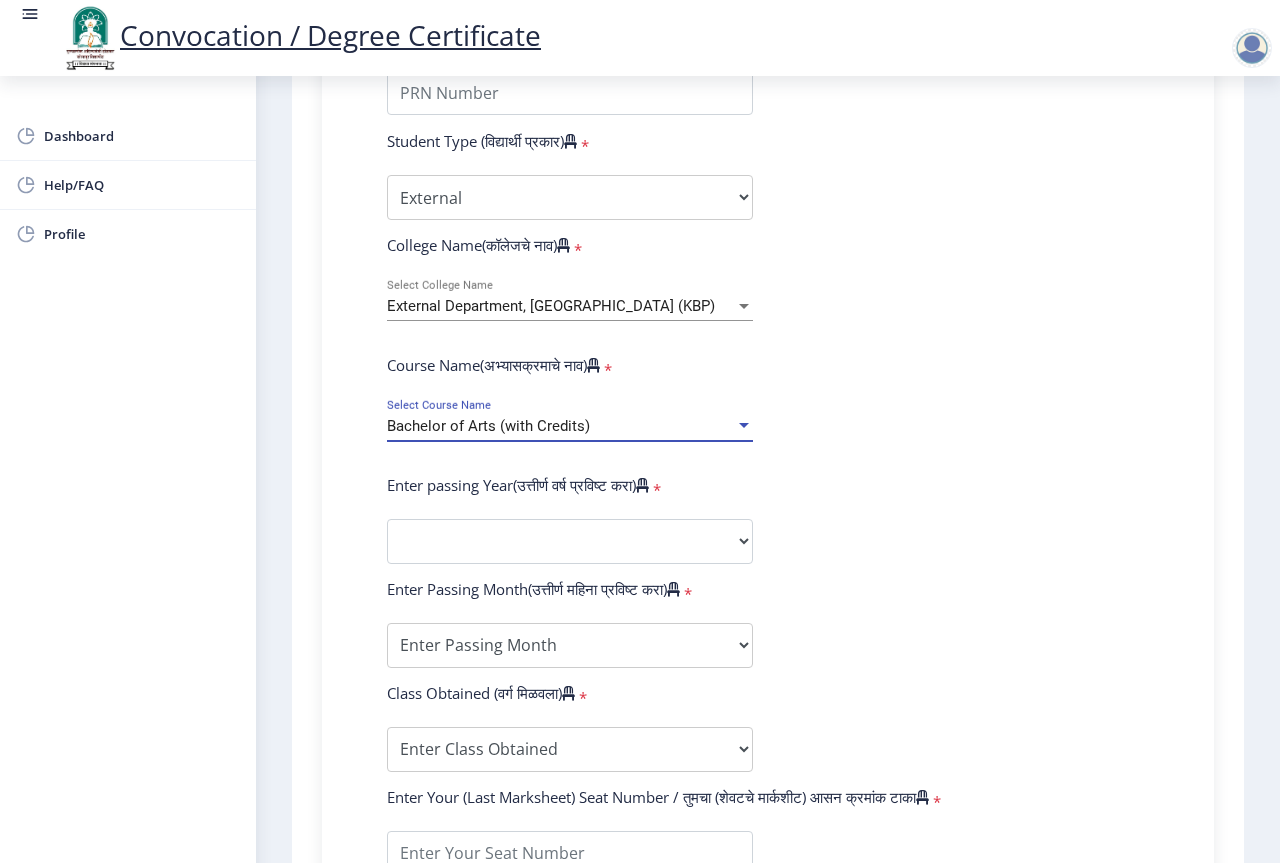 select 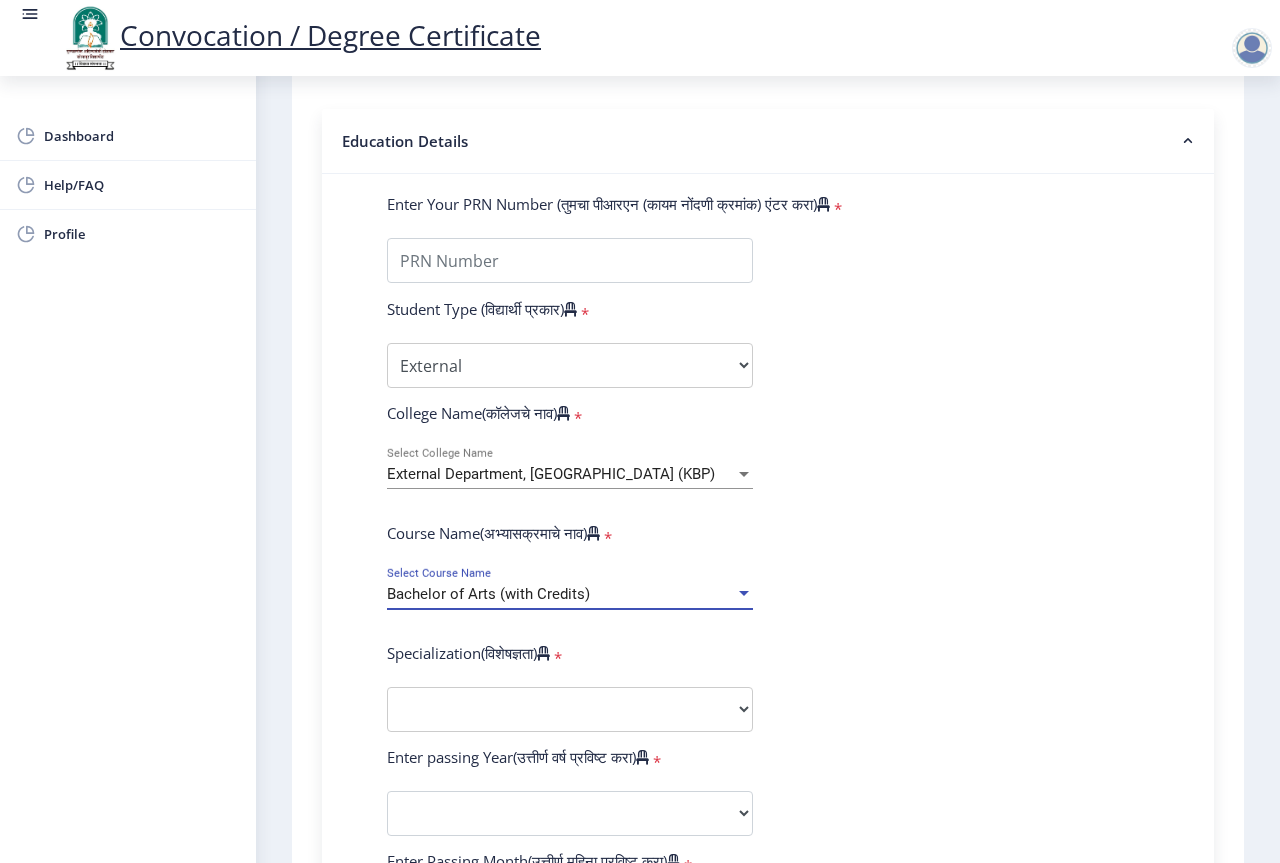 scroll, scrollTop: 383, scrollLeft: 0, axis: vertical 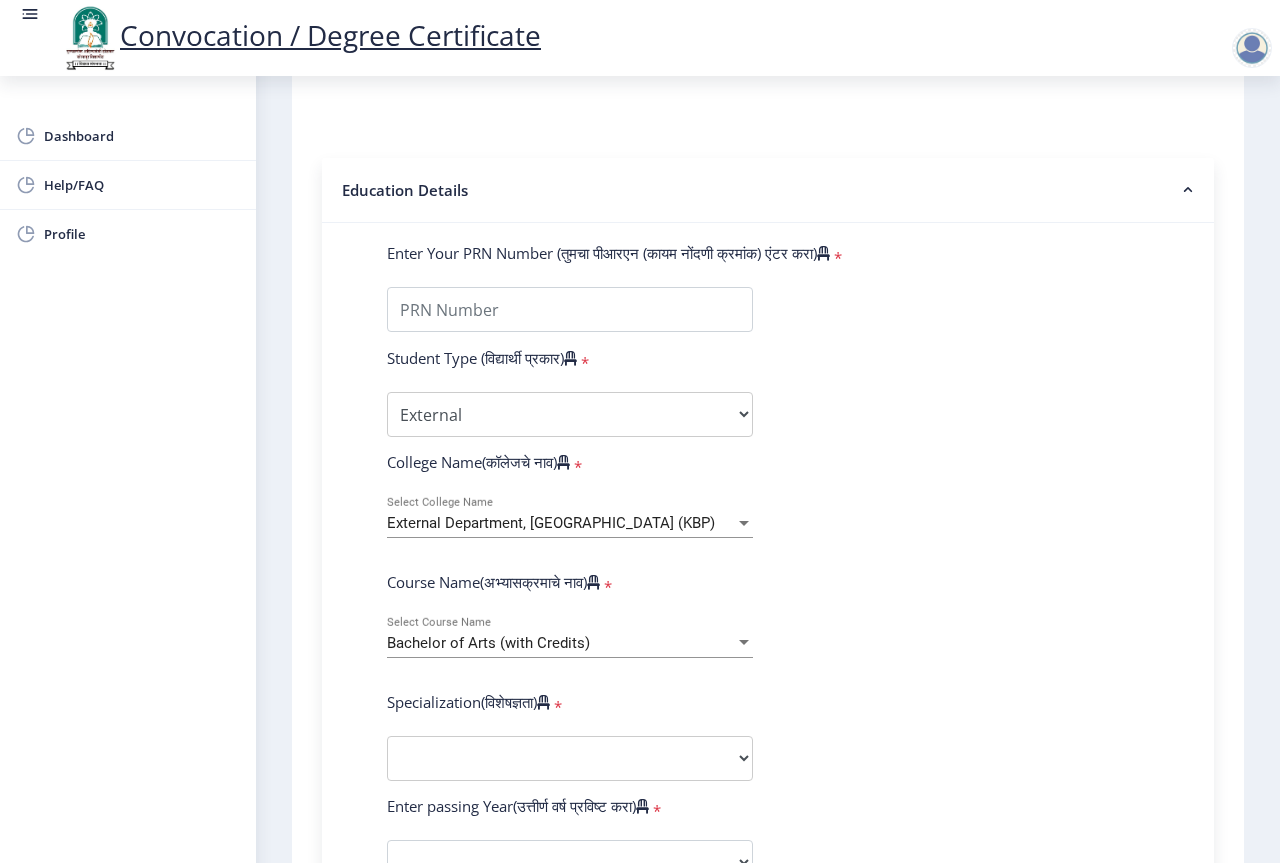click on "External Department, [GEOGRAPHIC_DATA] (KBP) Select College Name" 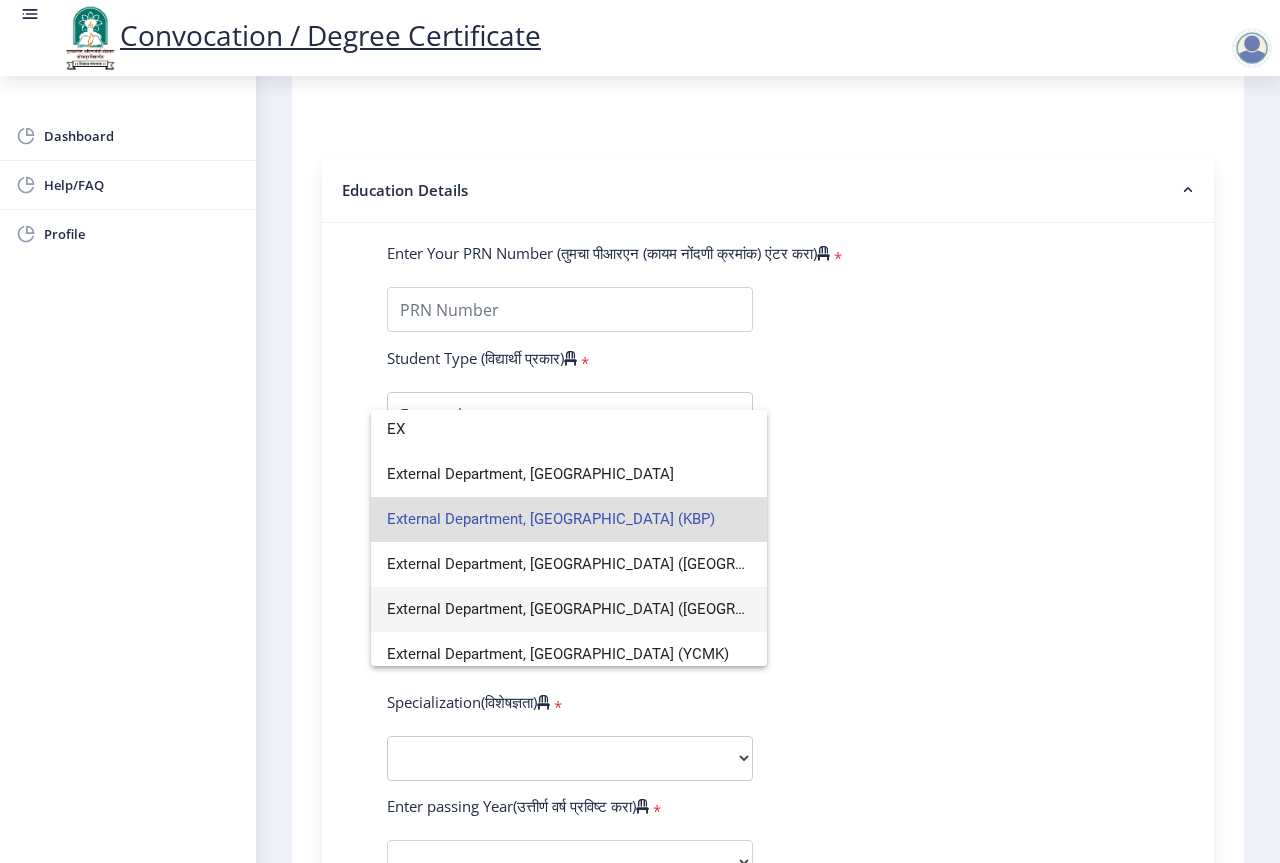 scroll, scrollTop: 0, scrollLeft: 0, axis: both 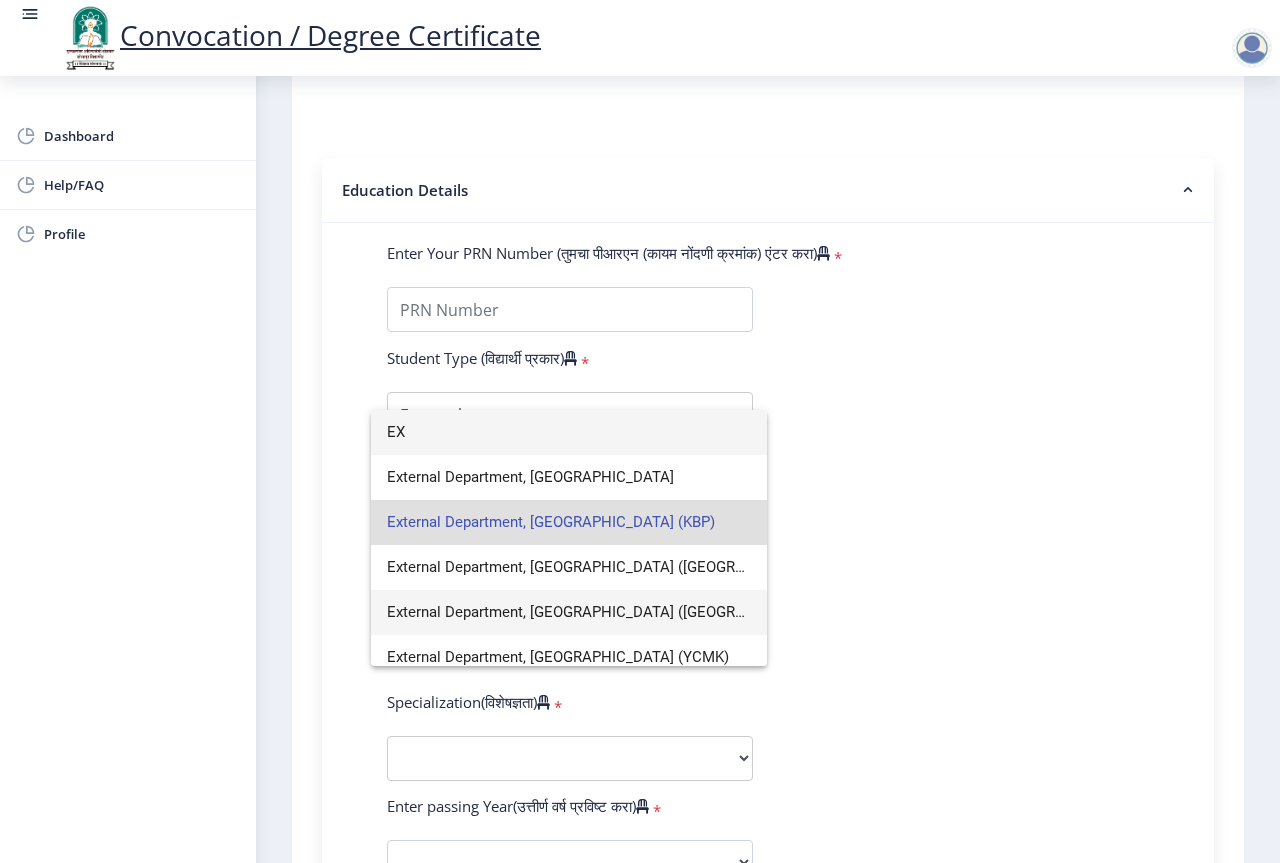 type on "E" 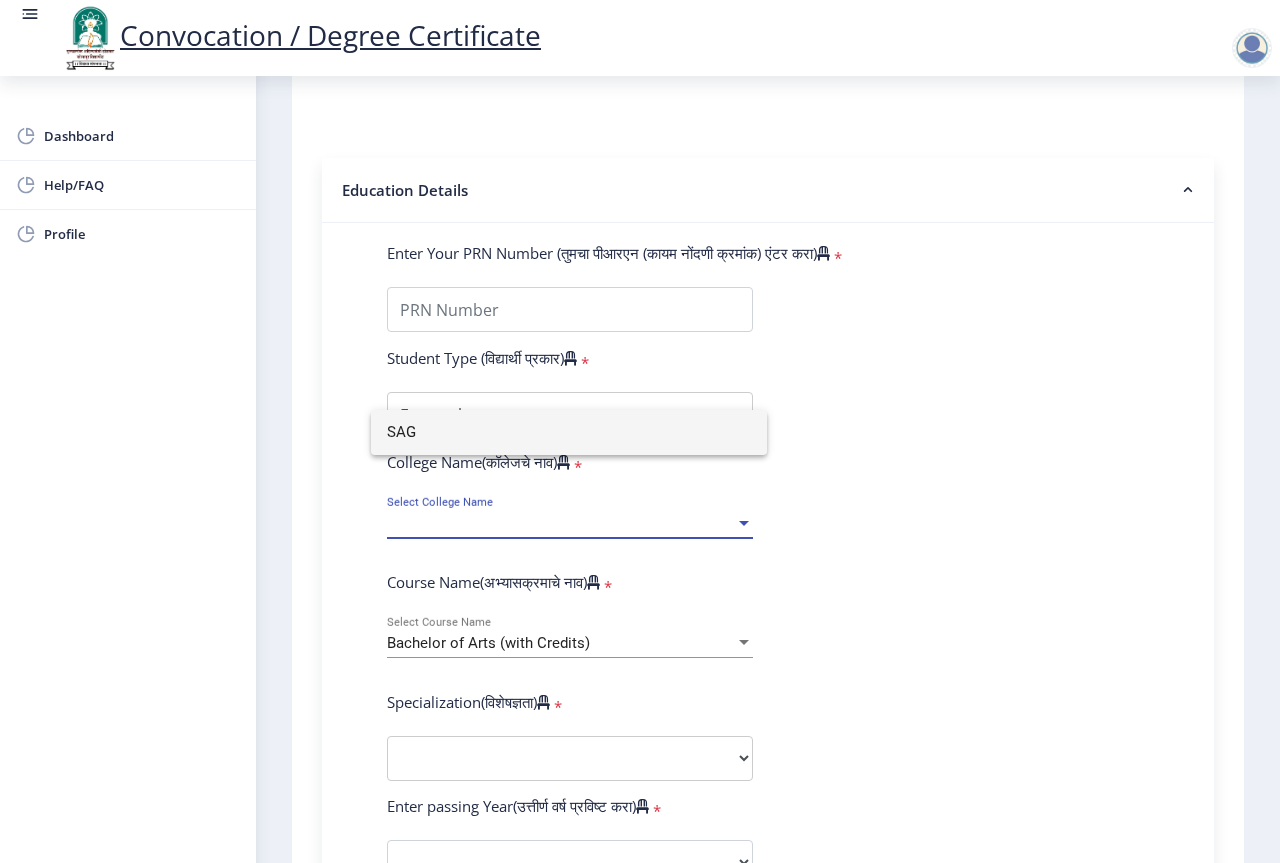 scroll, scrollTop: 0, scrollLeft: 0, axis: both 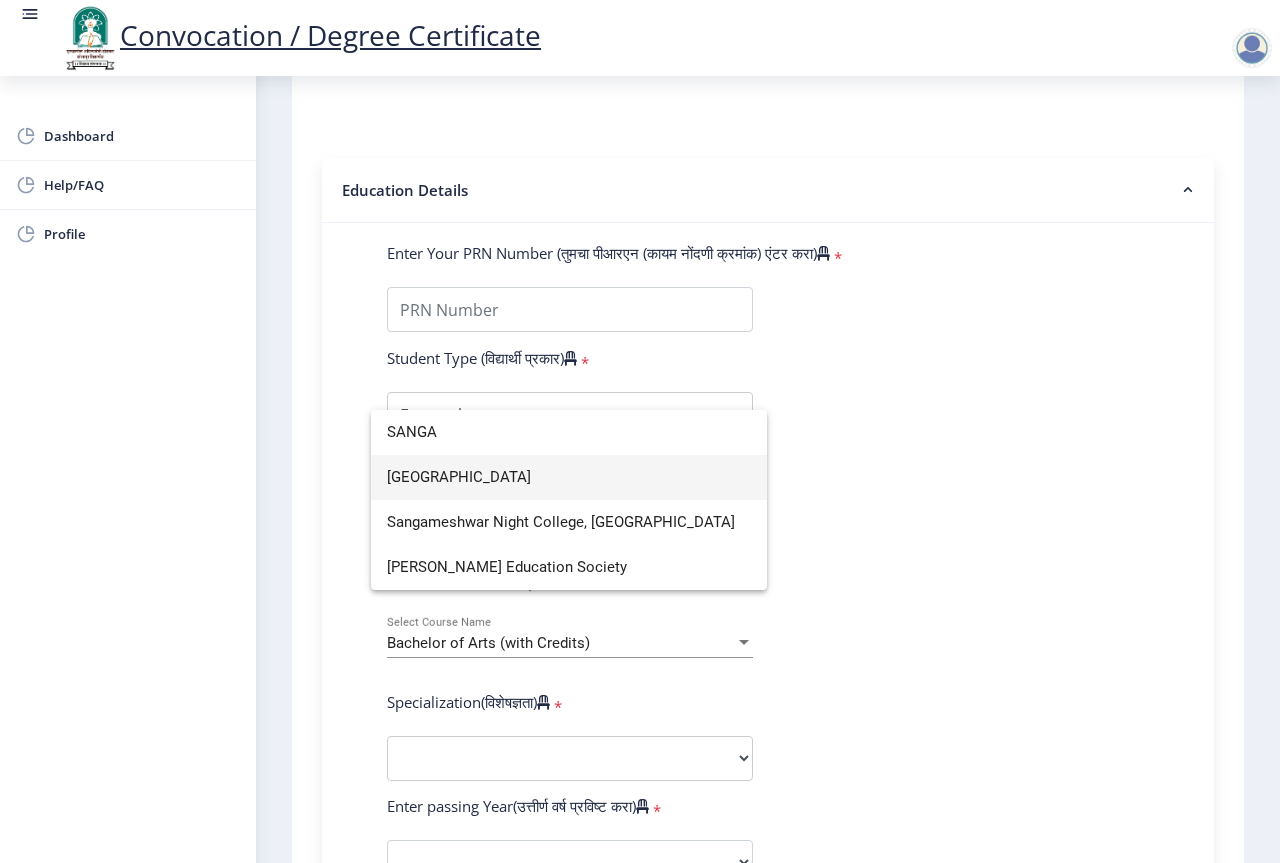 type on "SANGA" 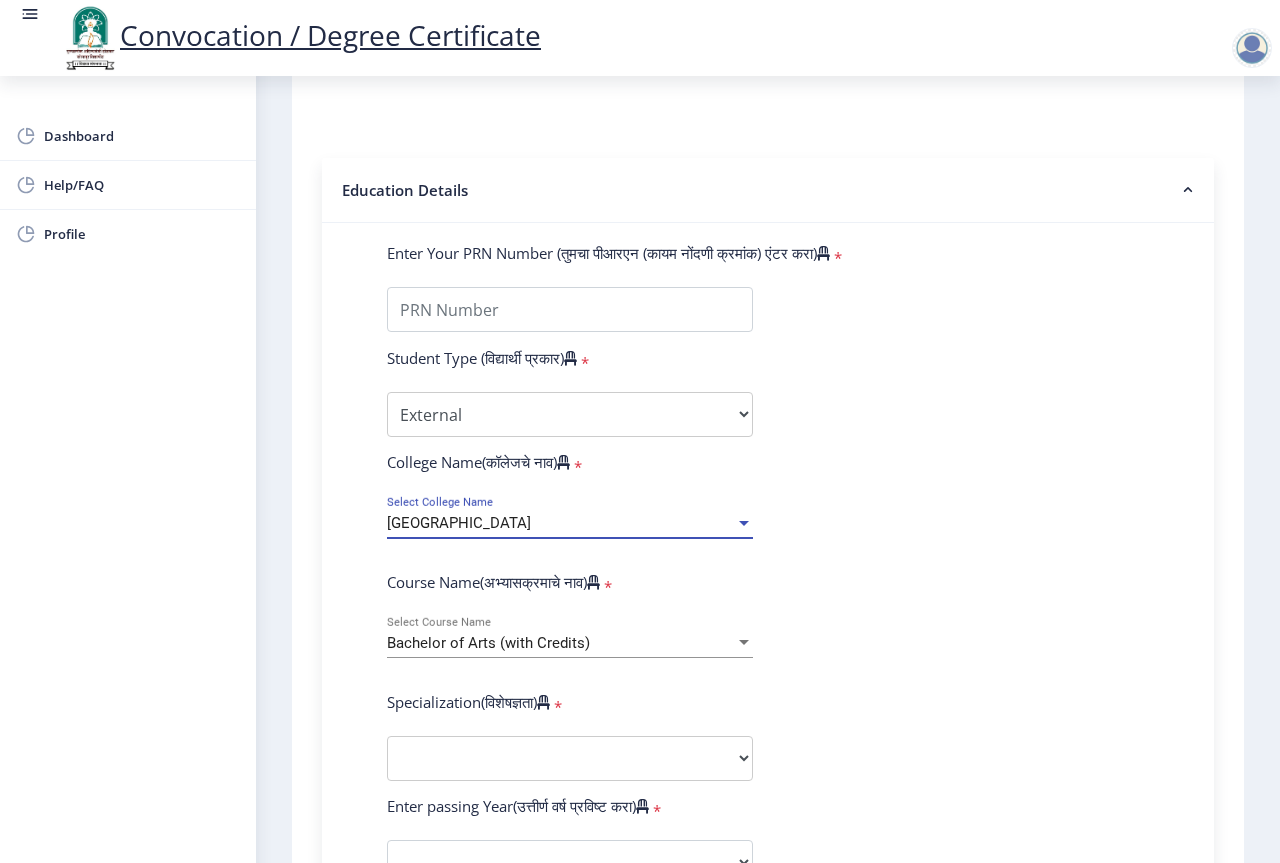 click on "[GEOGRAPHIC_DATA]" at bounding box center (459, 523) 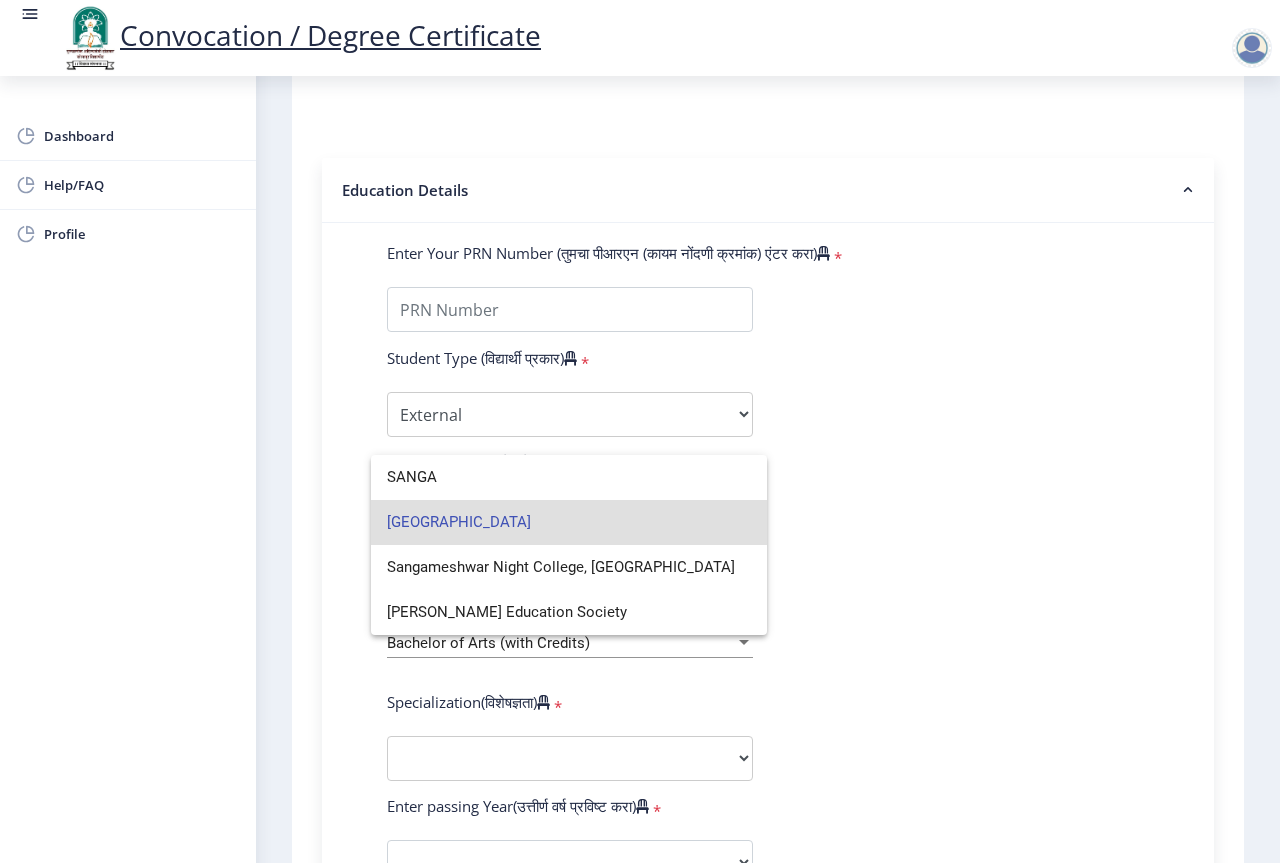 click on "[GEOGRAPHIC_DATA]" at bounding box center (569, 522) 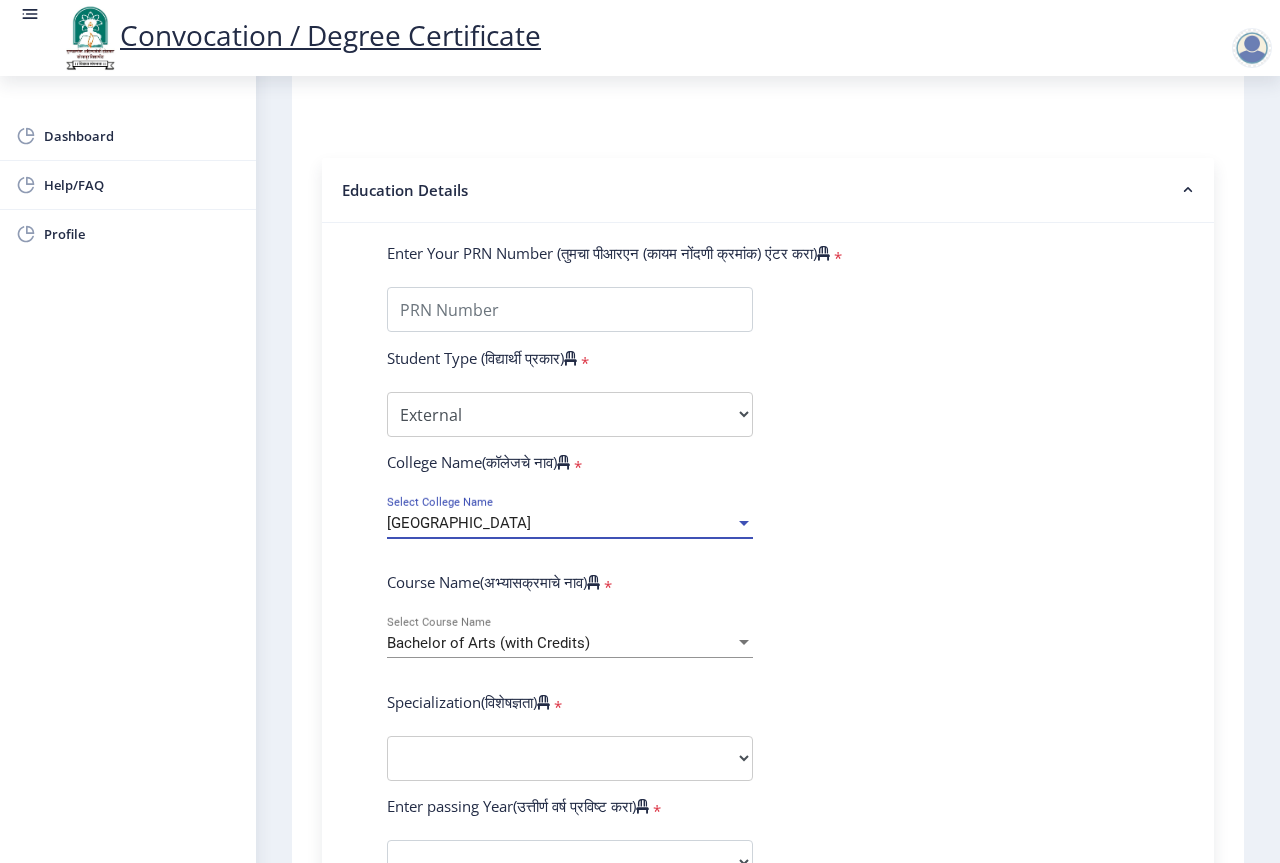 click on "Bachelor of Arts (with Credits)" at bounding box center (488, 643) 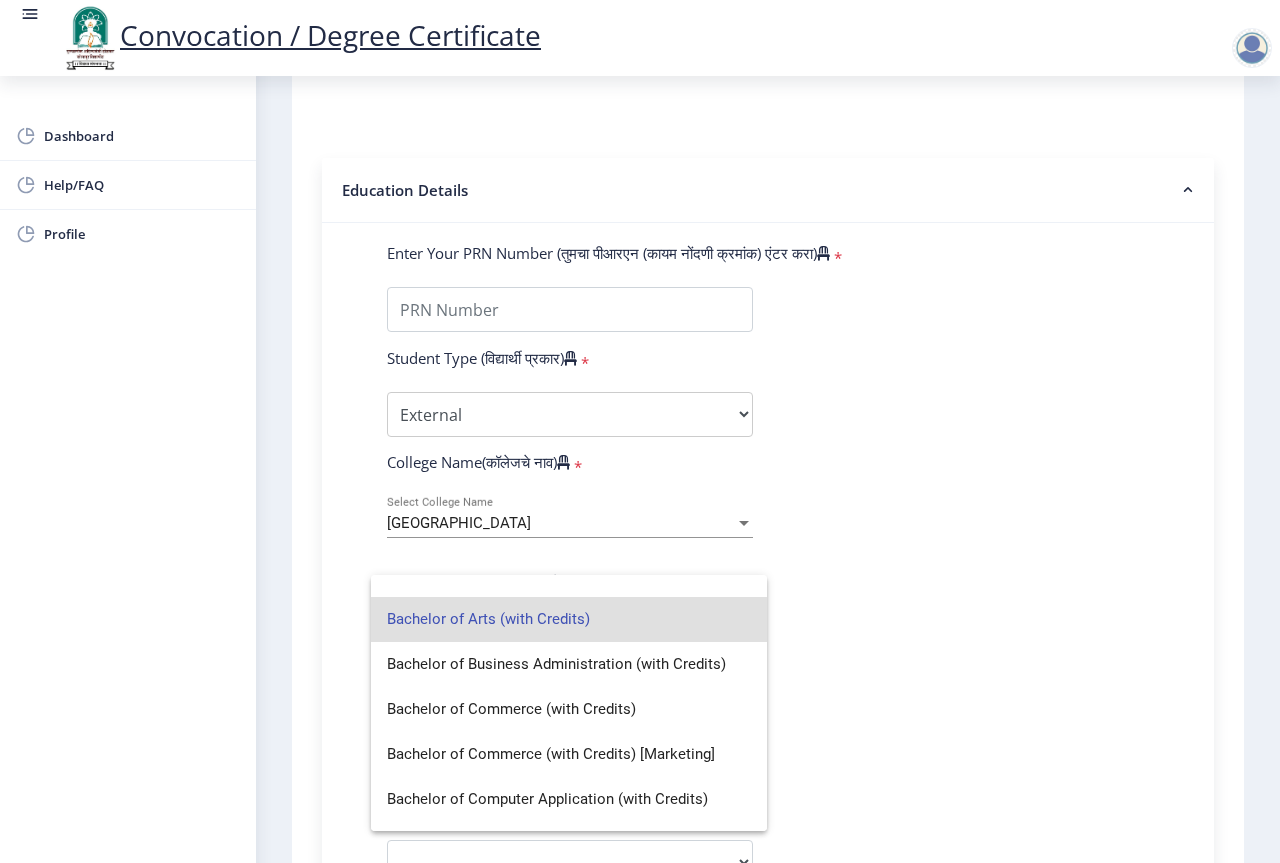 scroll, scrollTop: 0, scrollLeft: 0, axis: both 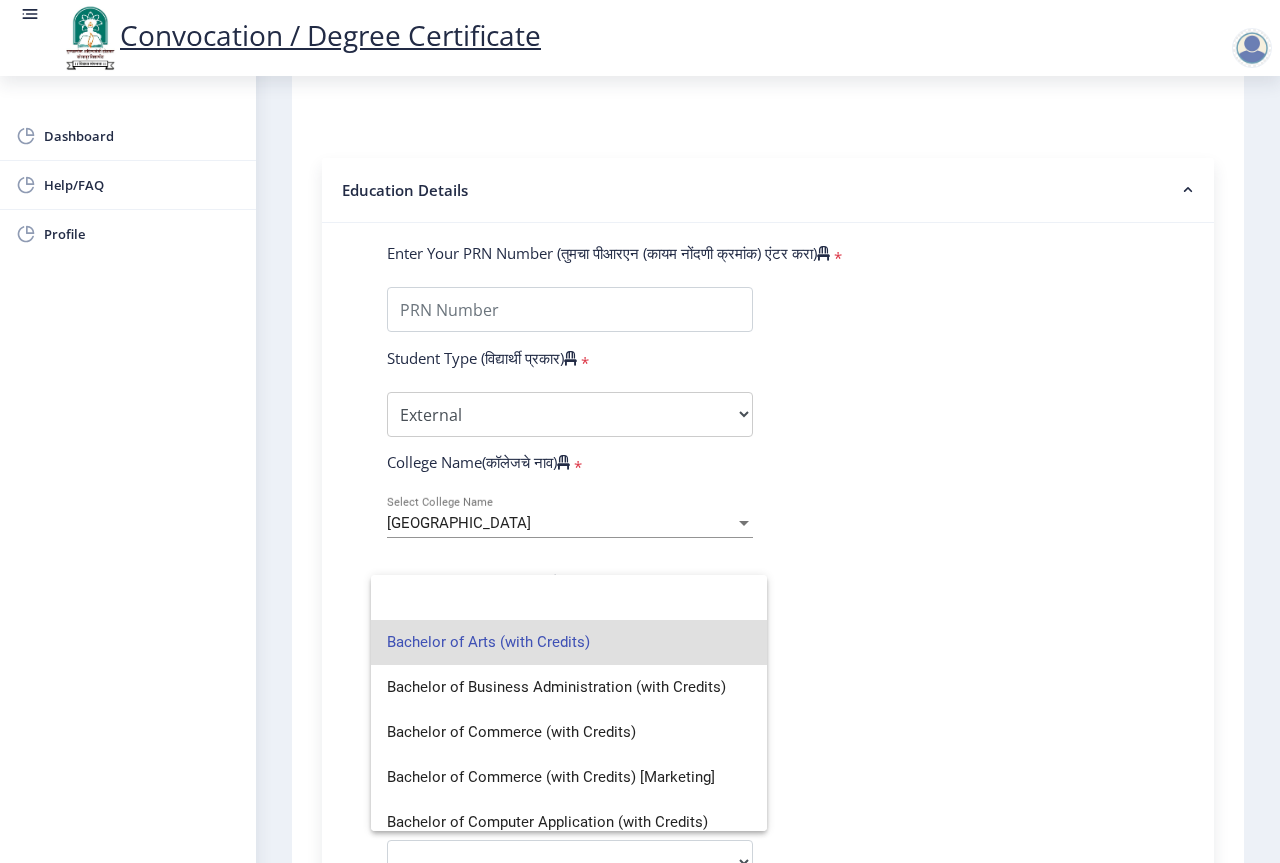 click on "Bachelor of Arts (with Credits)" at bounding box center (569, 642) 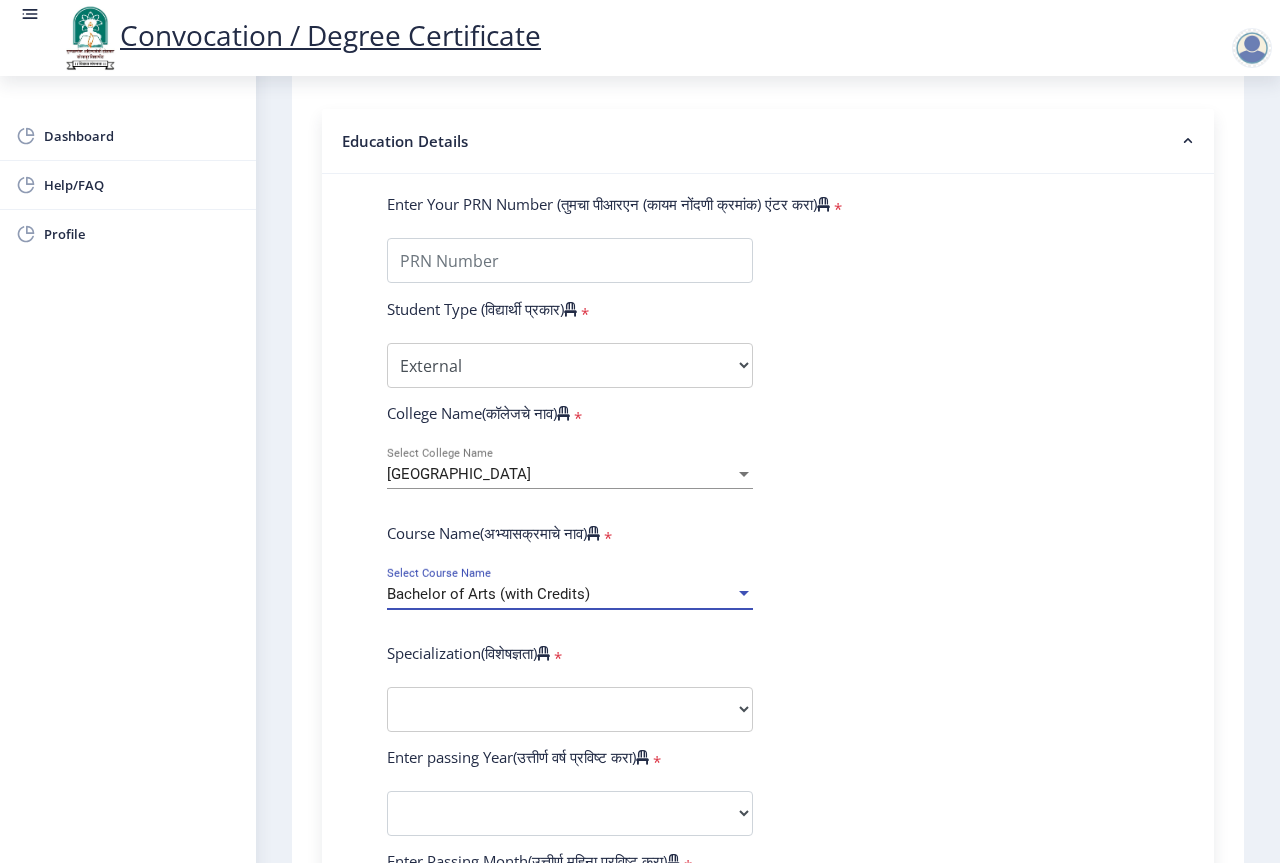 scroll, scrollTop: 383, scrollLeft: 0, axis: vertical 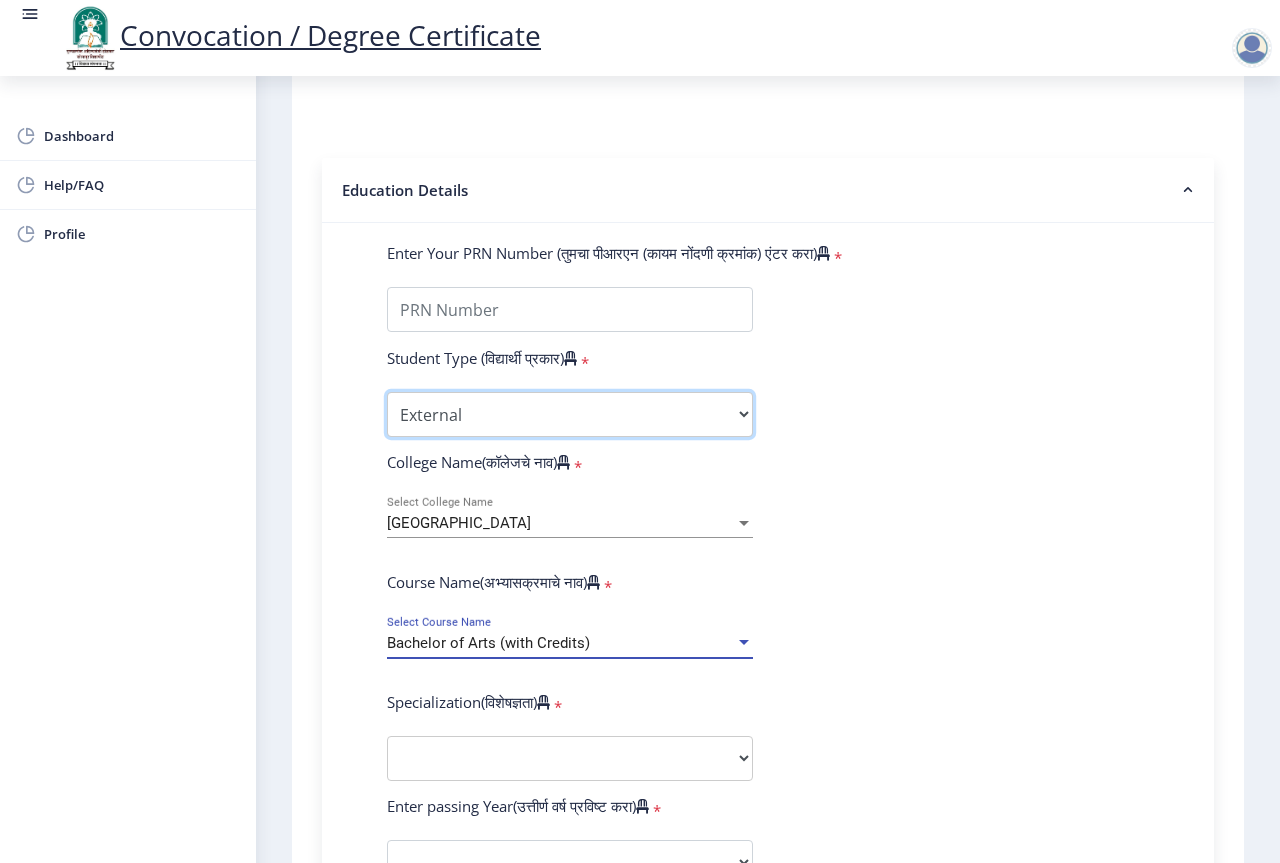 click on "Select Student Type Regular External" at bounding box center [570, 414] 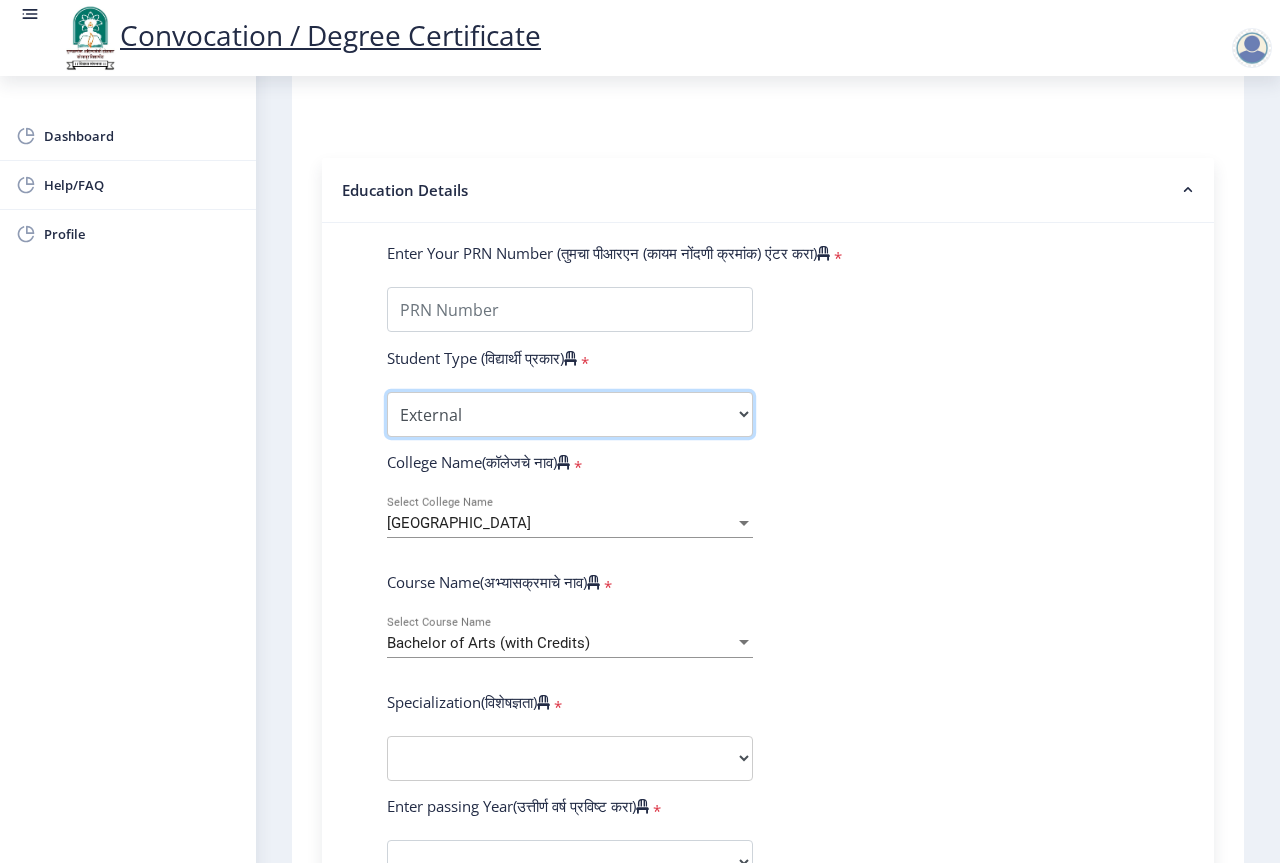 click on "Select Student Type Regular External" at bounding box center (570, 414) 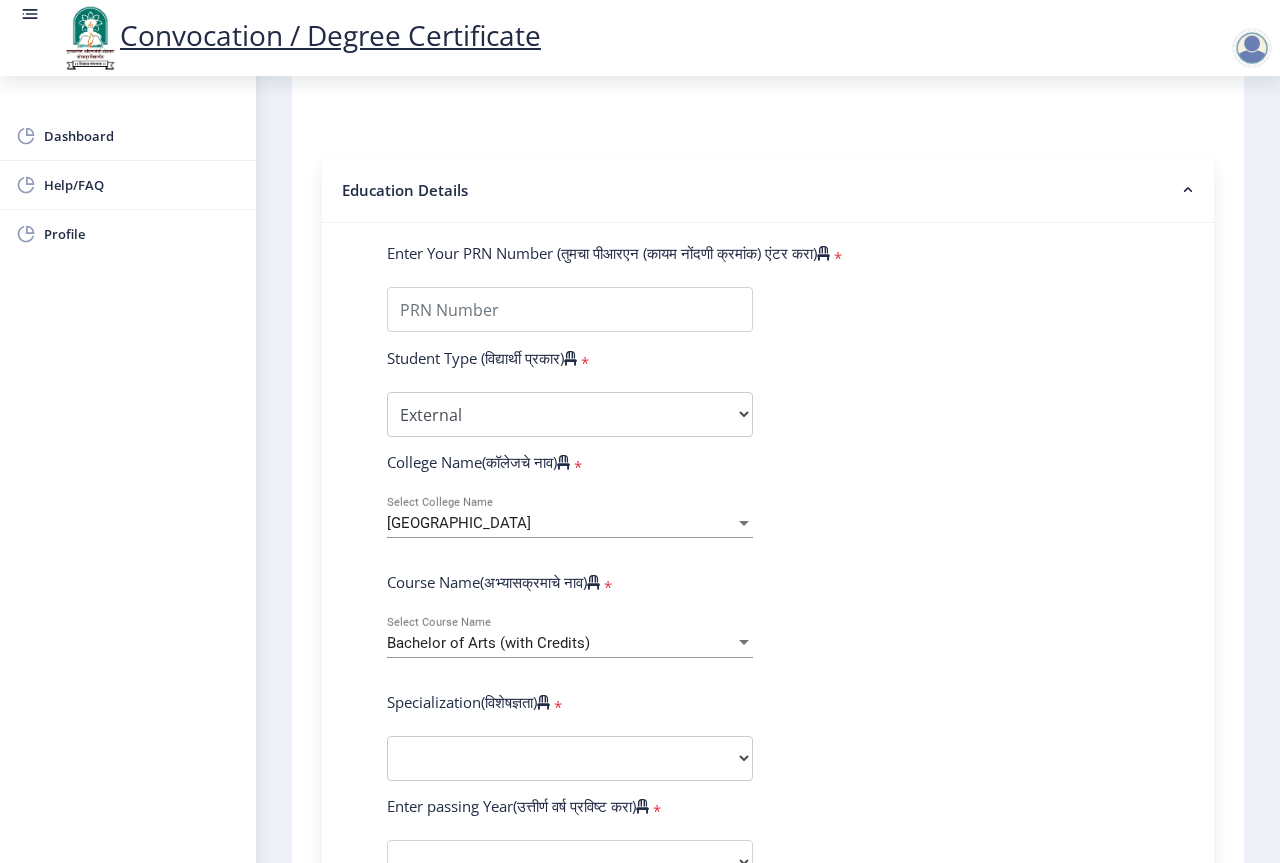 click on "[GEOGRAPHIC_DATA]" at bounding box center (561, 523) 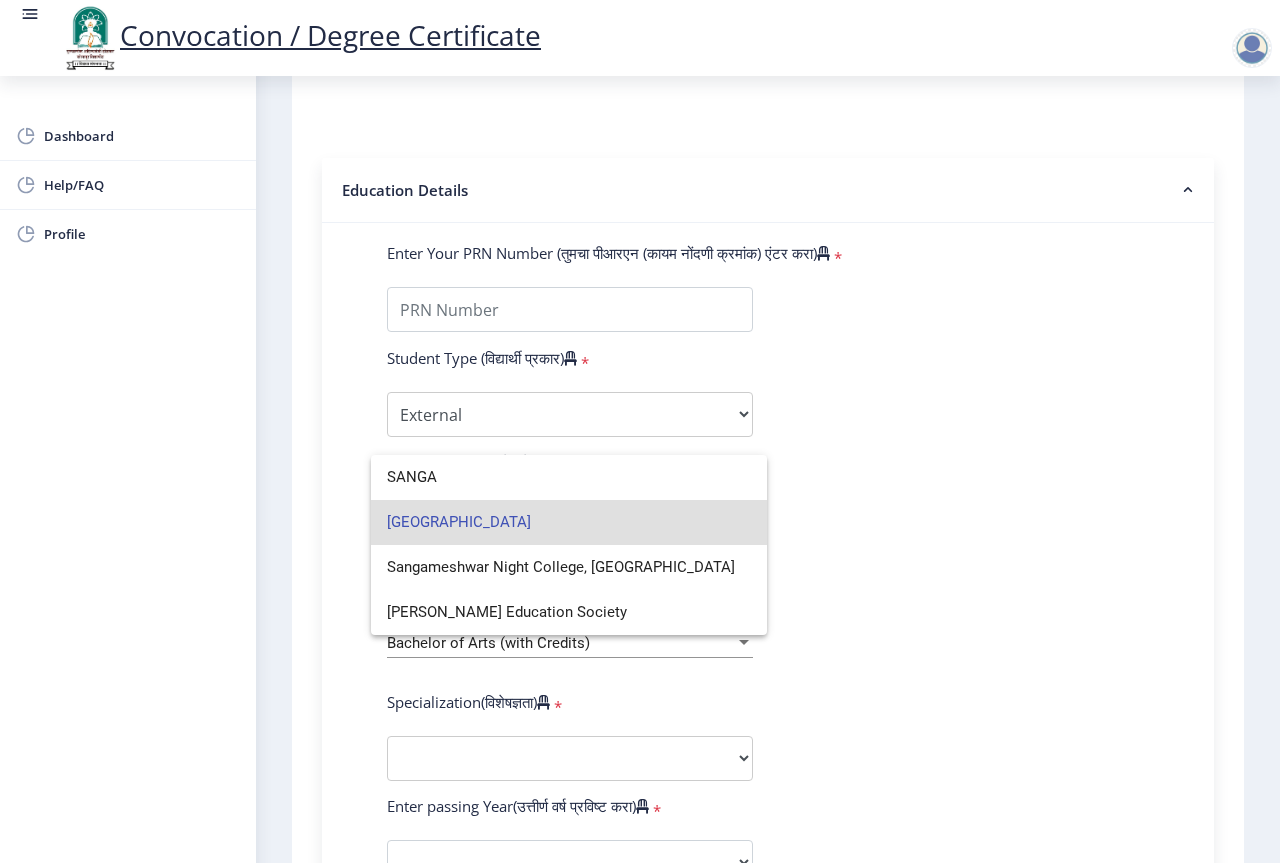 drag, startPoint x: 271, startPoint y: 469, endPoint x: 339, endPoint y: 489, distance: 70.88018 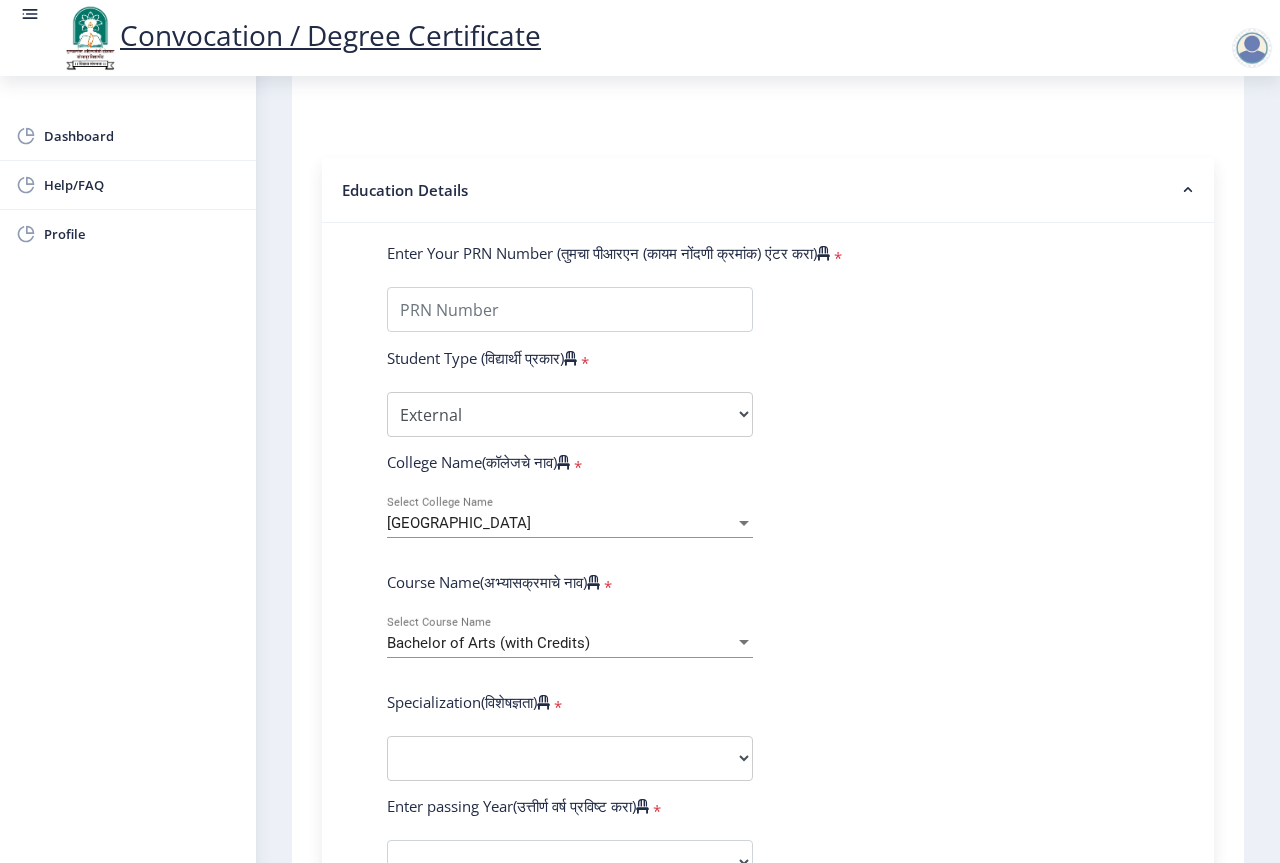 click on "[GEOGRAPHIC_DATA] Select College Name" 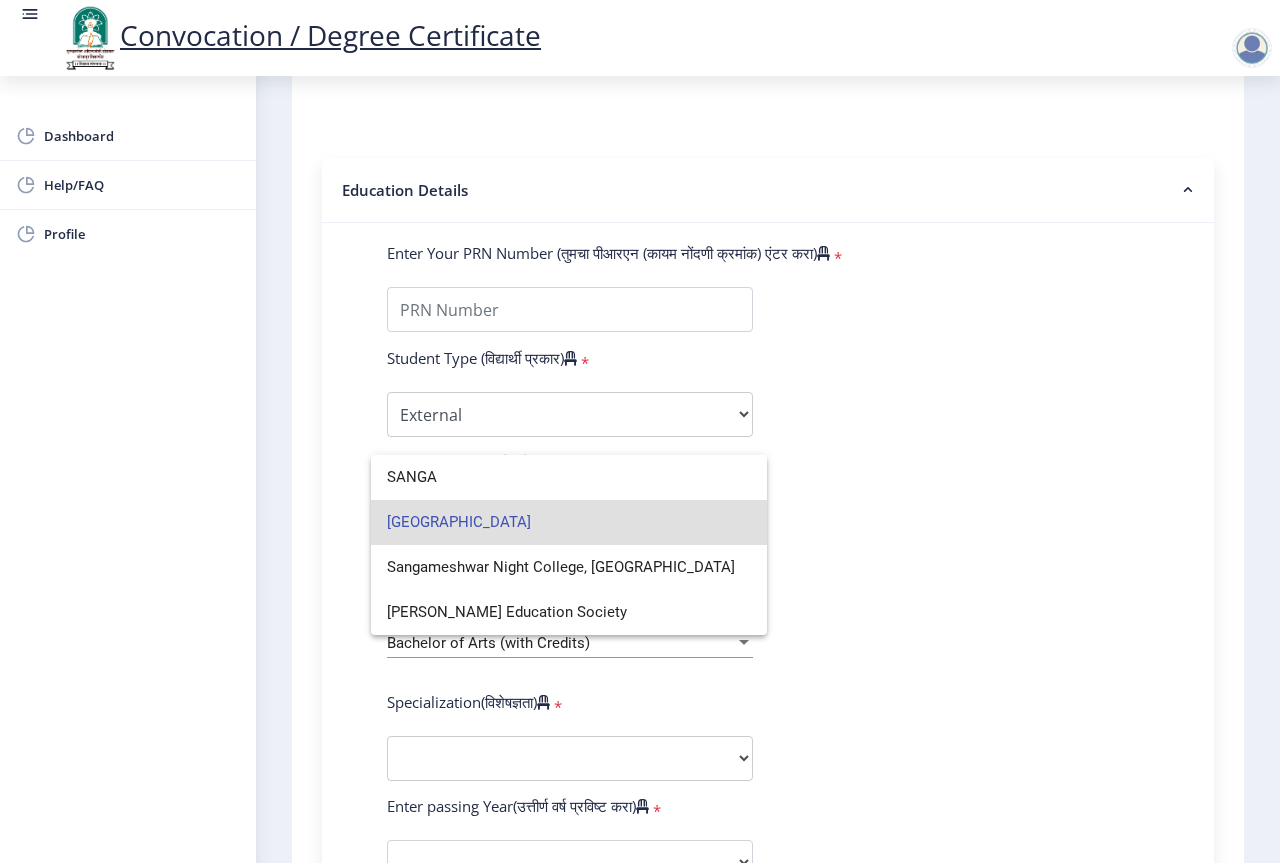 click on "[PERSON_NAME] College   [GEOGRAPHIC_DATA], Solapur   Shri Sangameshwar Education Society" 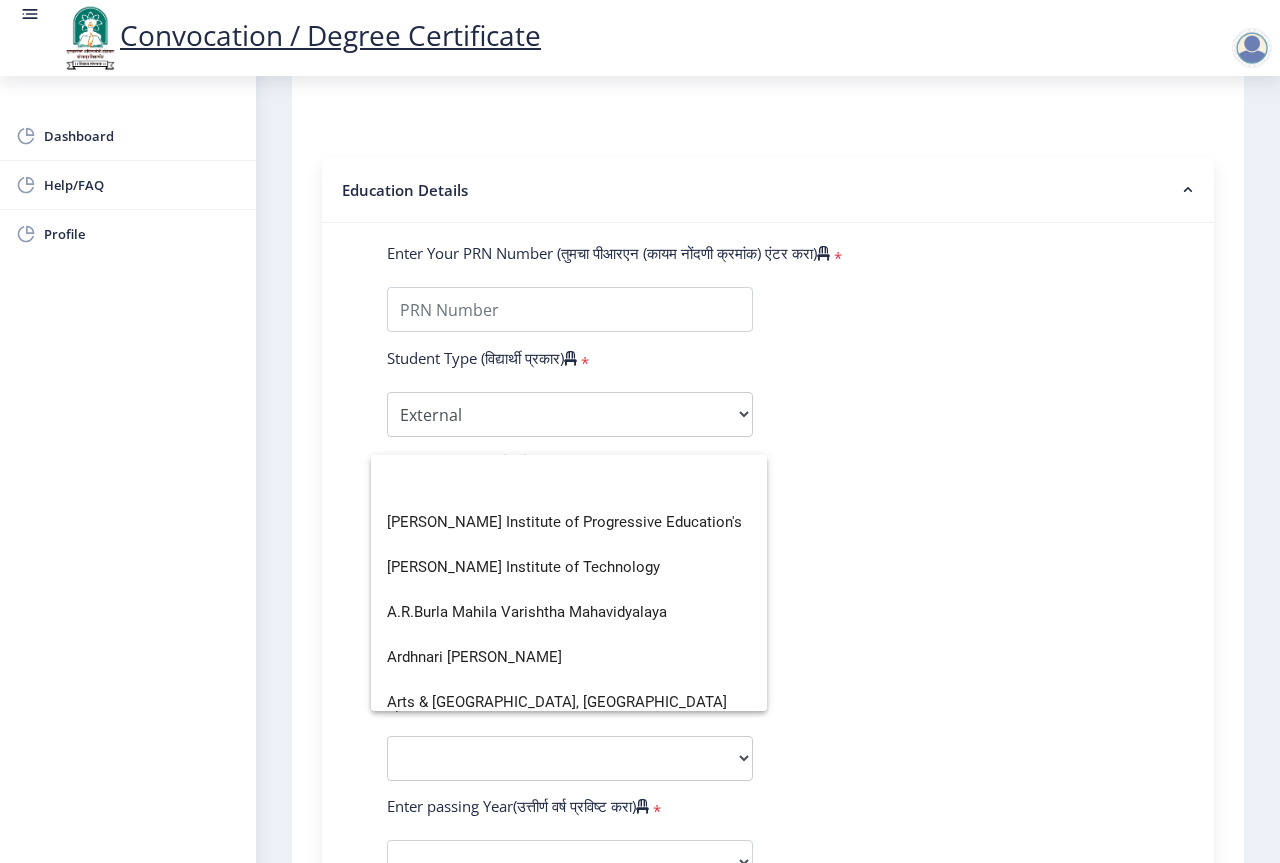 type on "S" 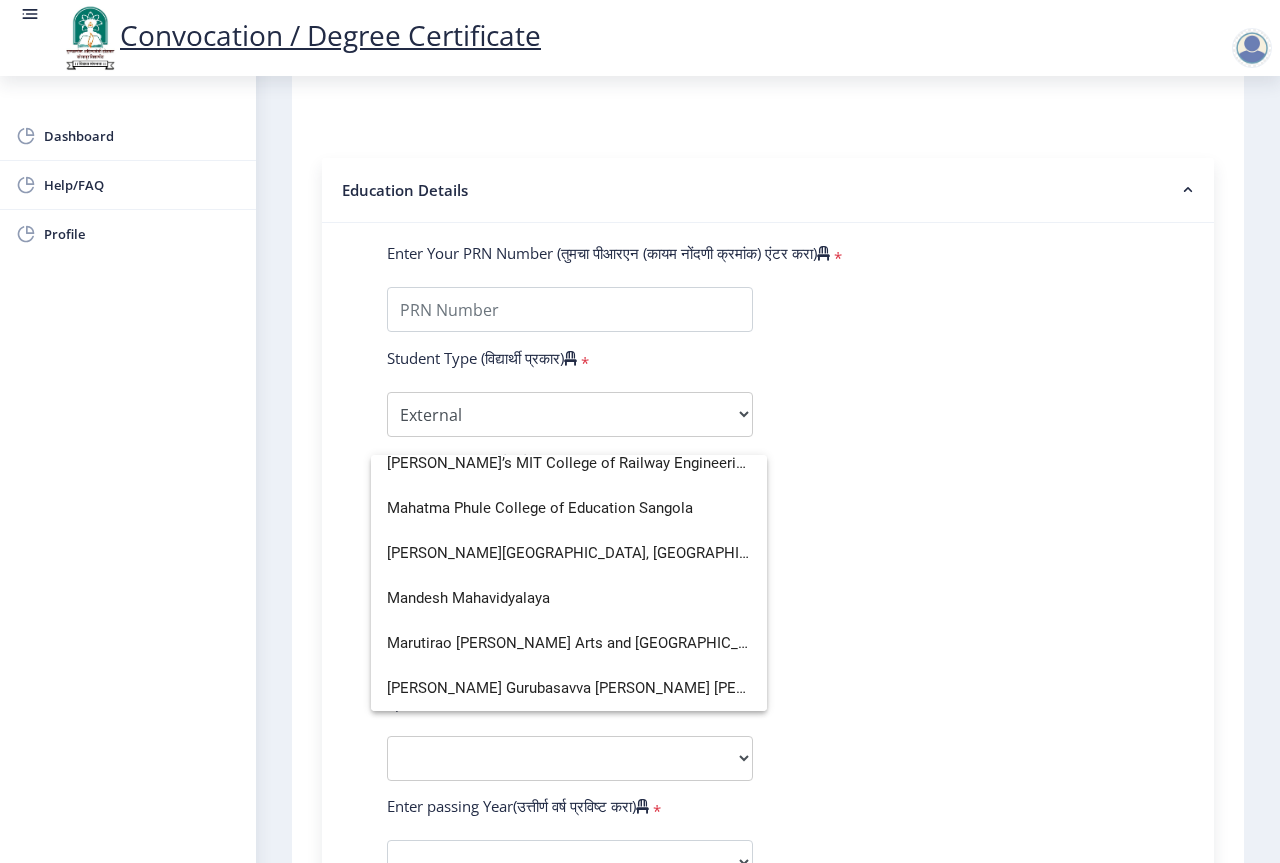 scroll, scrollTop: 13, scrollLeft: 0, axis: vertical 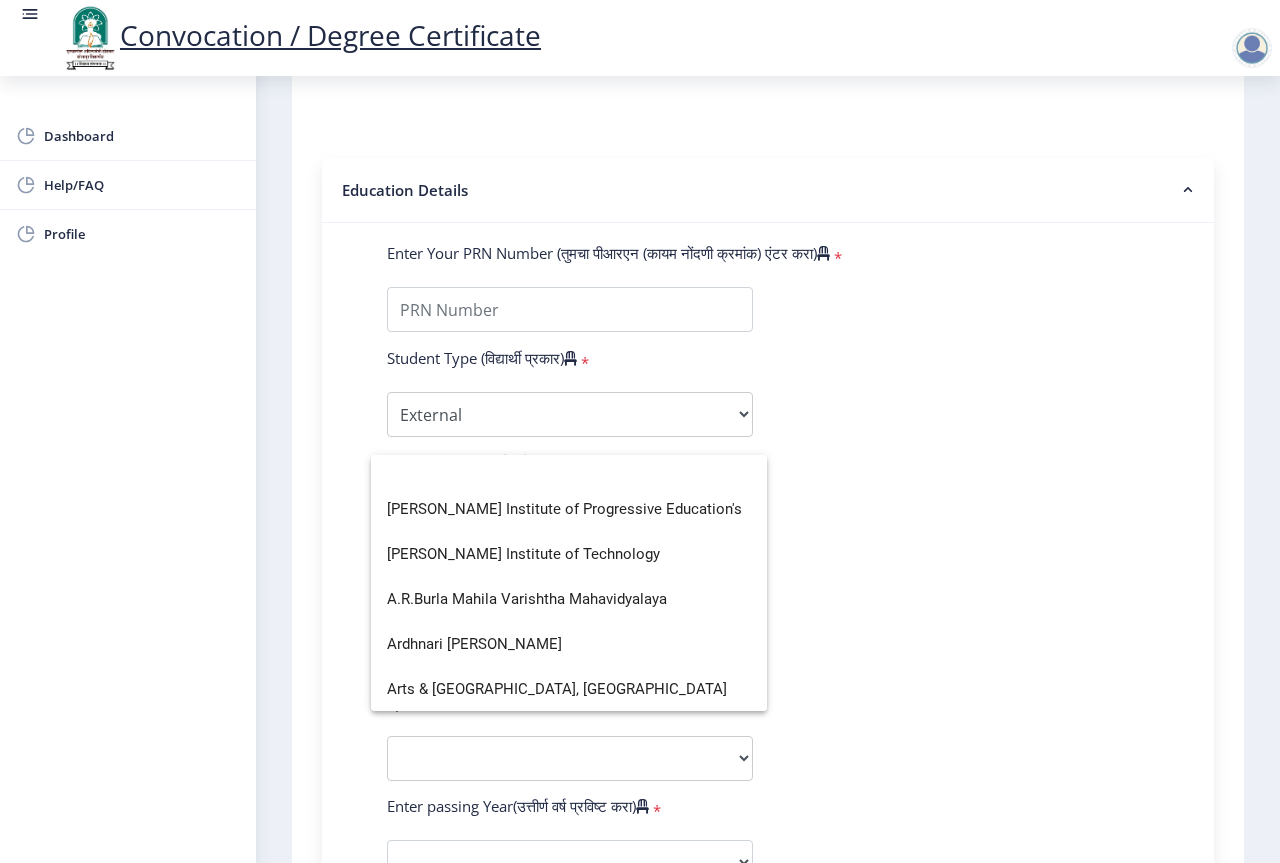 type on "S" 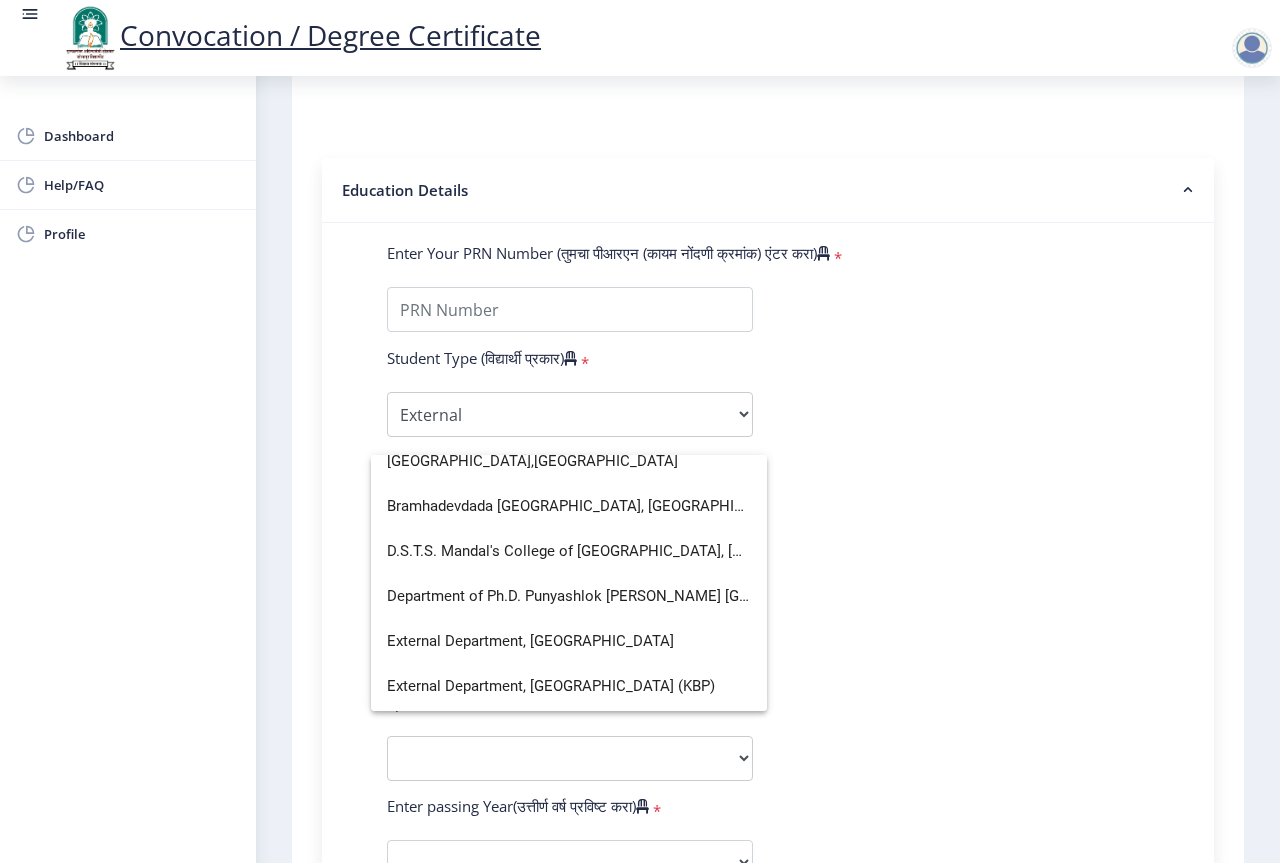 scroll, scrollTop: 13, scrollLeft: 0, axis: vertical 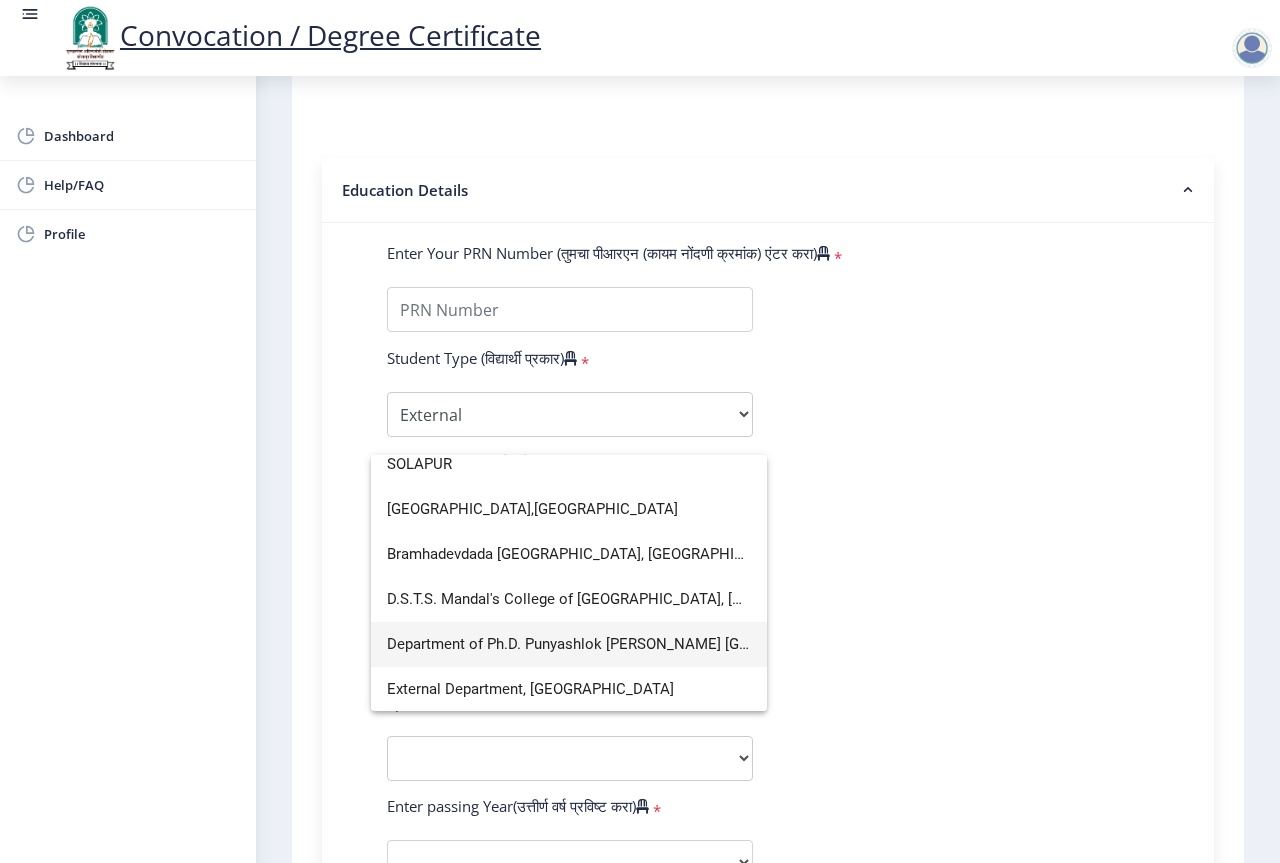 type on "SOLAPUR" 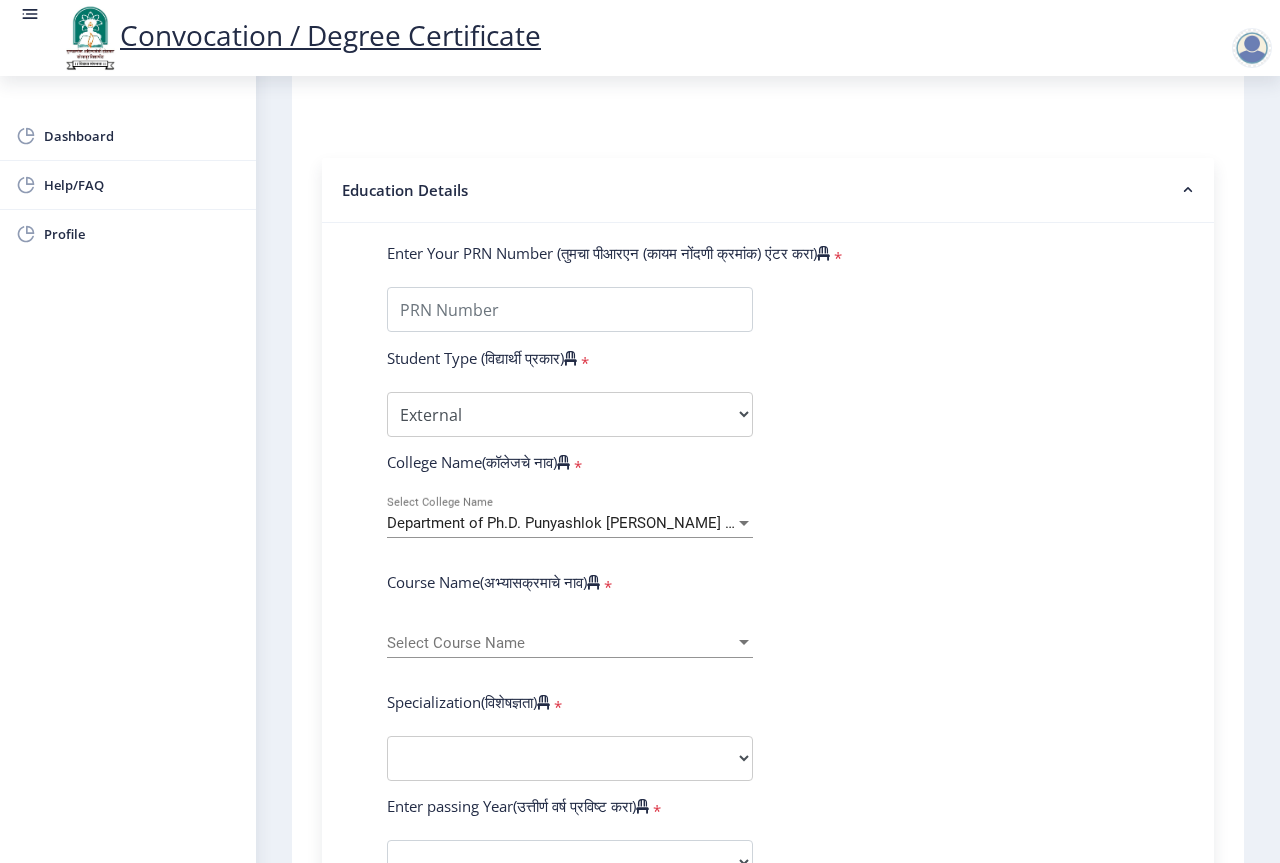 click on "Department of Ph.D. Punyashlok [PERSON_NAME] [GEOGRAPHIC_DATA] Select College Name" 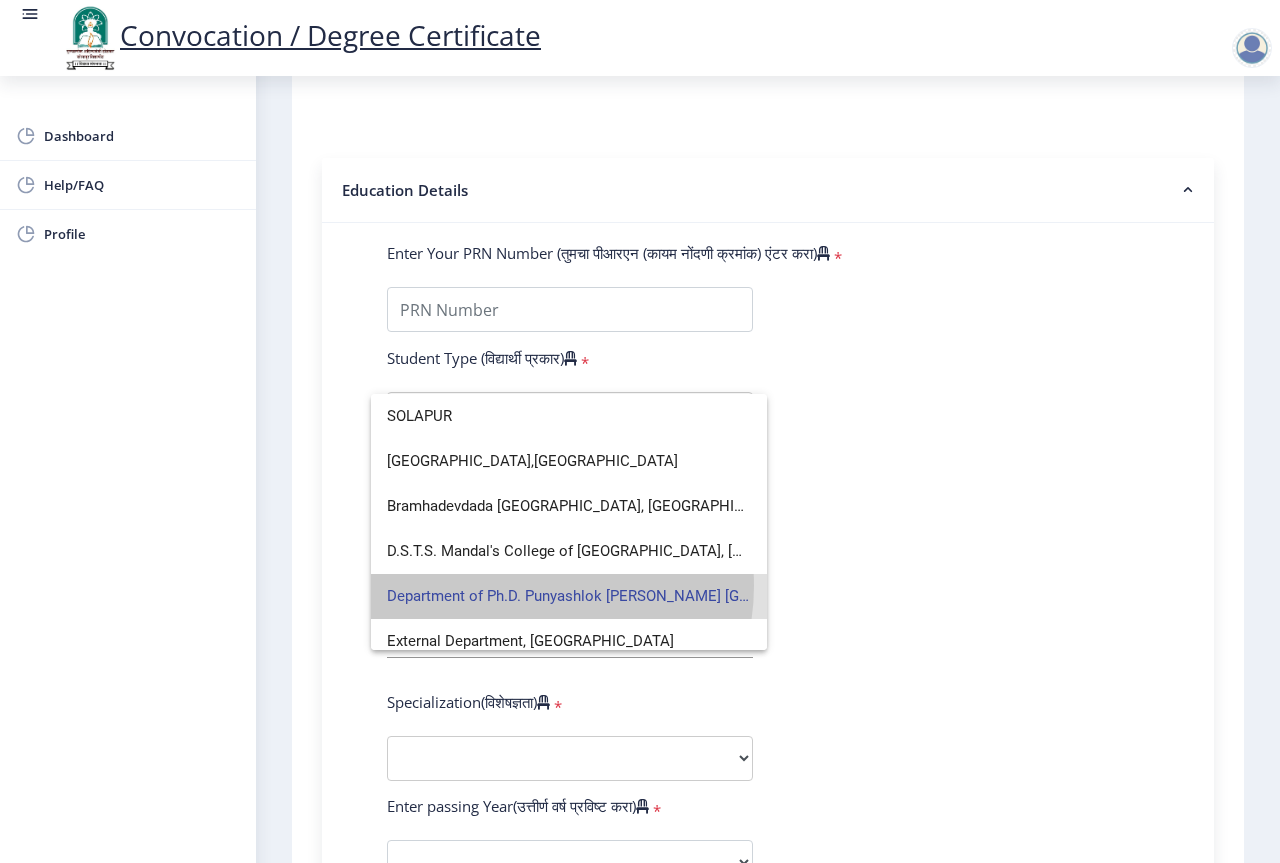 click on "Department of Ph.D. Punyashlok [PERSON_NAME] [GEOGRAPHIC_DATA]" at bounding box center (569, 596) 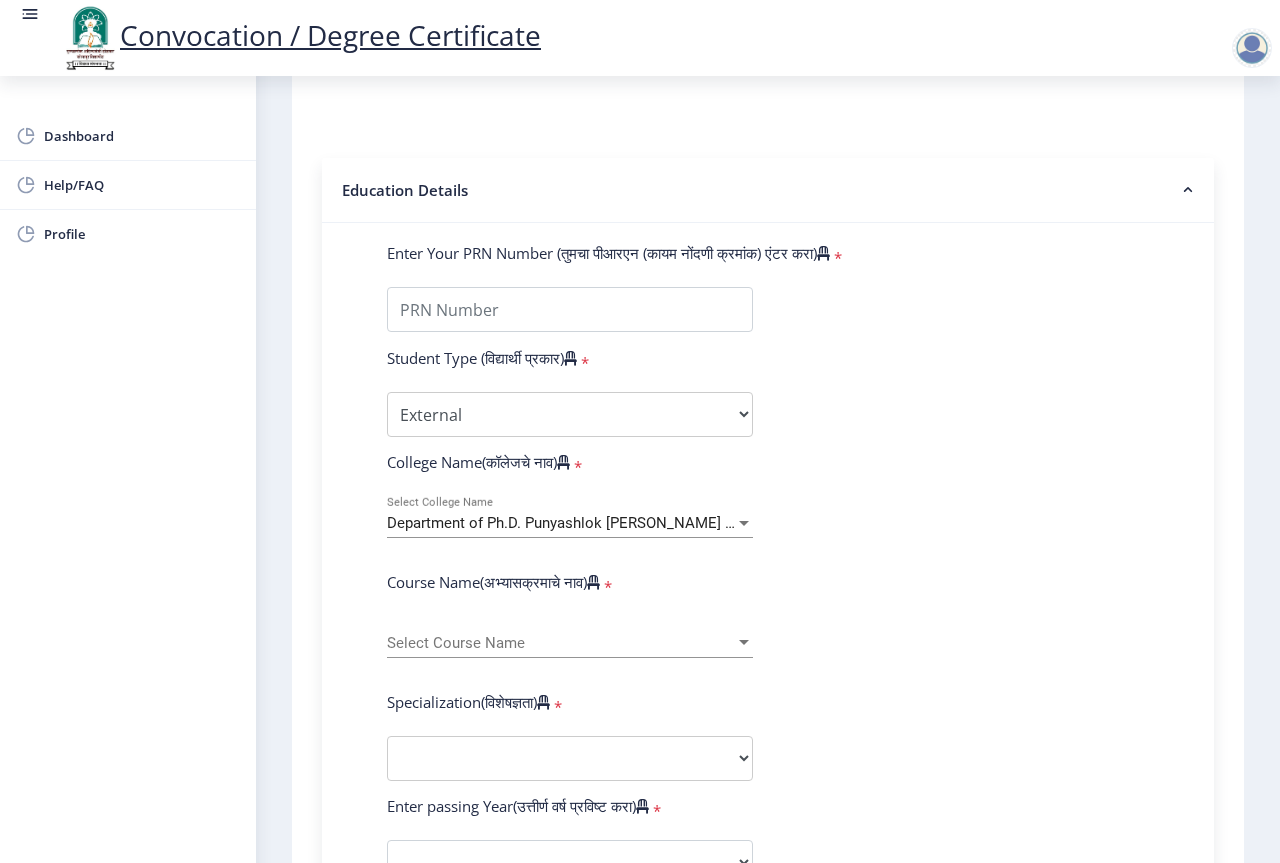 click on "Select Course Name Select Course Name" 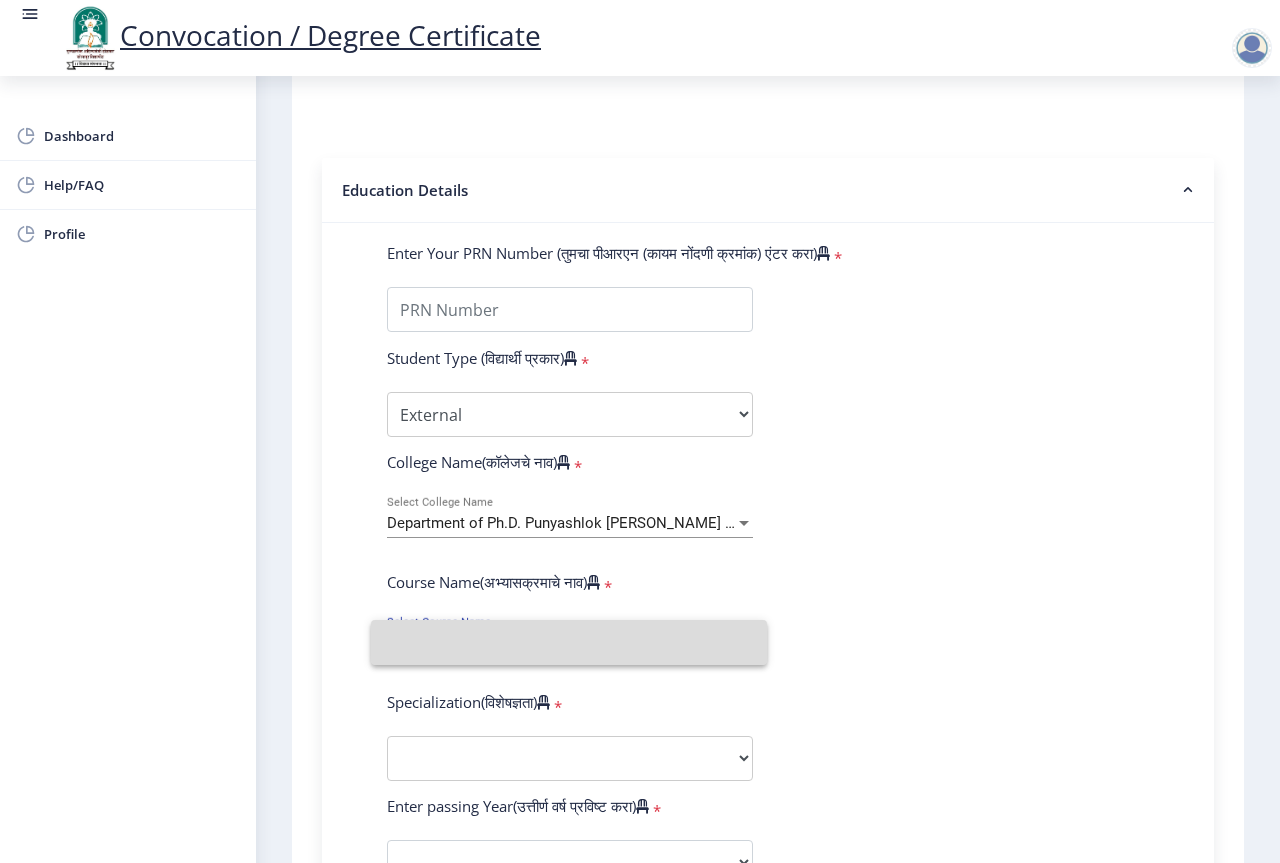 click at bounding box center (569, 642) 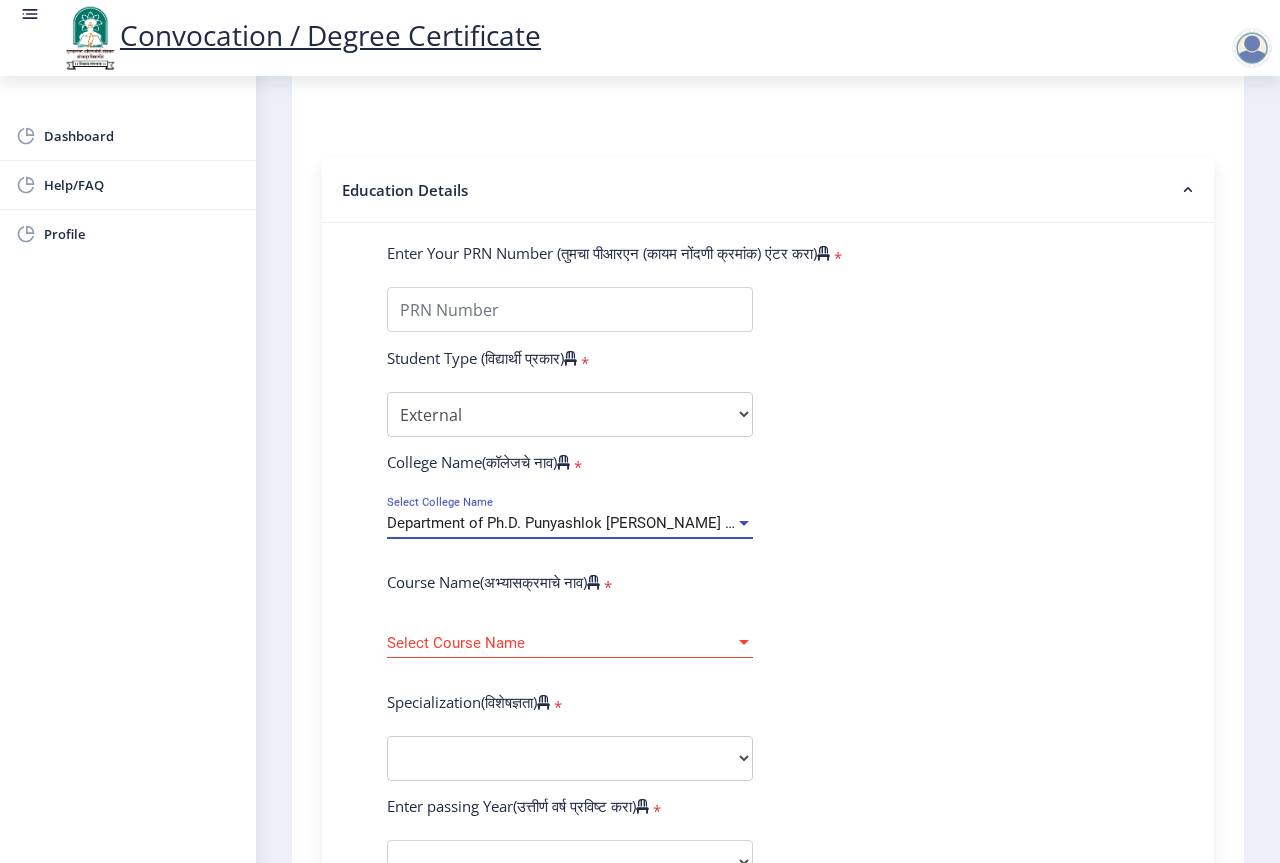 click on "Department of Ph.D. Punyashlok [PERSON_NAME] [GEOGRAPHIC_DATA]" at bounding box center [628, 523] 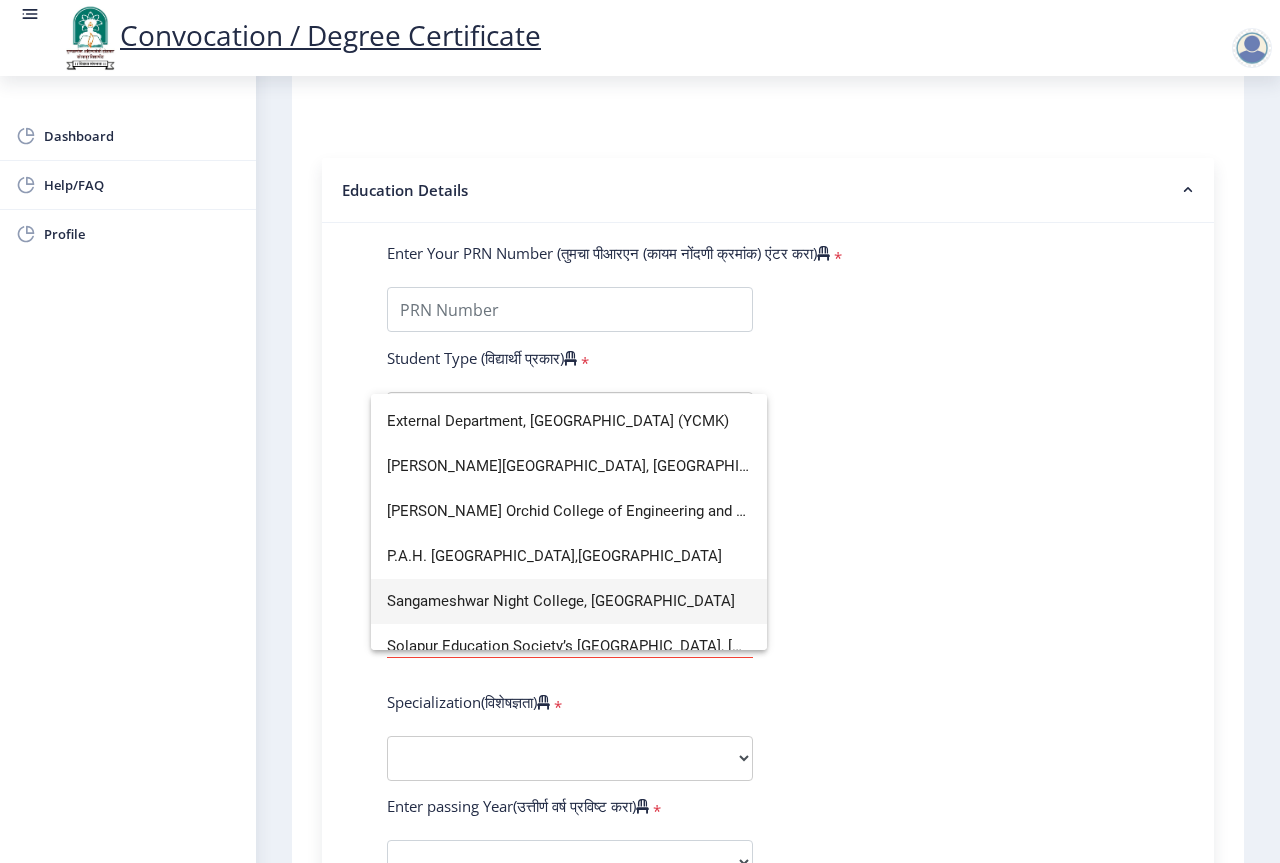 scroll, scrollTop: 0, scrollLeft: 0, axis: both 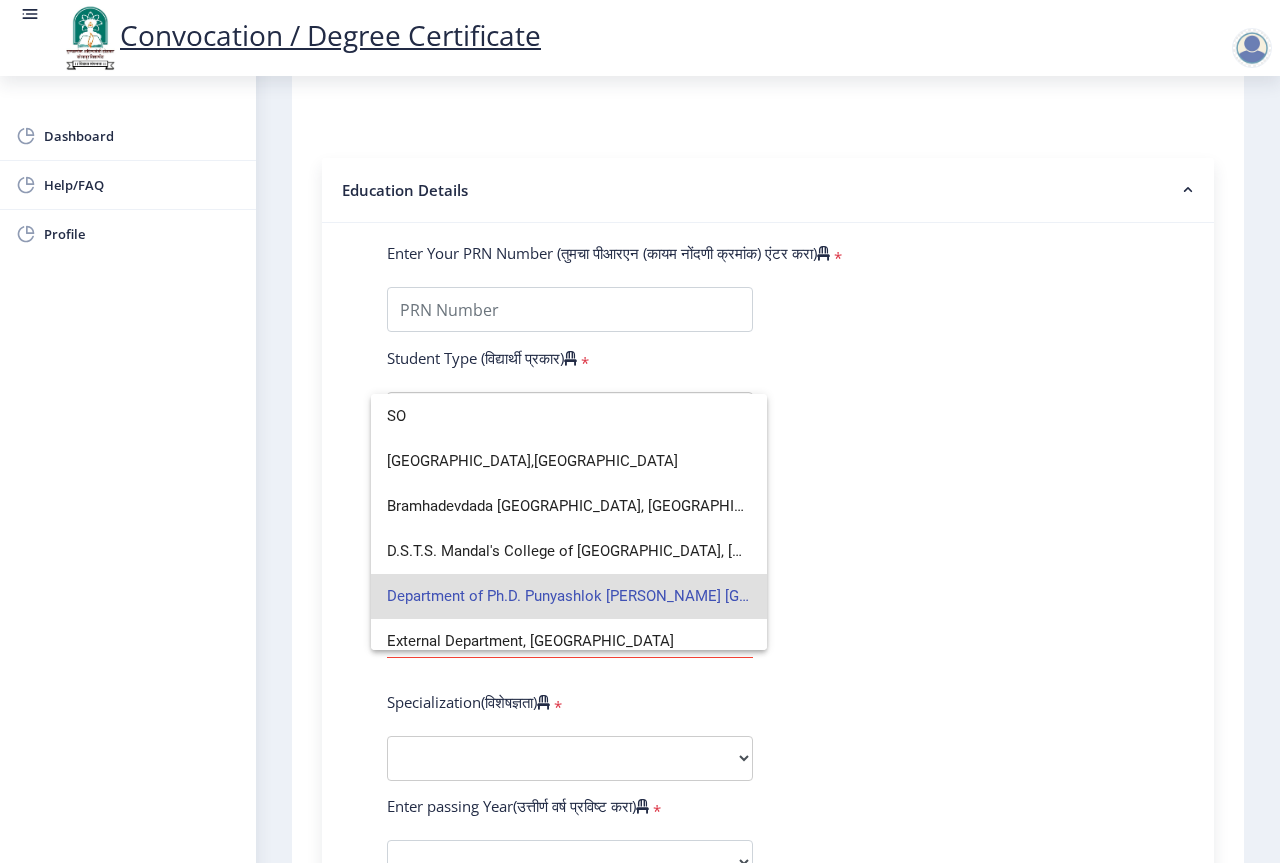 type on "S" 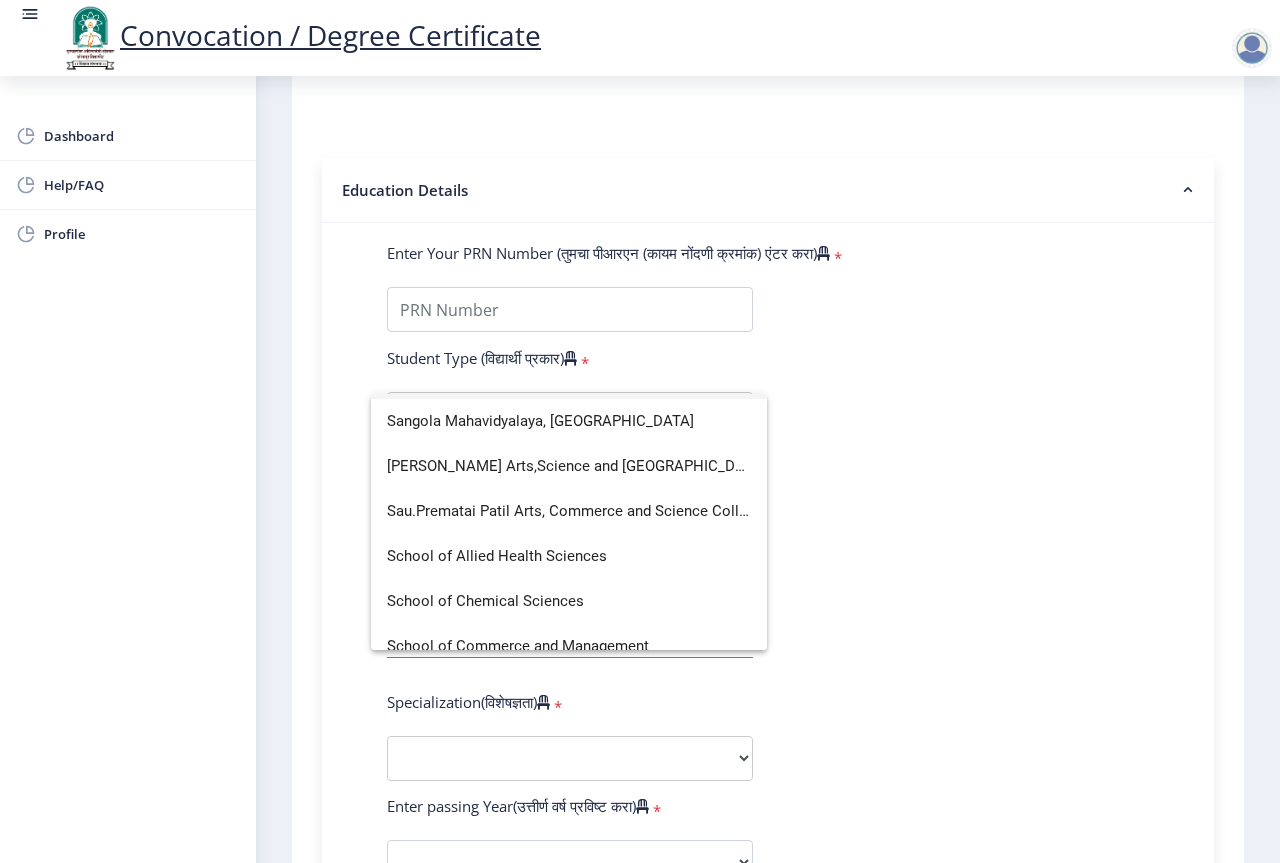 scroll, scrollTop: 3800, scrollLeft: 0, axis: vertical 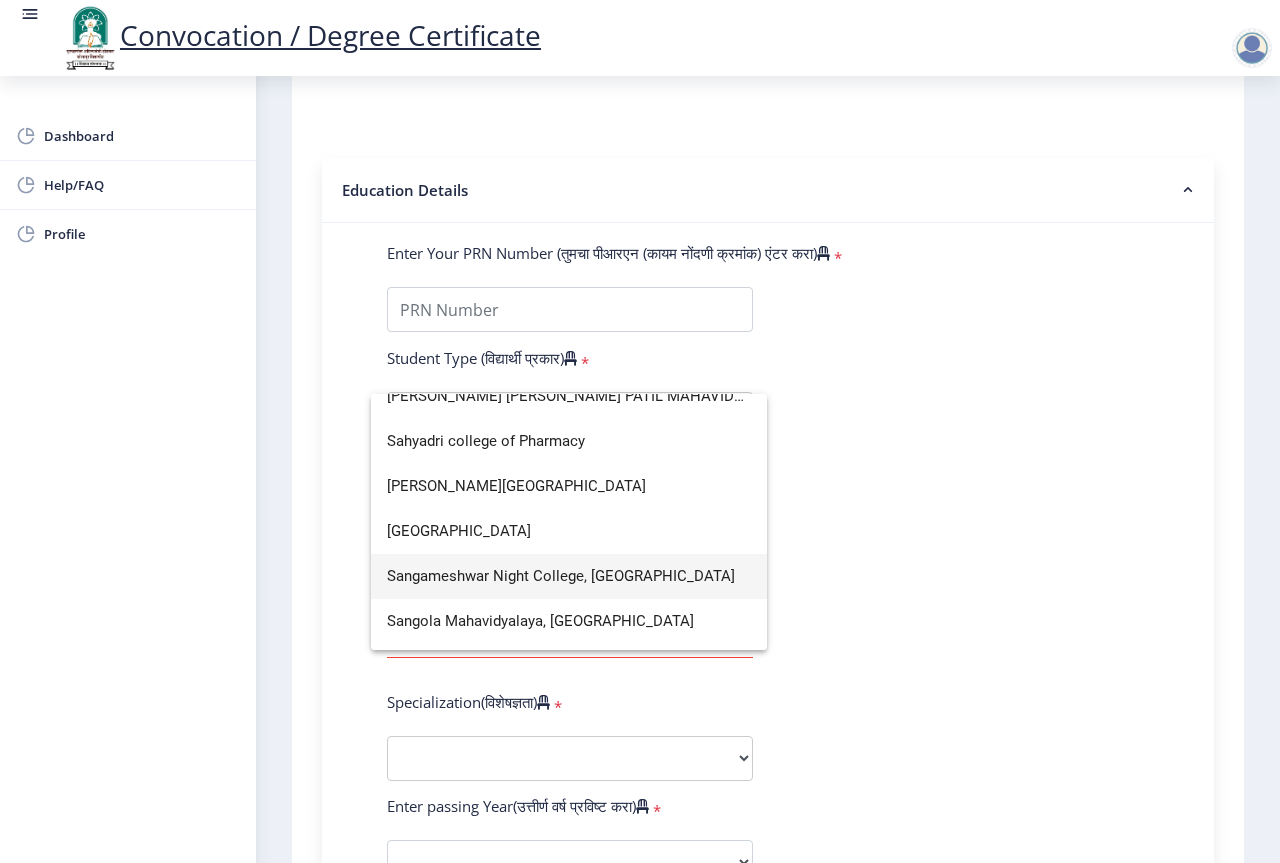 type 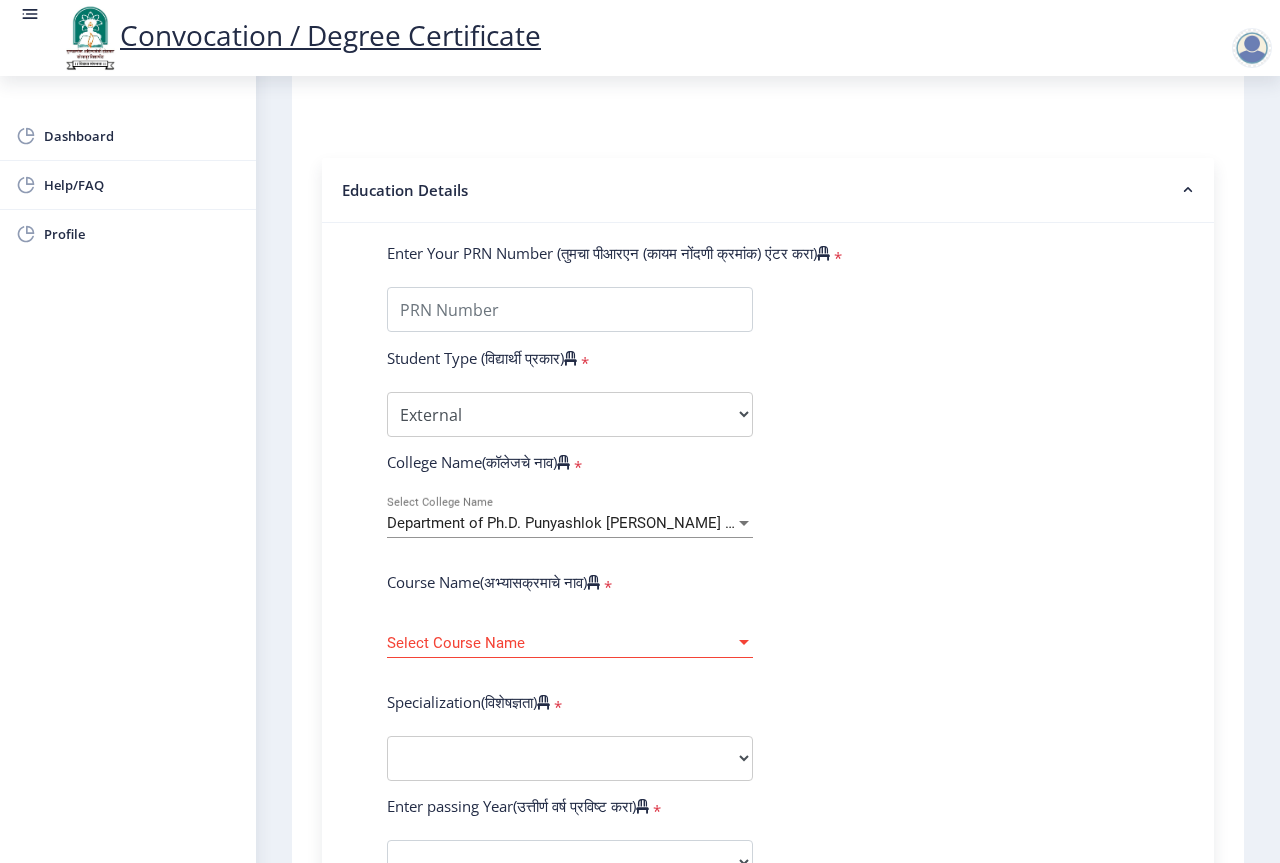 scroll, scrollTop: 583, scrollLeft: 0, axis: vertical 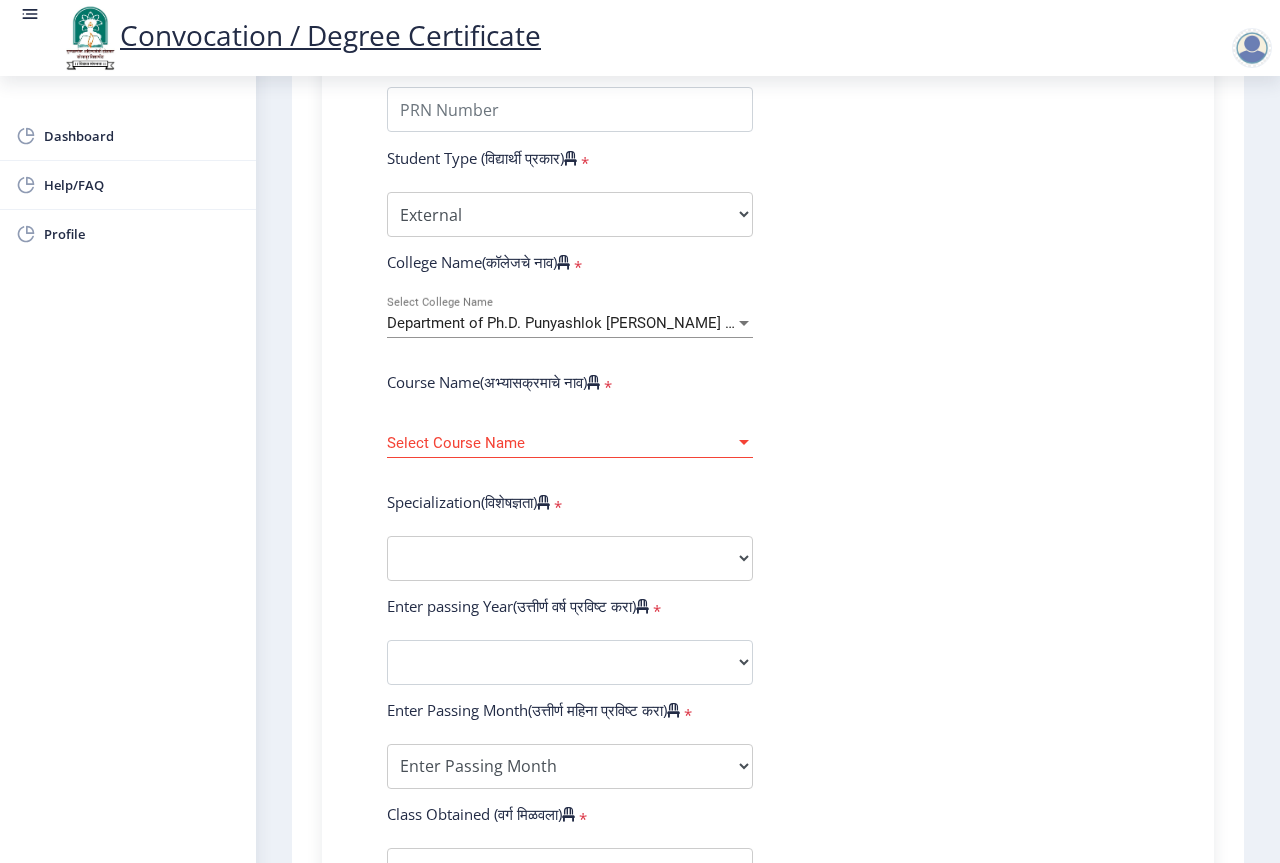 click on "Department of Ph.D. Punyashlok [PERSON_NAME] [GEOGRAPHIC_DATA]" at bounding box center [628, 323] 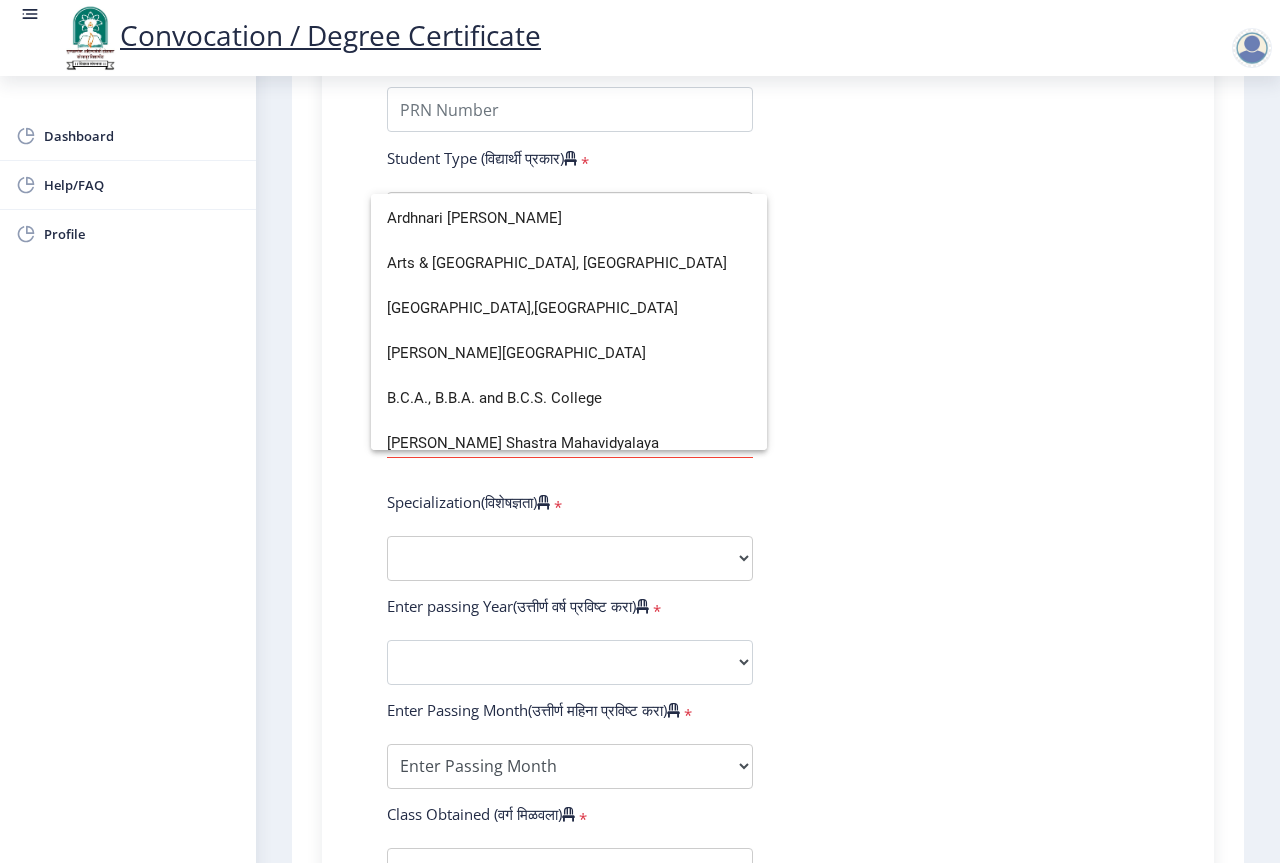 scroll, scrollTop: 400, scrollLeft: 0, axis: vertical 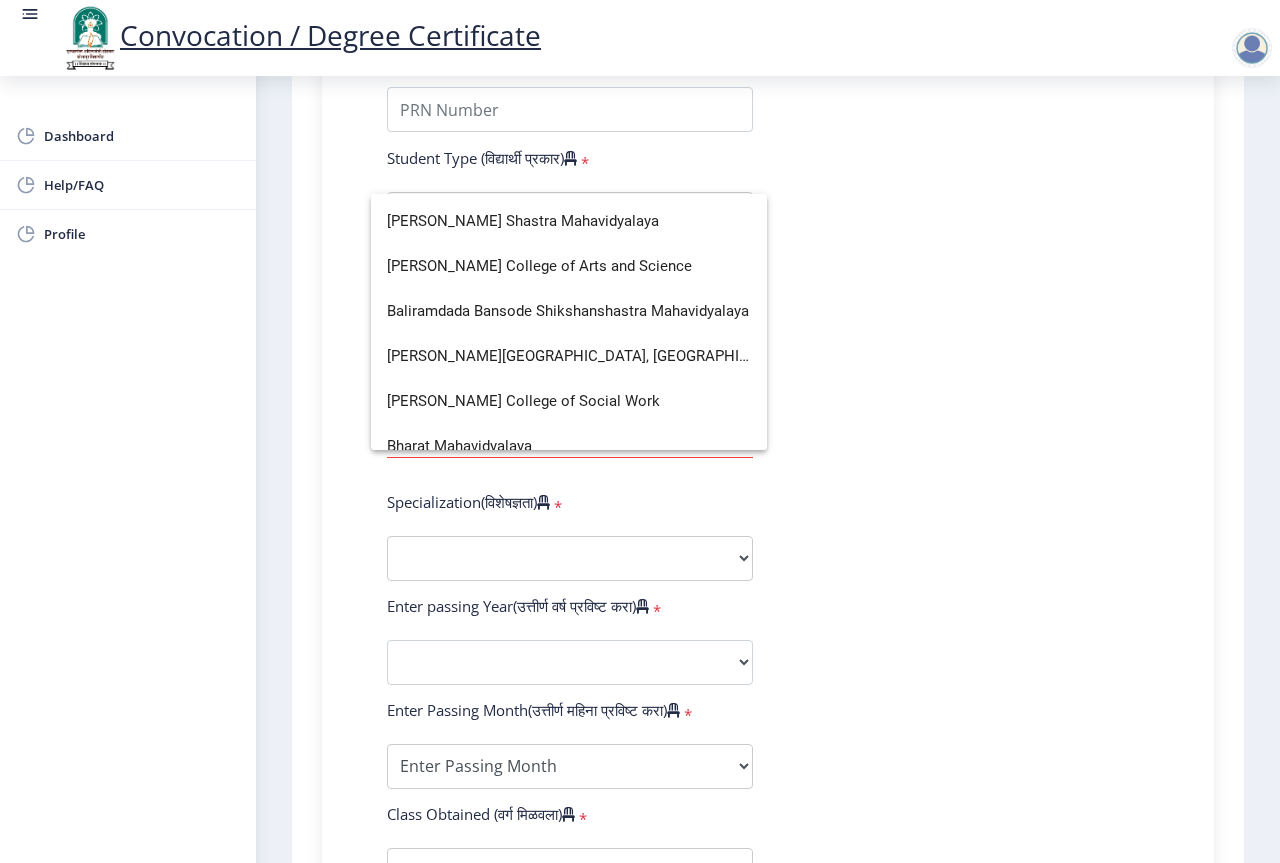 click 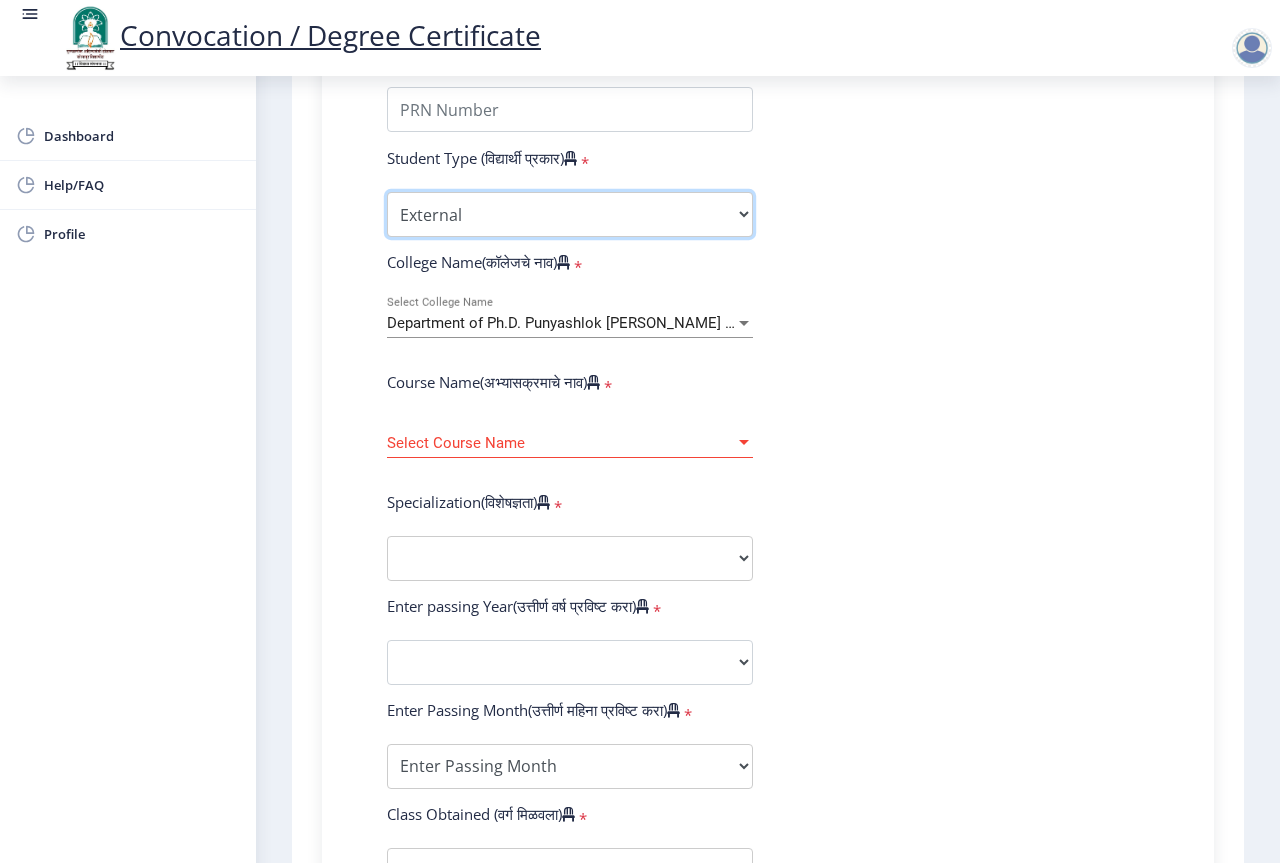 click on "Select Student Type Regular External" at bounding box center [570, 214] 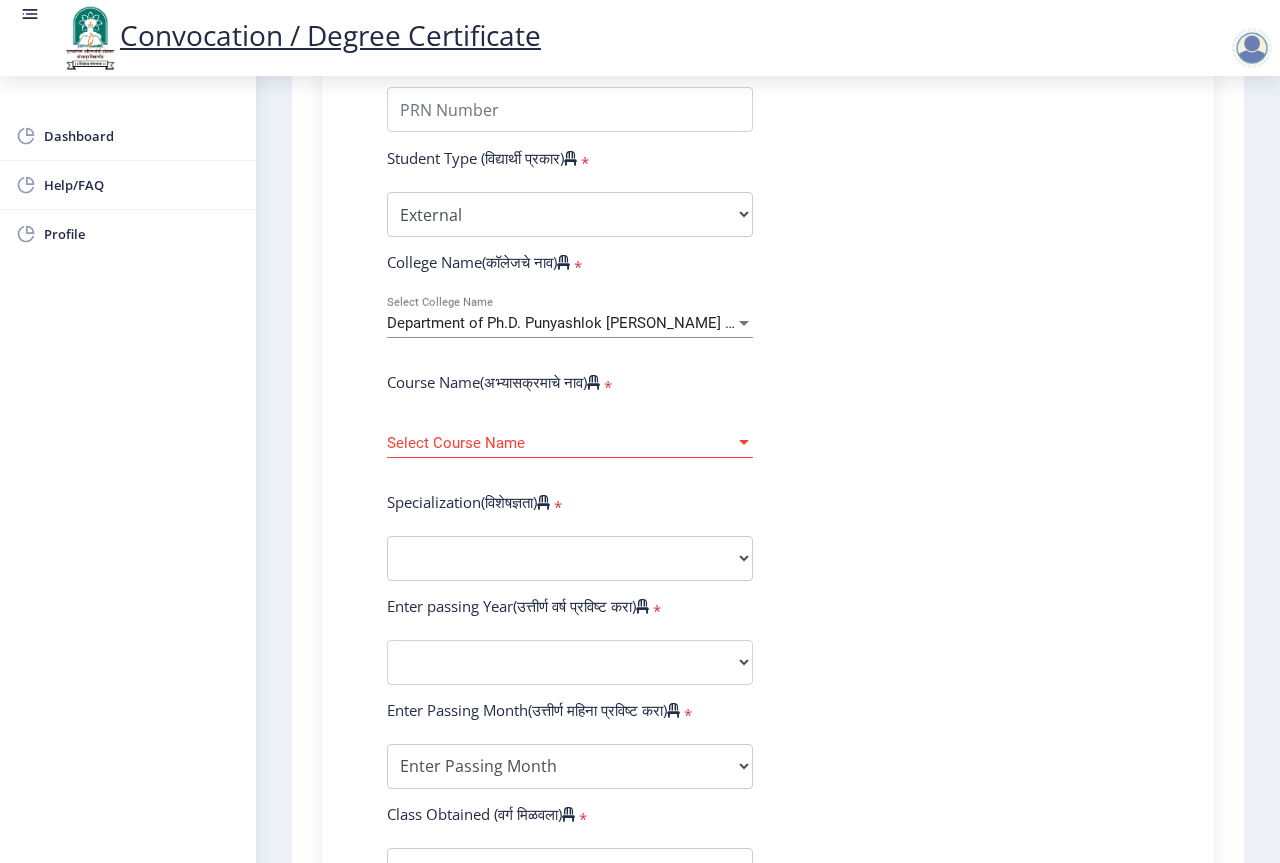 click on "Select Course Name" at bounding box center [561, 443] 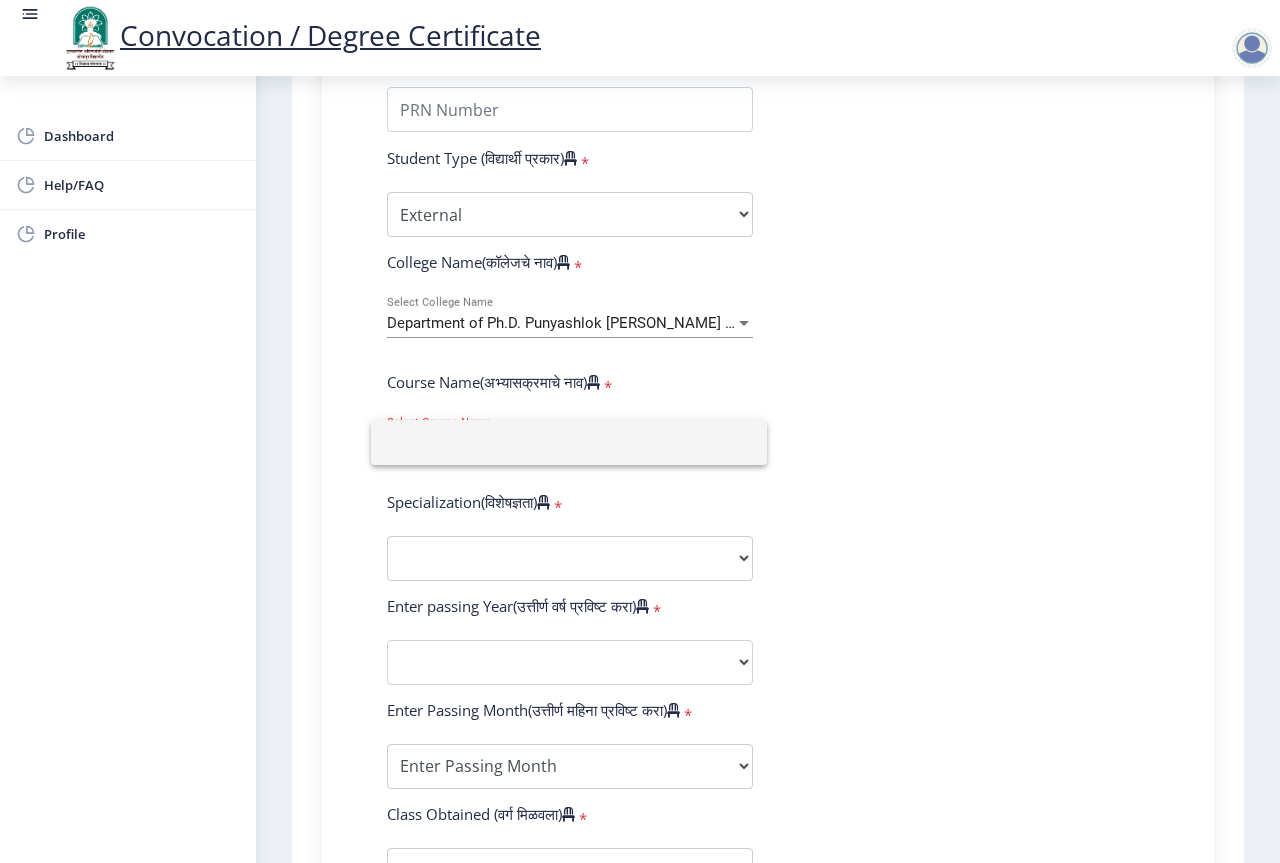 click 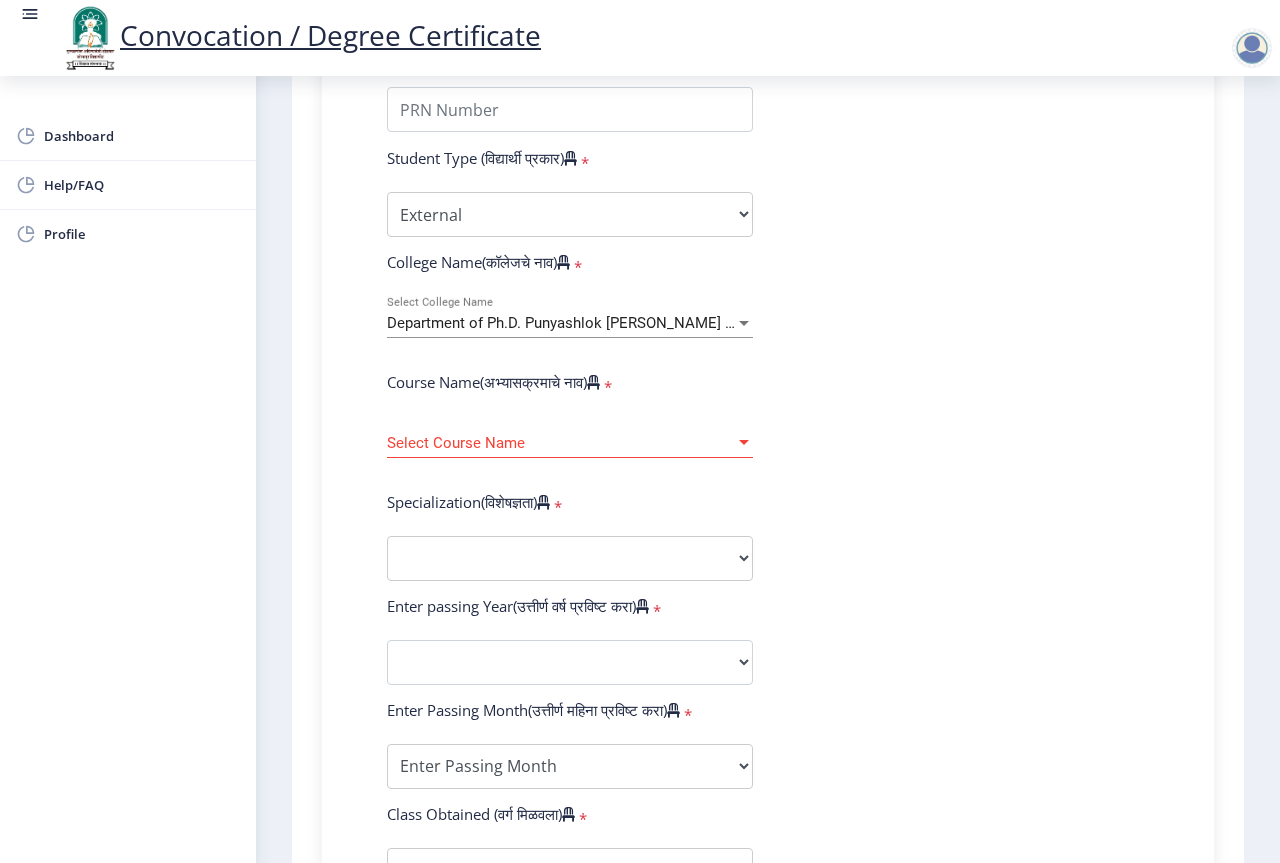 click on "Enter Your PRN Number (तुमचा पीआरएन (कायम नोंदणी क्रमांक) एंटर करा)   * Student Type (विद्यार्थी प्रकार)    * Select Student Type Regular External College Name(कॉलेजचे नाव)   * Department of Ph.D. [PERSON_NAME] [GEOGRAPHIC_DATA] Select College Name Course Name(अभ्यासक्रमाचे नाव)   * Select Course Name Select Course Name  Specialization(विशेषज्ञता)   * Specialization English Geography Hindi Marathi Music Sanskrit Urdu Ancient Indian History Culture & Archaeology Economics History Physical Education Political Science Psychology Sociology Kannada Philosophy Other Enter passing Year(उत्तीर्ण वर्ष प्रविष्ट करा)   *  2025   2024   2023   2022   2021   2020   2019   2018   2017   2016   2015   2014   2013   2012   2011   2010   2009   2008   2007   2006   2005   2004  * *" 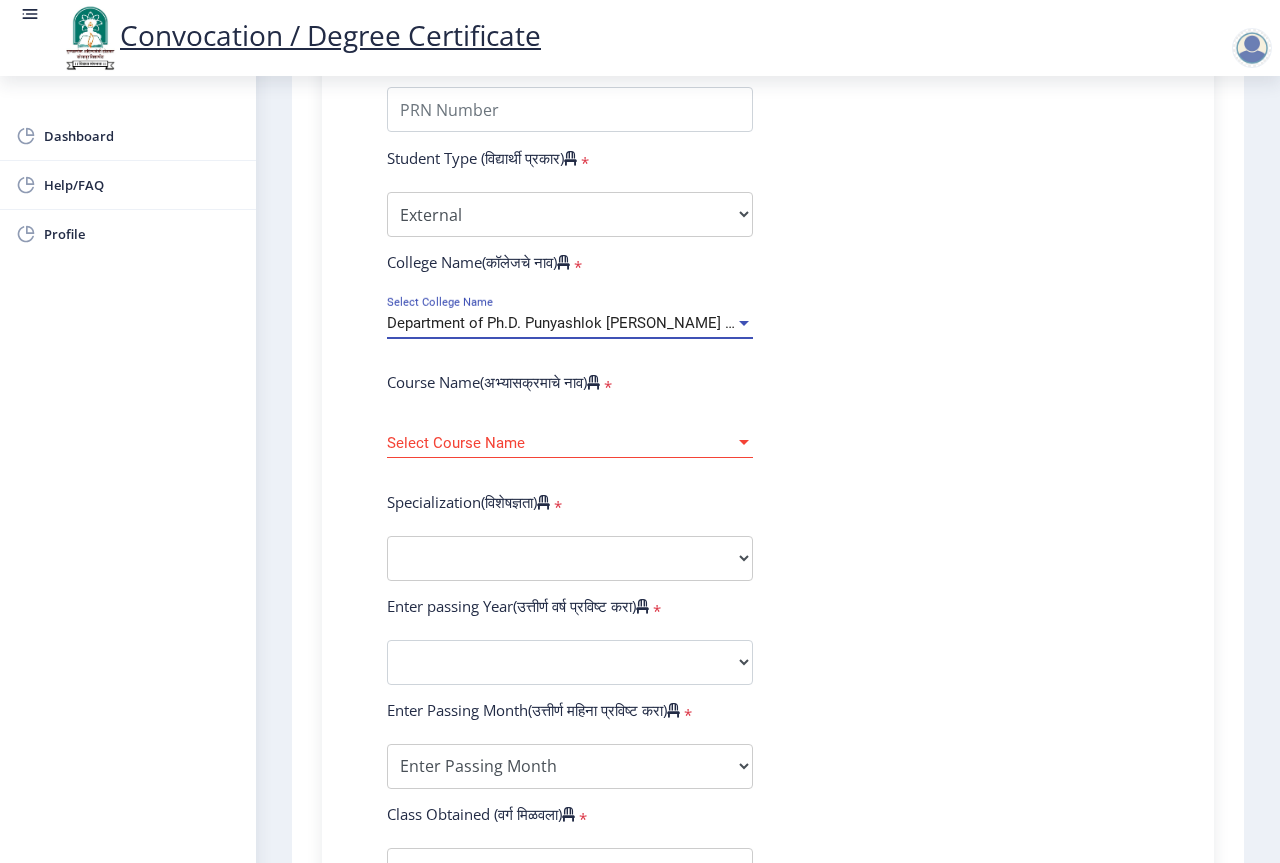 click on "Department of Ph.D. Punyashlok [PERSON_NAME] [GEOGRAPHIC_DATA]" at bounding box center (628, 323) 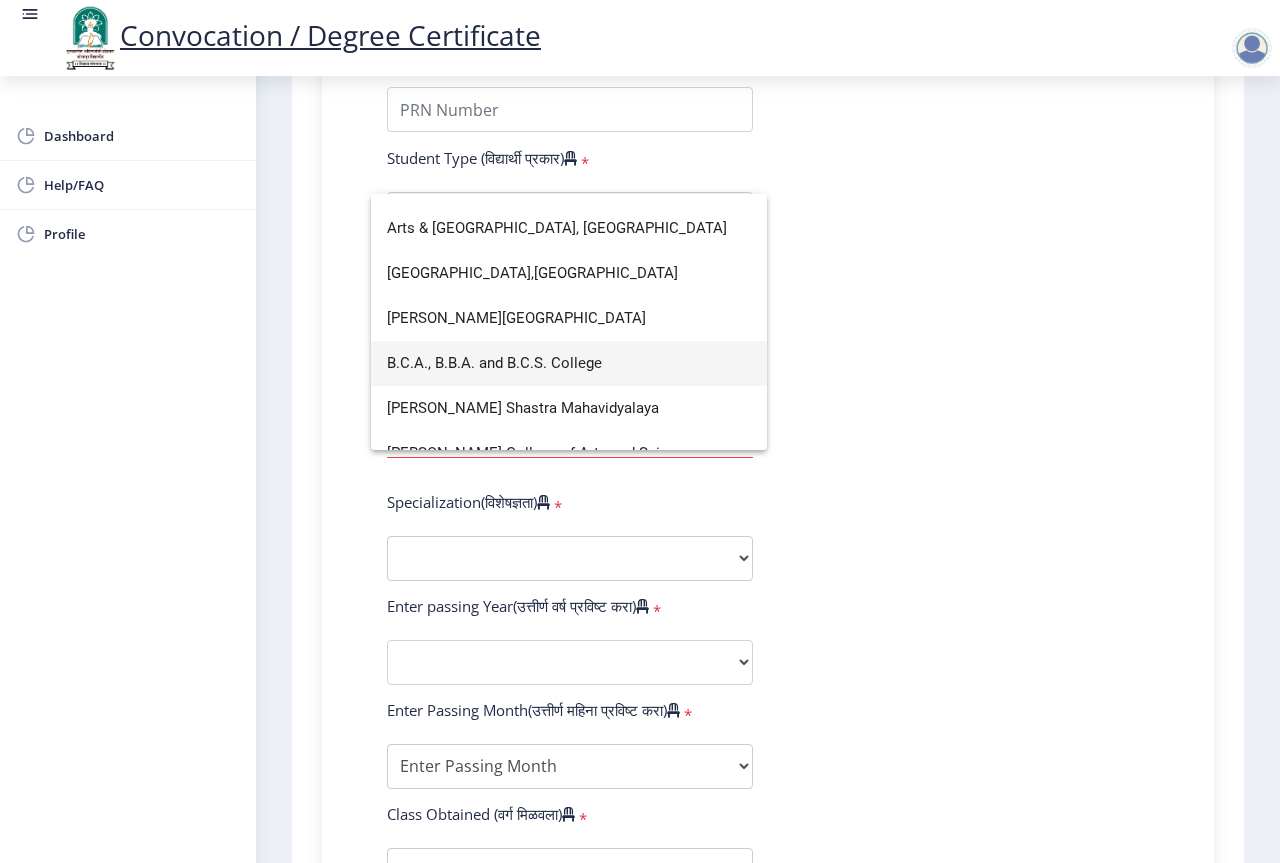 scroll, scrollTop: 600, scrollLeft: 0, axis: vertical 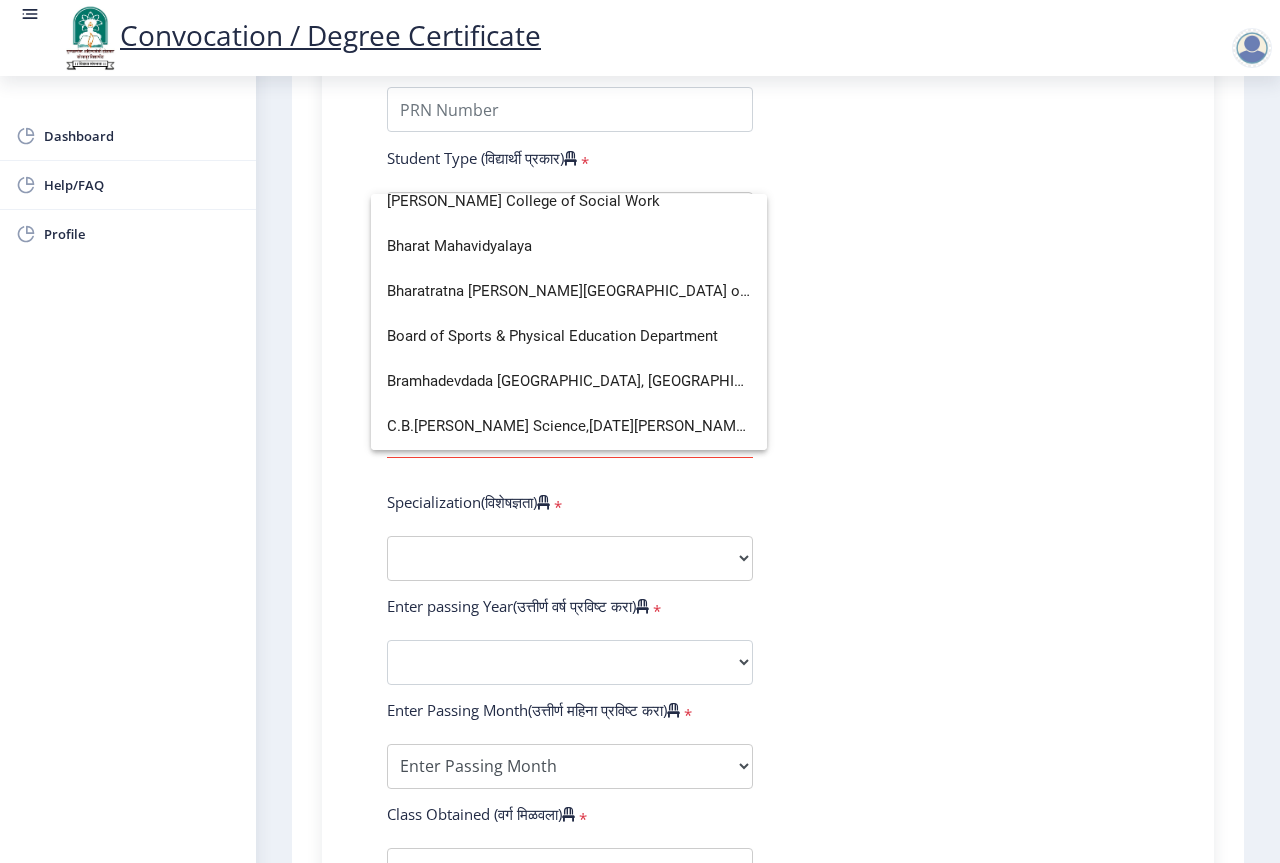 click 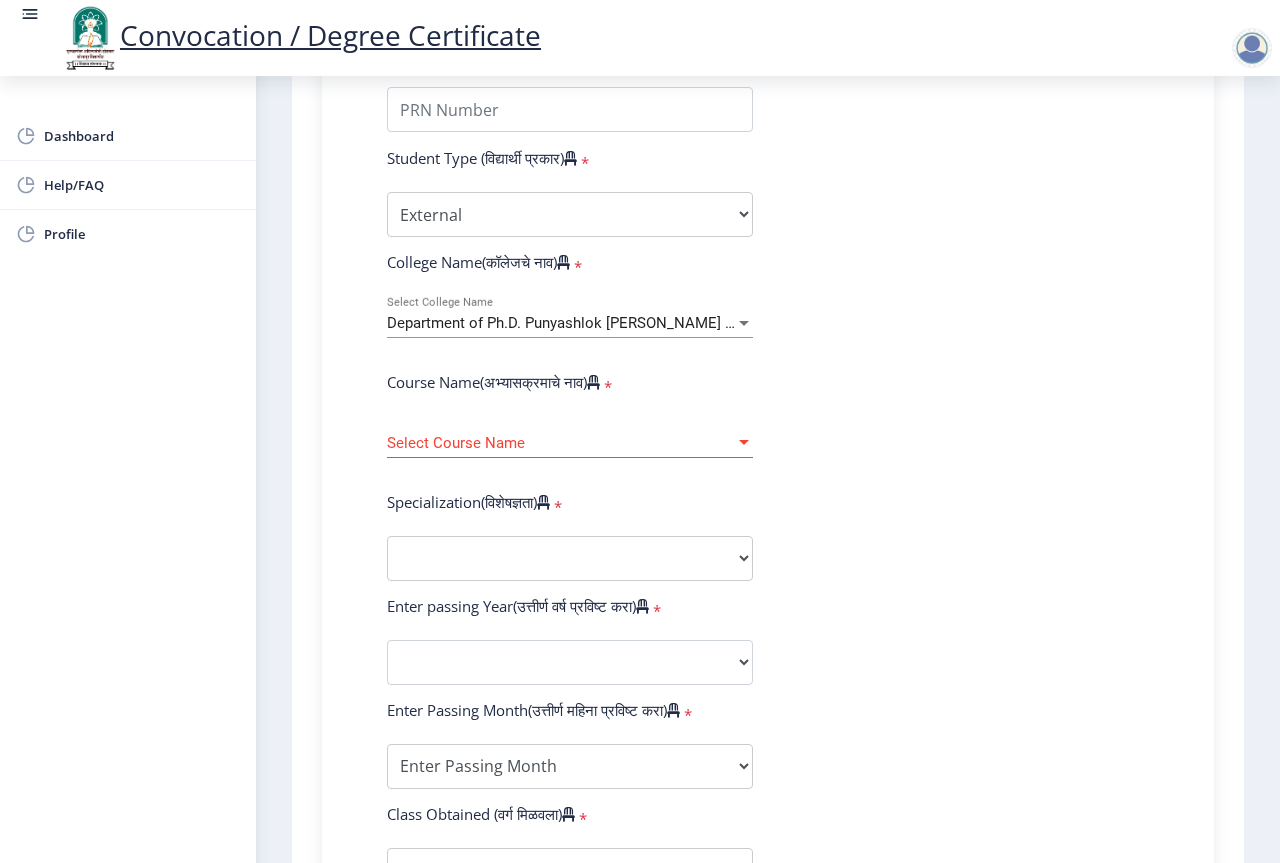 click on "Department of Ph.D. Punyashlok [PERSON_NAME] [GEOGRAPHIC_DATA]" at bounding box center (628, 323) 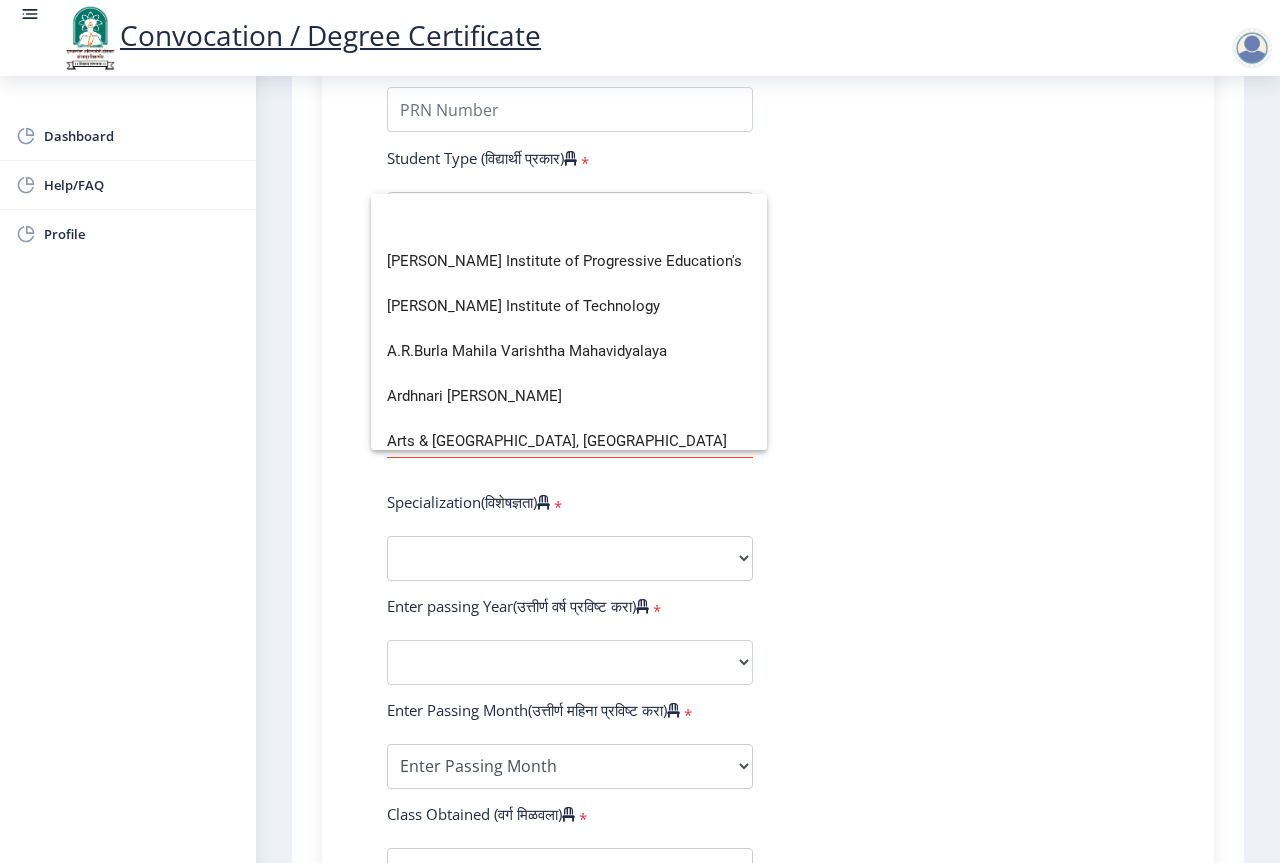 scroll, scrollTop: 1155, scrollLeft: 0, axis: vertical 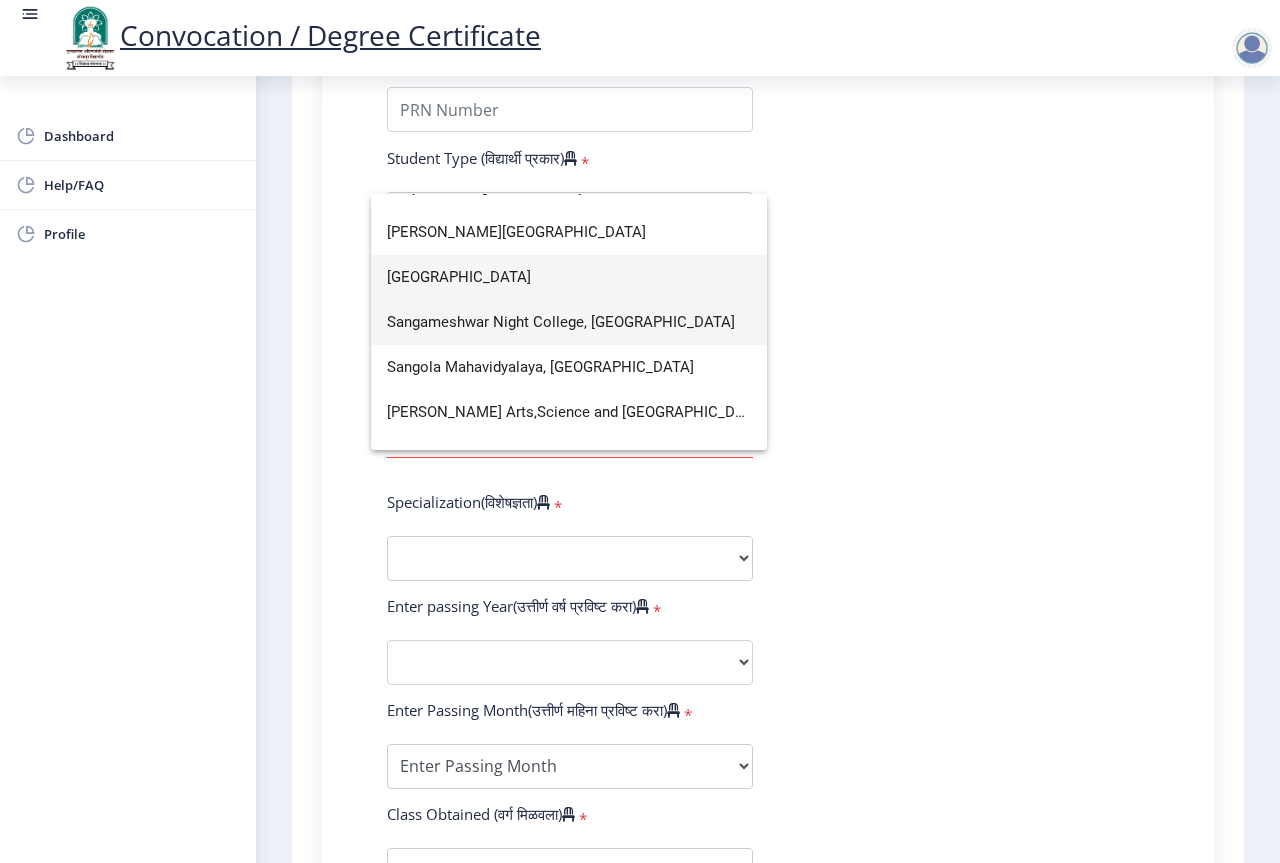 click on "[GEOGRAPHIC_DATA]" at bounding box center [569, 277] 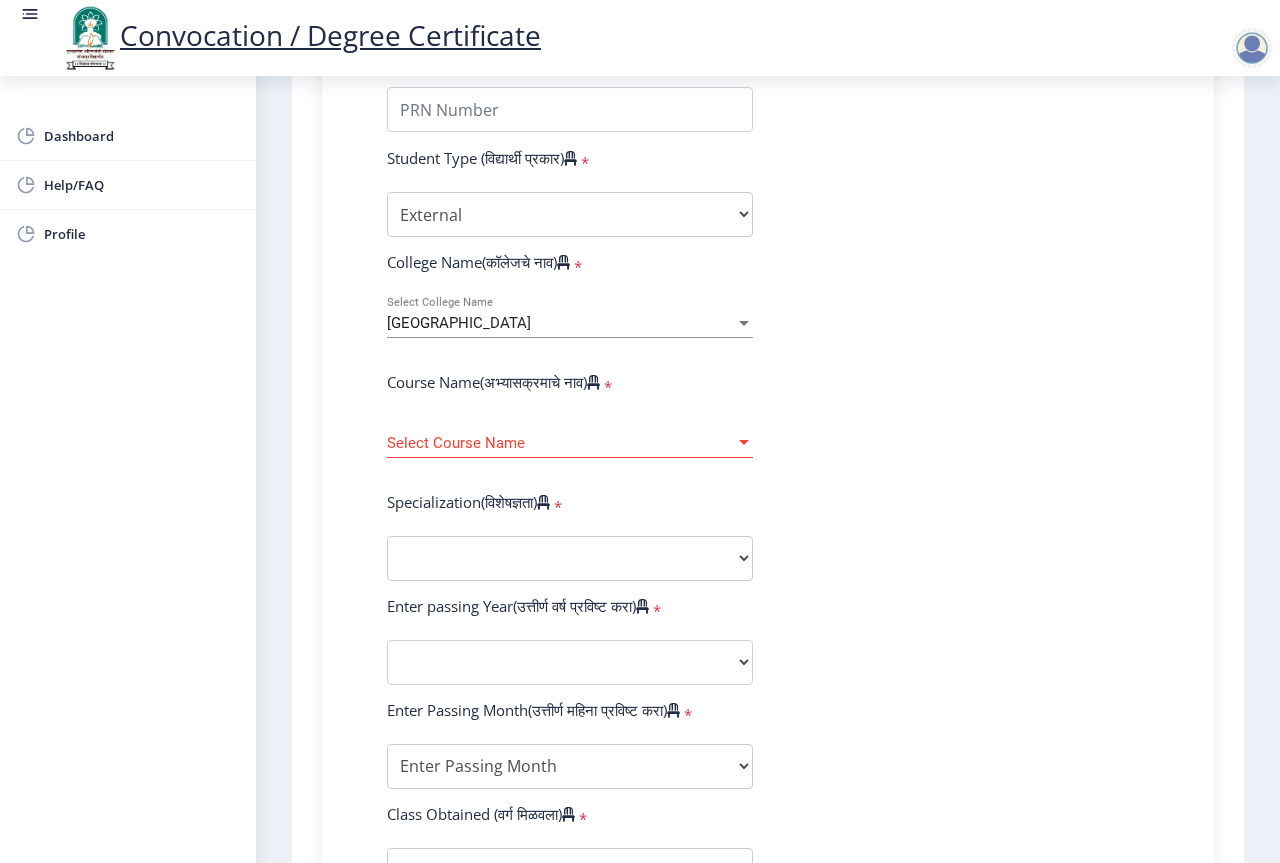 click on "[GEOGRAPHIC_DATA] Select College Name" 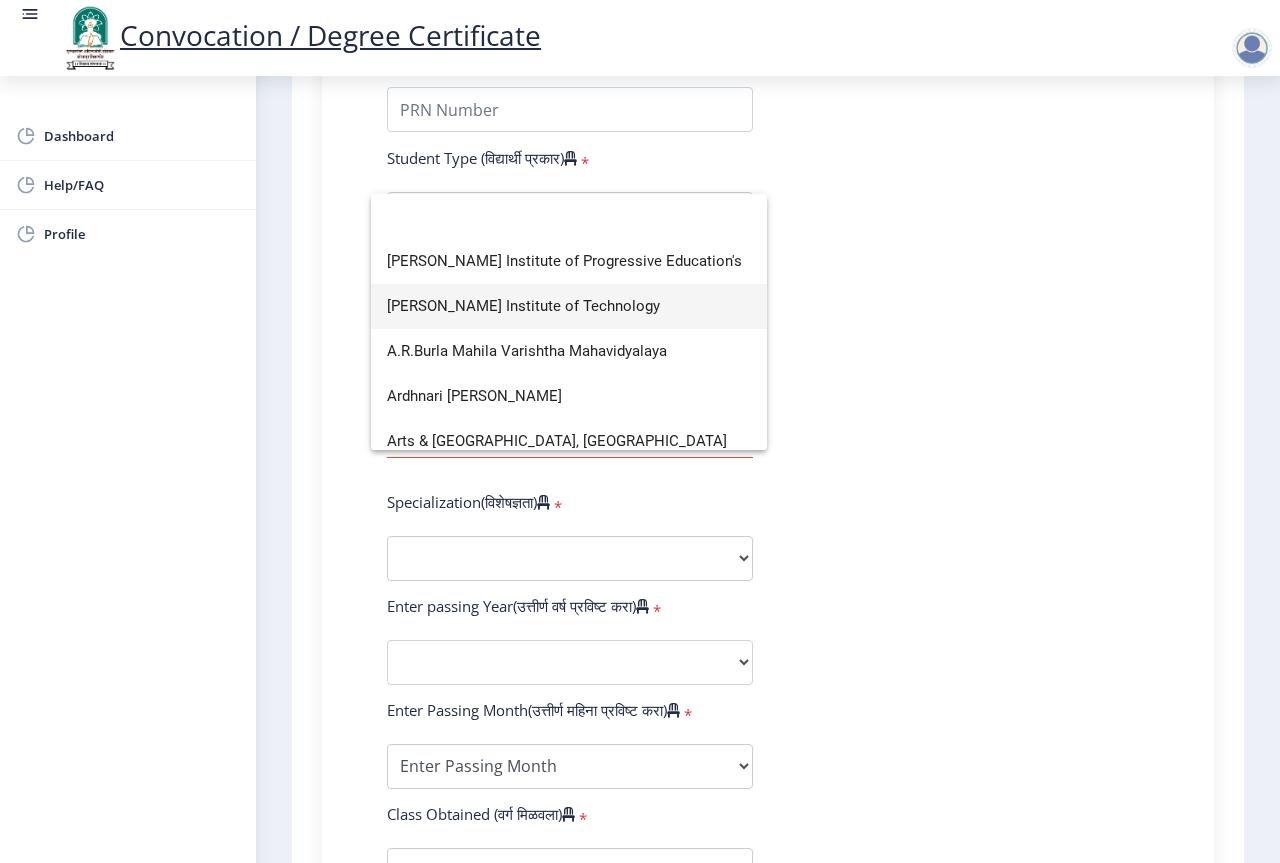 scroll, scrollTop: 400, scrollLeft: 0, axis: vertical 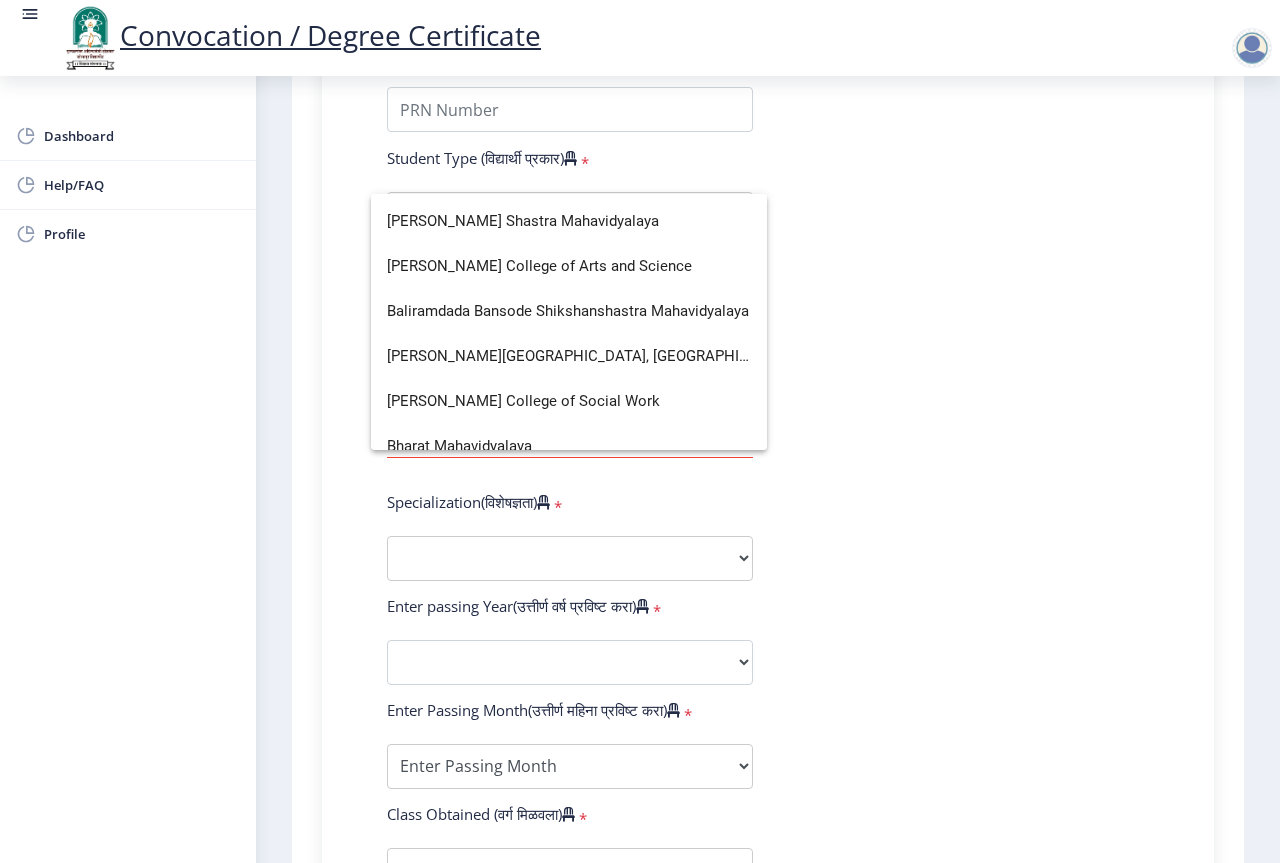 click 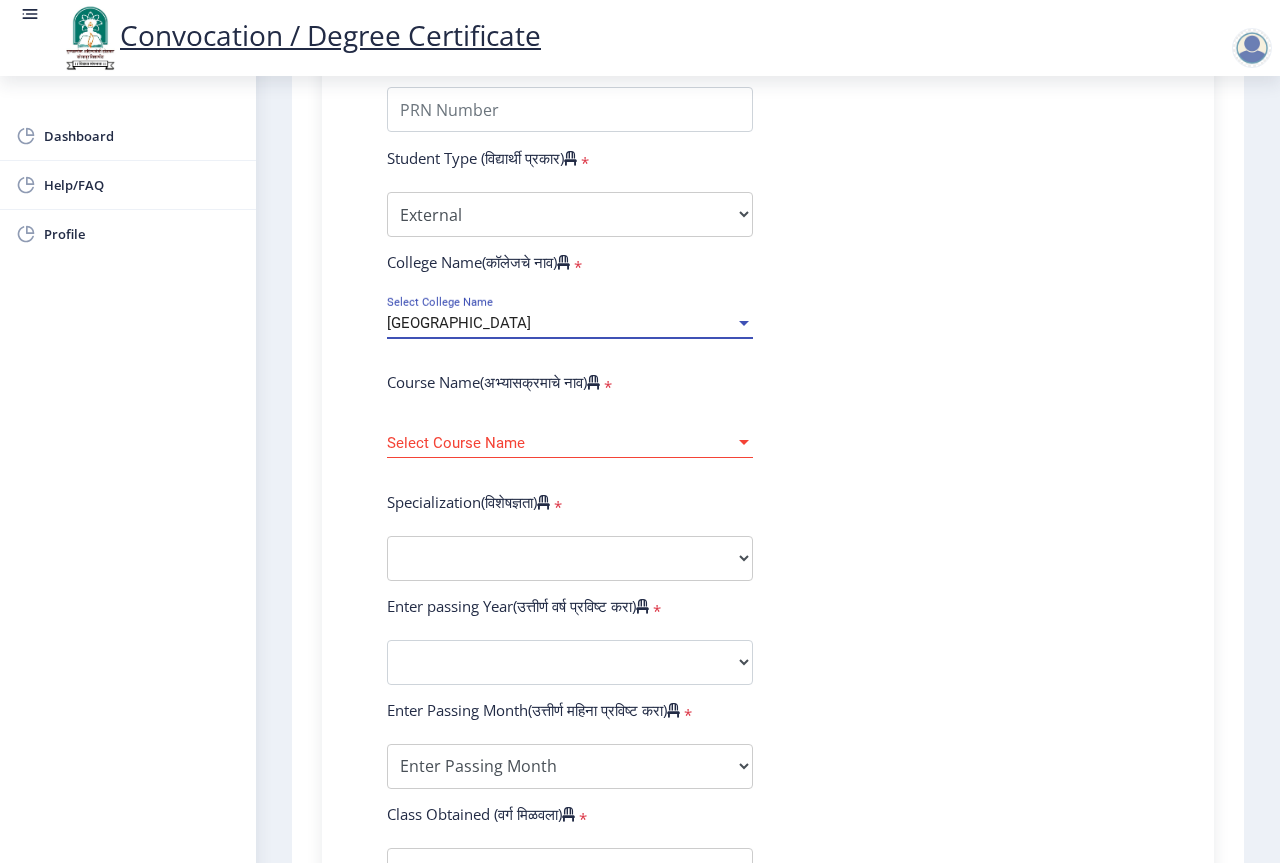 click on "[GEOGRAPHIC_DATA]" at bounding box center (459, 323) 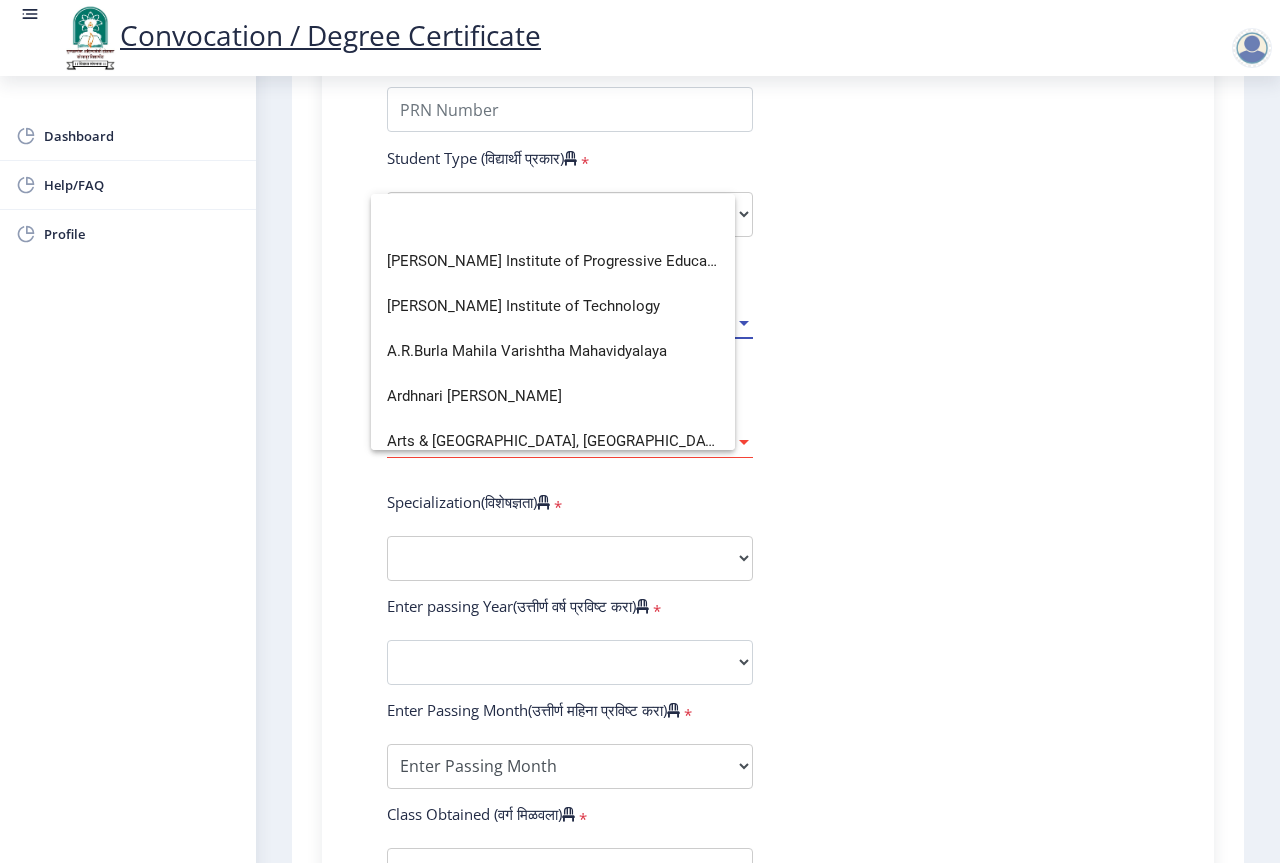 scroll, scrollTop: 0, scrollLeft: 0, axis: both 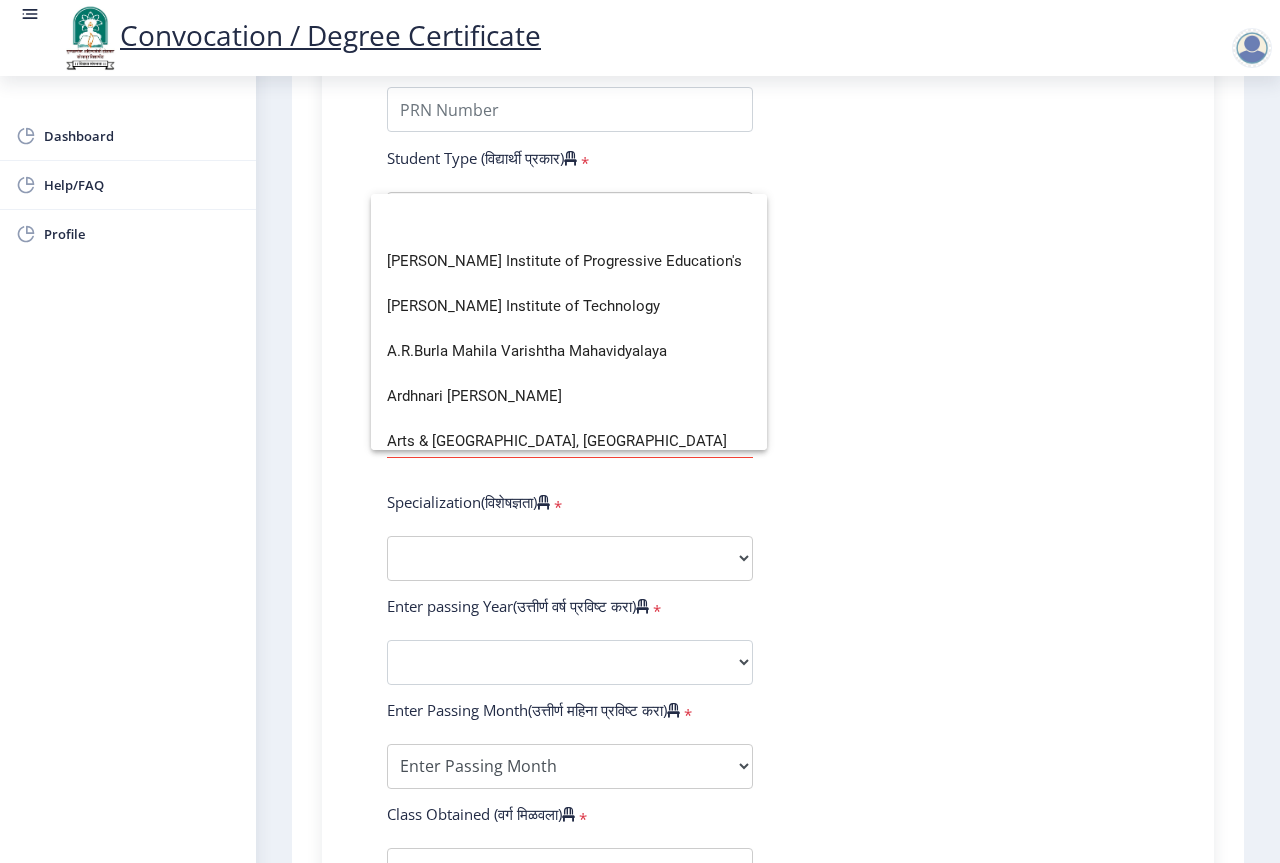 click 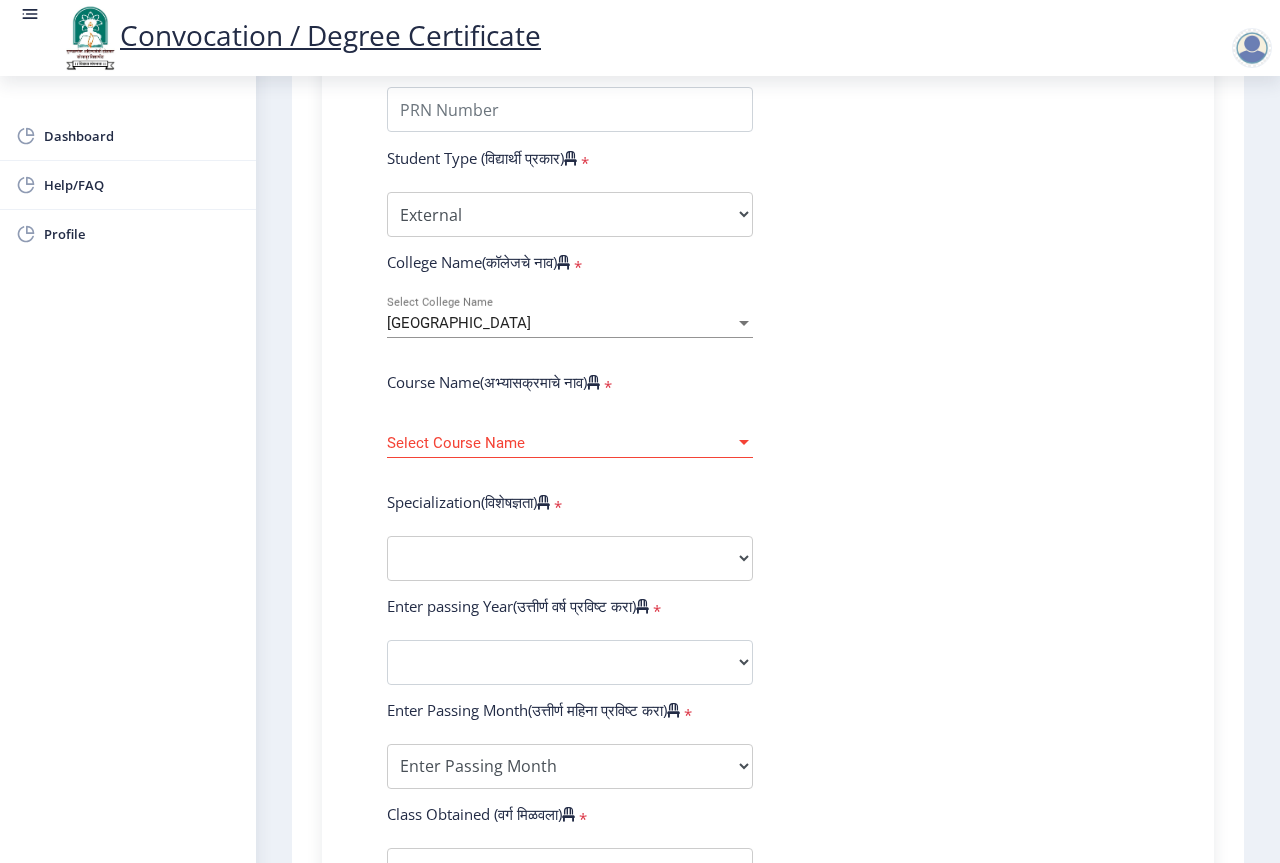 click on "Select Course Name Select Course Name" 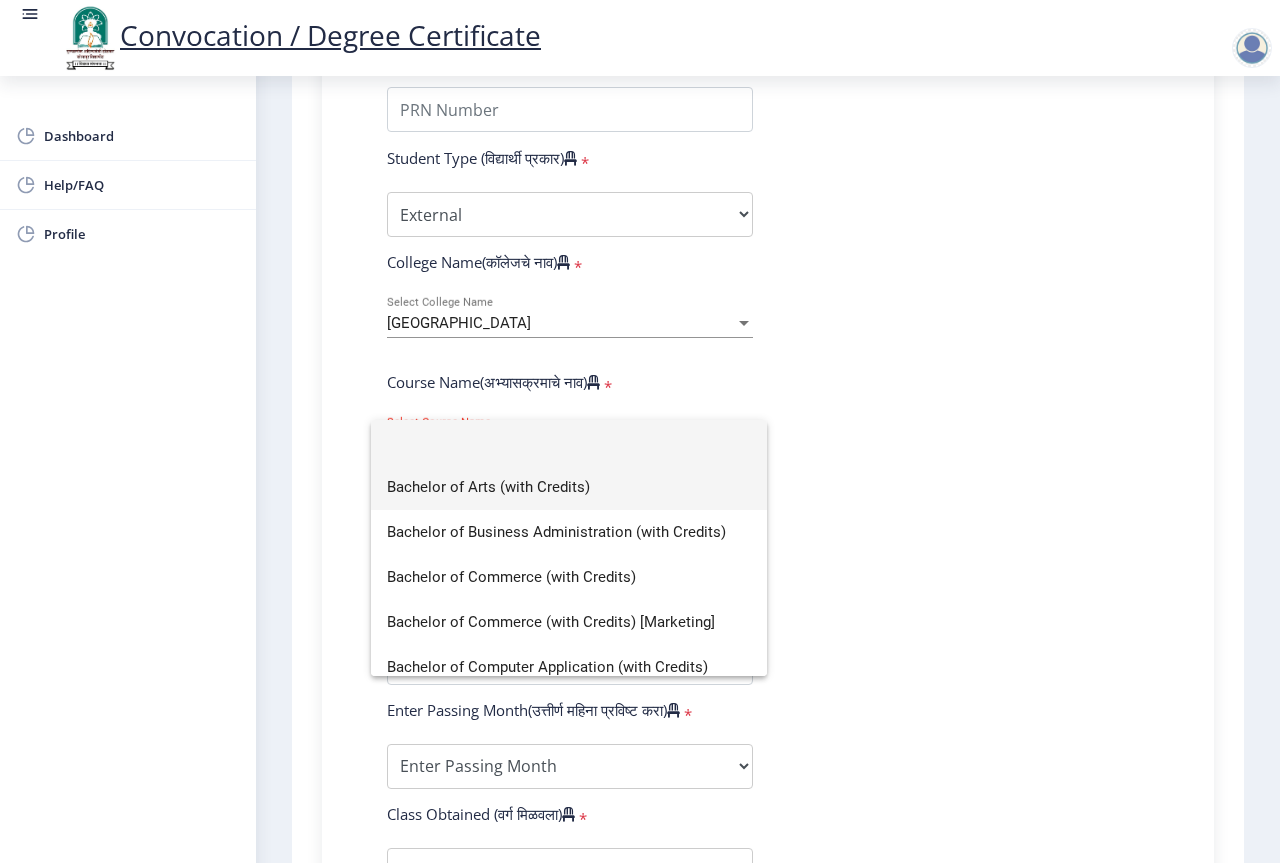 click on "Bachelor of Arts (with Credits)" at bounding box center (569, 487) 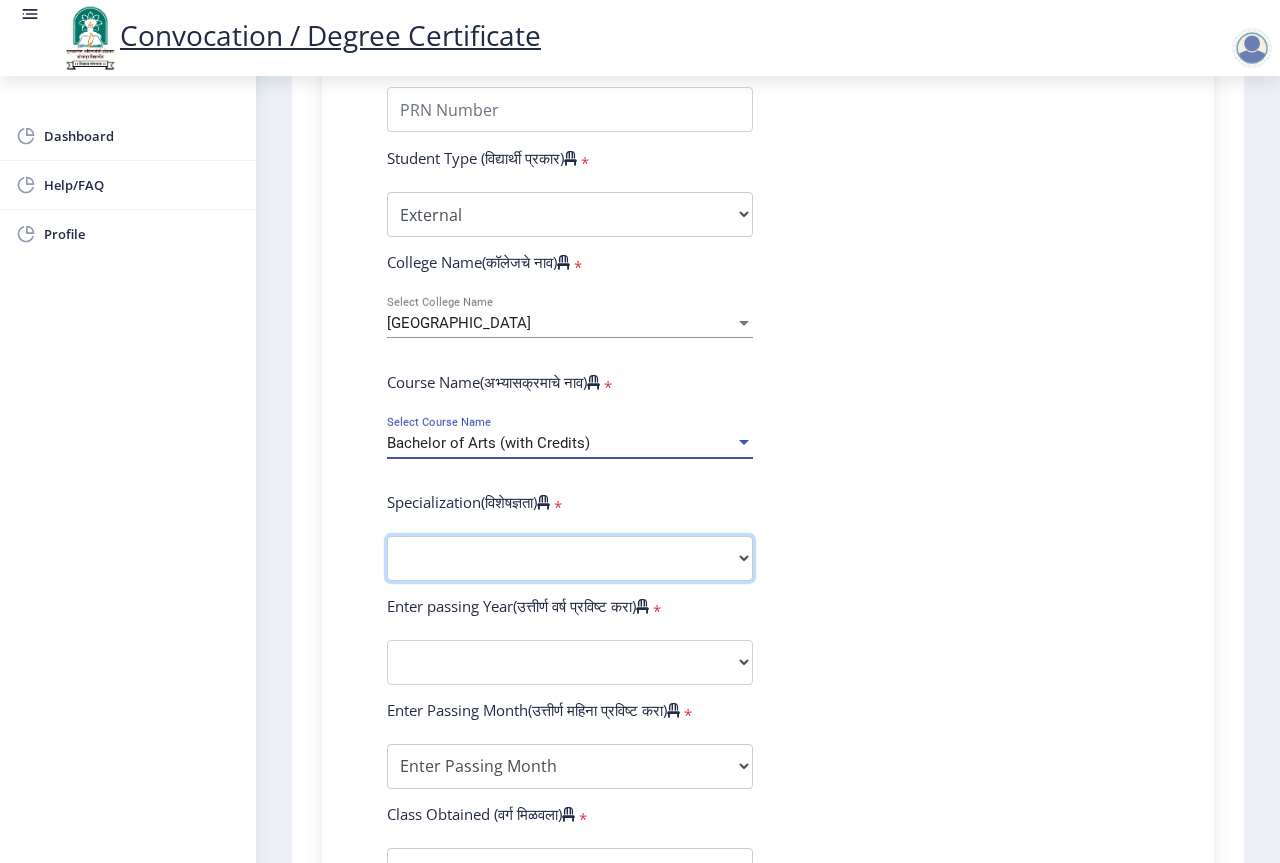 click on "Specialization English Geography Hindi Marathi Music Sanskrit Urdu Ancient Indian History Culture & Archaeology Economics History Physical Education Political Science Psychology Sociology Kannada Philosophy Other" at bounding box center [570, 558] 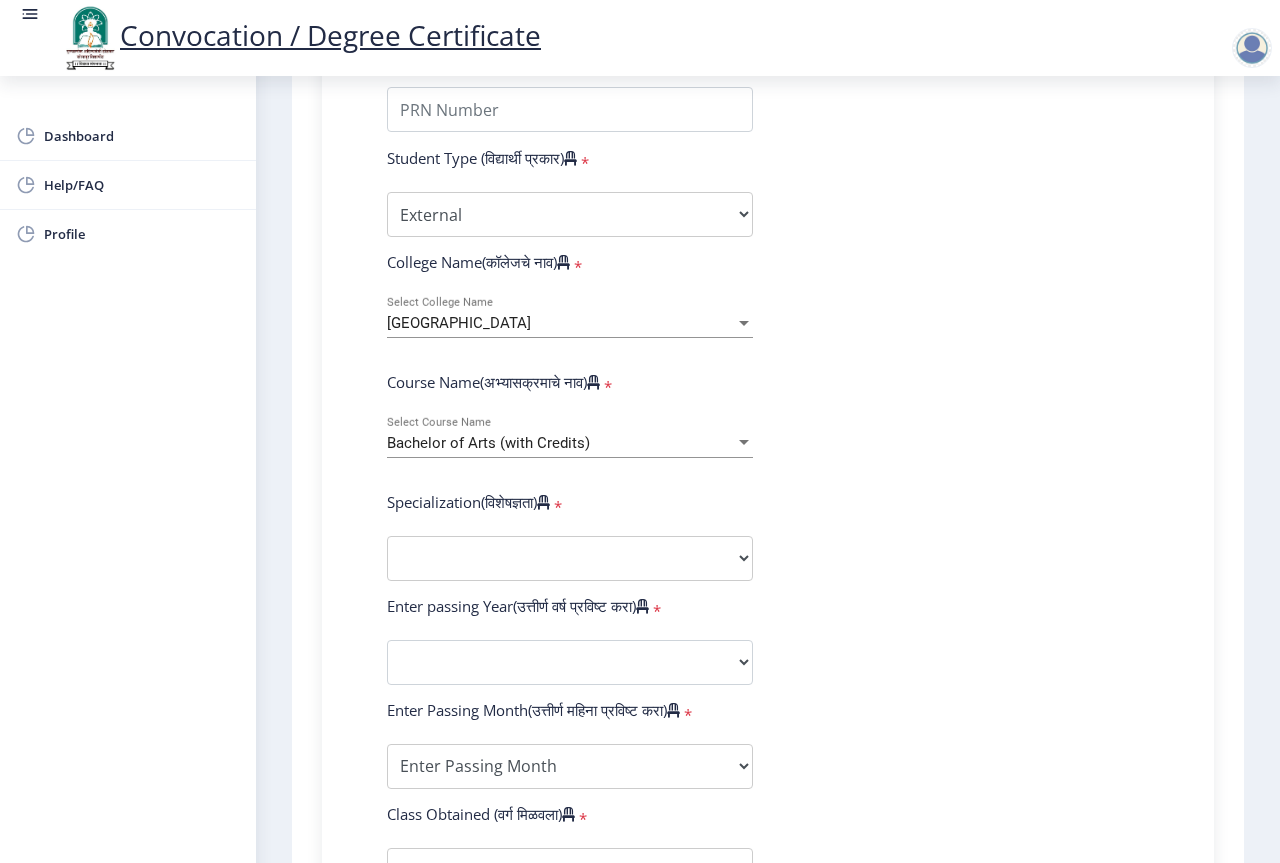 click on "Enter Your PRN Number (तुमचा पीआरएन (कायम नोंदणी क्रमांक) एंटर करा)   * Student Type (विद्यार्थी प्रकार)    * Select Student Type Regular External College Name(कॉलेजचे नाव)   * Sangameshwar College Select College Name Course Name(अभ्यासक्रमाचे नाव)   * Bachelor of Arts (with Credits) Select Course Name  Specialization(विशेषज्ञता)   * Specialization English Geography Hindi Marathi Music Sanskrit Urdu Ancient Indian History Culture & Archaeology Economics History Physical Education Political Science Psychology Sociology Kannada Philosophy Other Enter passing Year(उत्तीर्ण वर्ष प्रविष्ट करा)   *  2025   2024   2023   2022   2021   2020   2019   2018   2017   2016   2015   2014   2013   2012   2011   2010   2009   2008   2007   2006   2005   2004   2003   2002   2001   2000   1999  *" 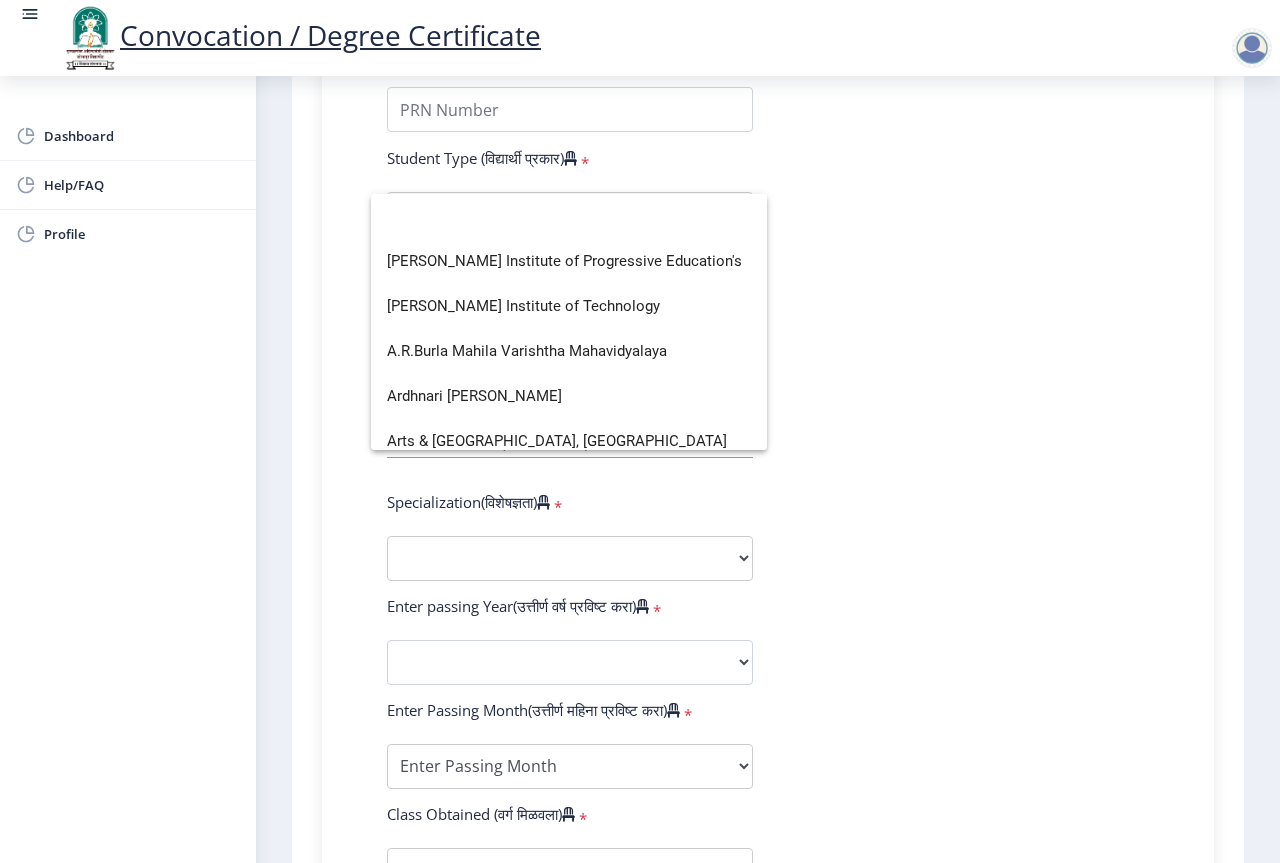 scroll, scrollTop: 3810, scrollLeft: 0, axis: vertical 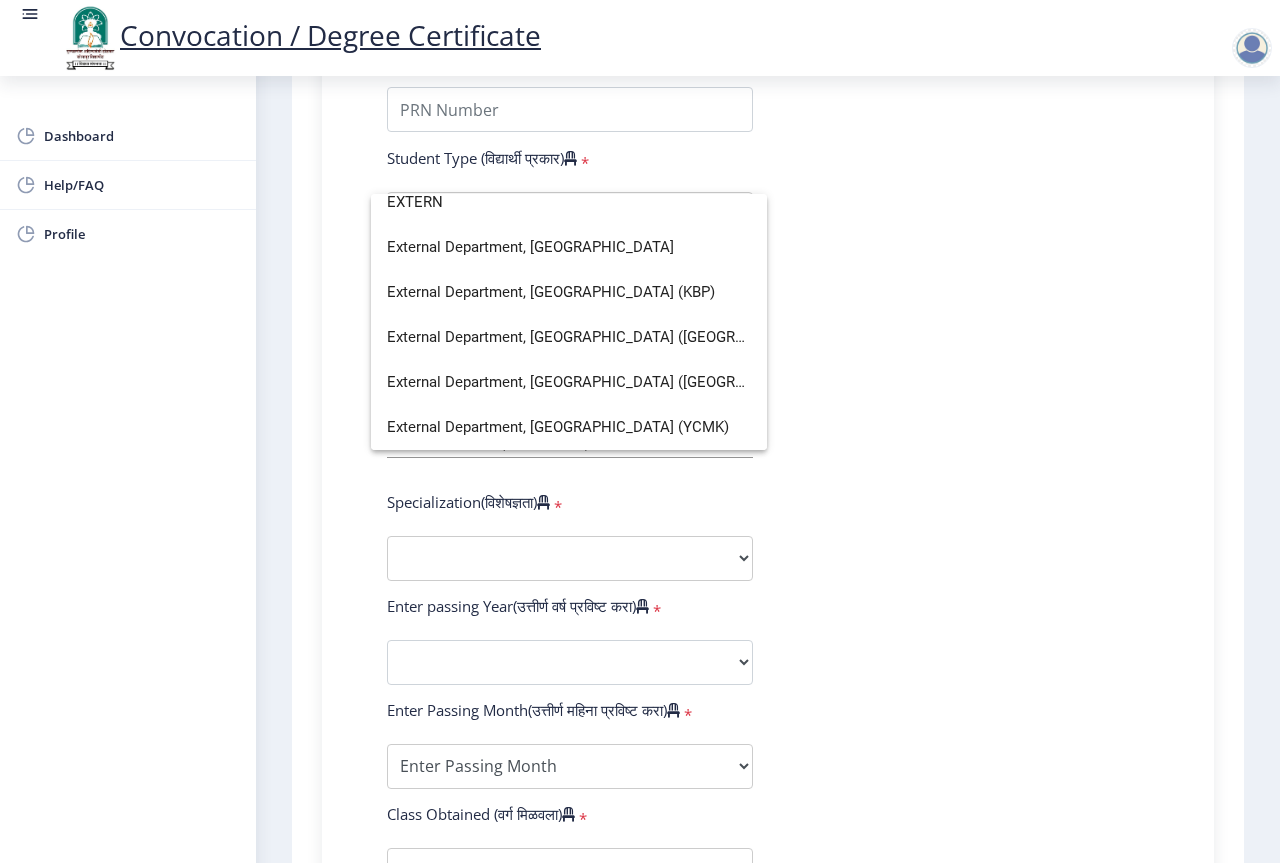 type on "EXTERN" 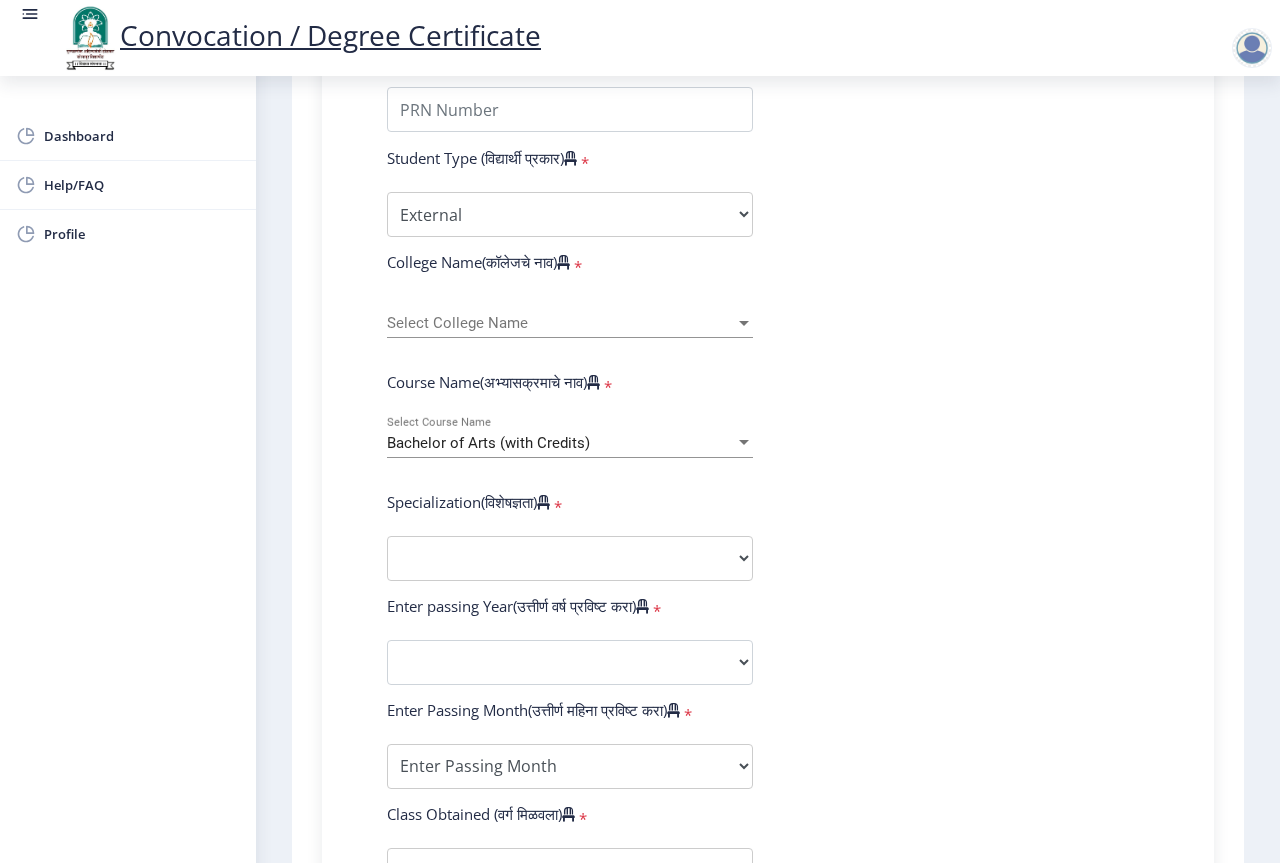 click on "Select College Name Select College Name" 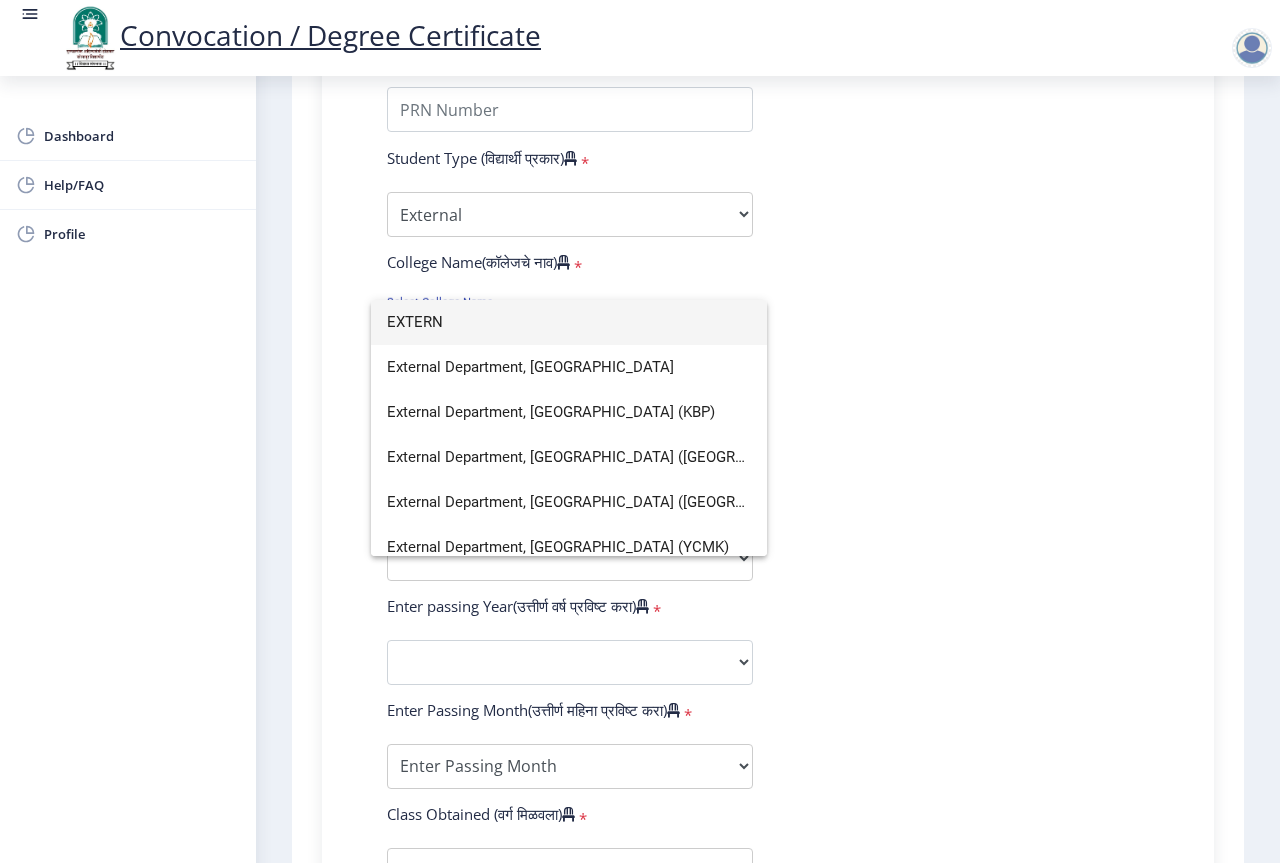 click 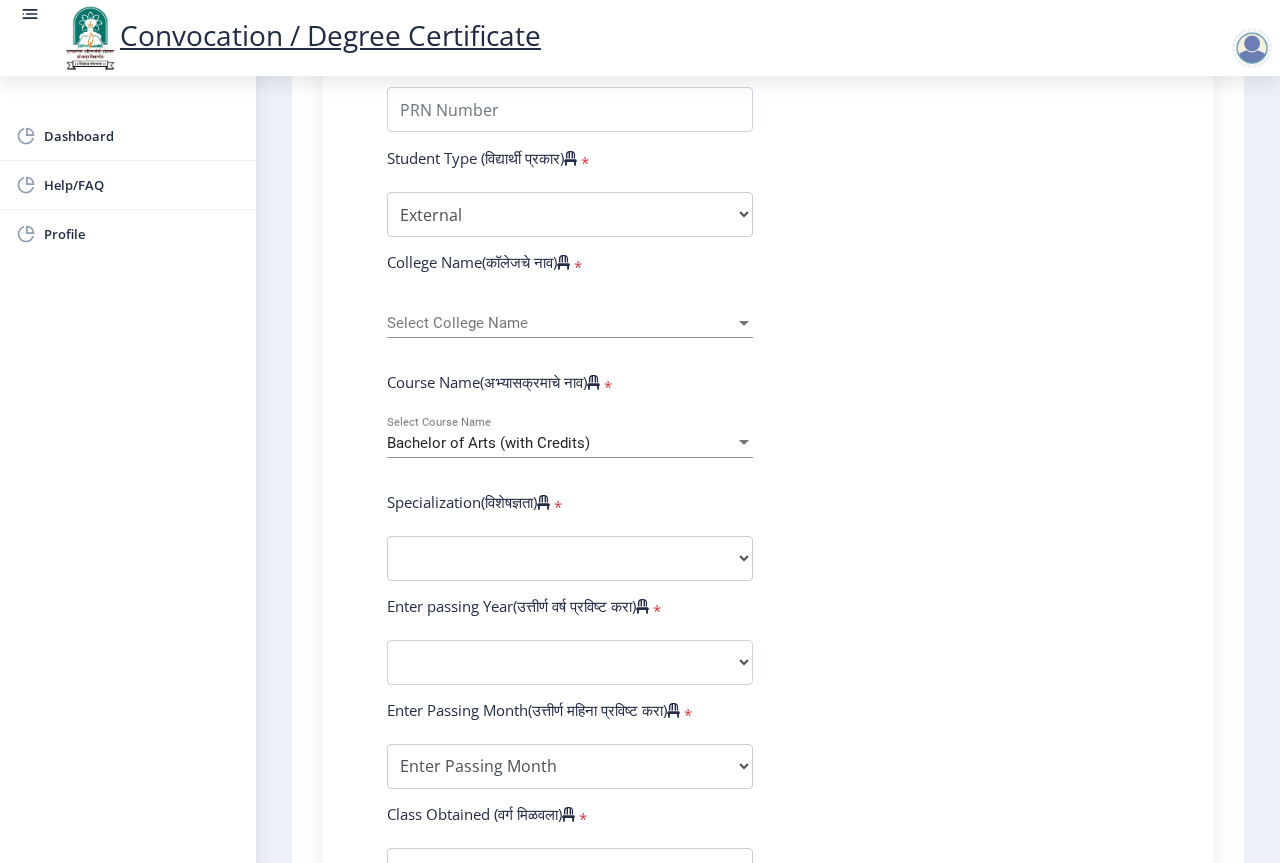 scroll, scrollTop: 0, scrollLeft: 0, axis: both 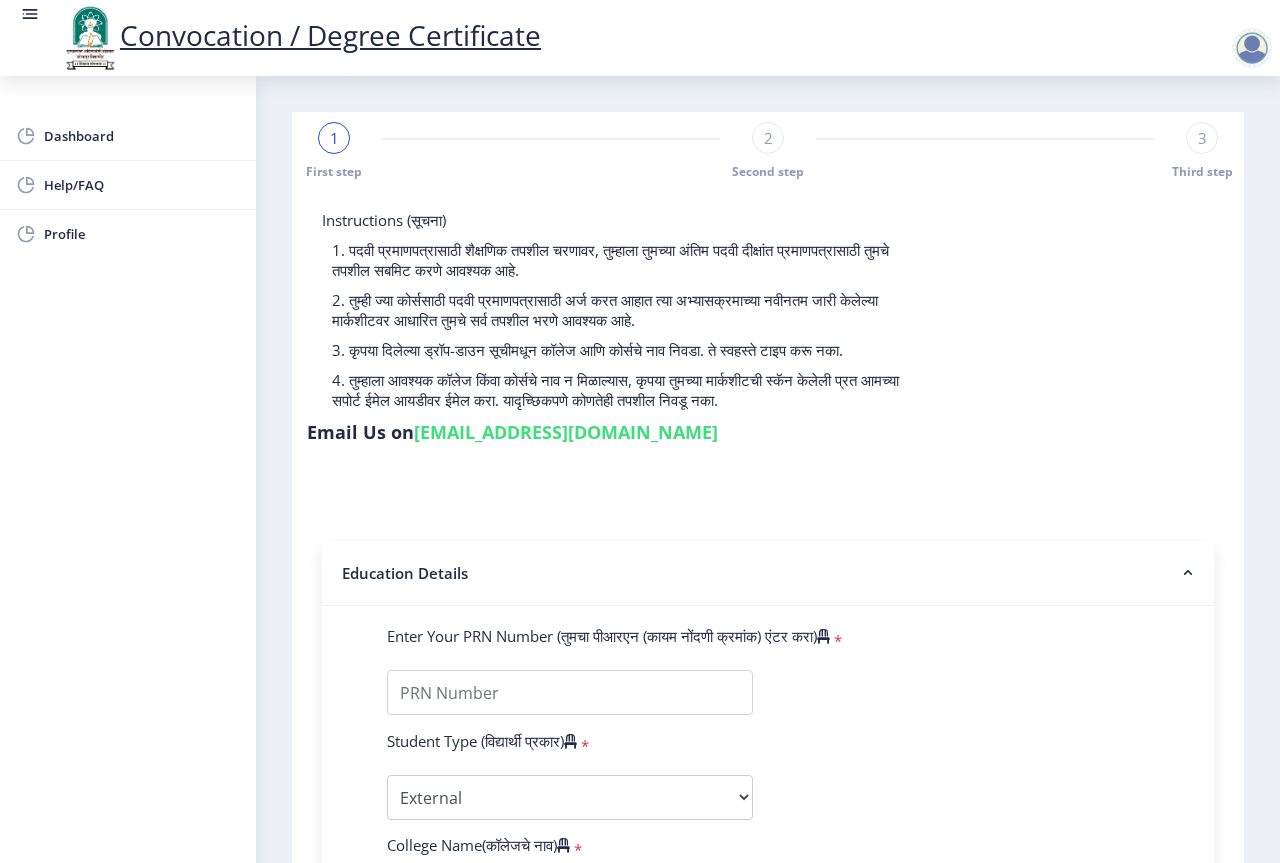 click 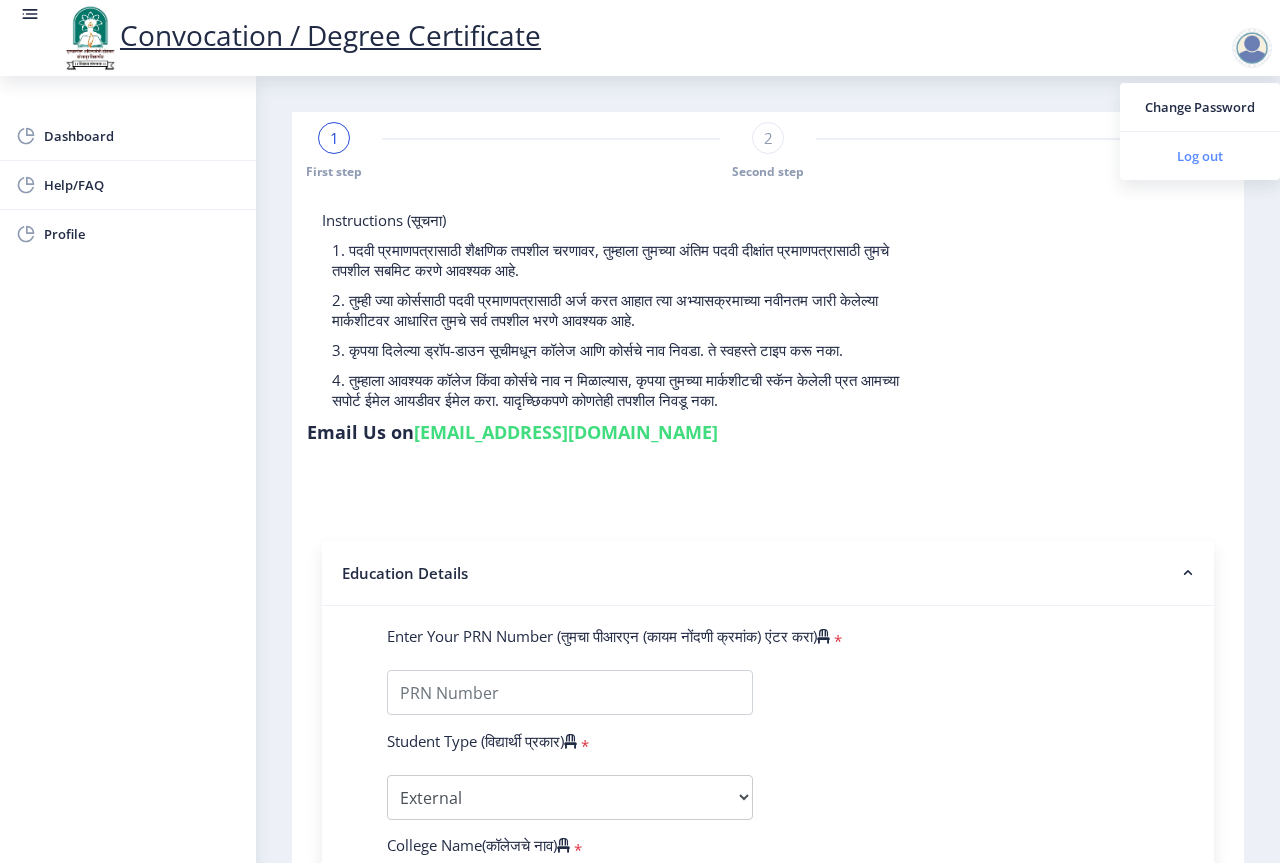 click on "Log out" at bounding box center (1200, 156) 